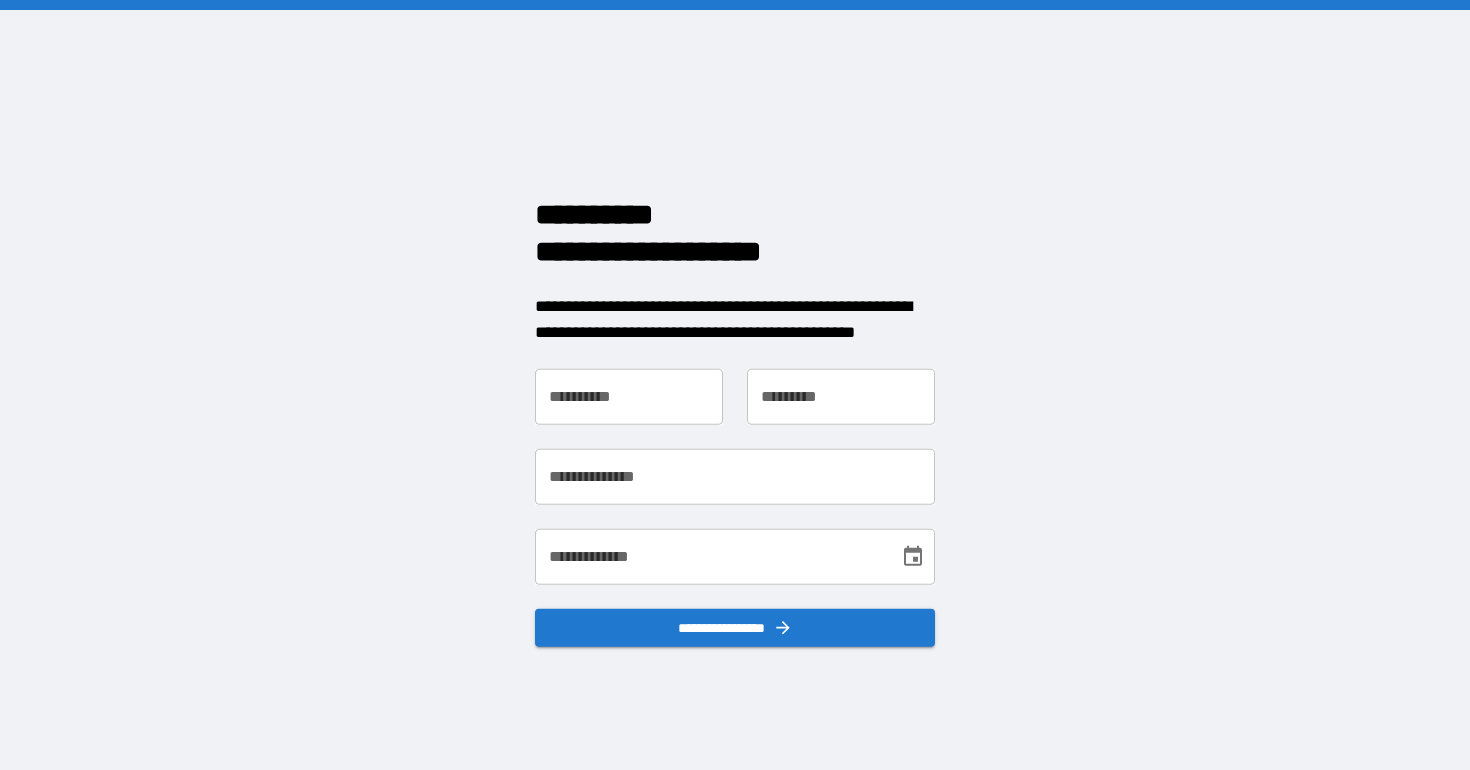 scroll, scrollTop: 0, scrollLeft: 0, axis: both 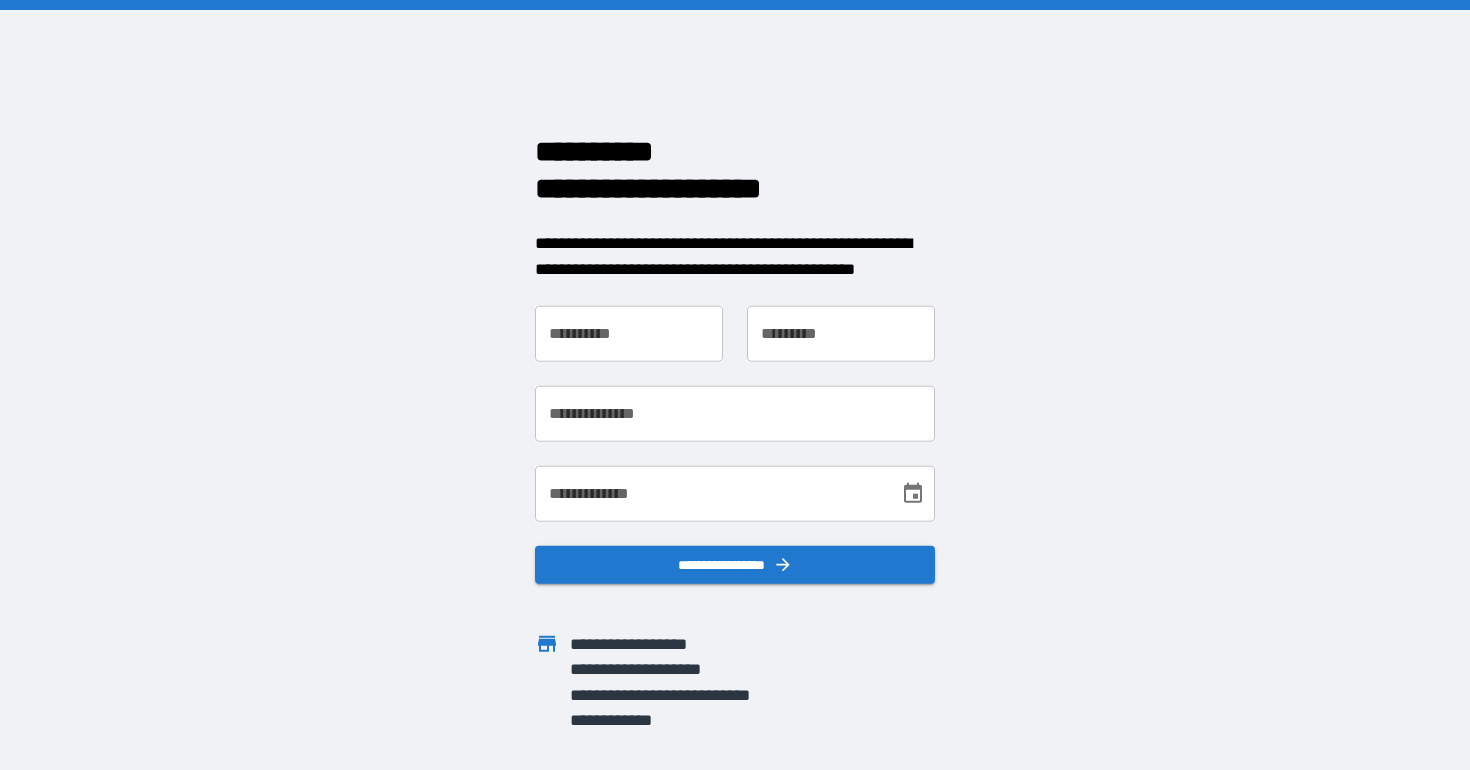 click on "**********" at bounding box center (629, 334) 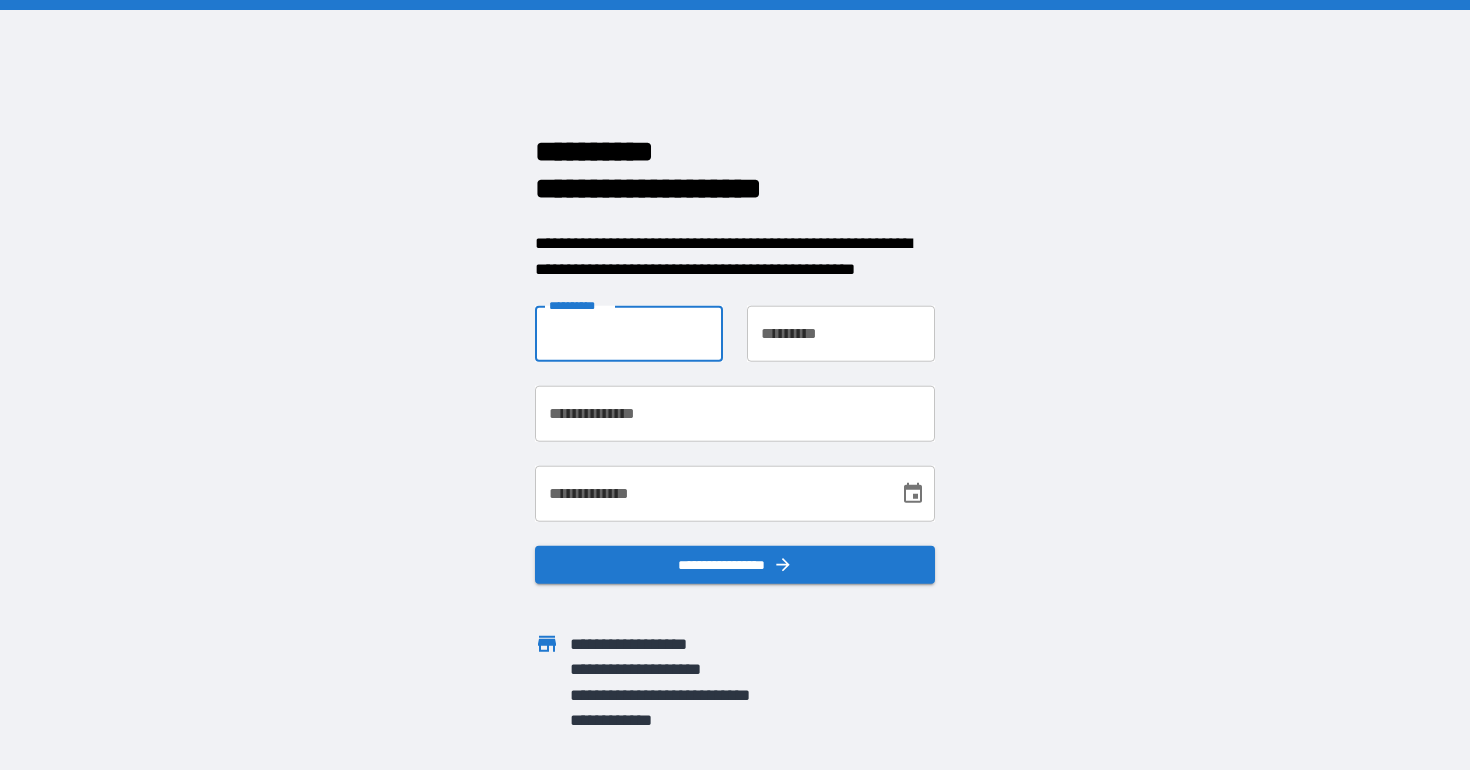 type on "*******" 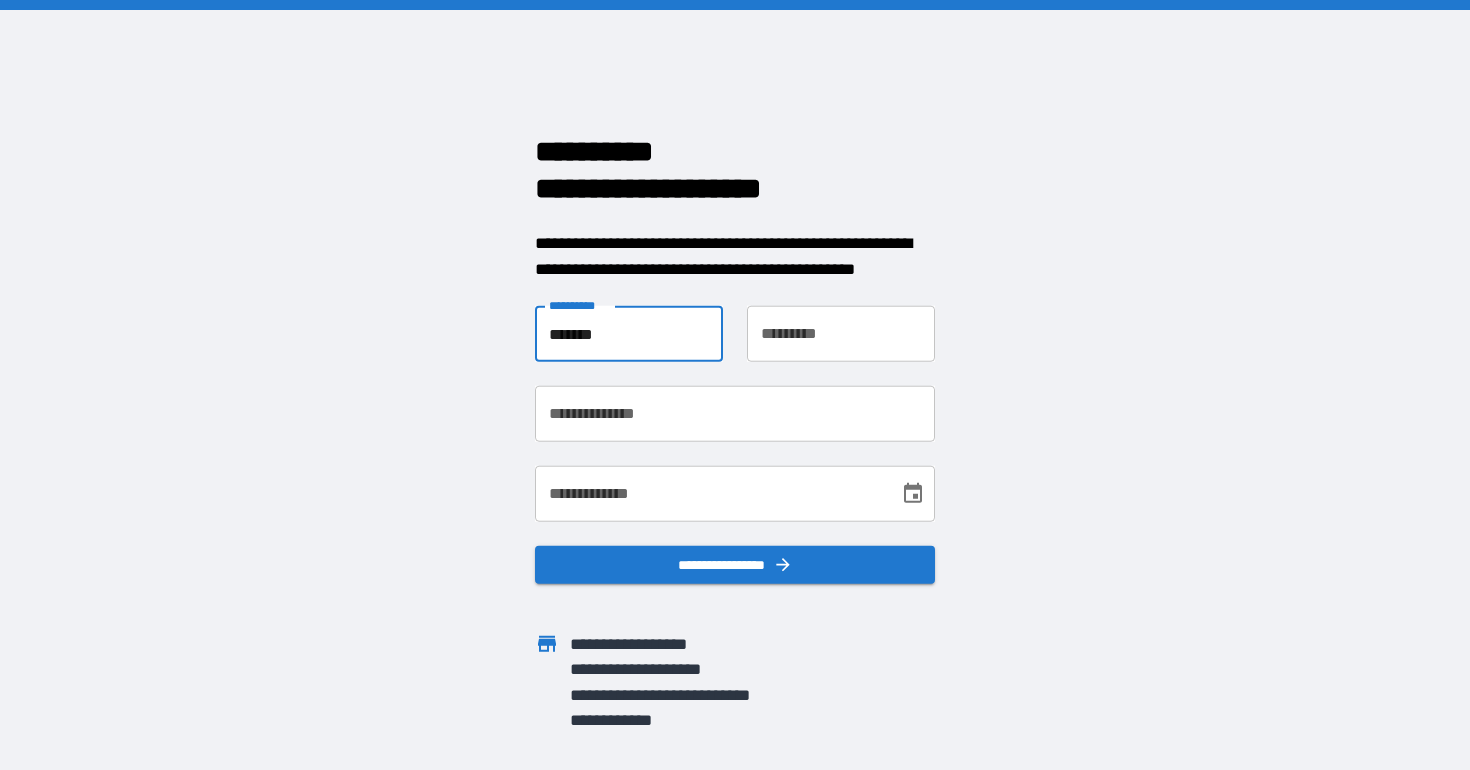 click on "**********" at bounding box center [841, 334] 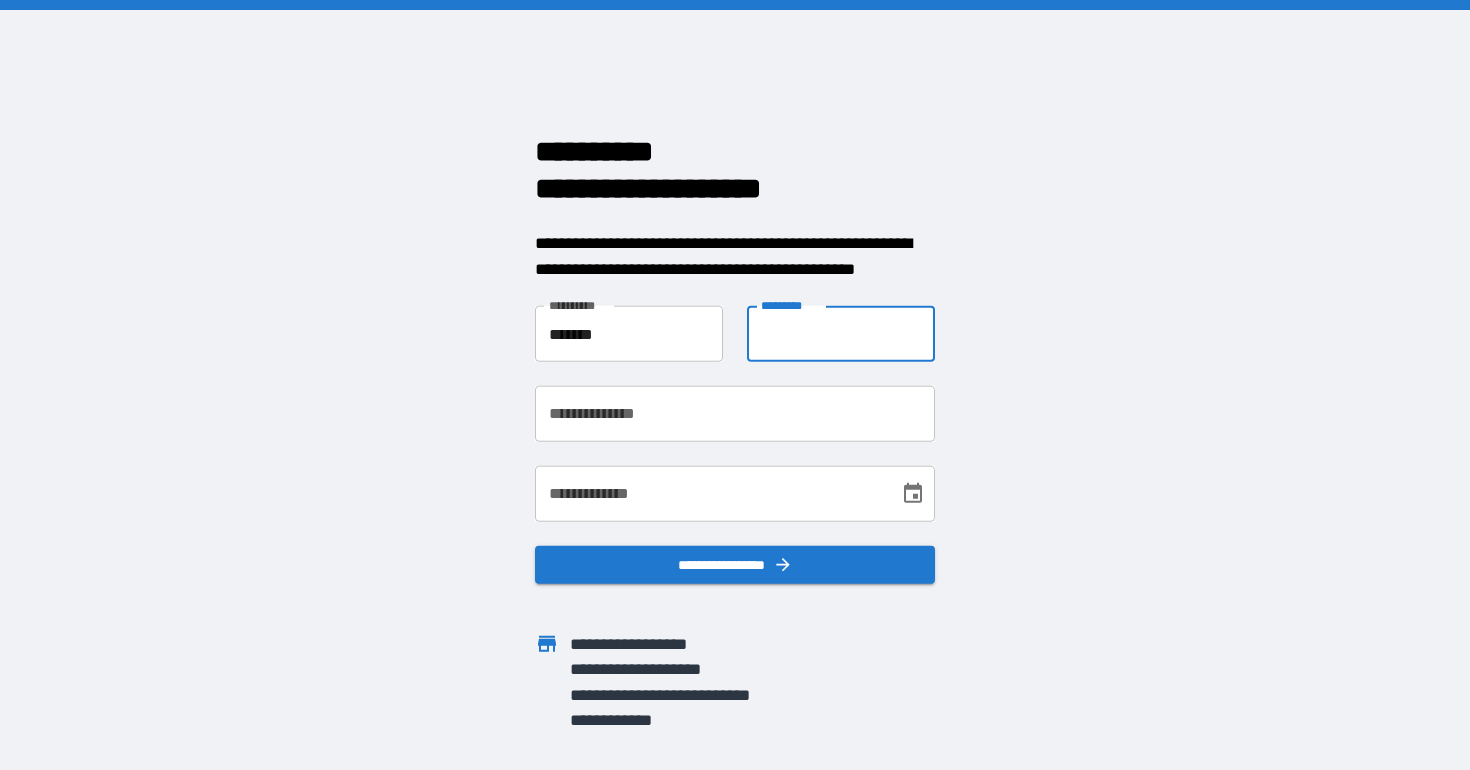 type on "*******" 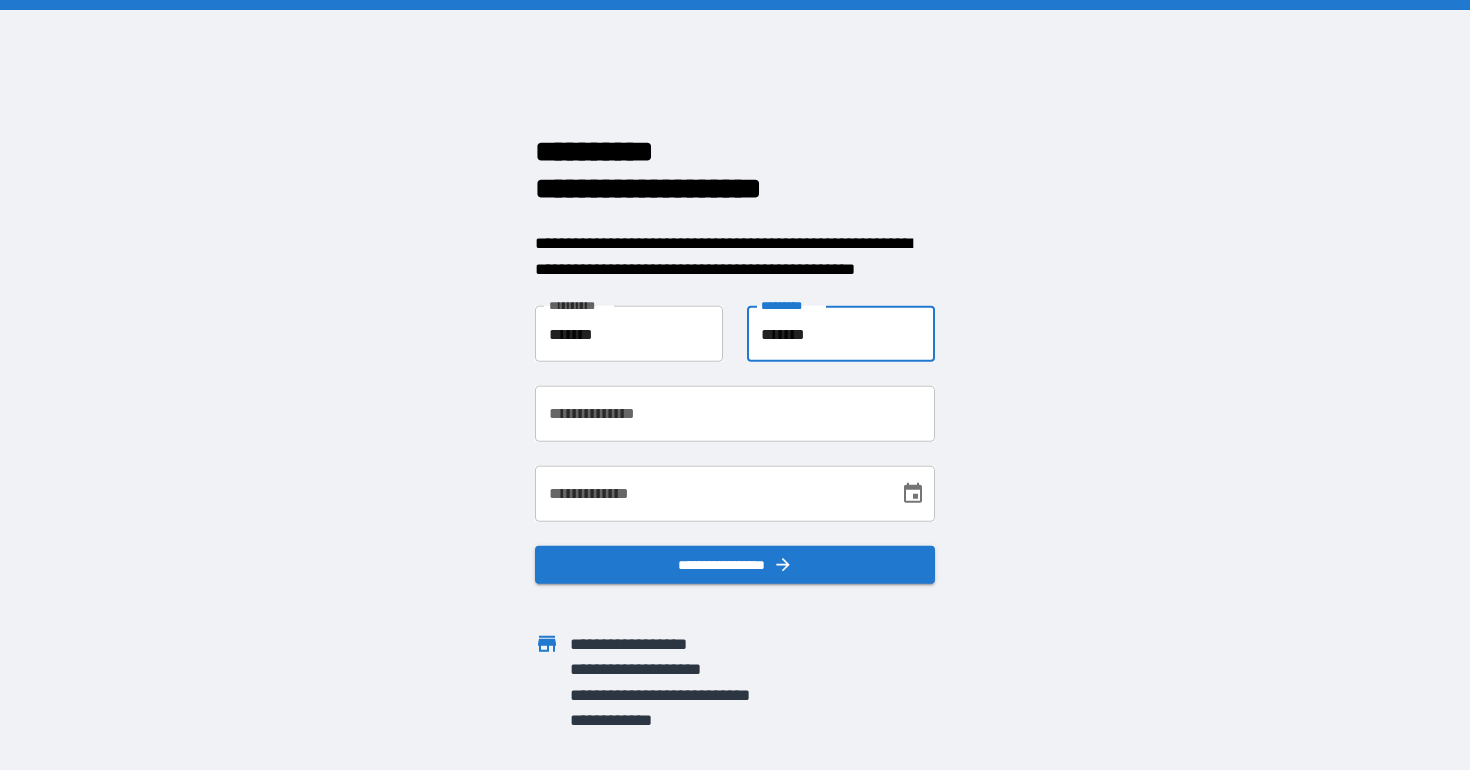 click on "**********" at bounding box center [735, 414] 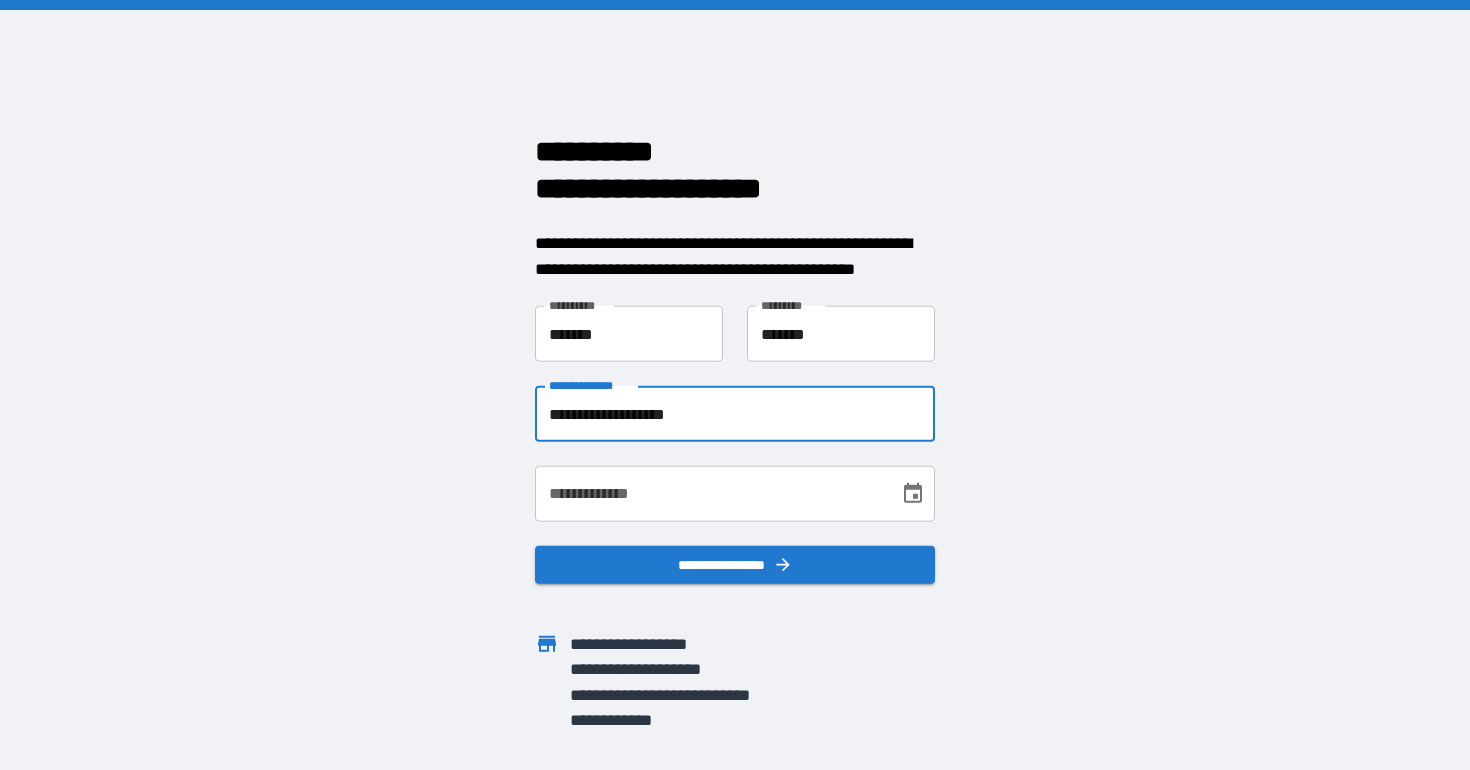 type on "**********" 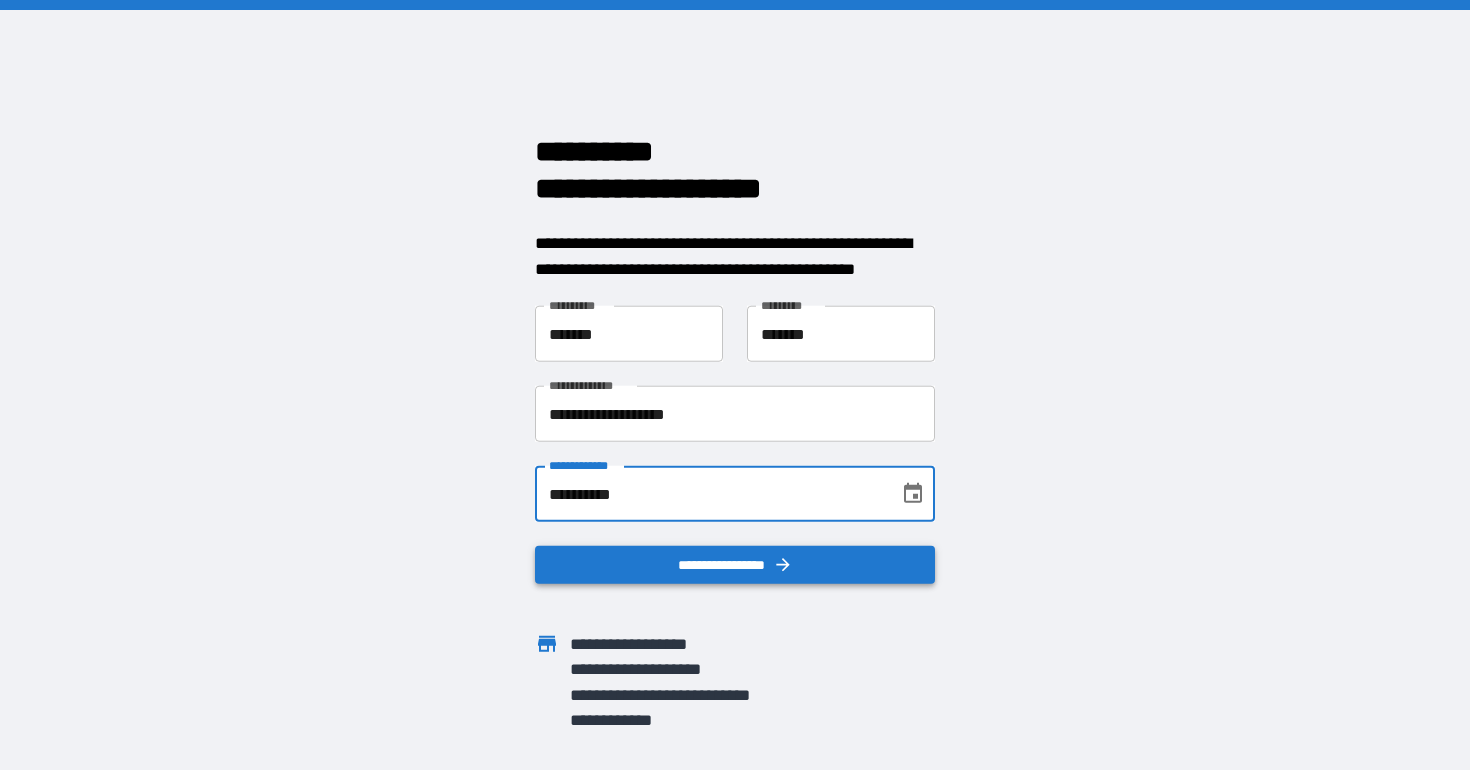 type on "**********" 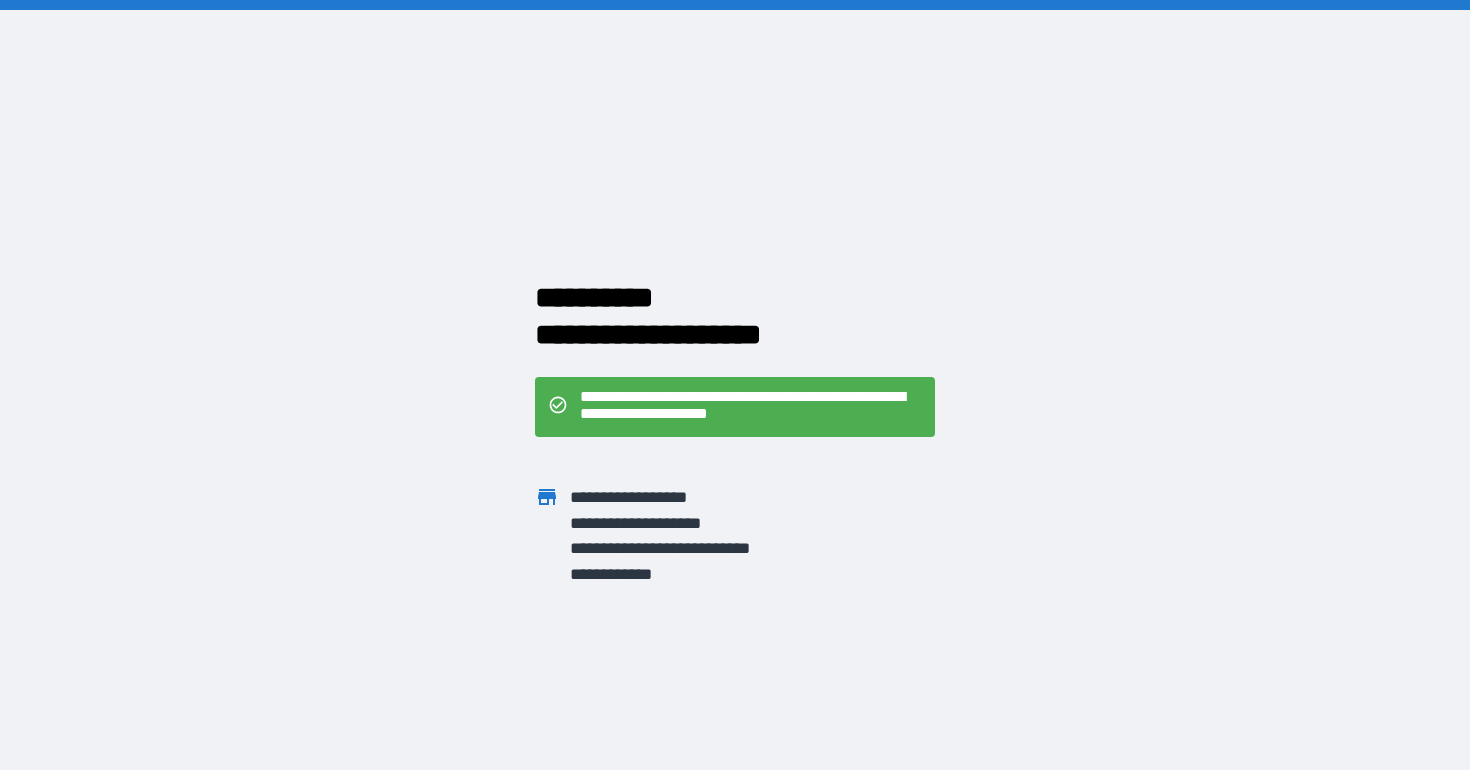 click on "**********" at bounding box center [751, 407] 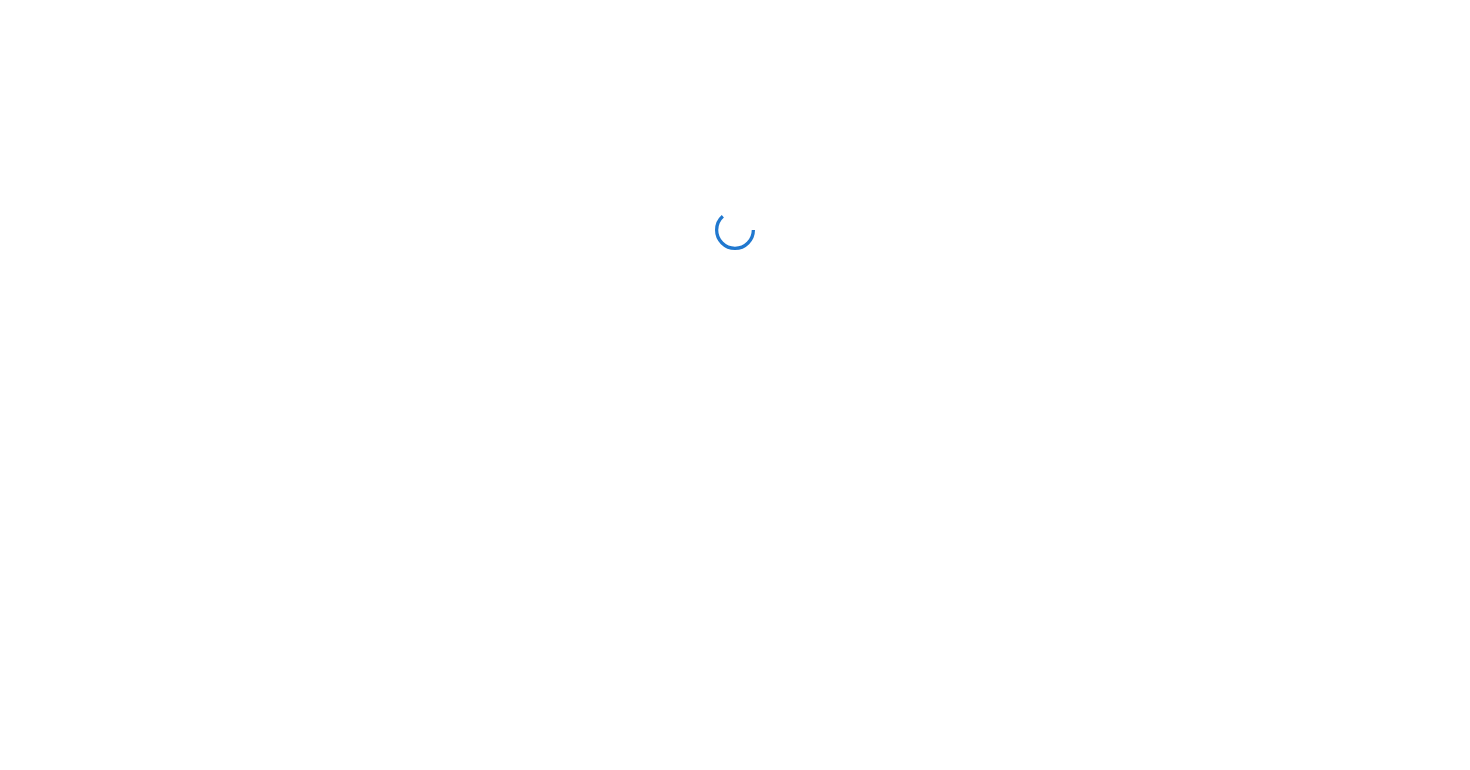 scroll, scrollTop: 0, scrollLeft: 0, axis: both 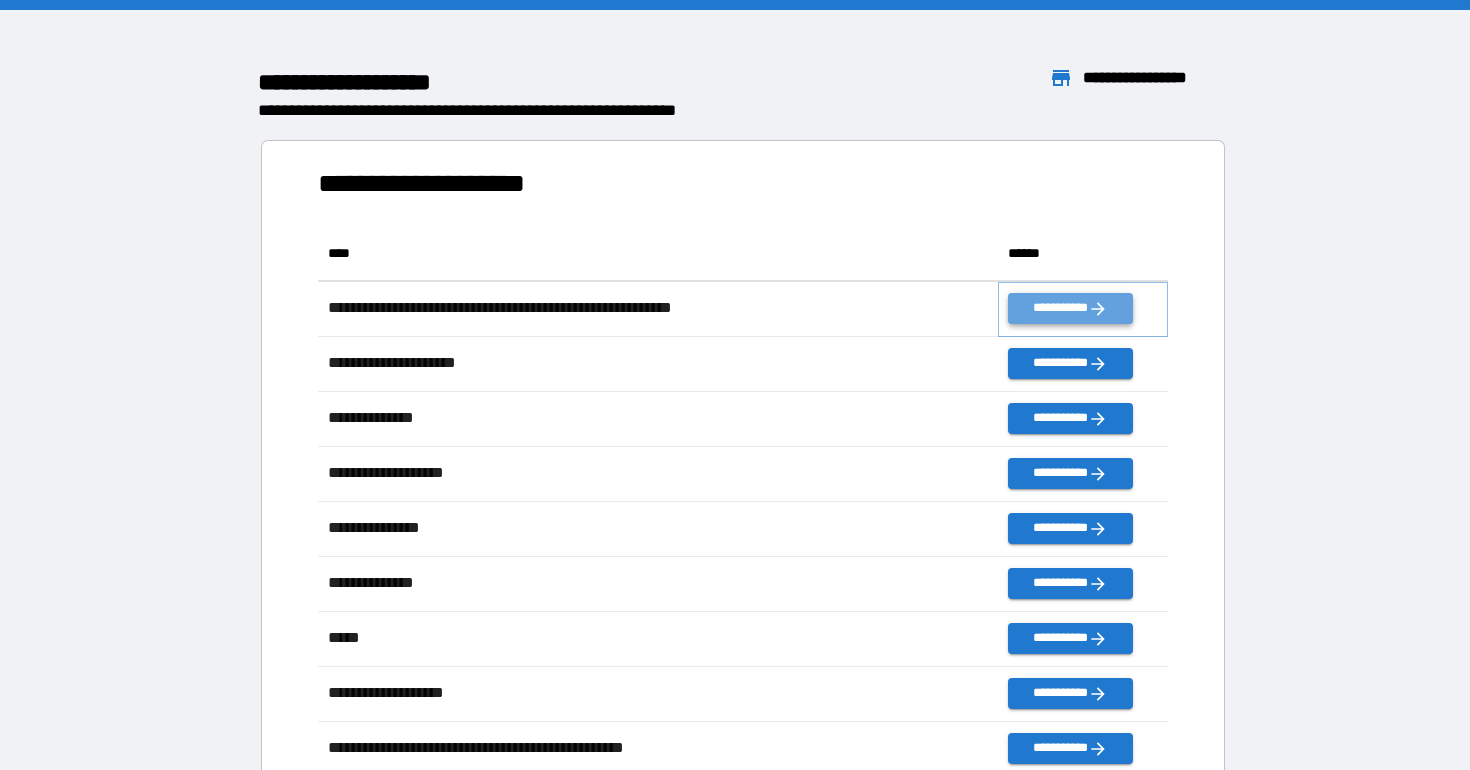 click on "**********" at bounding box center [1070, 308] 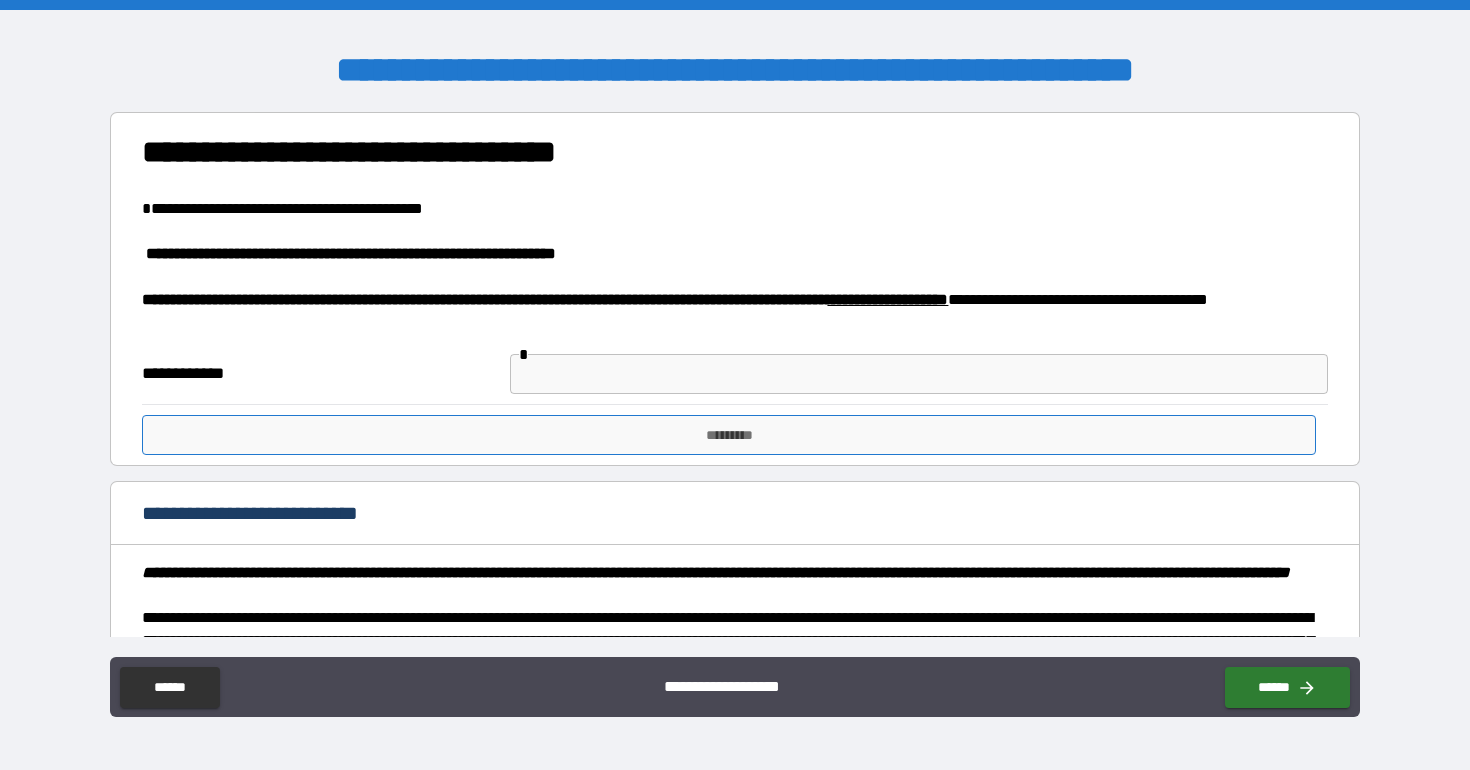 scroll, scrollTop: 9, scrollLeft: 0, axis: vertical 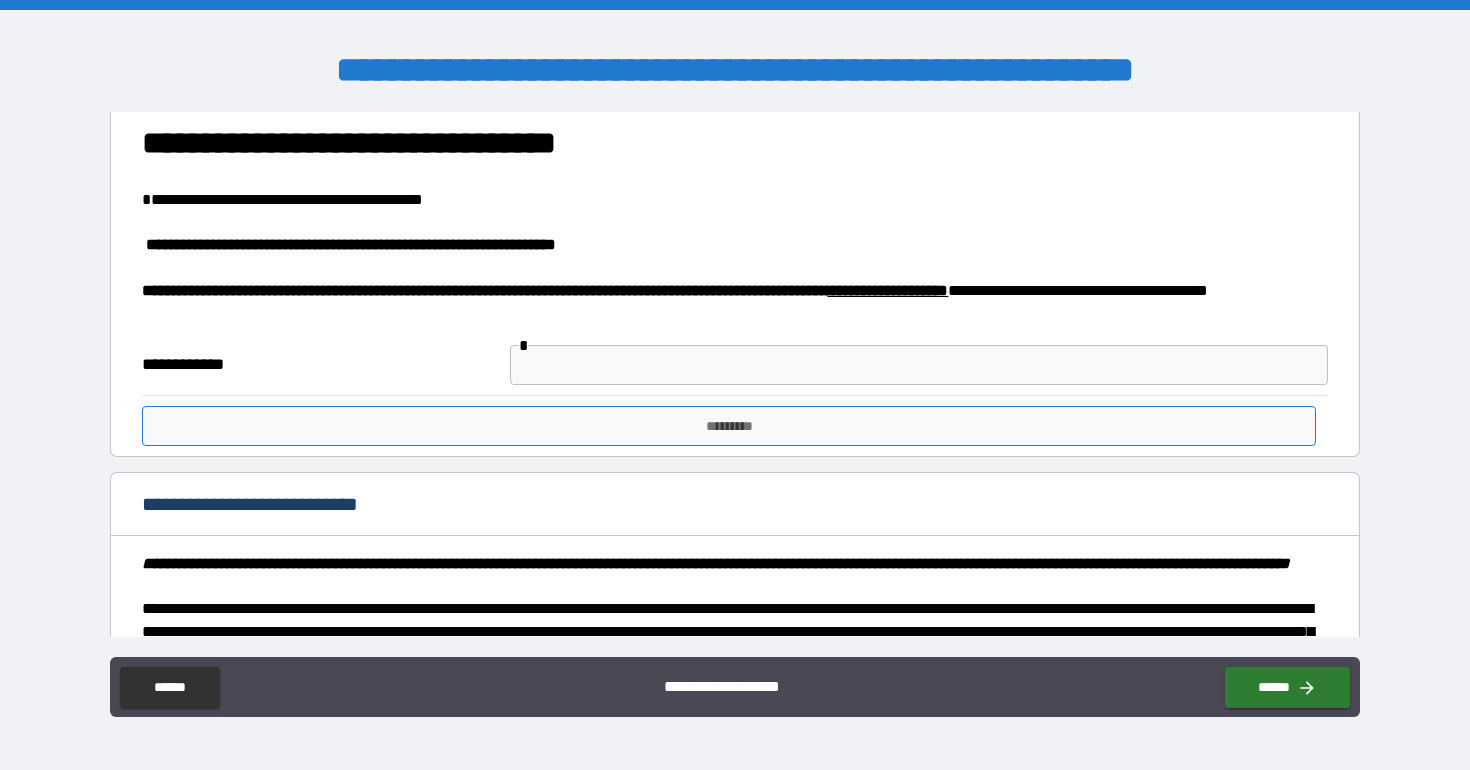 click on "*********" at bounding box center (728, 426) 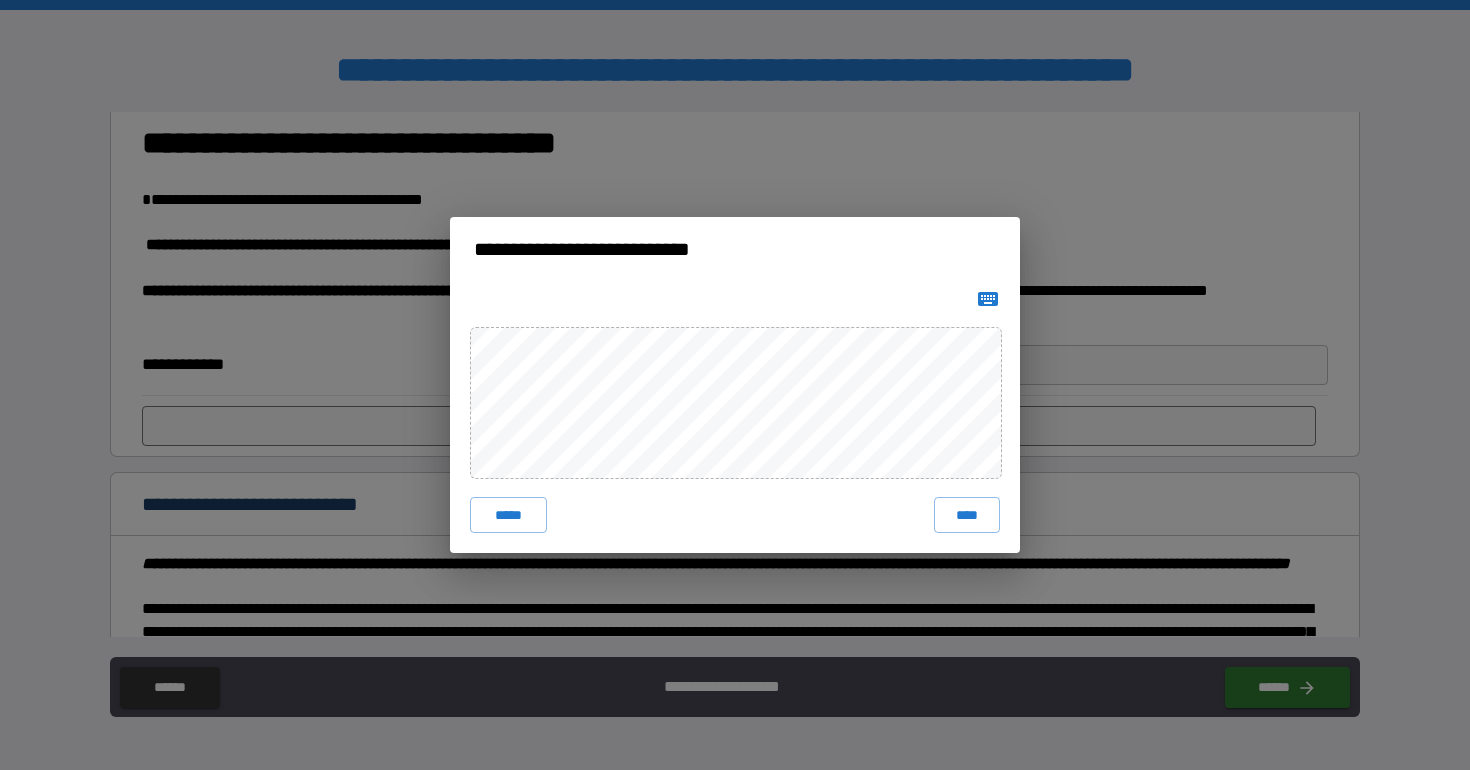 click 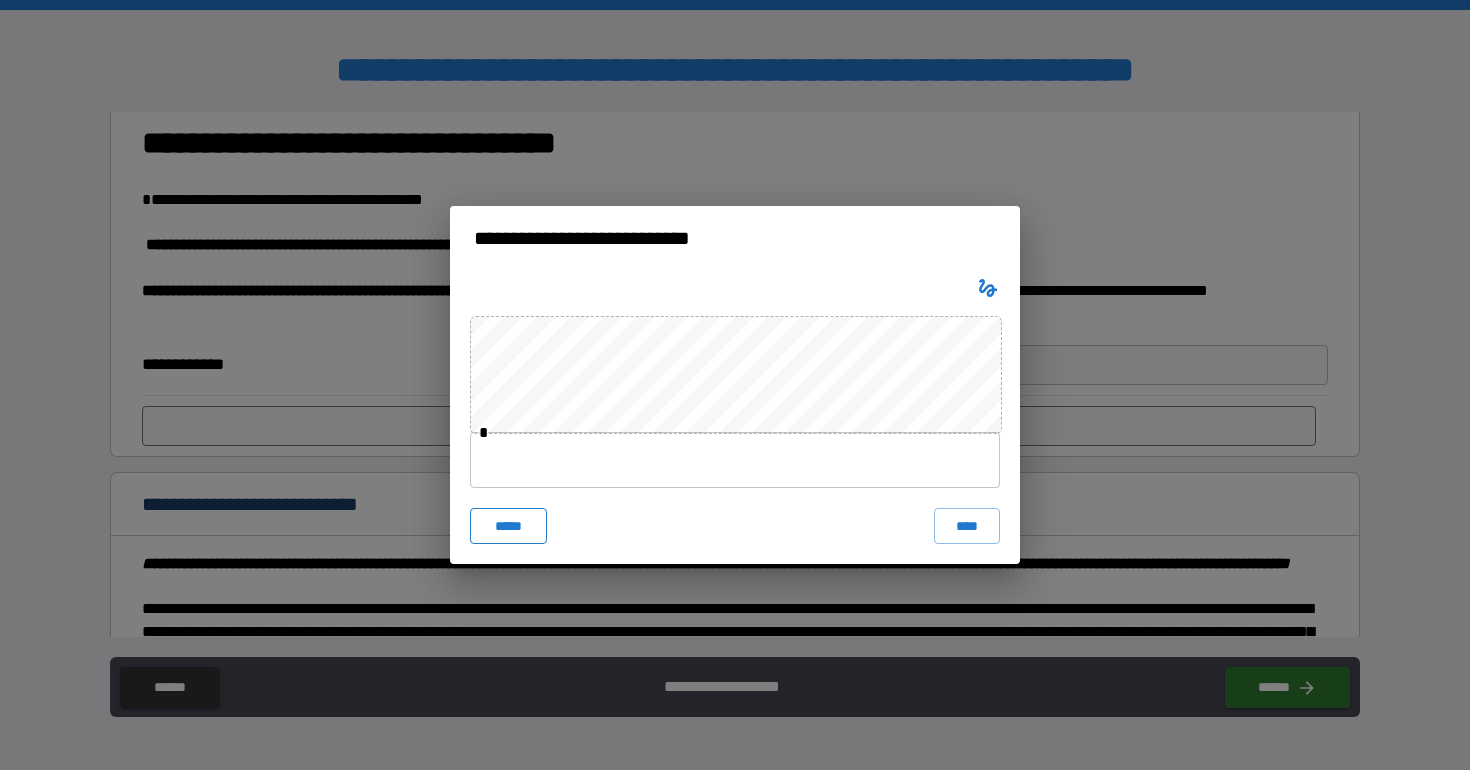click on "*****" at bounding box center [508, 526] 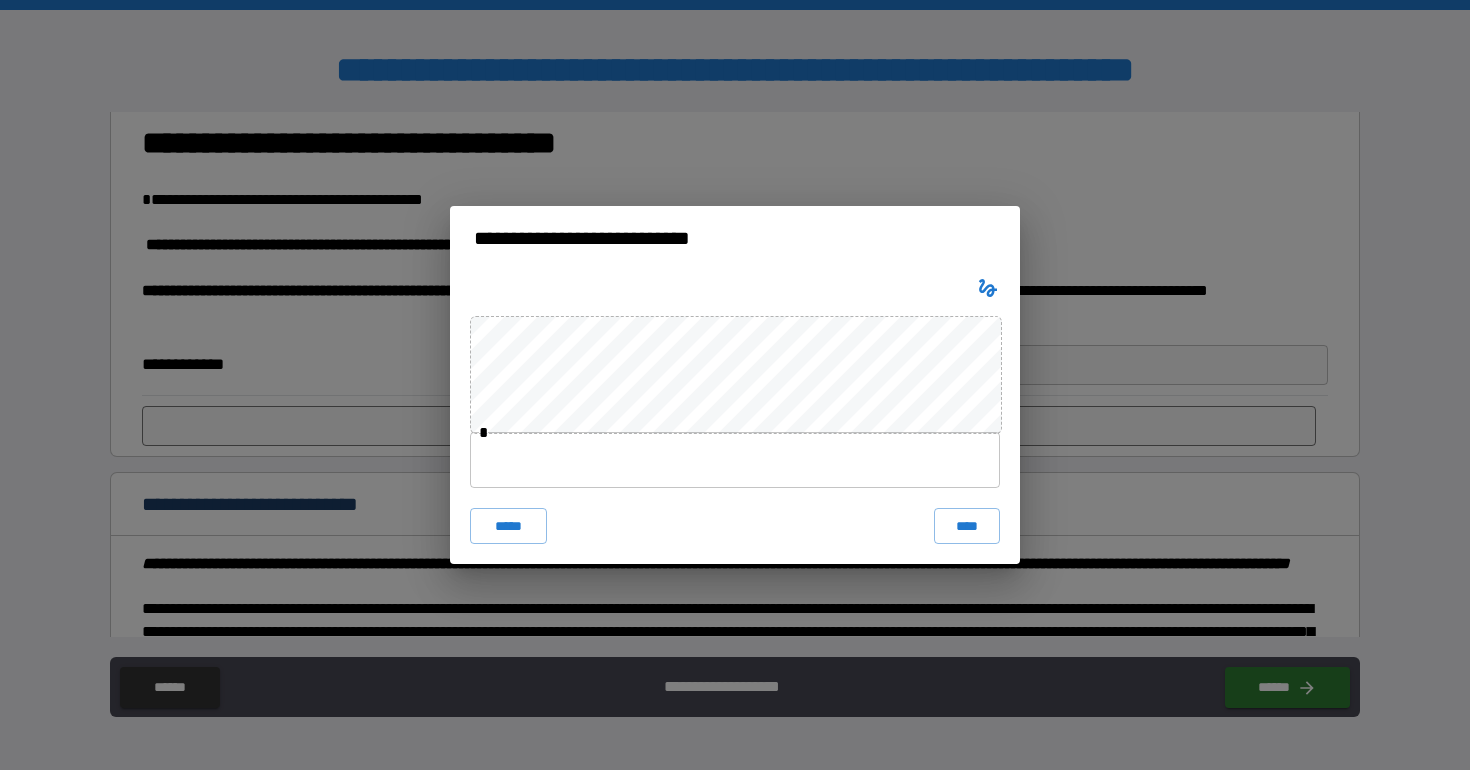 click 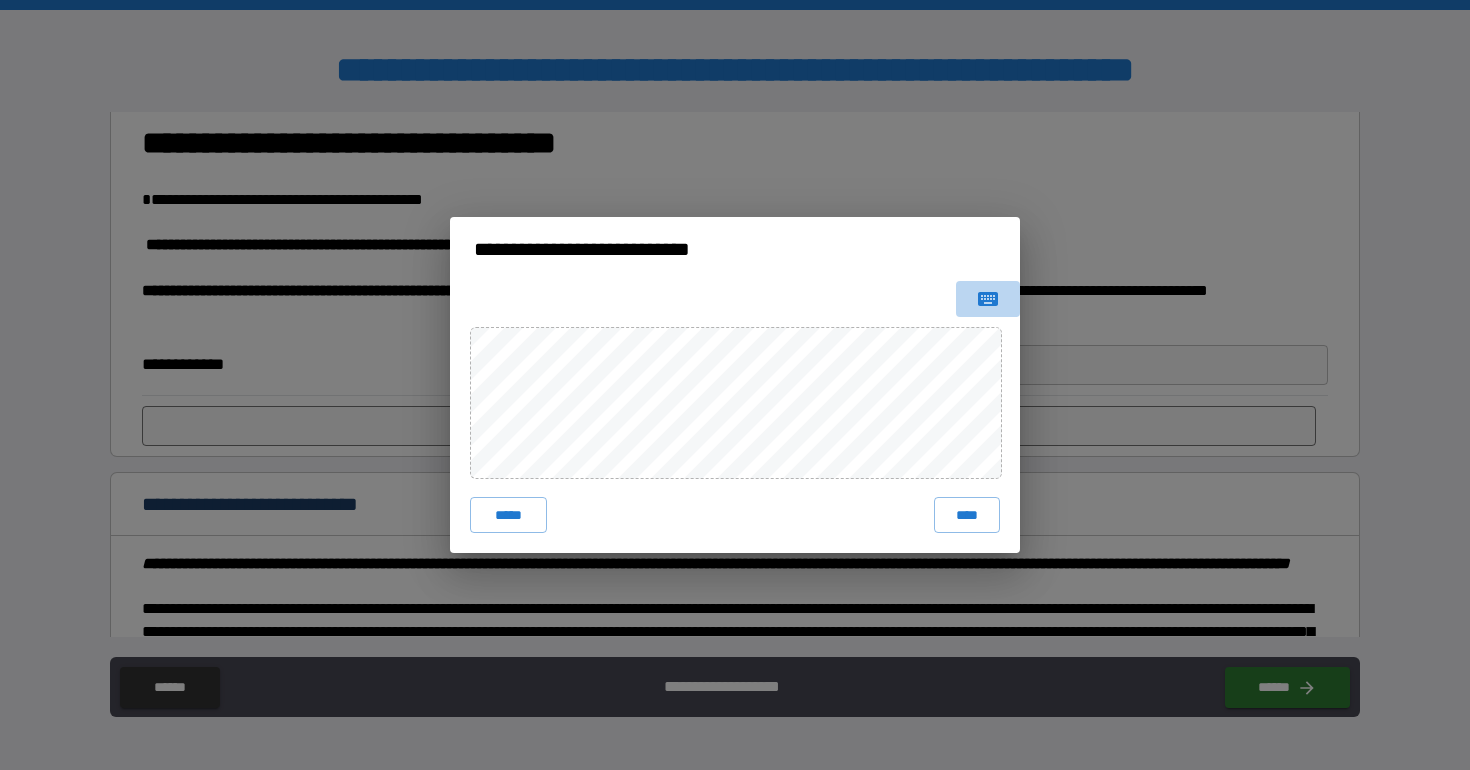click 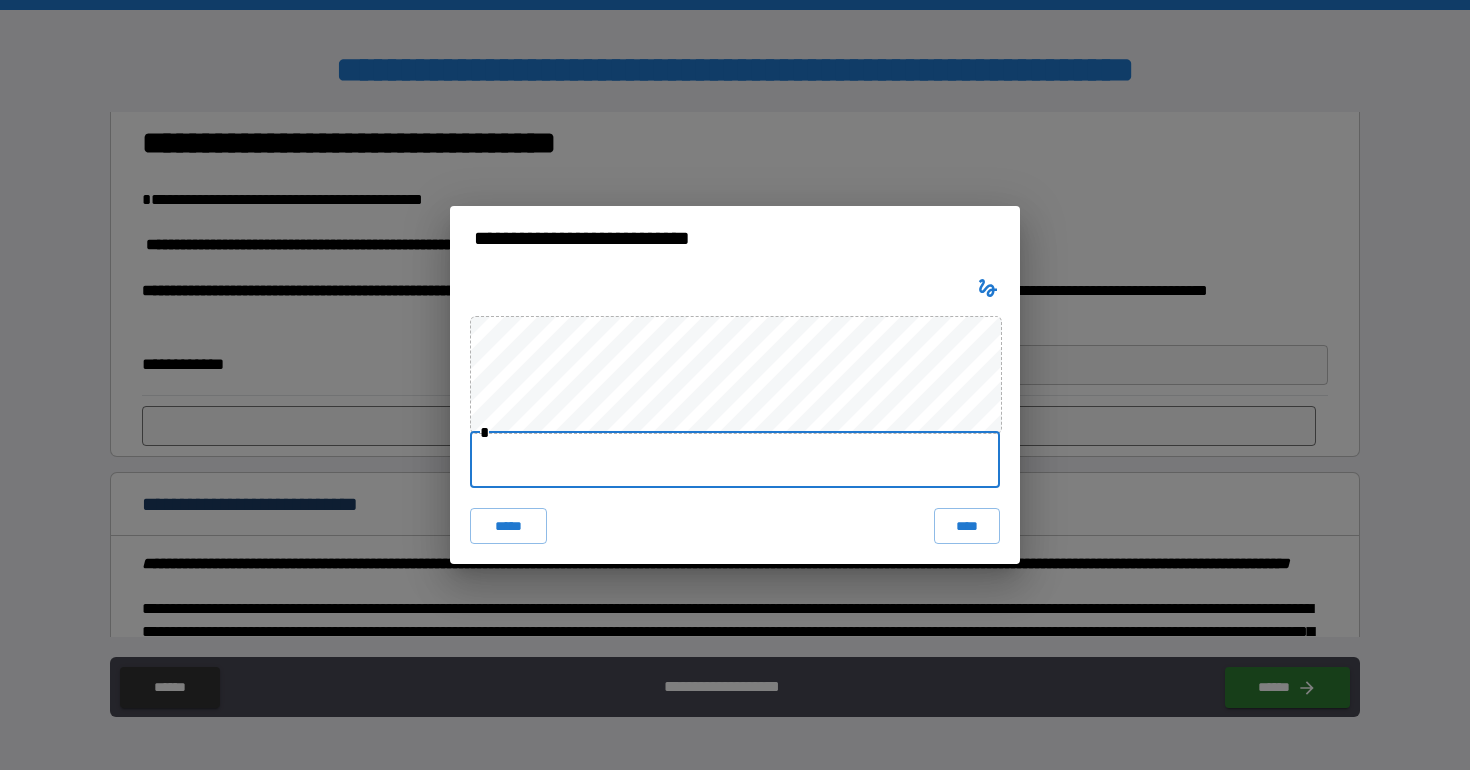 click at bounding box center [735, 460] 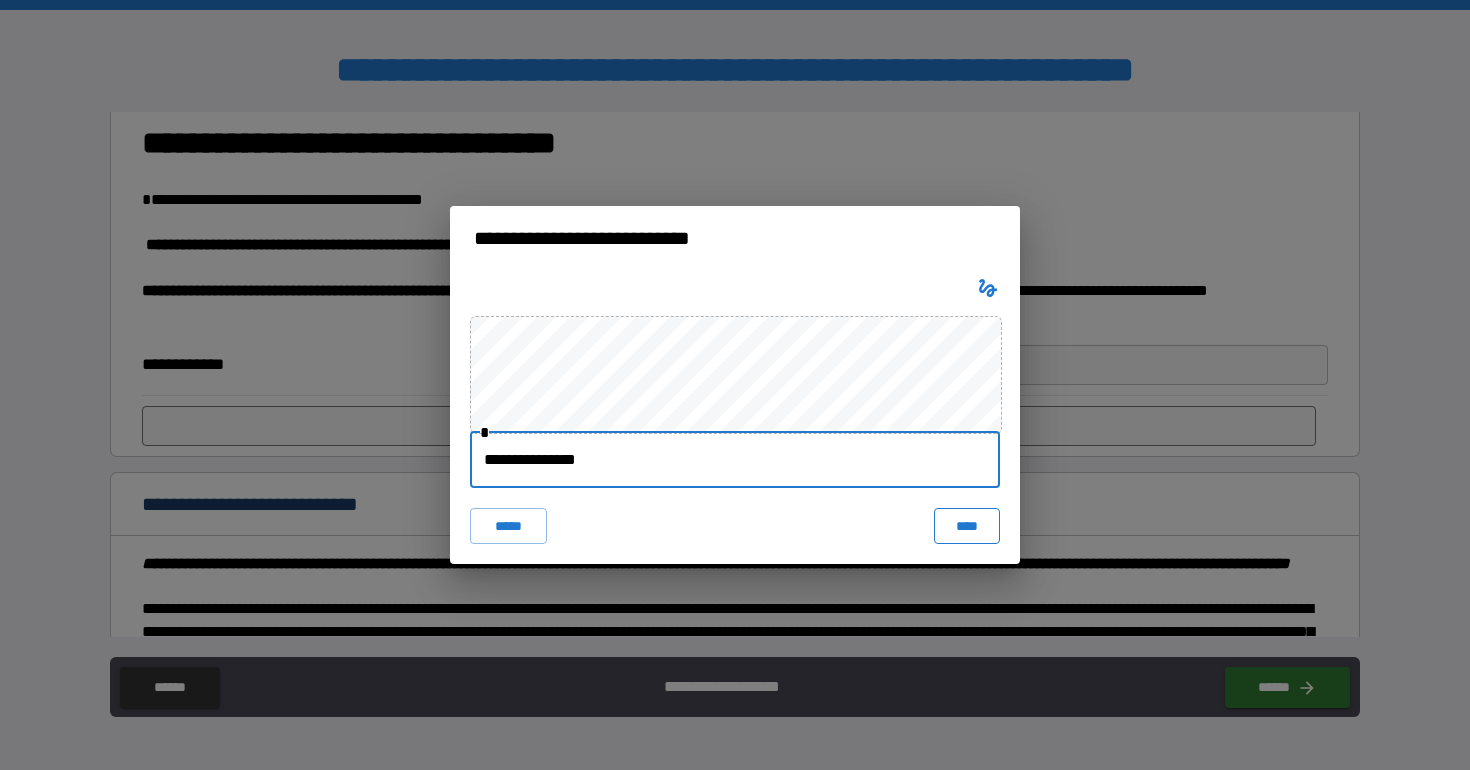 type on "**********" 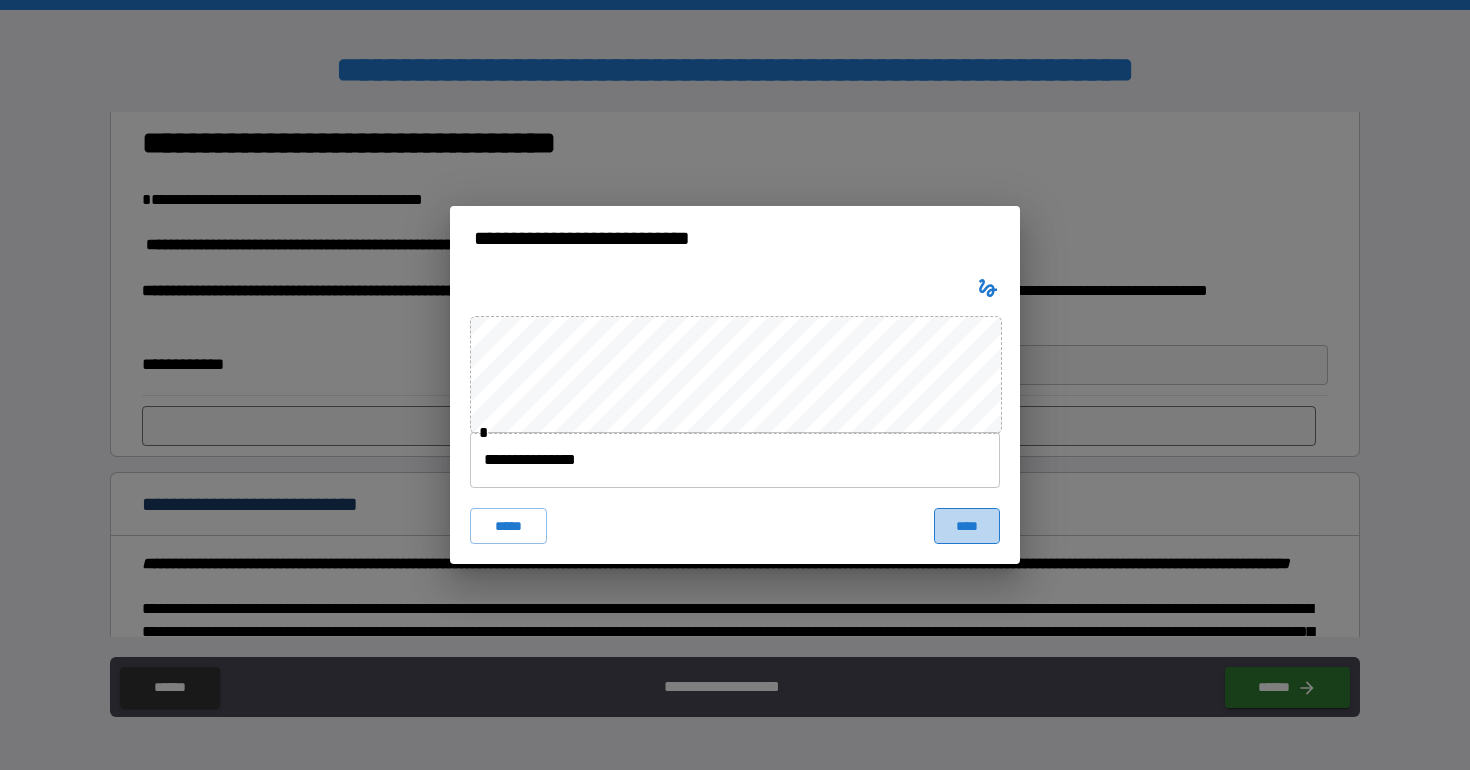 click on "****" at bounding box center (967, 526) 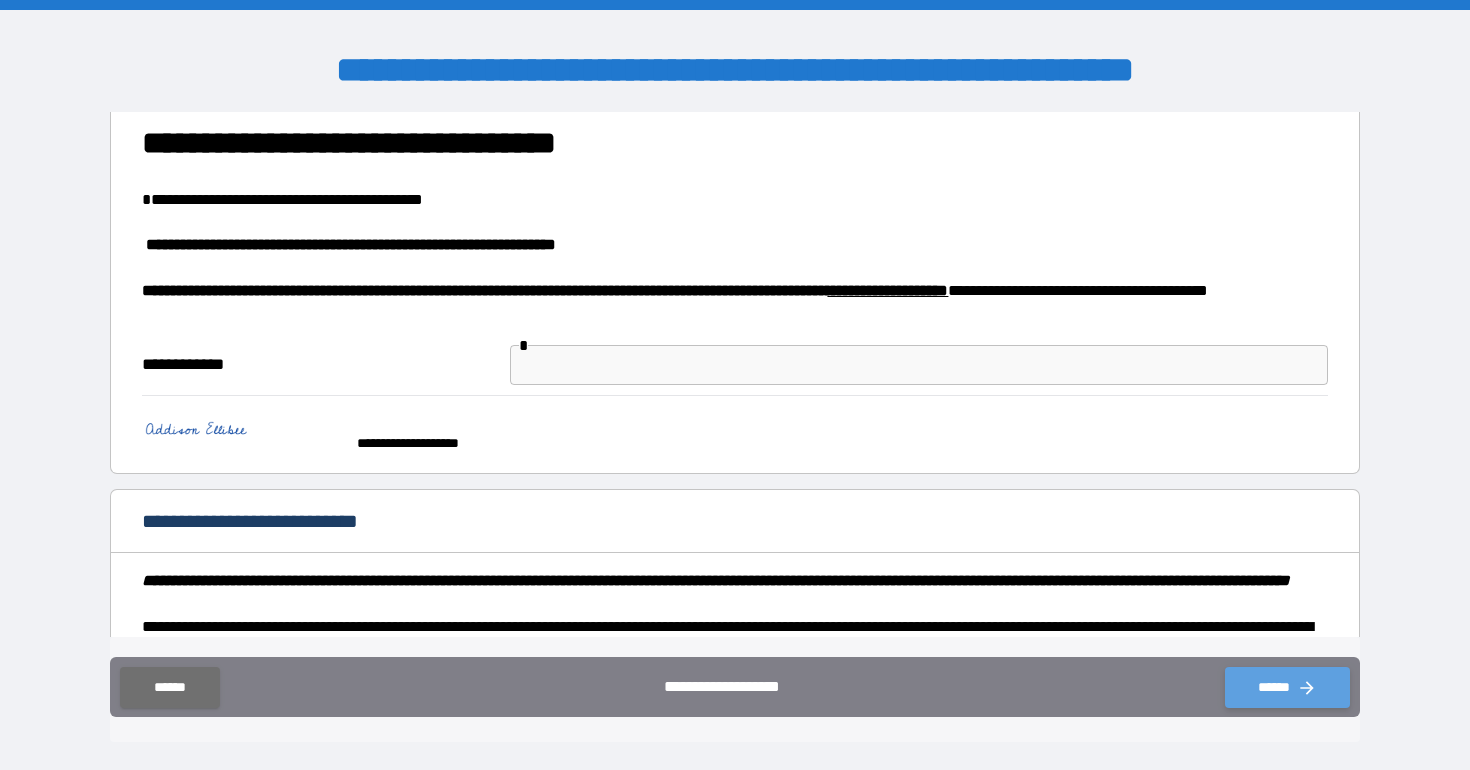 click 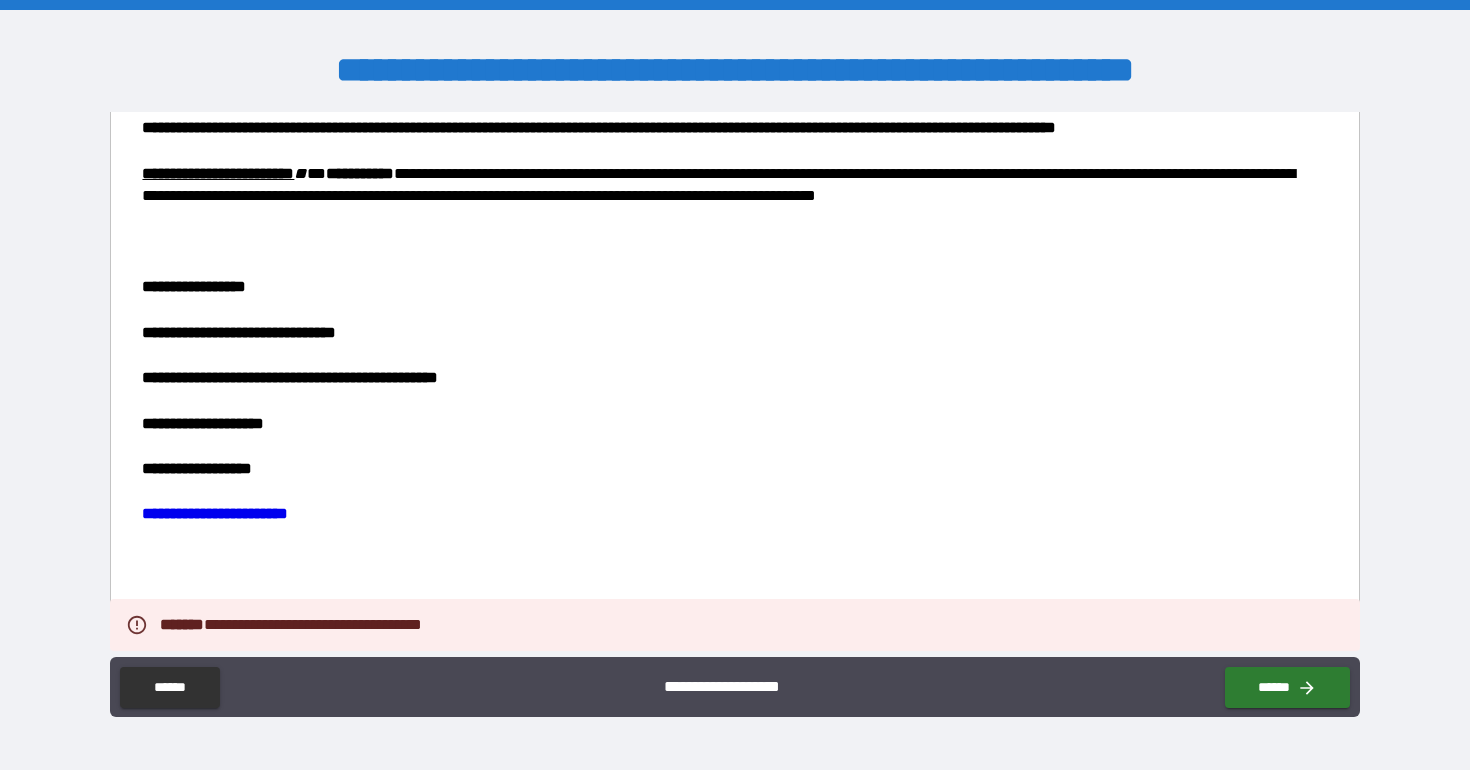 scroll, scrollTop: 3653, scrollLeft: 0, axis: vertical 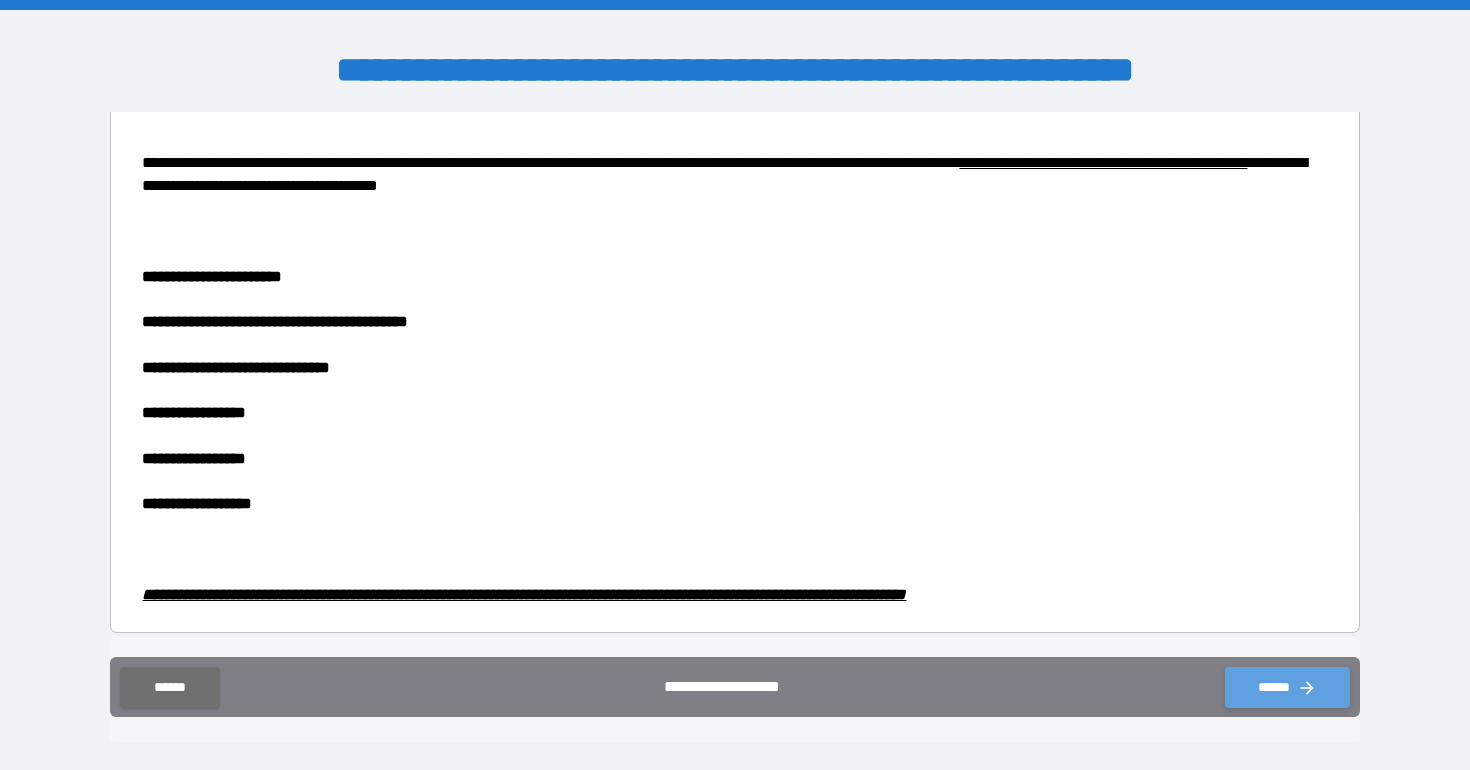 click 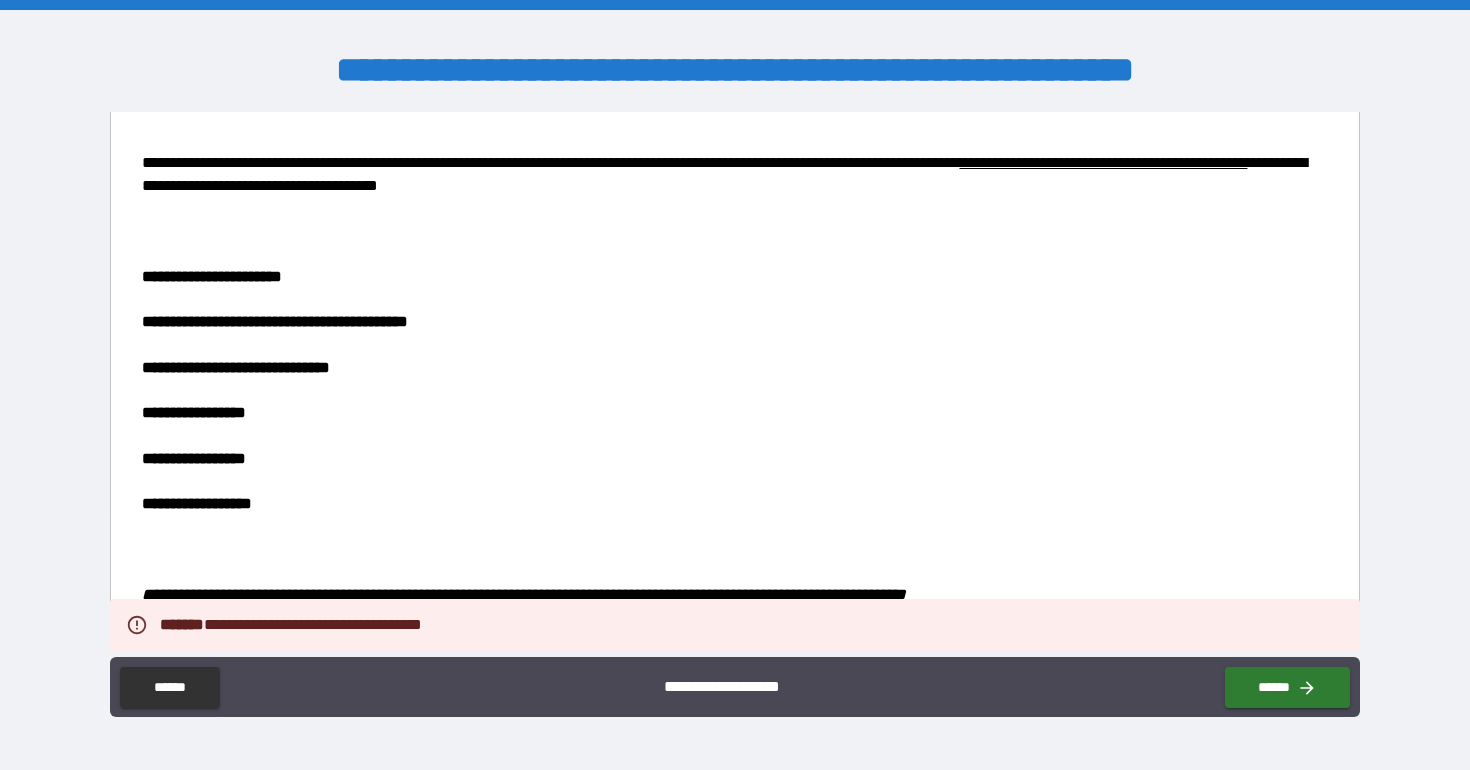 click on "**********" at bounding box center [735, -1104] 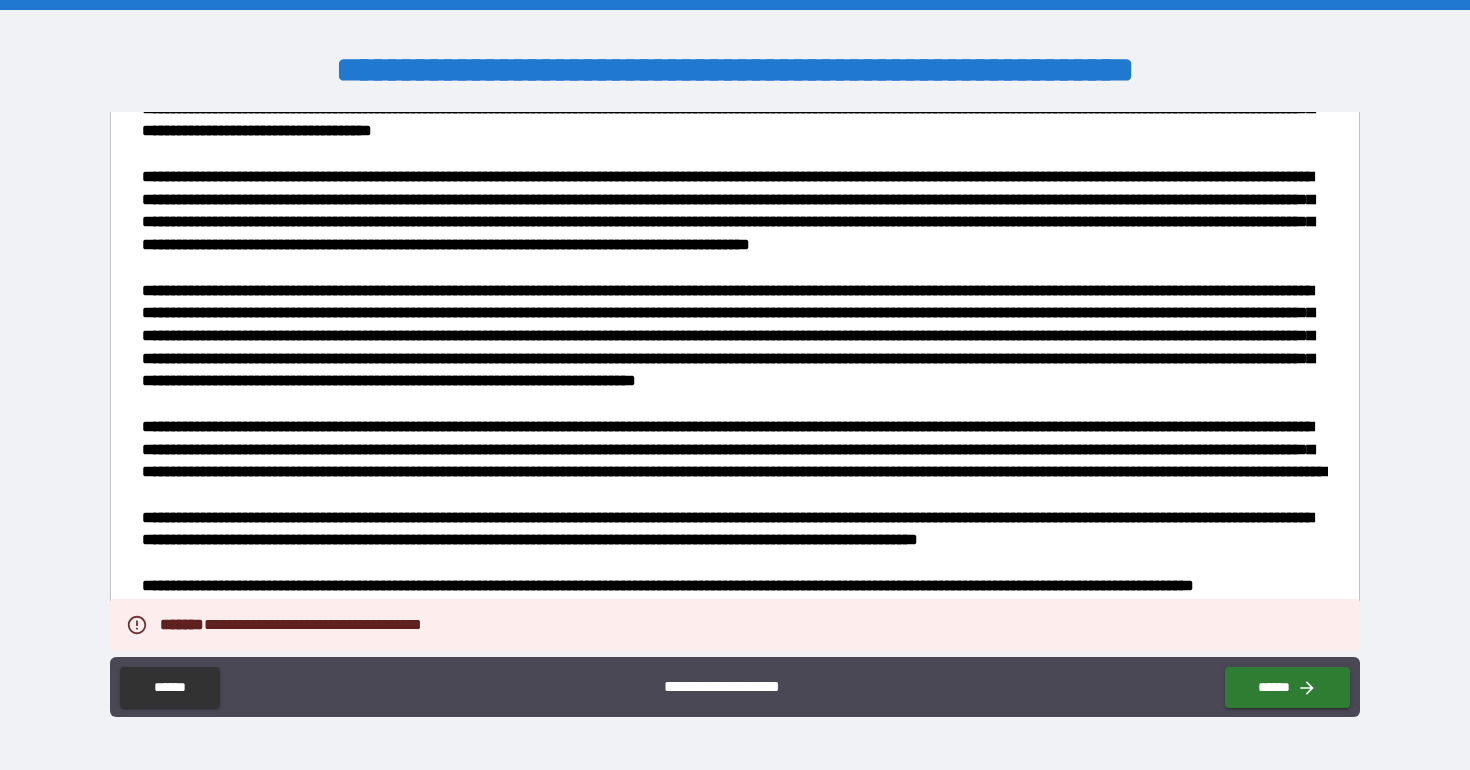 scroll, scrollTop: 0, scrollLeft: 0, axis: both 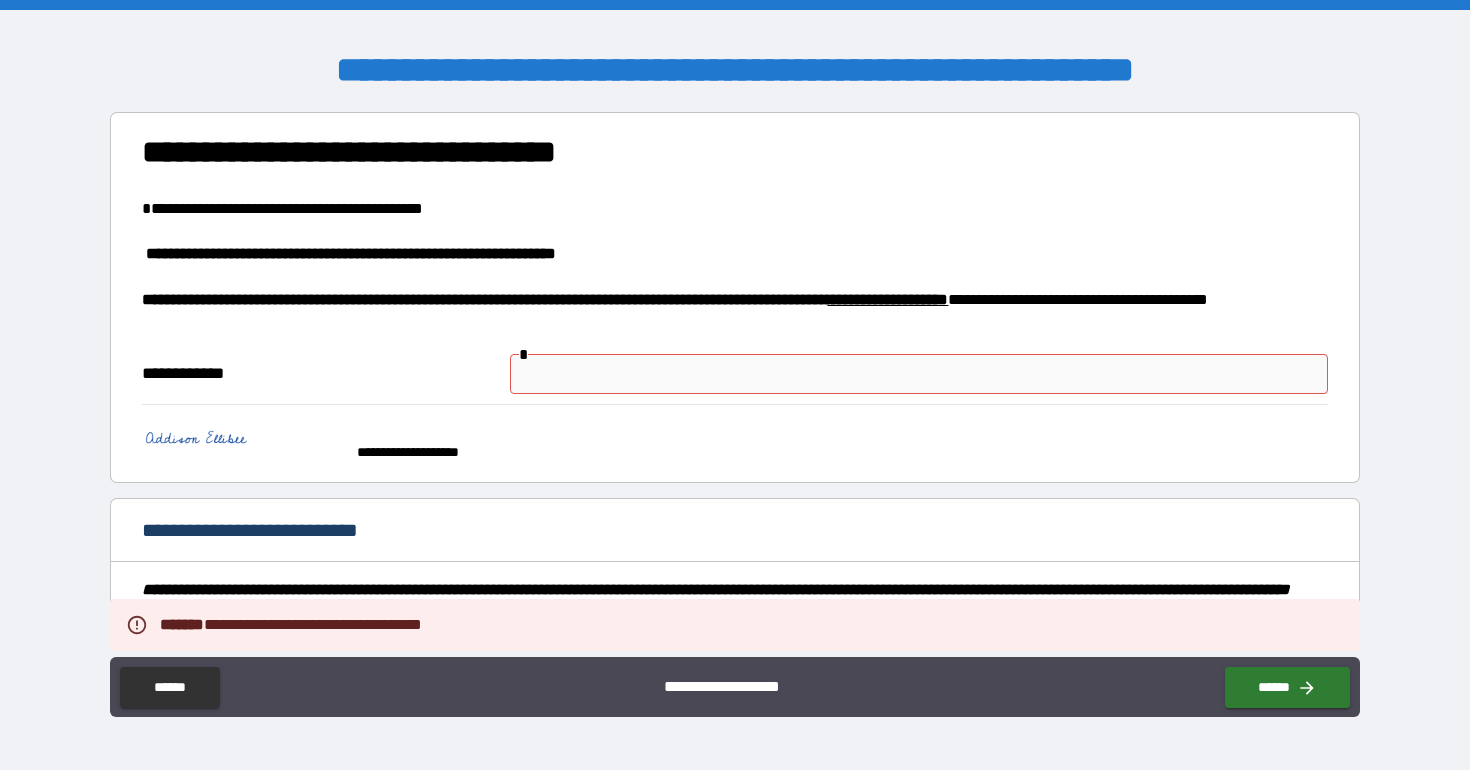click at bounding box center (919, 374) 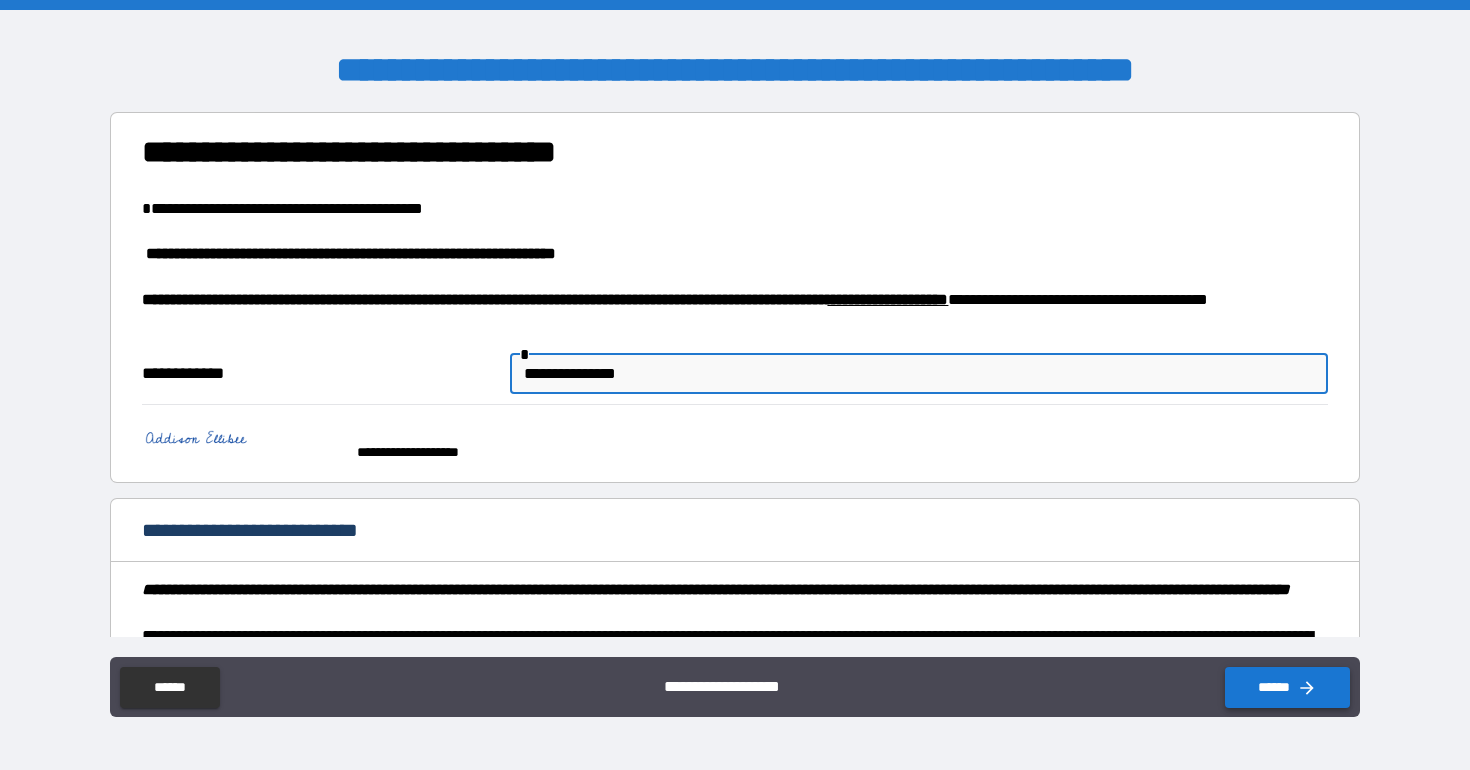 type on "**********" 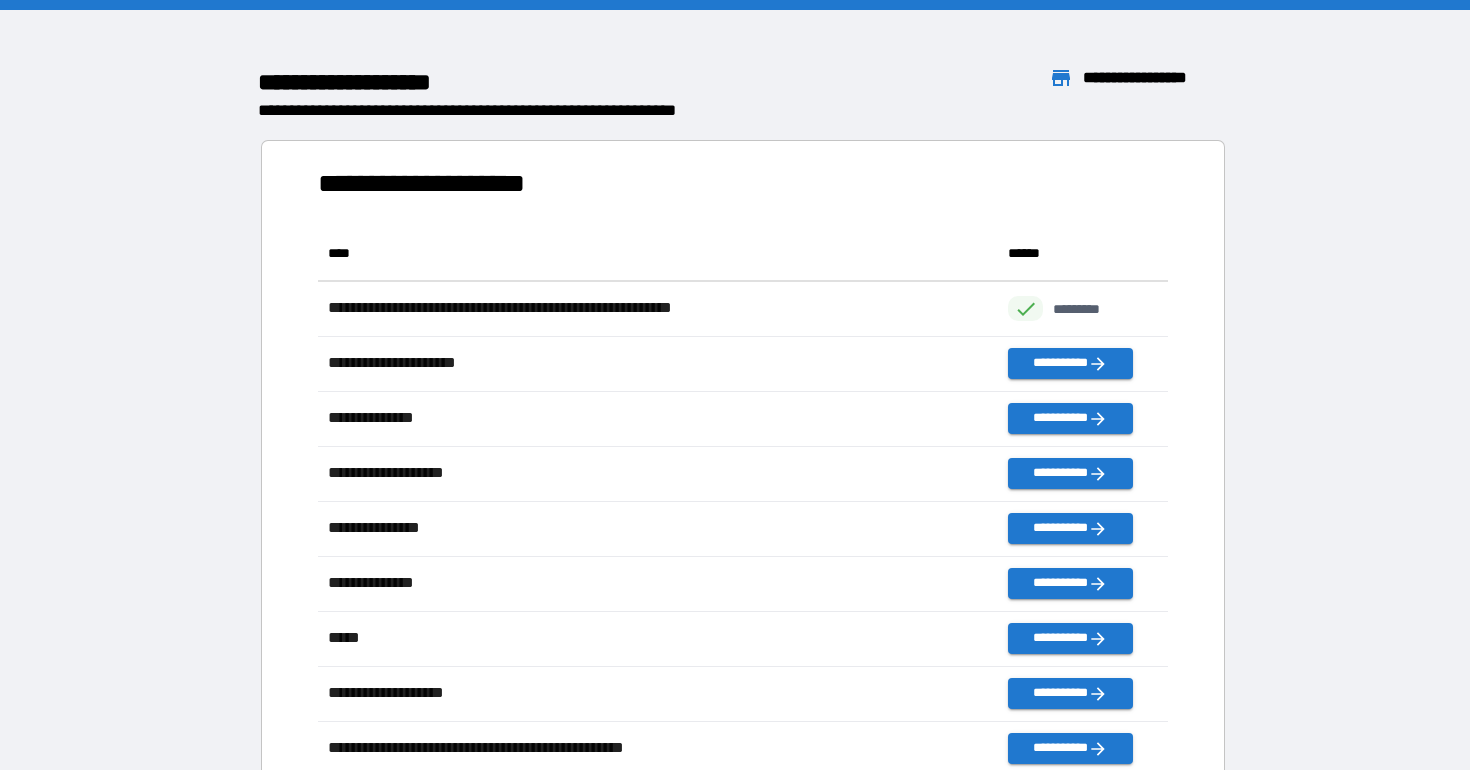 scroll, scrollTop: 1, scrollLeft: 1, axis: both 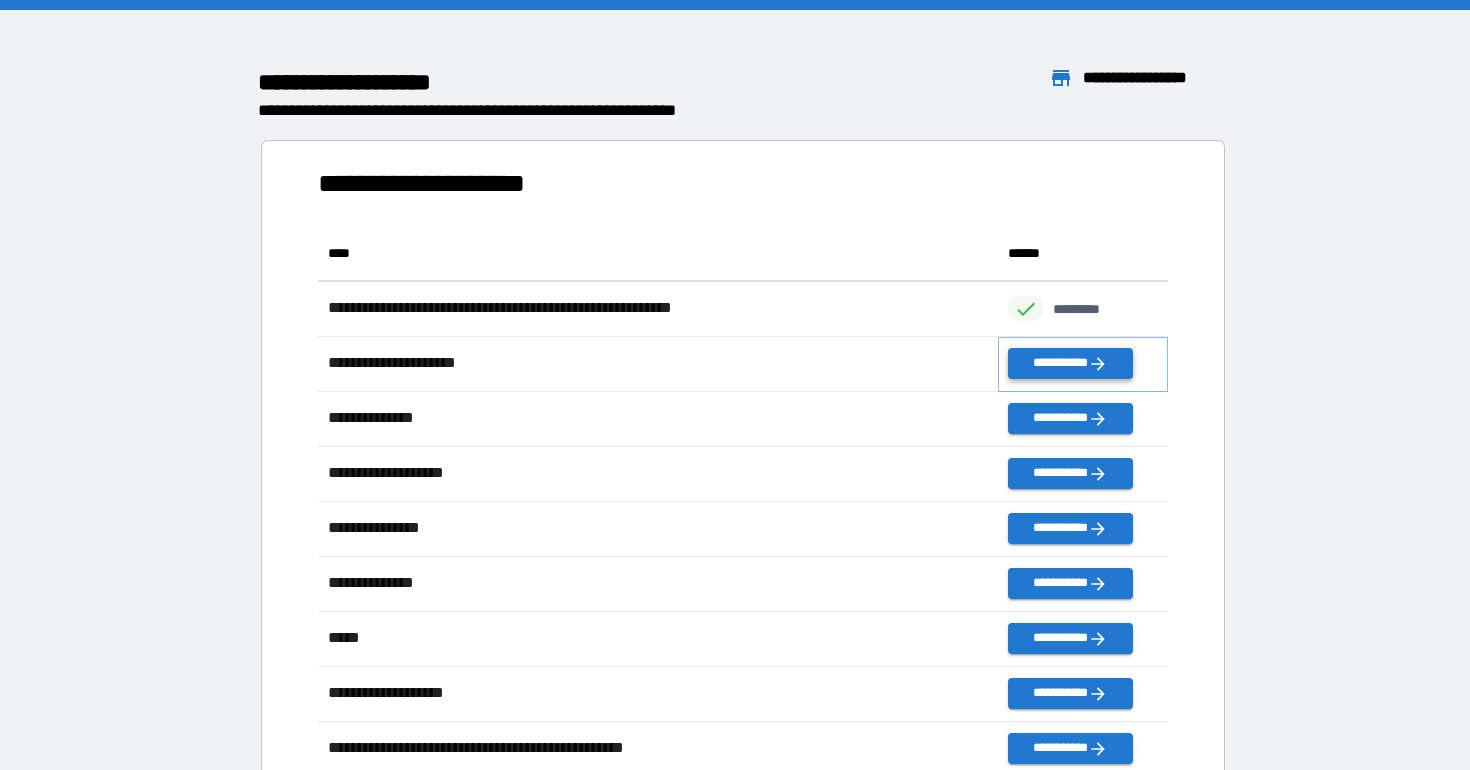 click on "**********" at bounding box center [1070, 363] 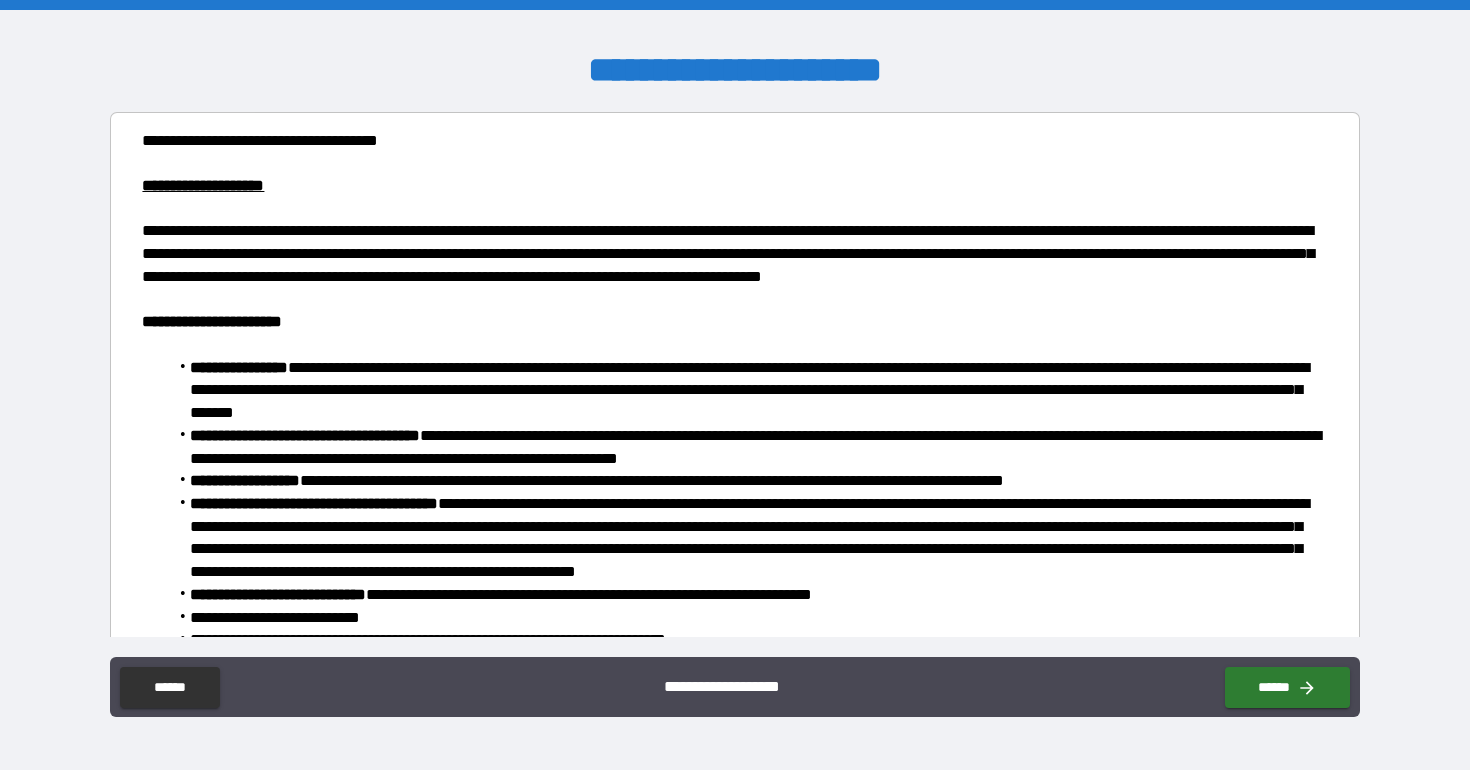 scroll, scrollTop: 514, scrollLeft: 0, axis: vertical 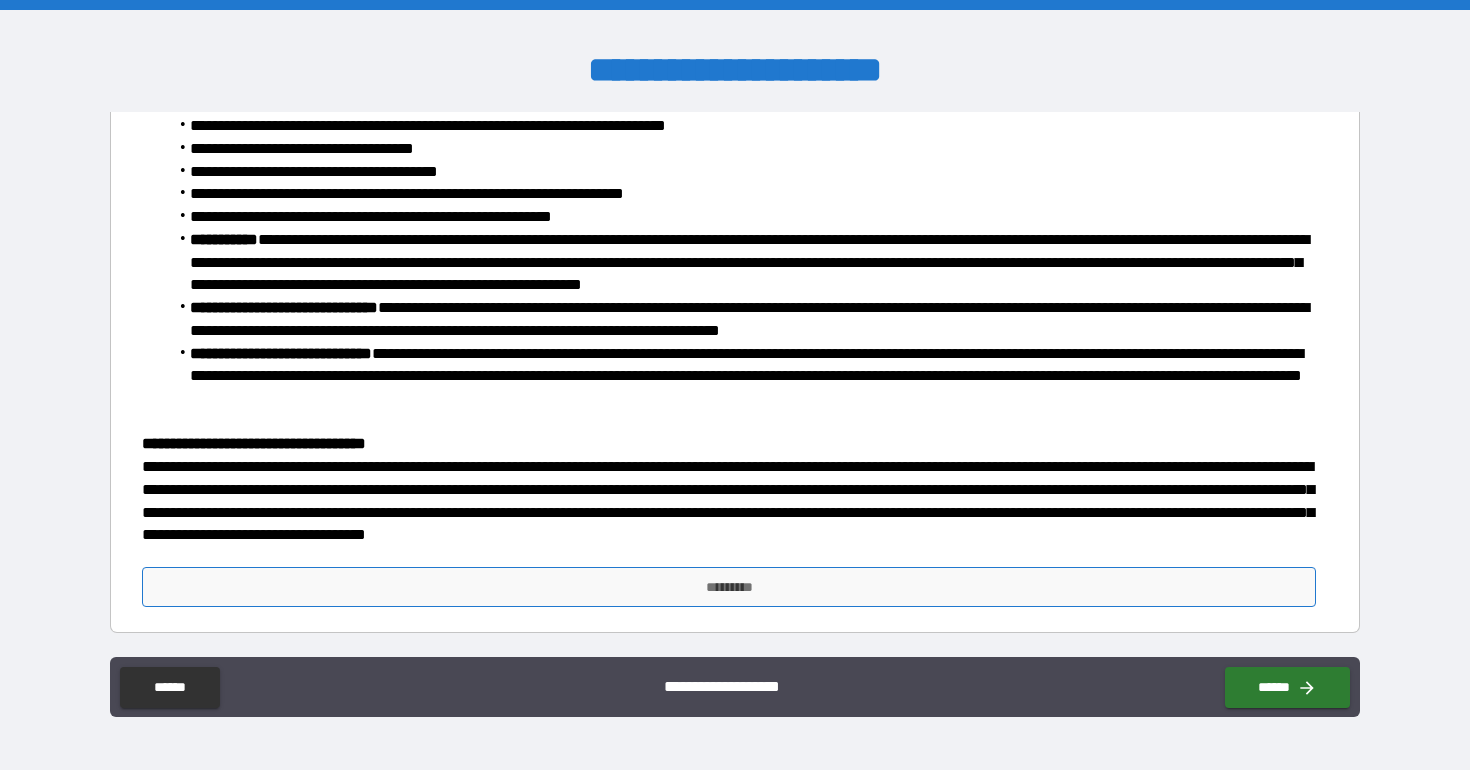 click on "*********" at bounding box center [728, 587] 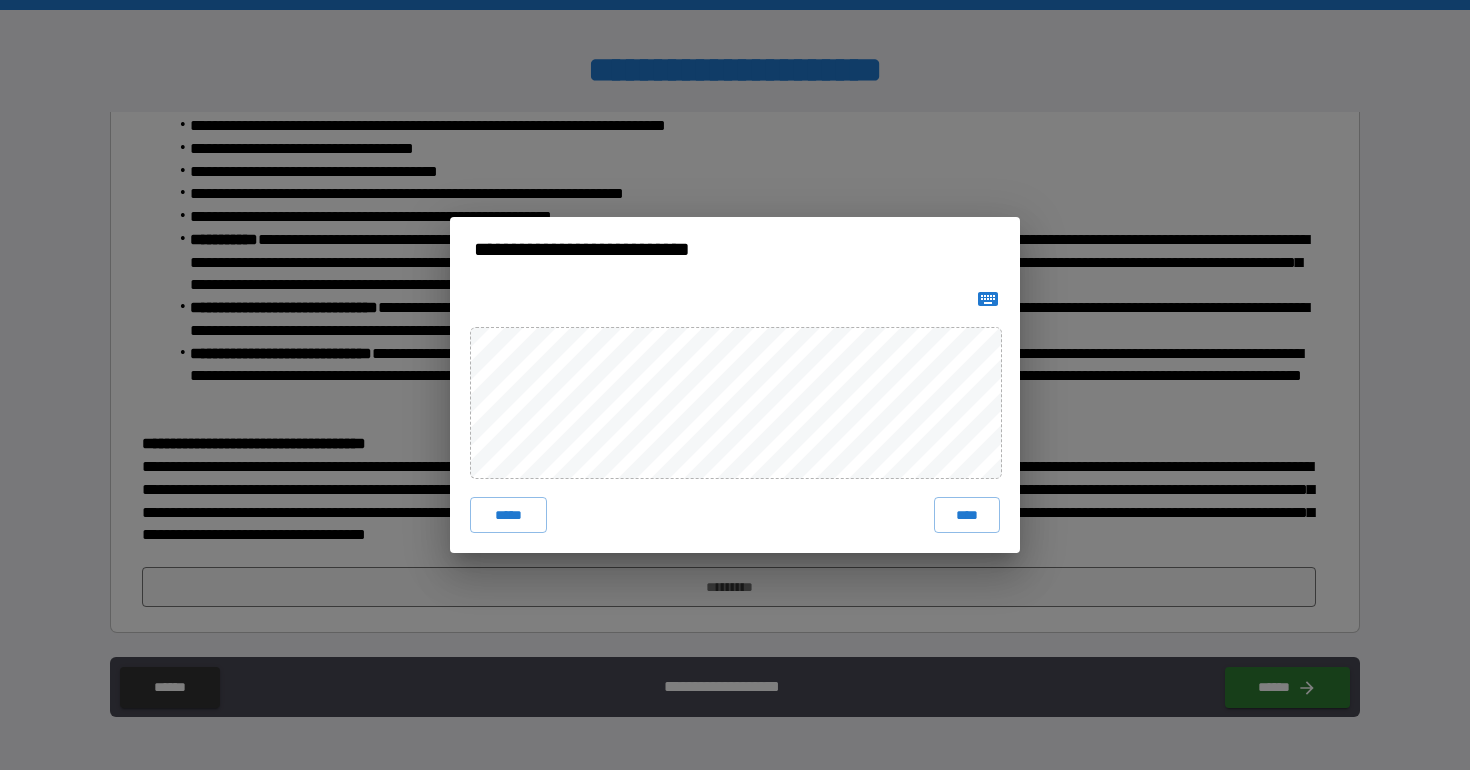 click 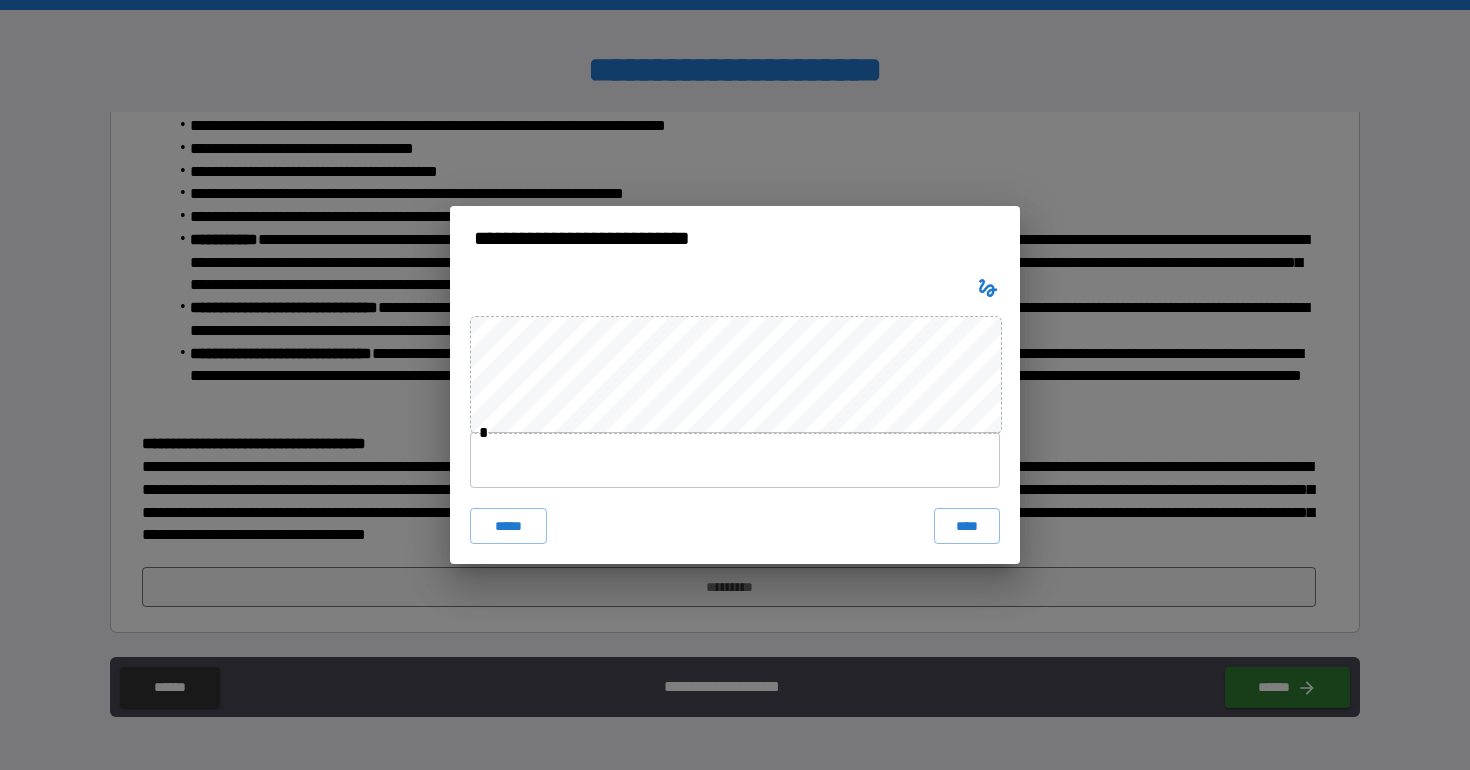 type 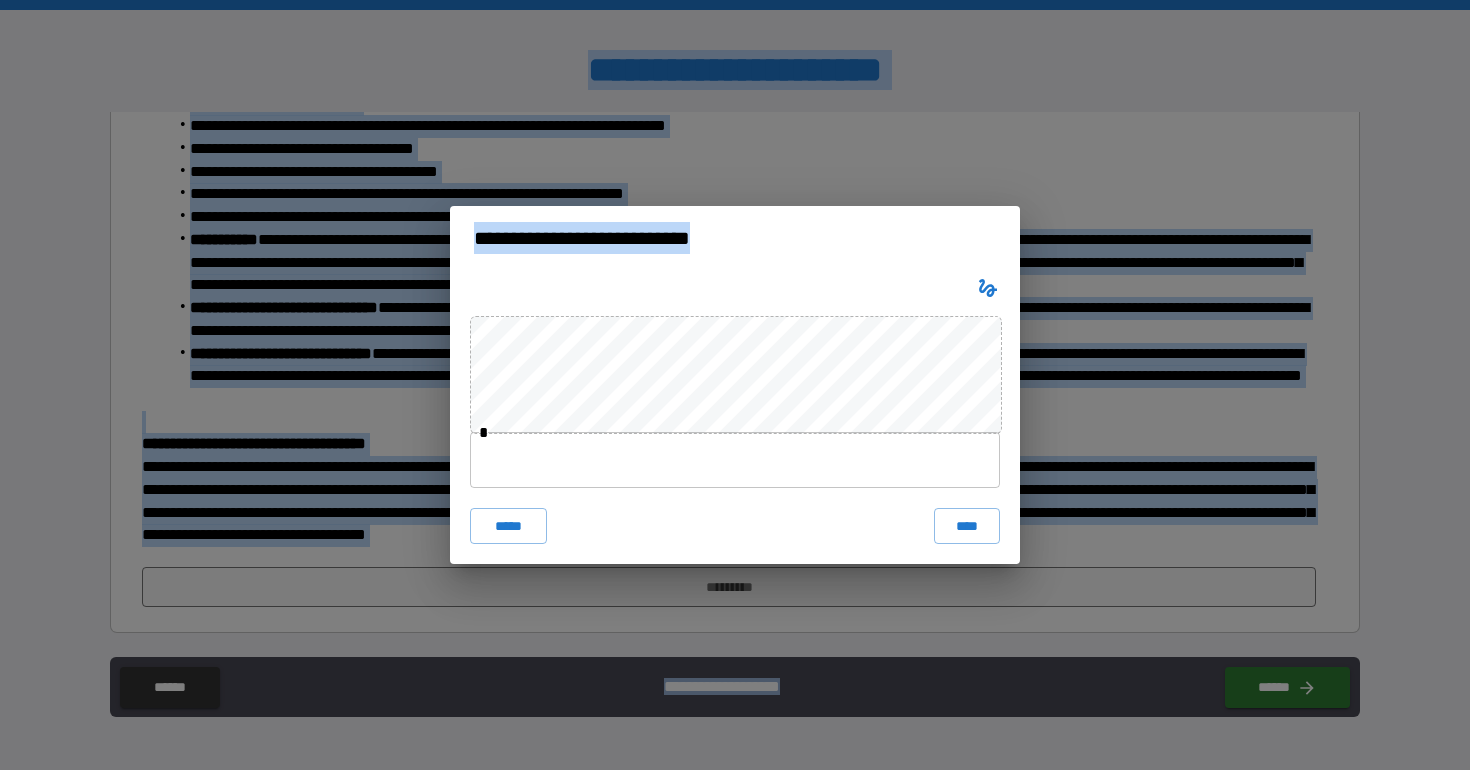 click at bounding box center [735, 460] 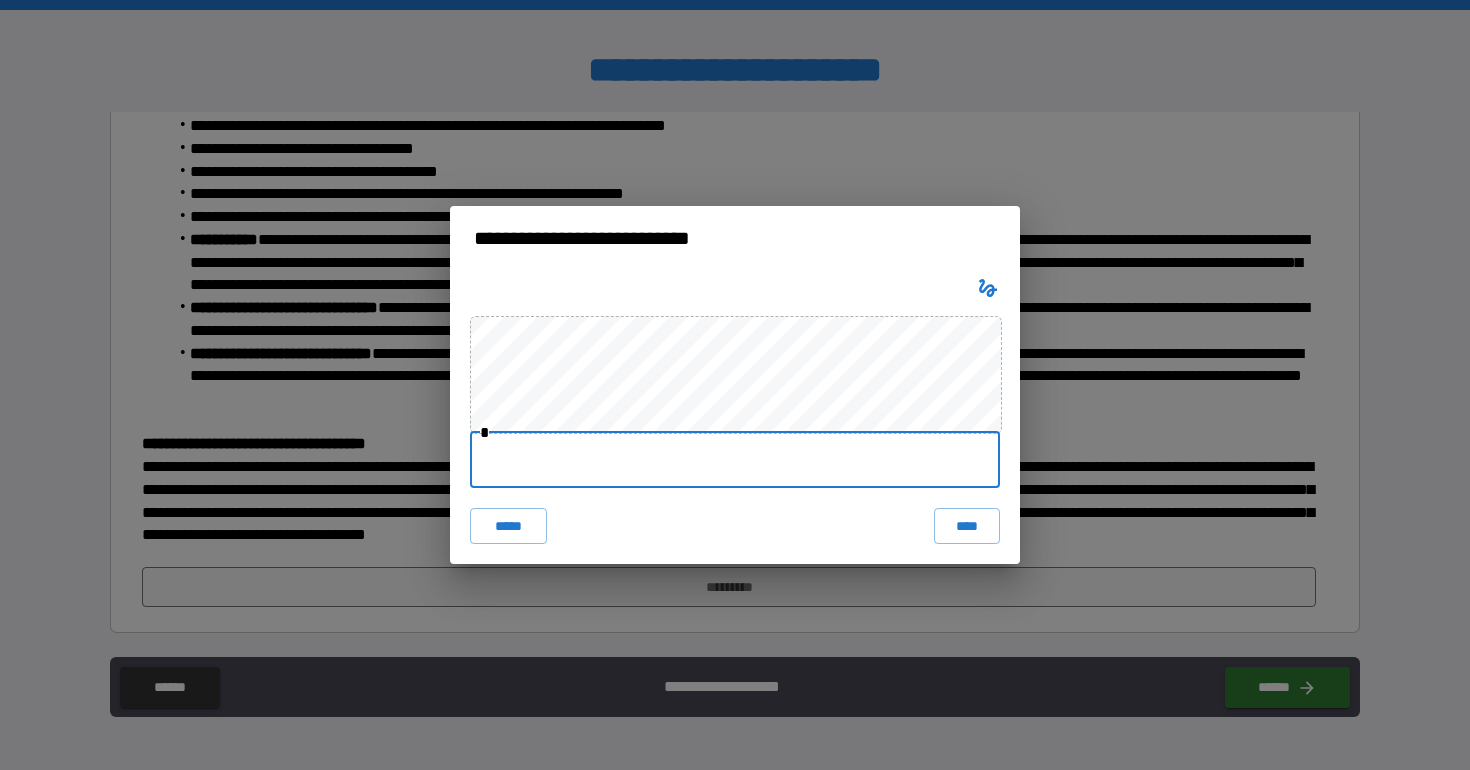 click at bounding box center [735, 460] 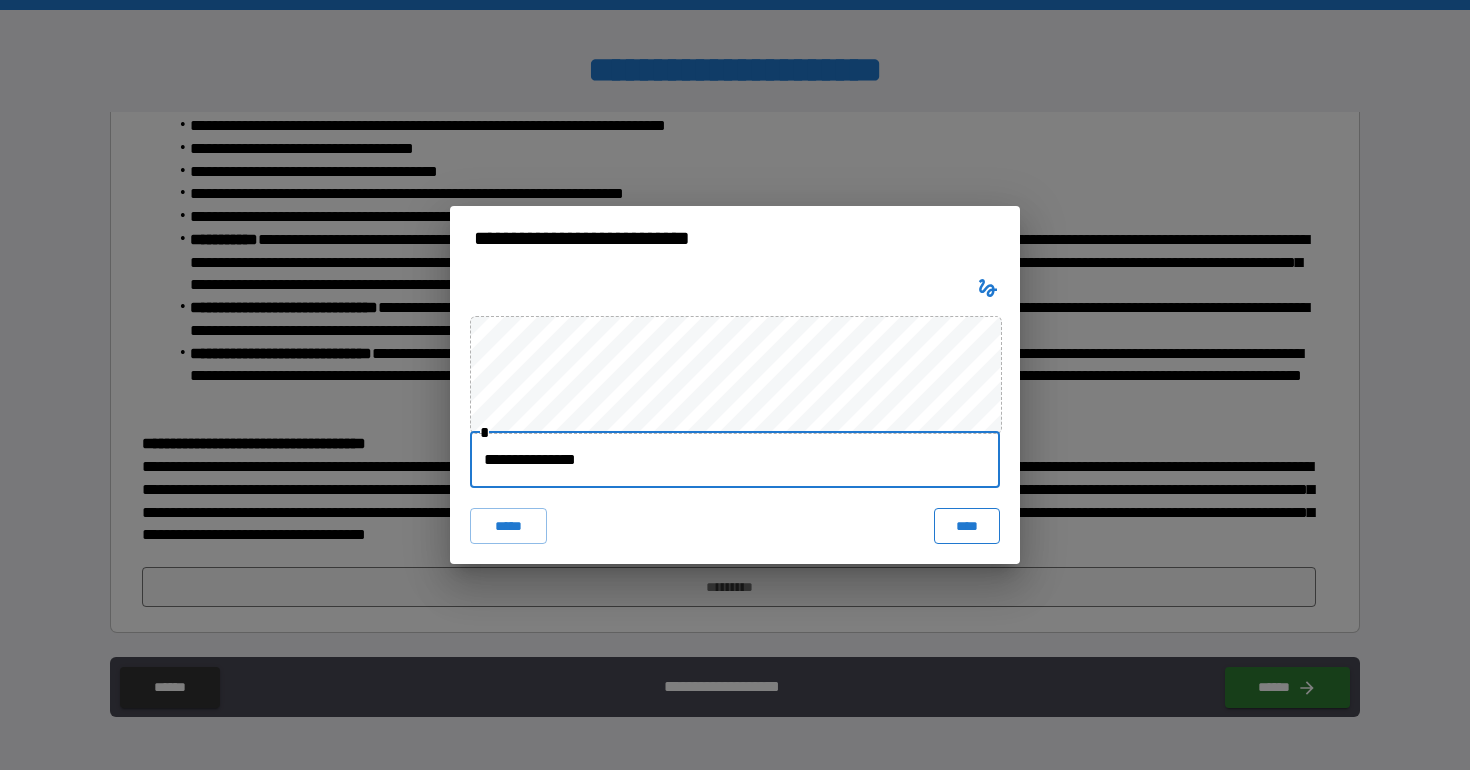 type on "**********" 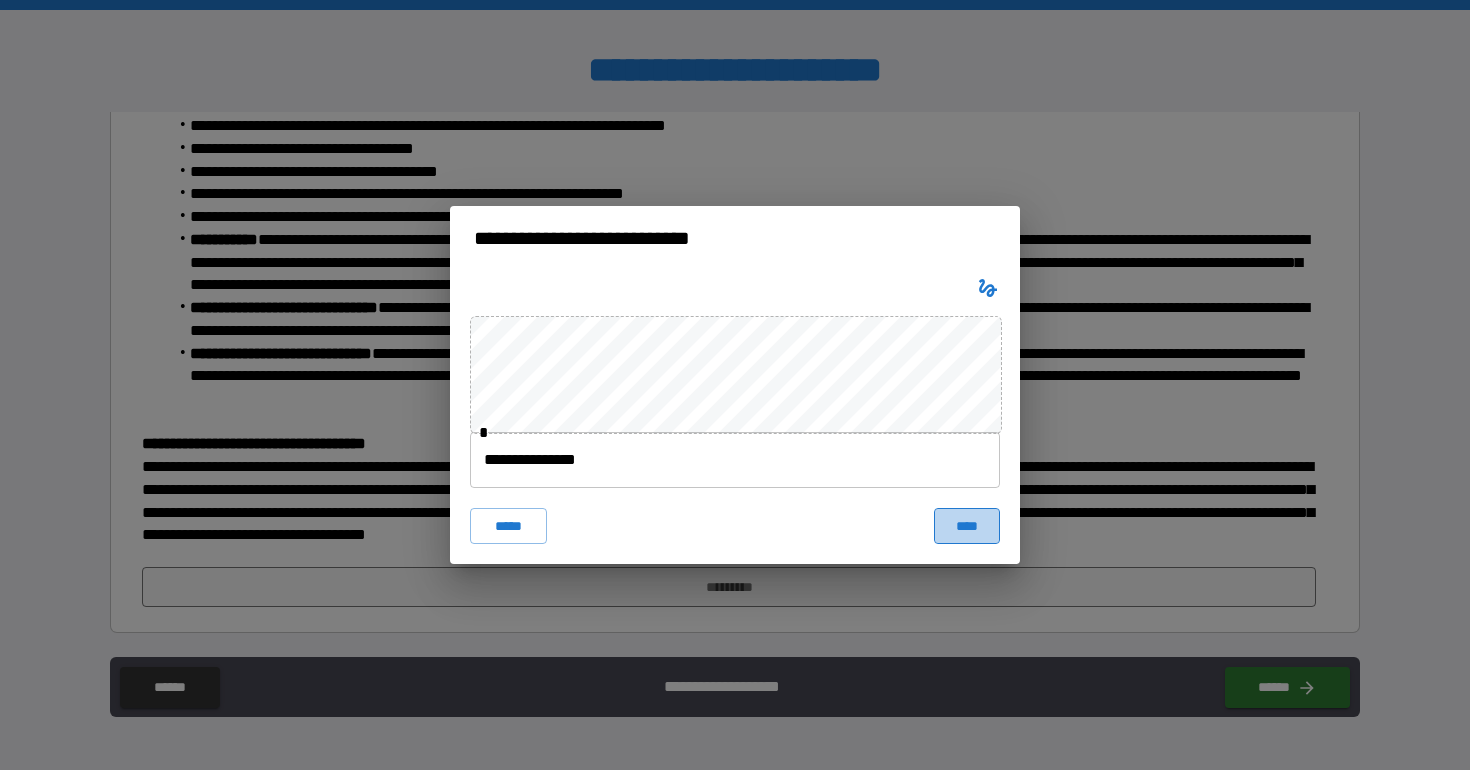 click on "****" at bounding box center (967, 526) 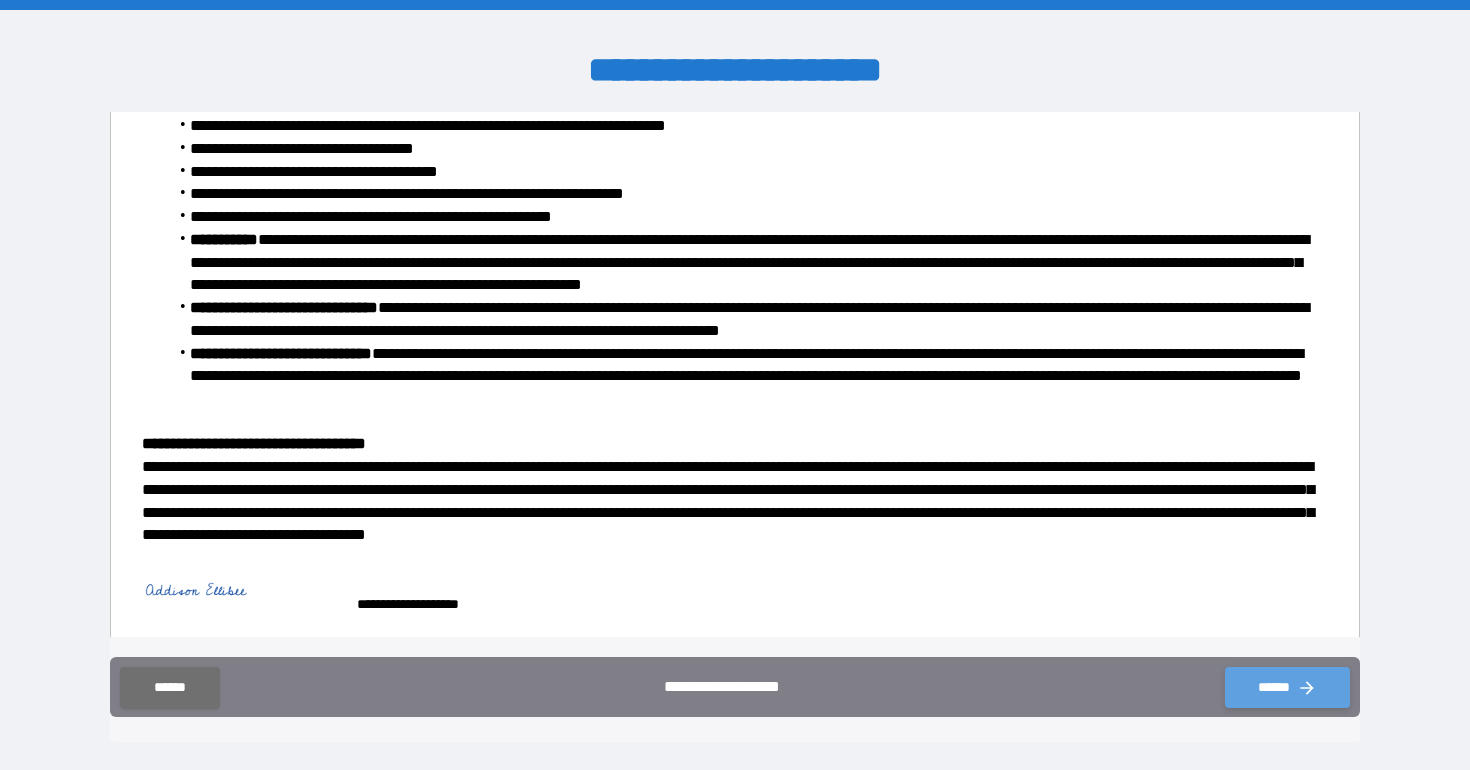 click on "******" at bounding box center (1287, 687) 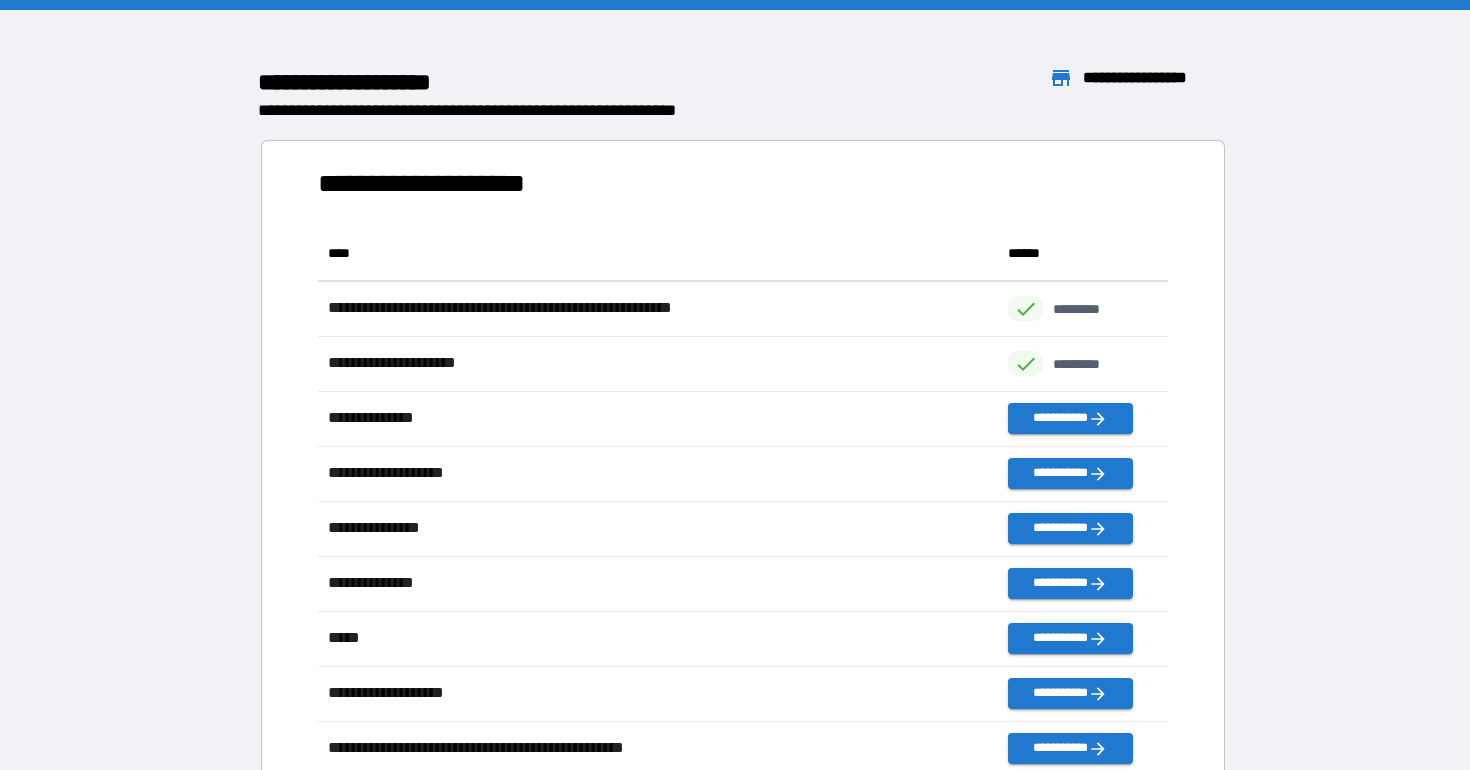 scroll, scrollTop: 1, scrollLeft: 1, axis: both 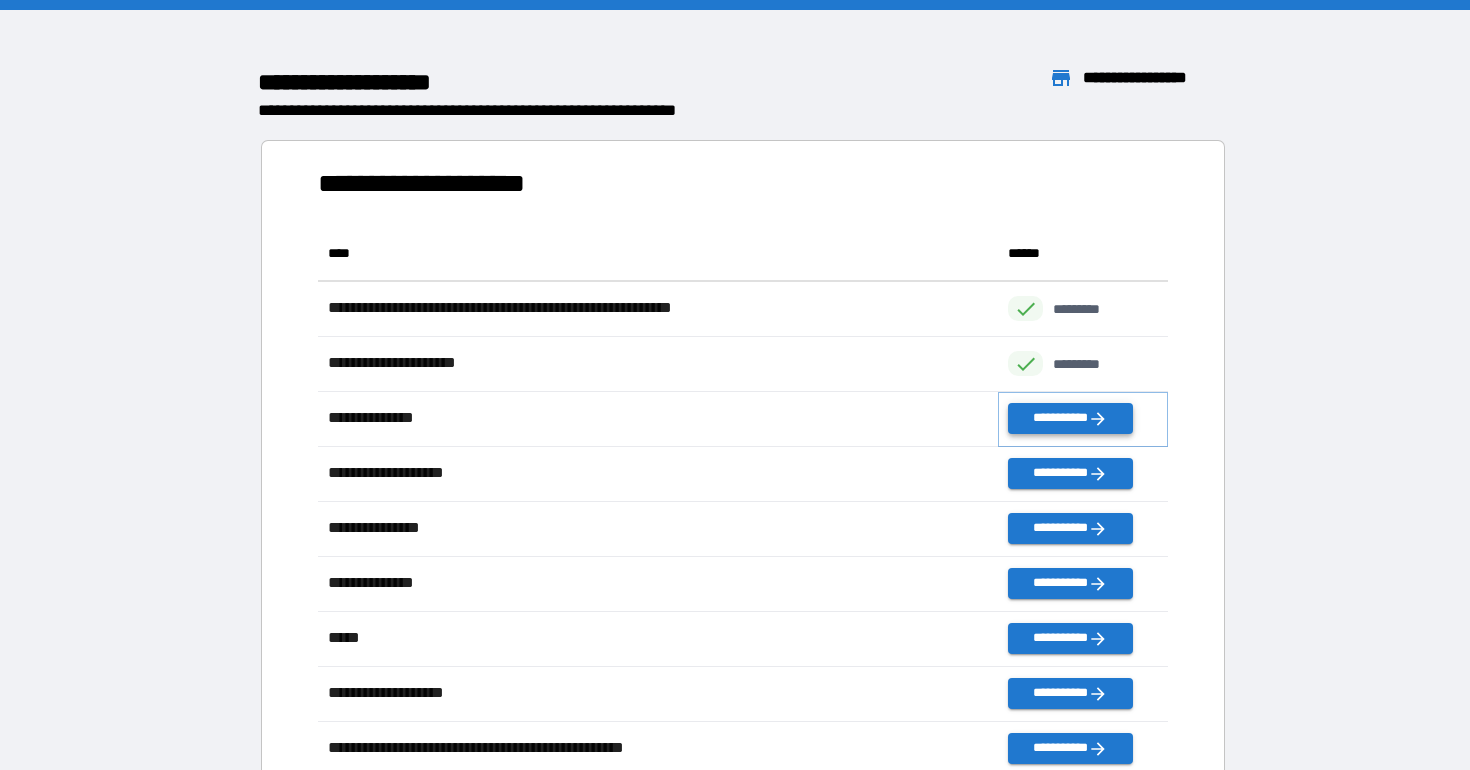 click on "**********" at bounding box center (1070, 418) 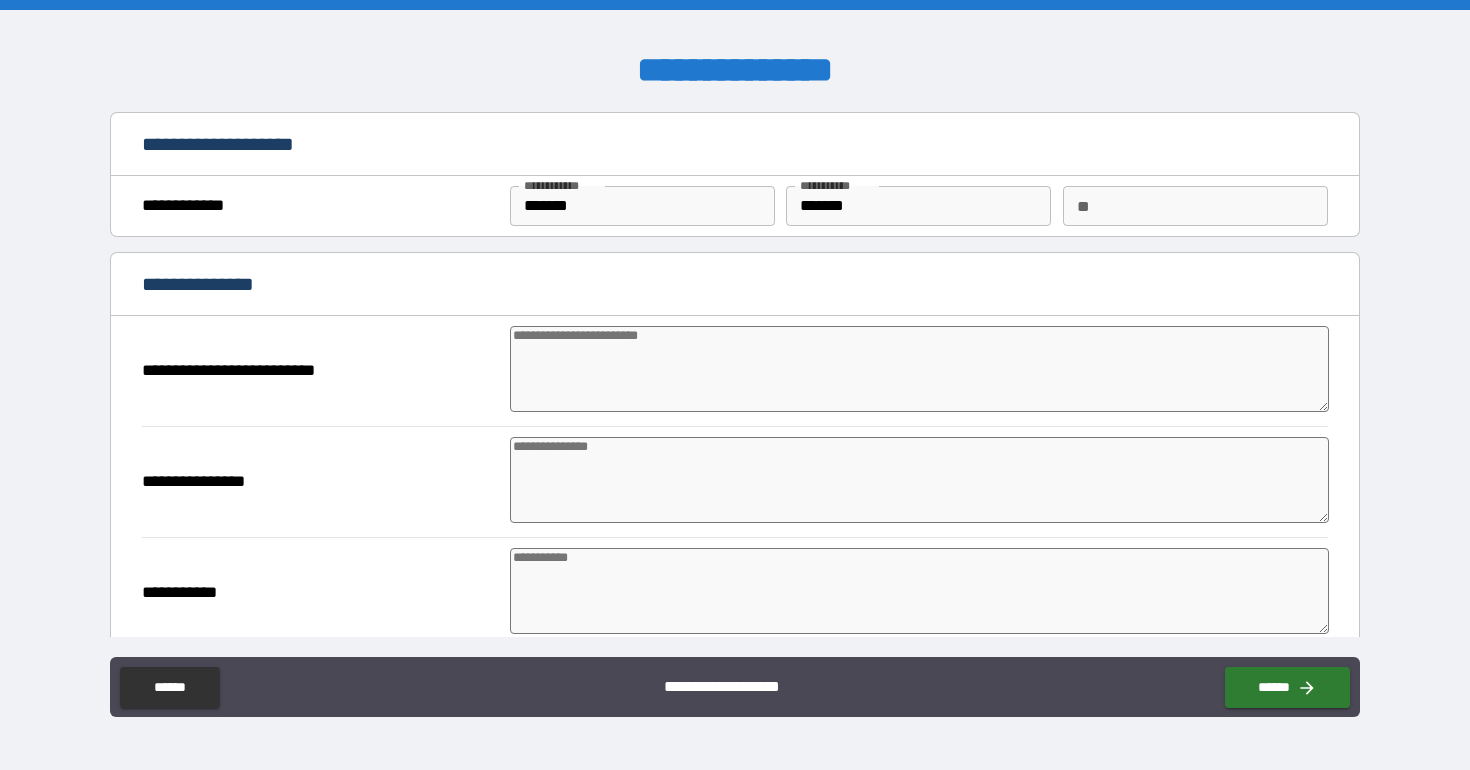type on "*" 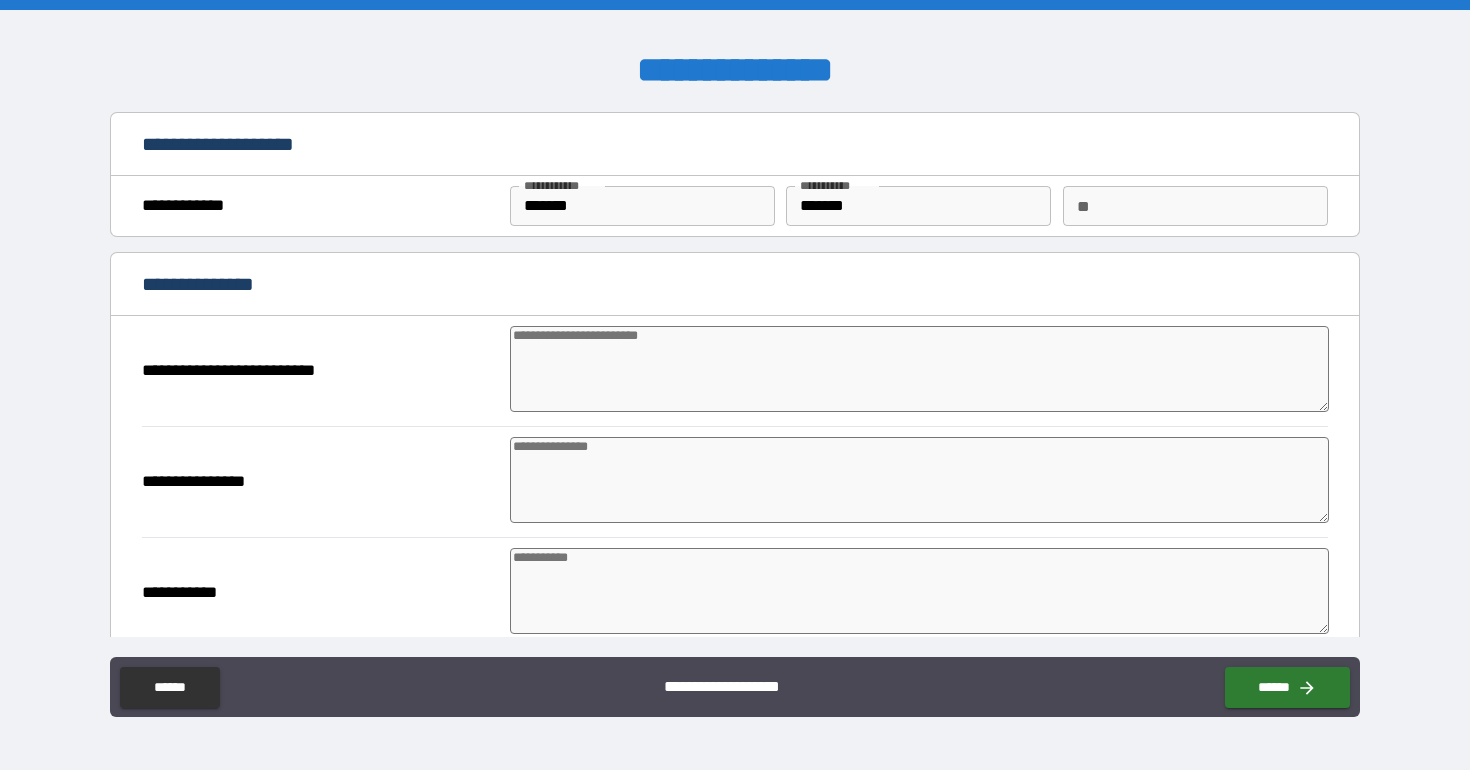 type on "*" 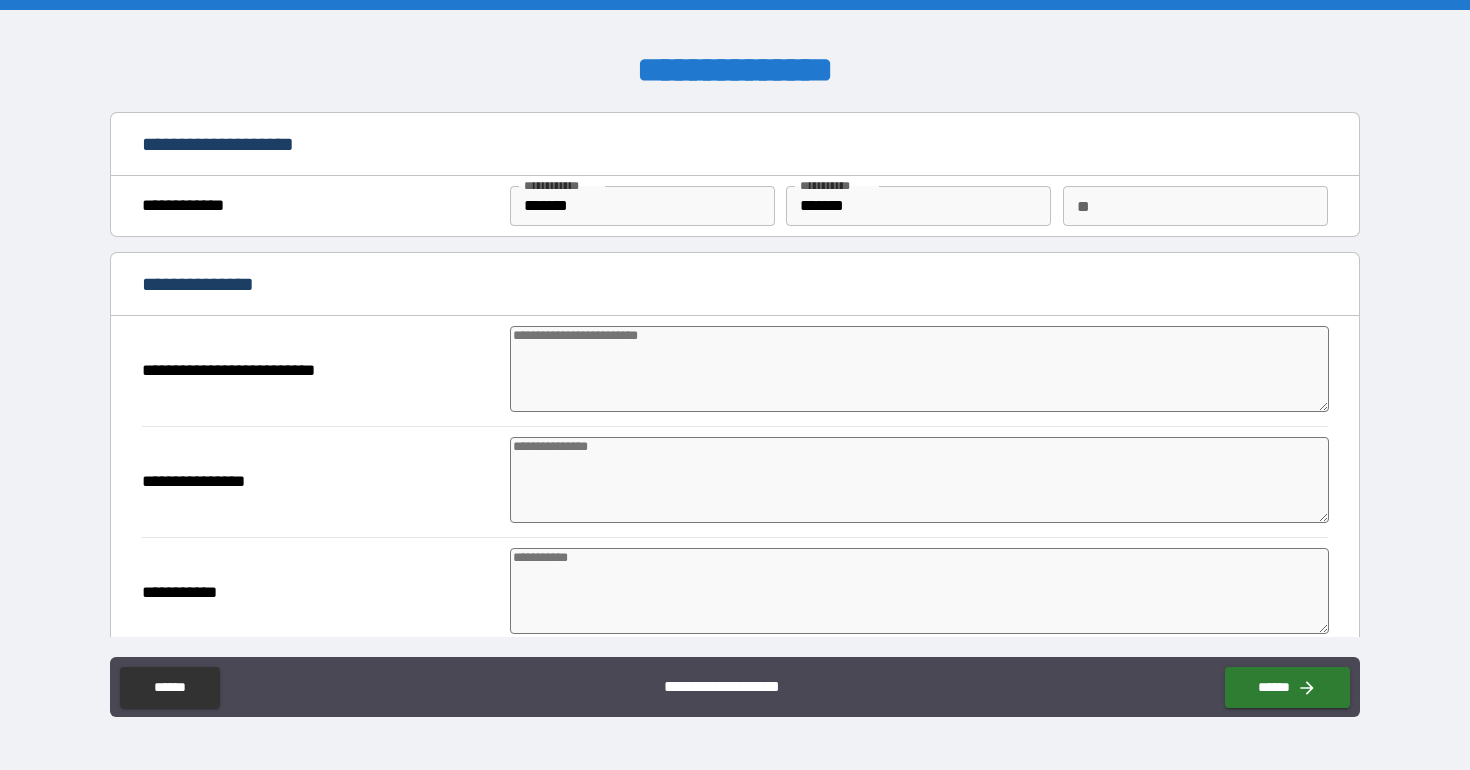 type on "*" 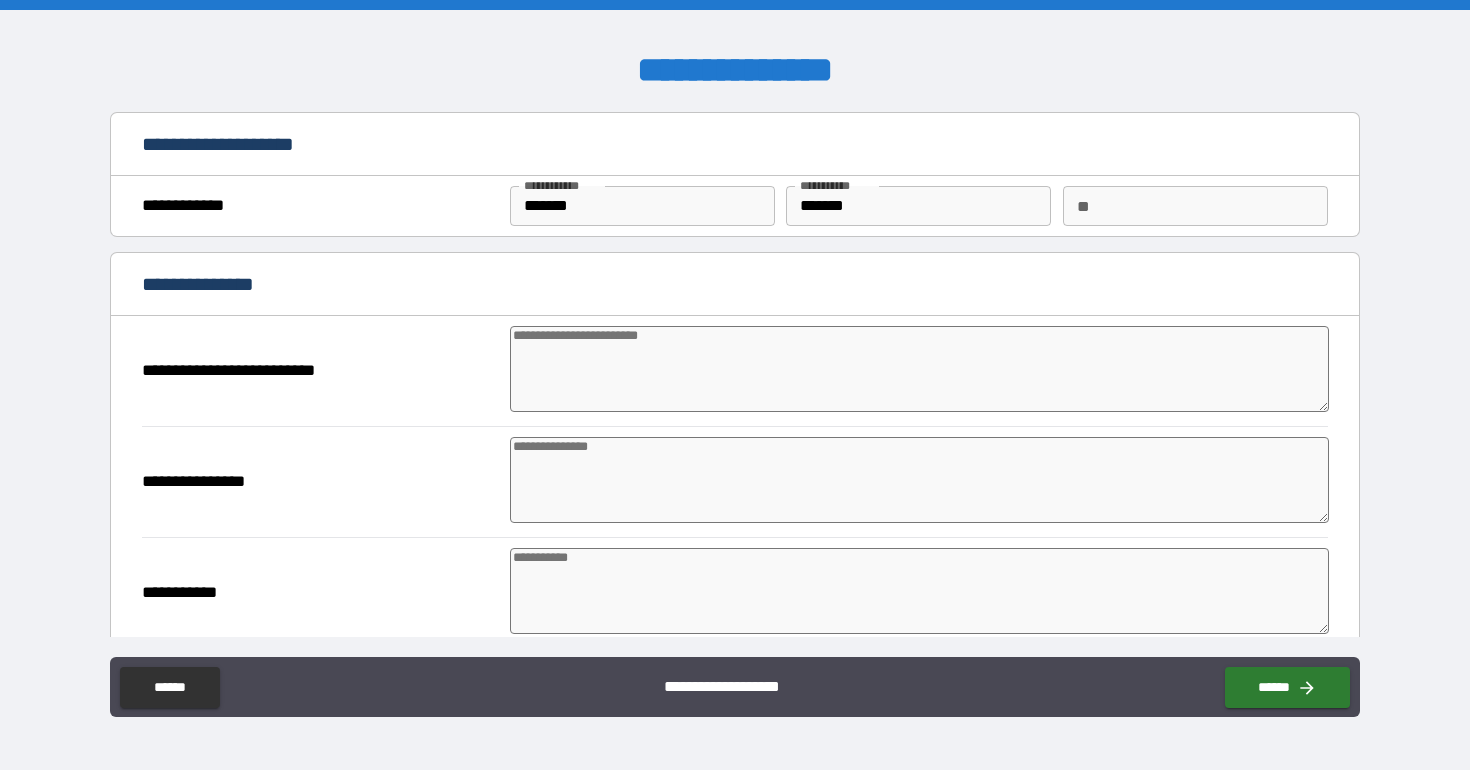 type on "*" 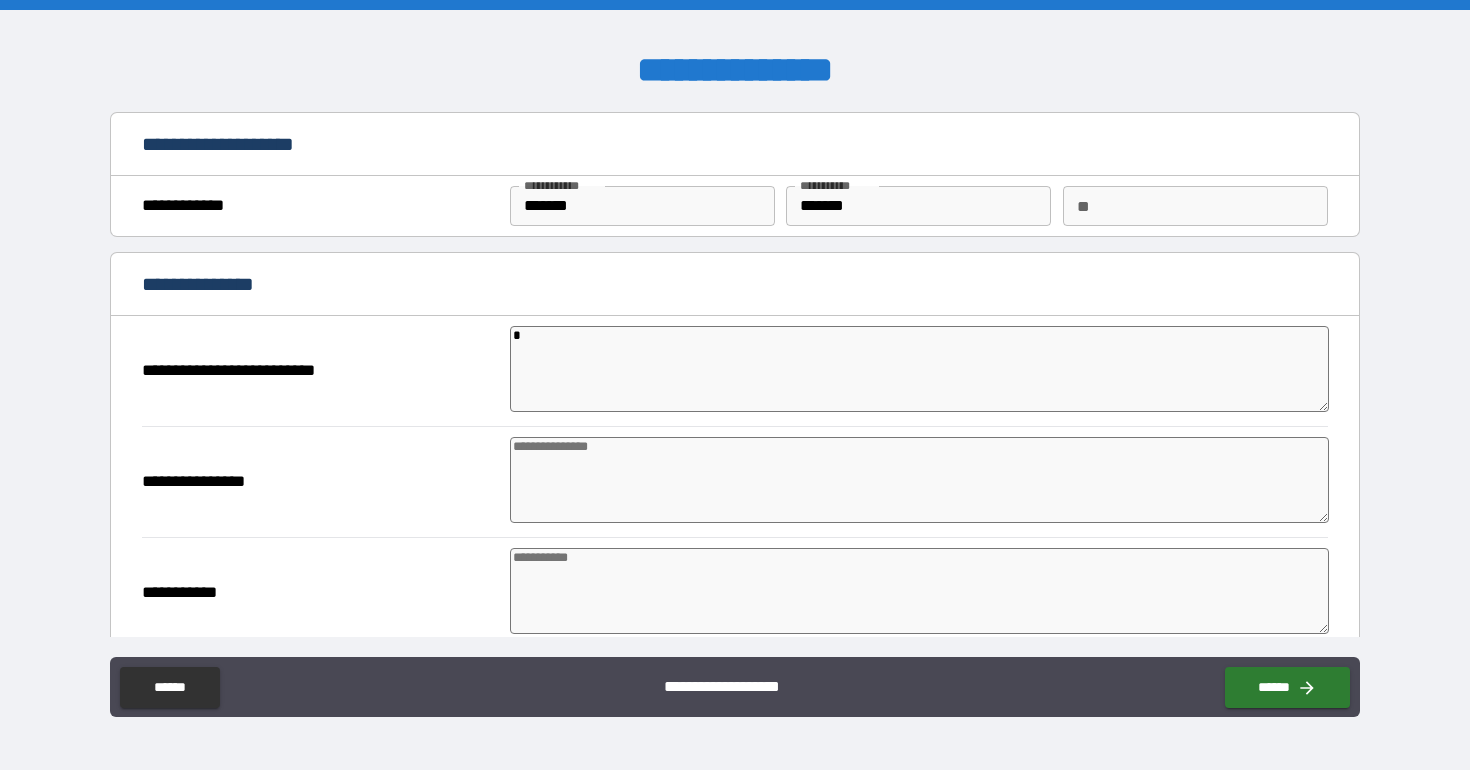 type on "**" 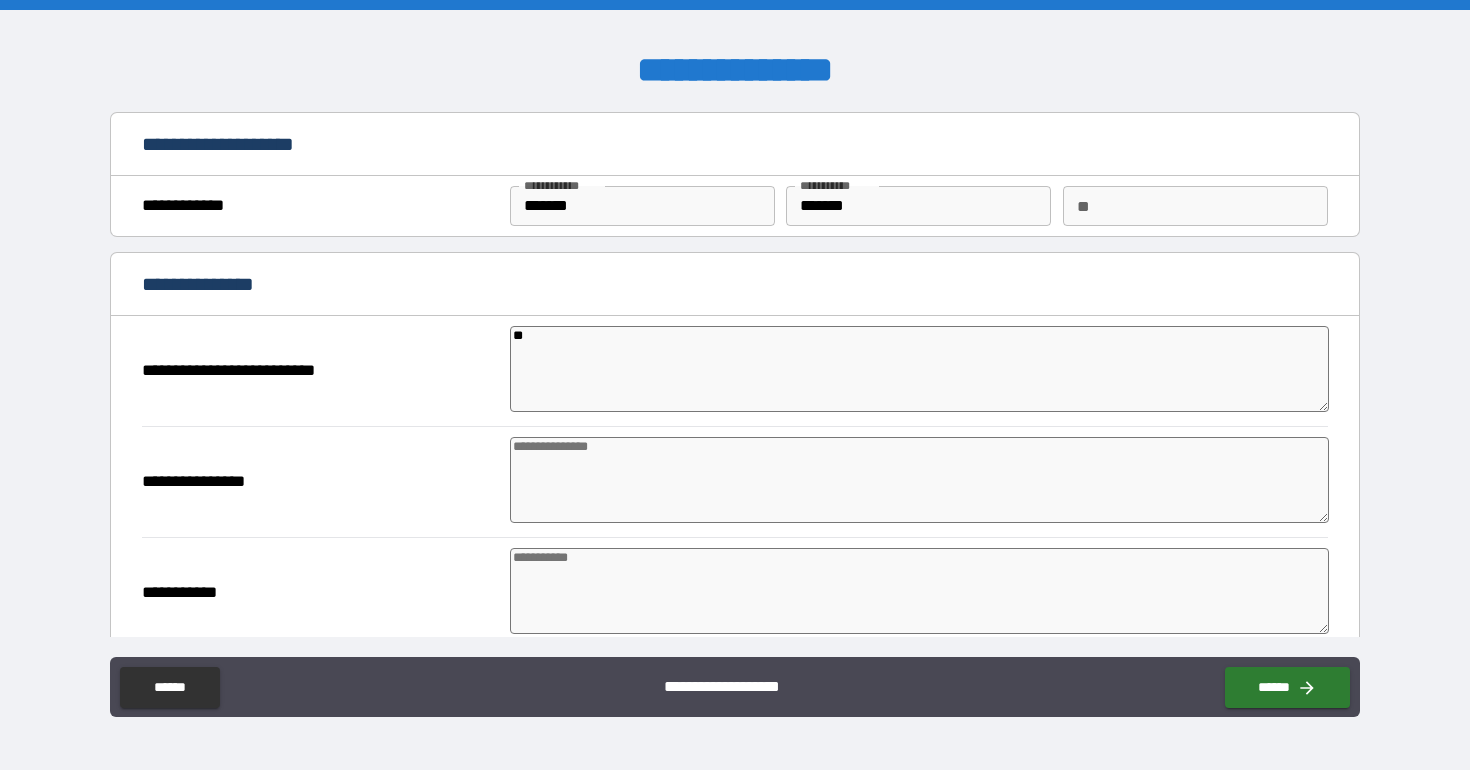 type on "*" 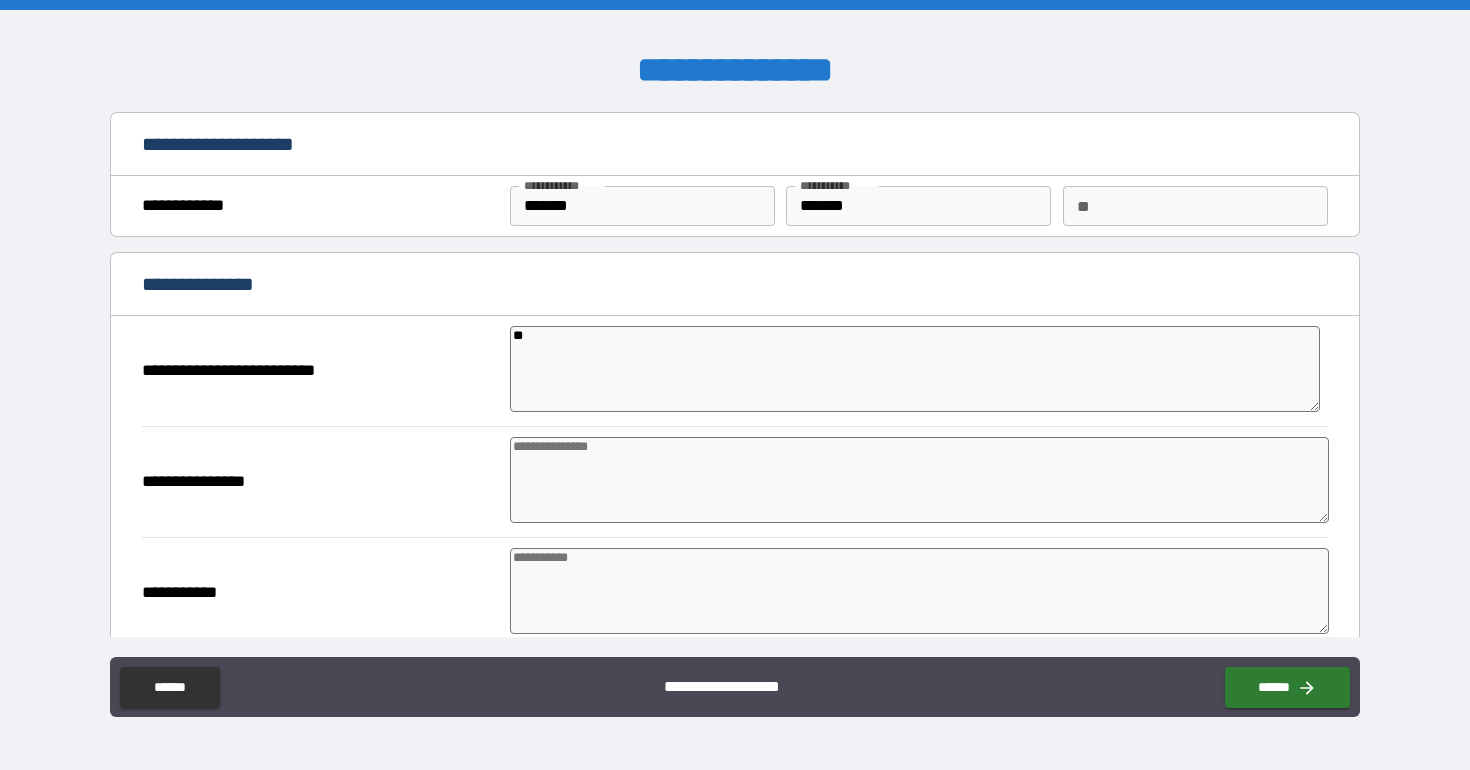 type on "***" 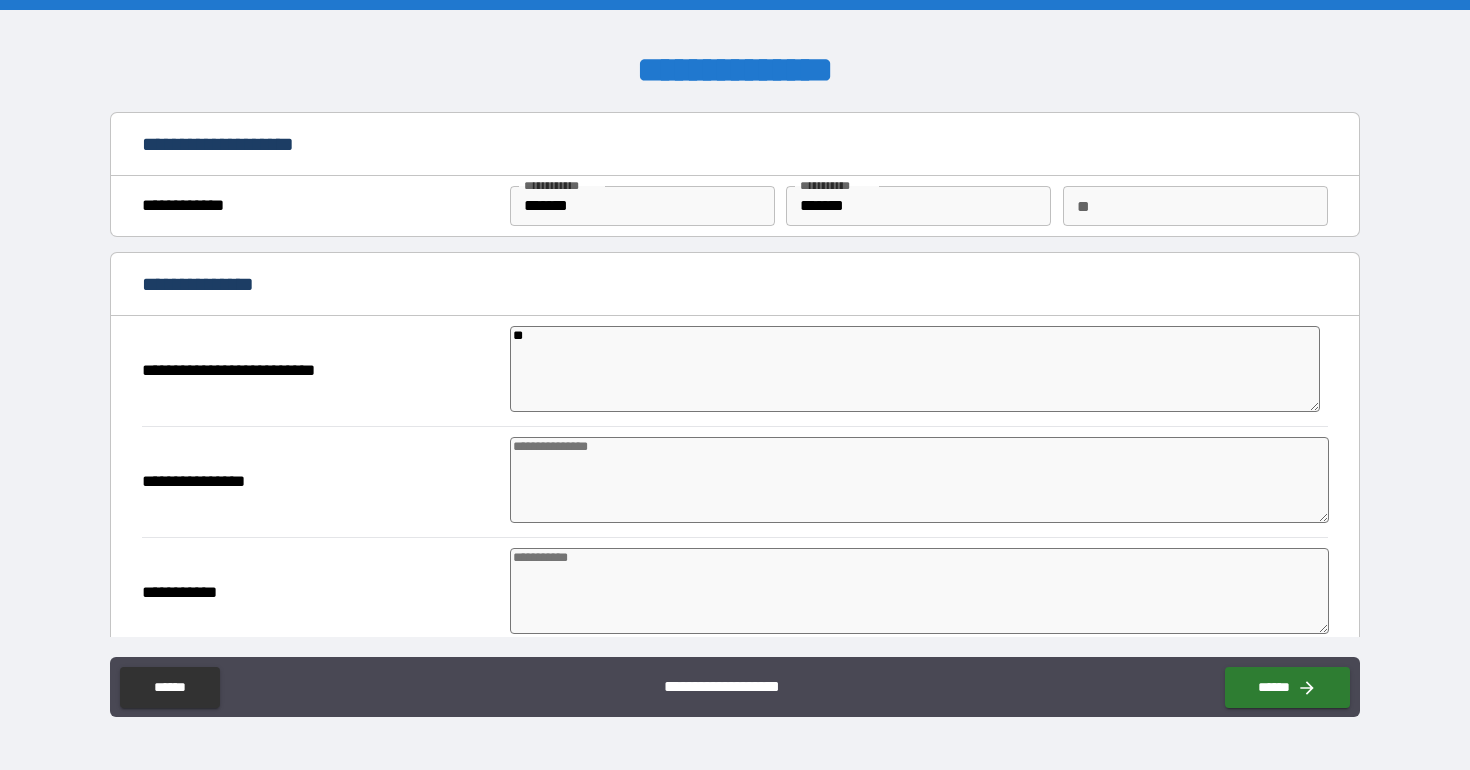 type on "*" 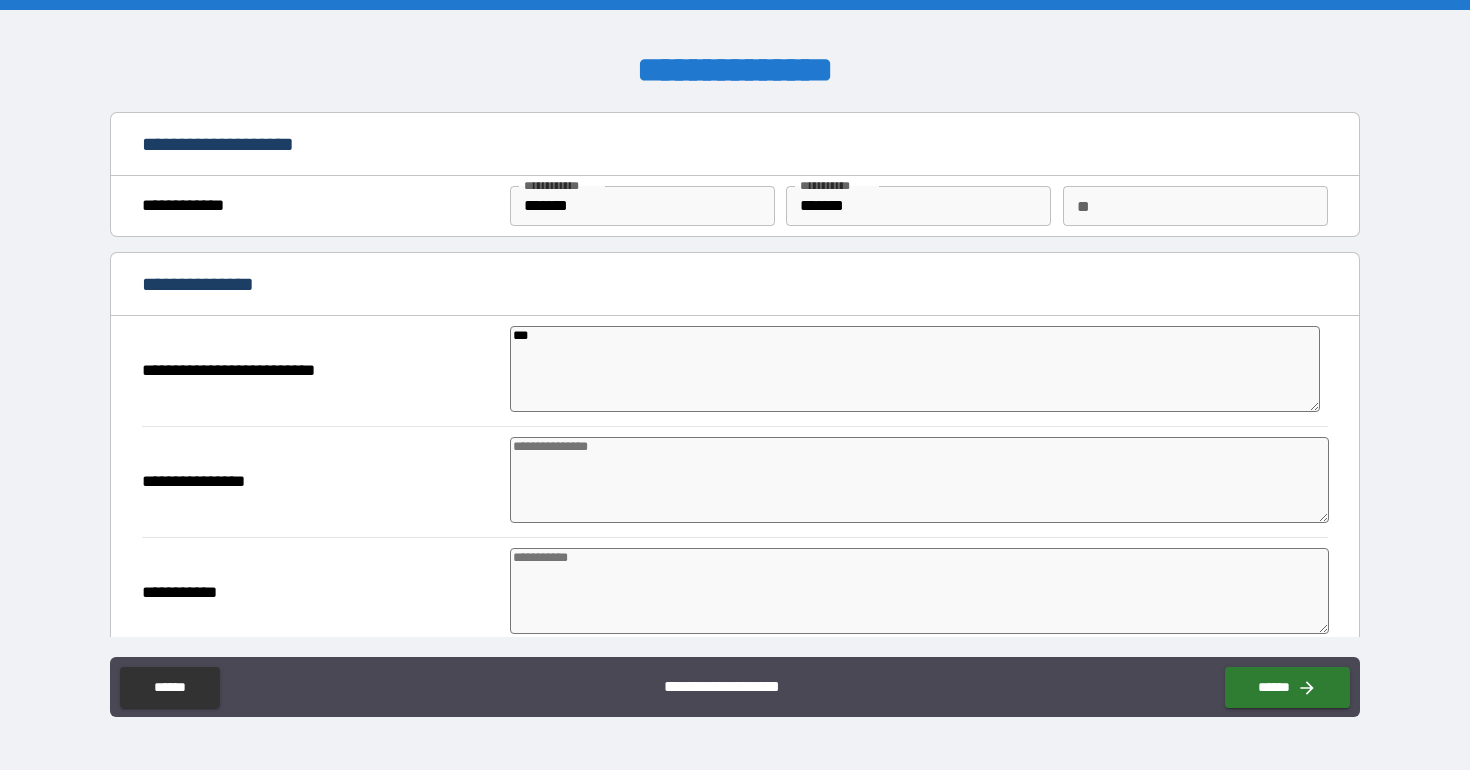 type on "***" 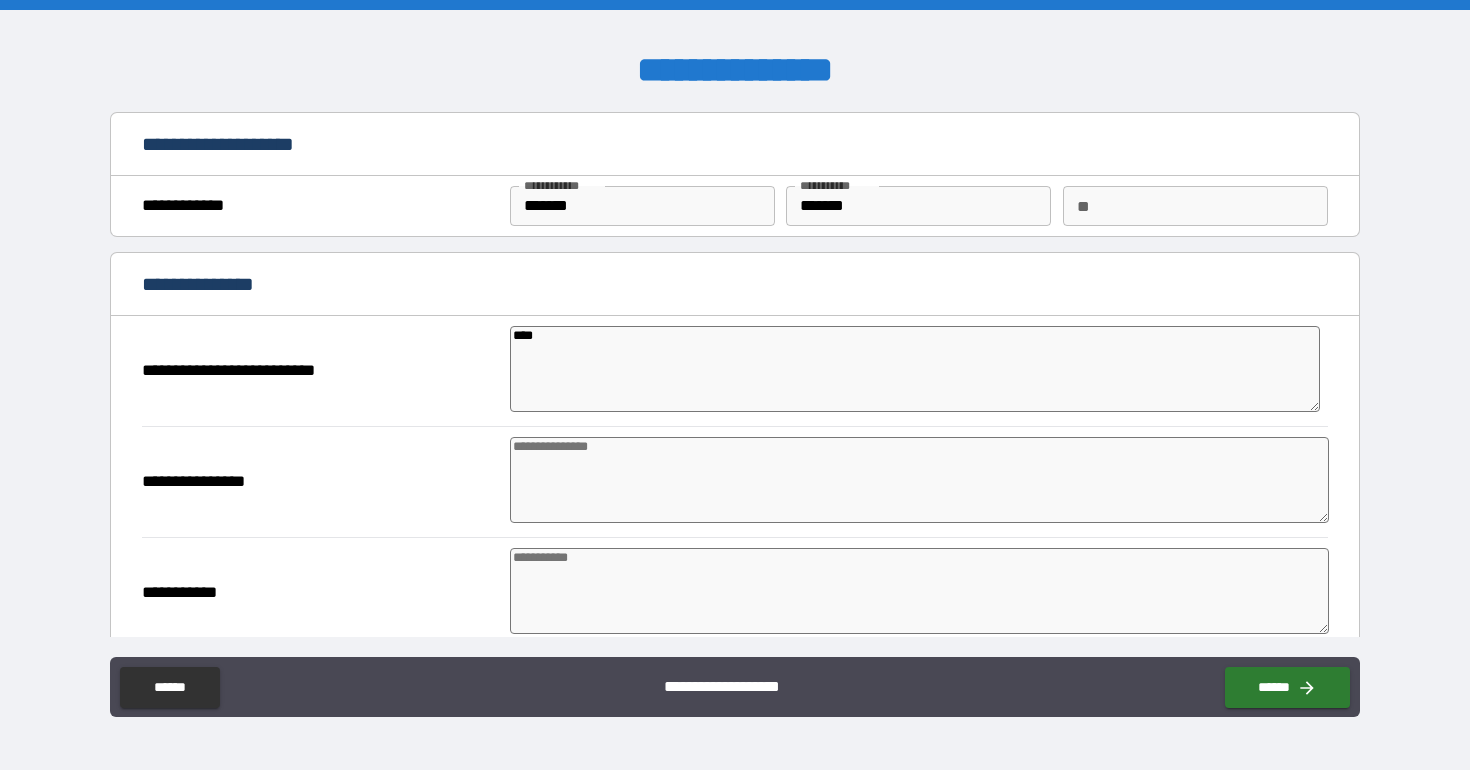 type on "*" 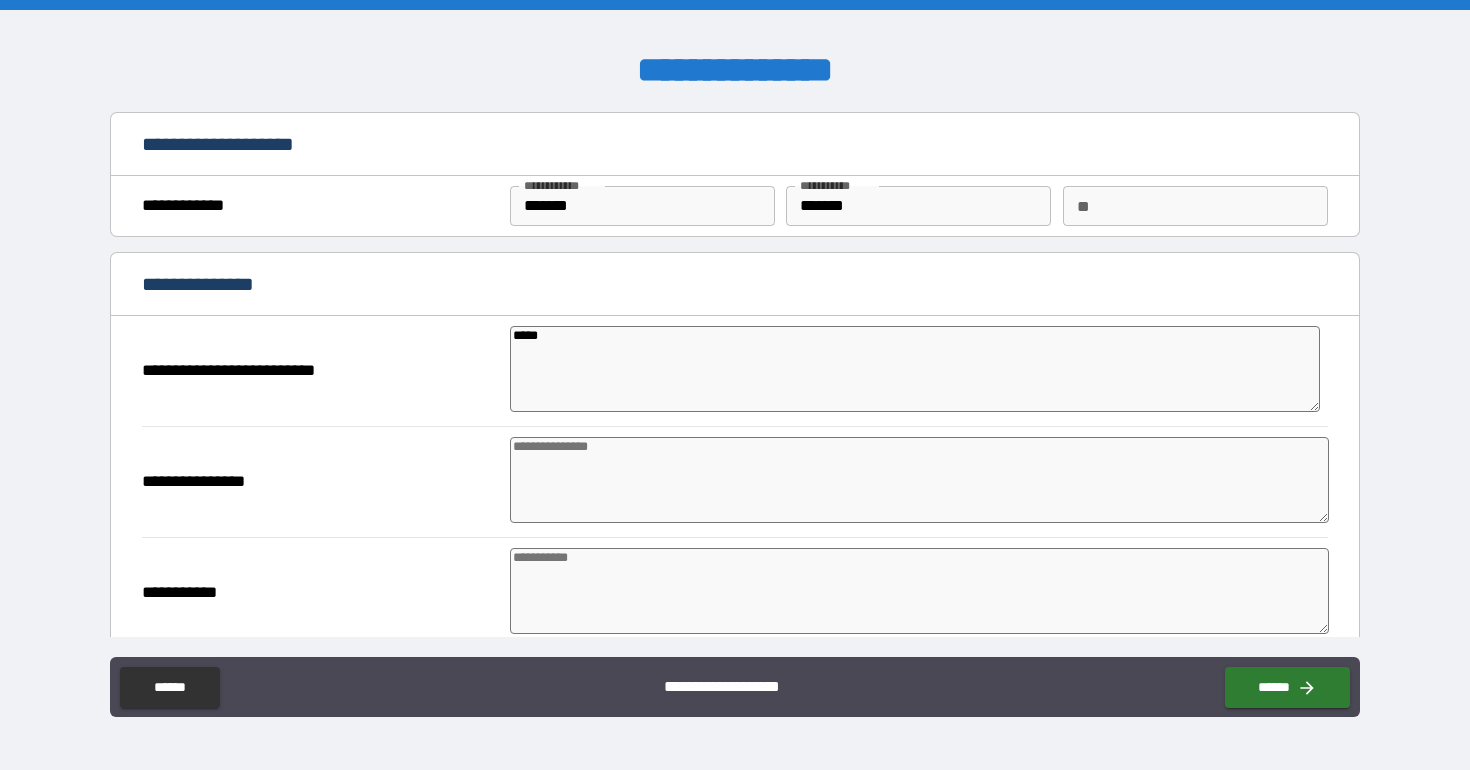 type on "******" 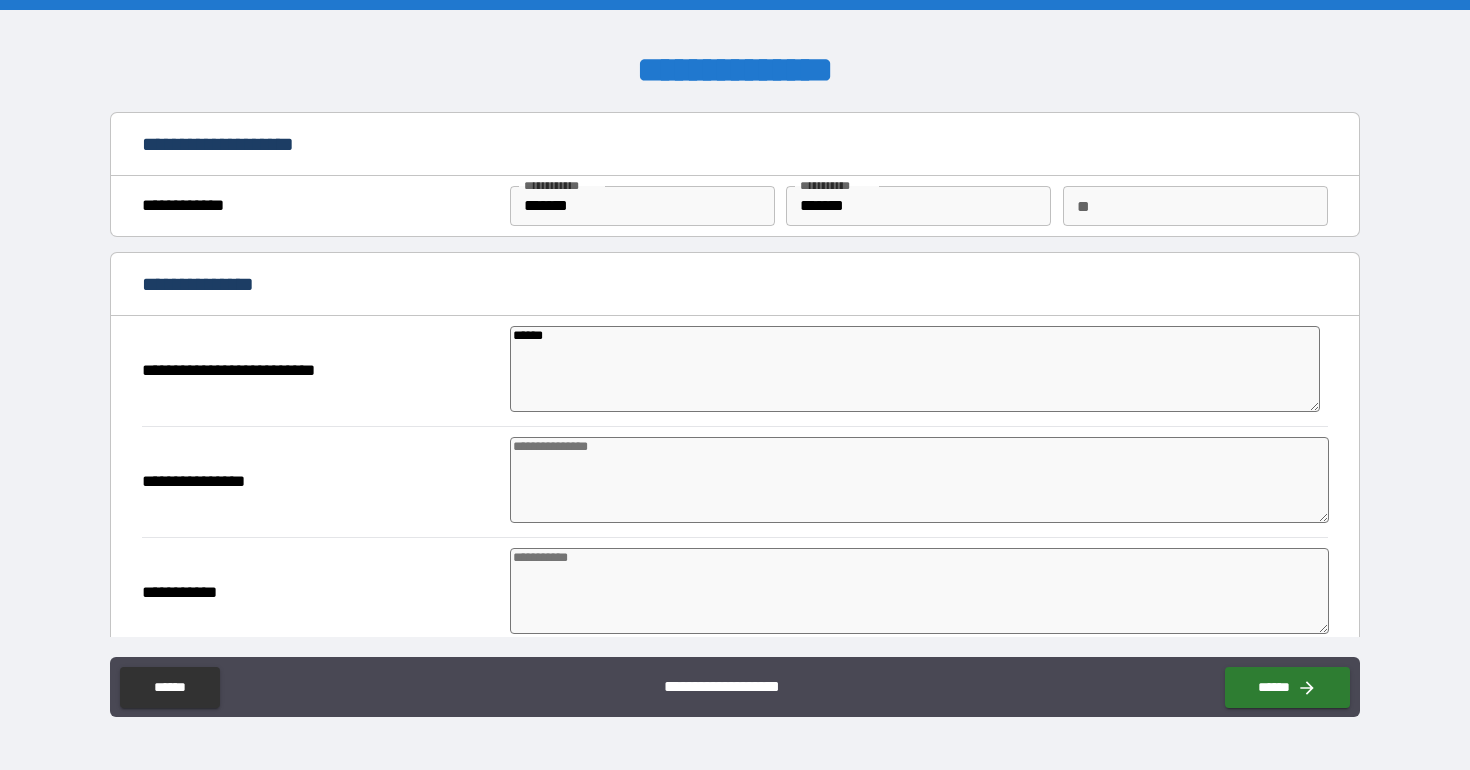 type on "*" 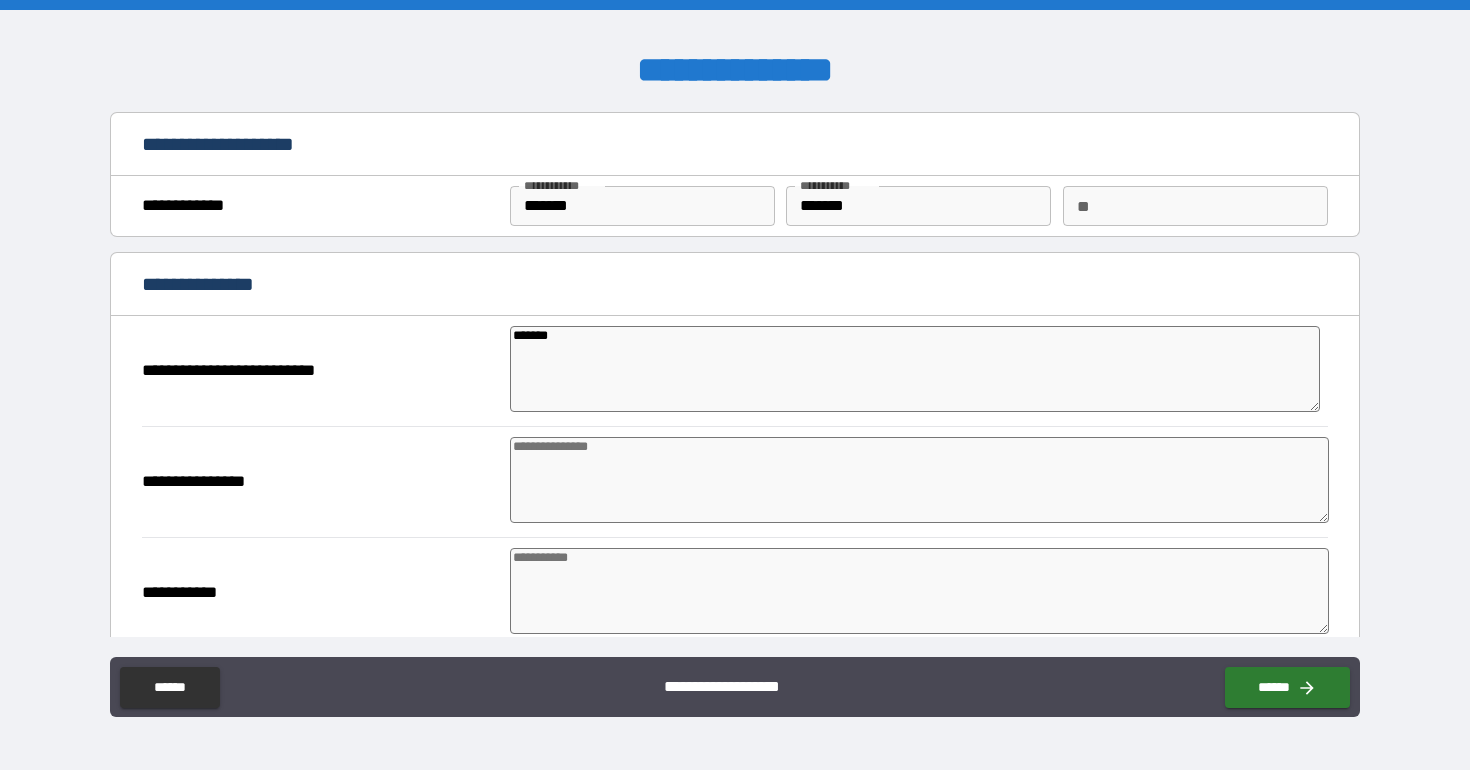 type on "*" 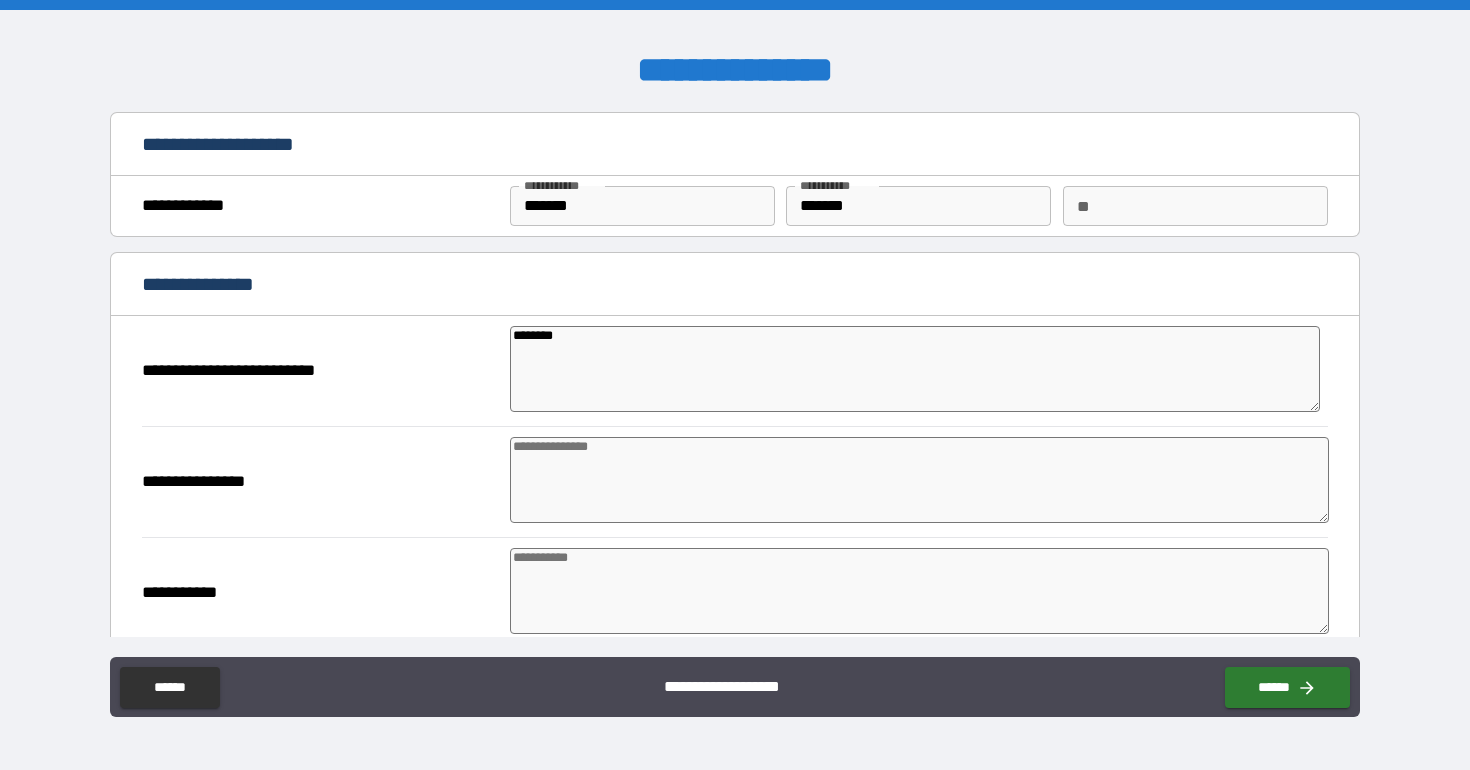 type on "*********" 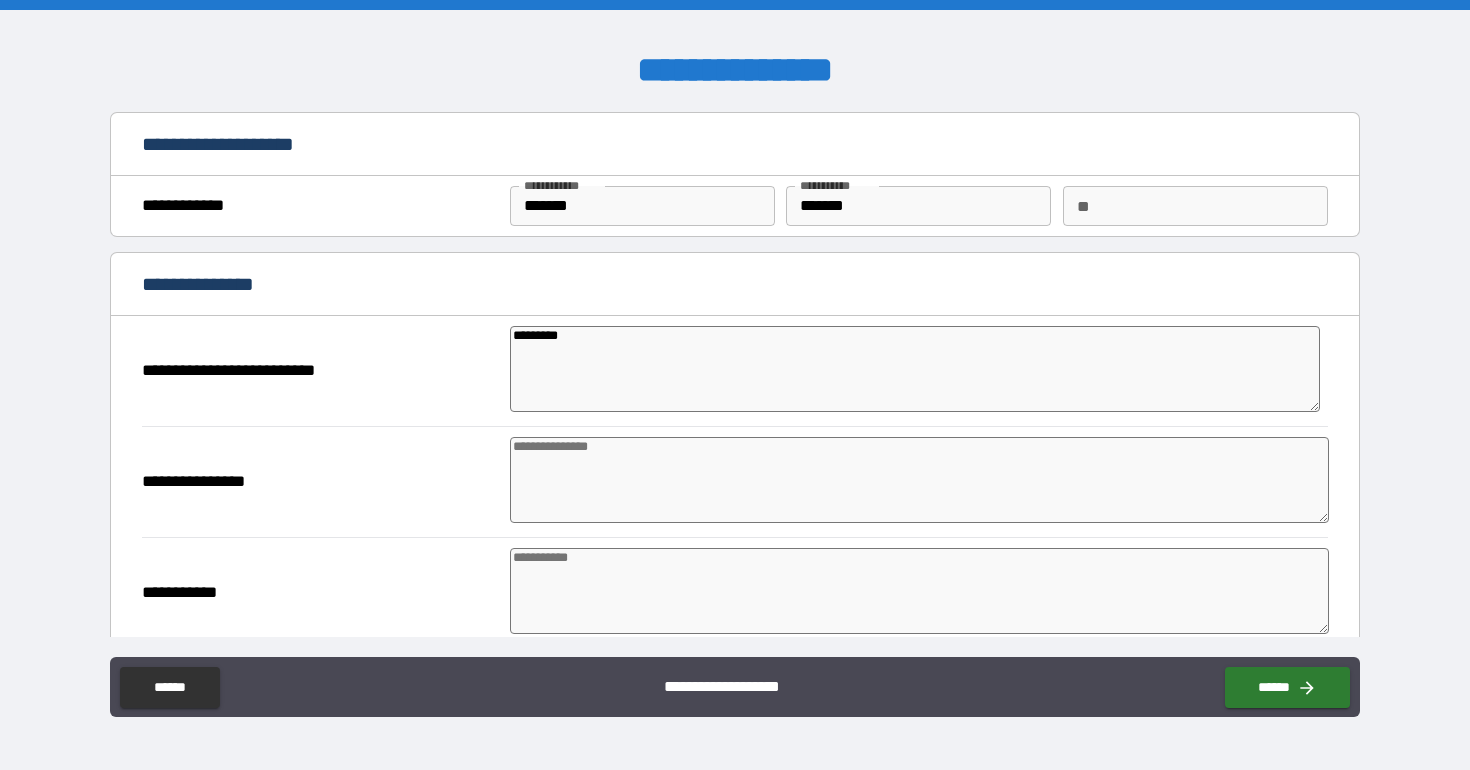 type on "*" 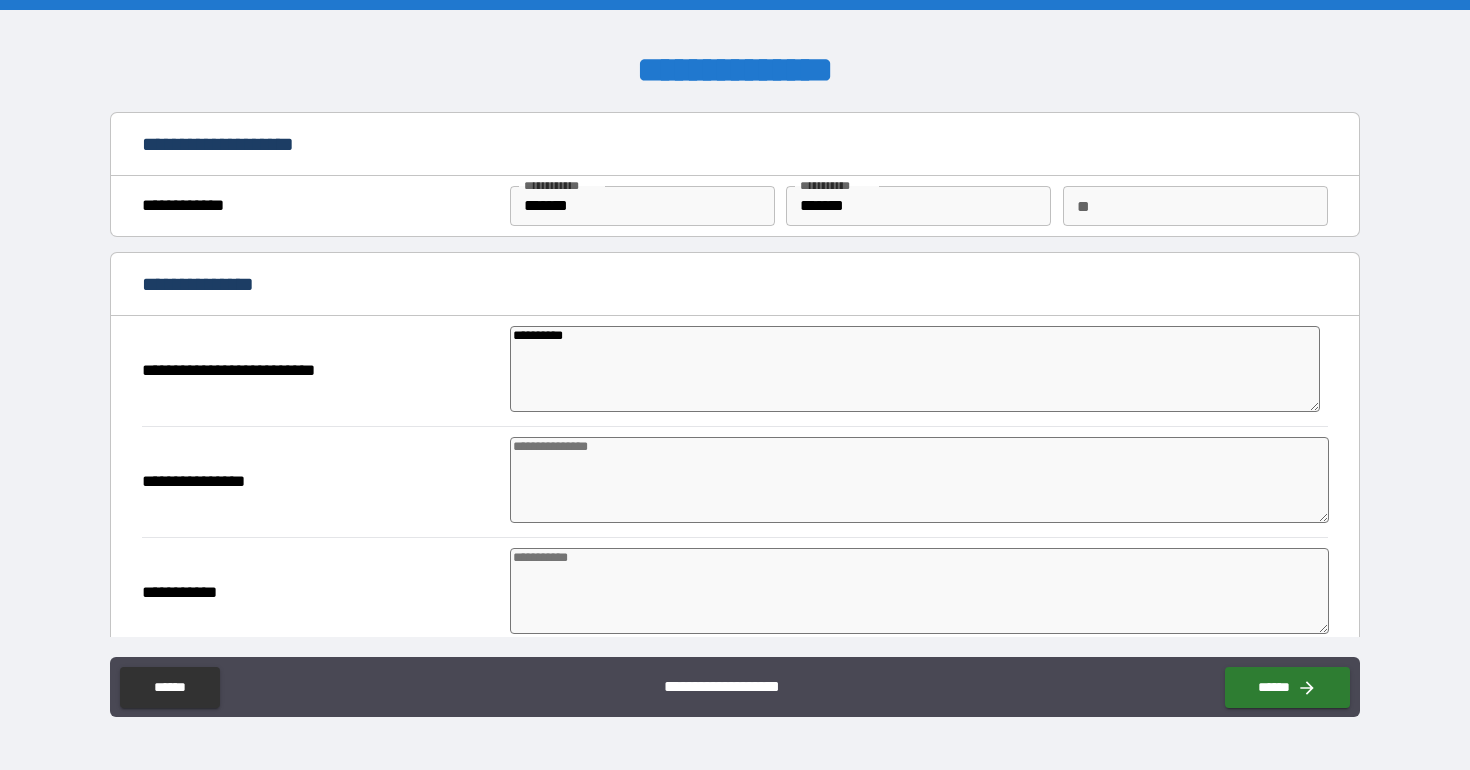 type on "**********" 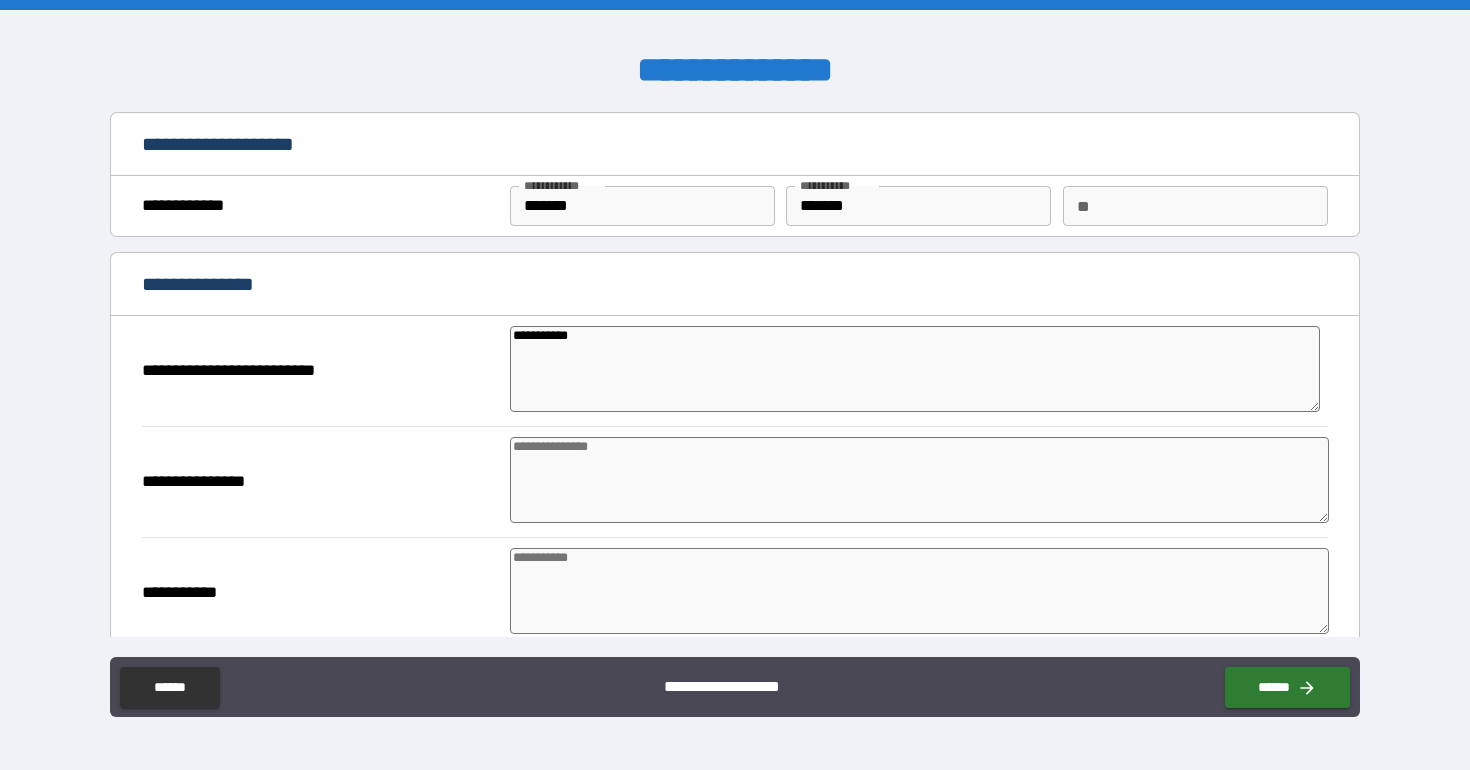 type on "*" 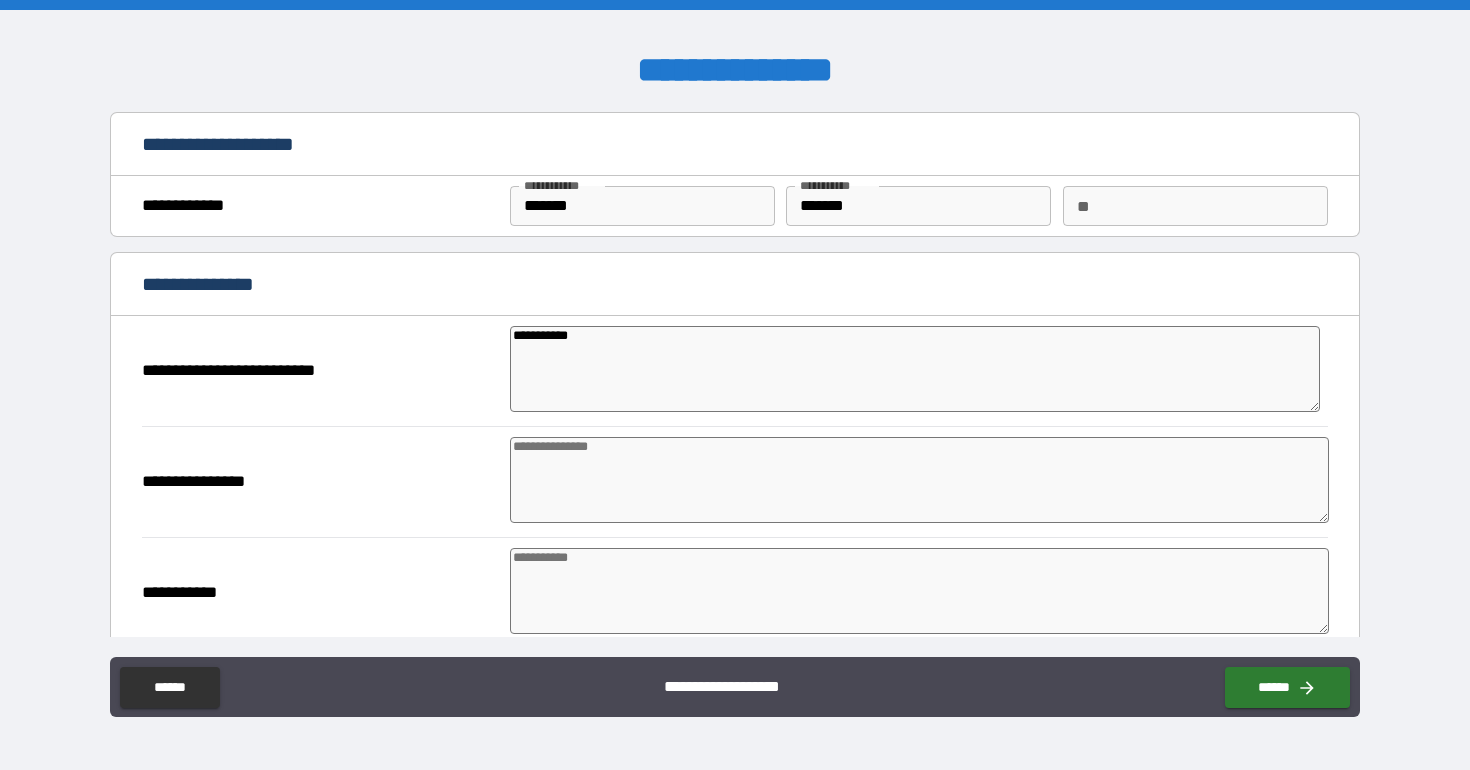 type on "**********" 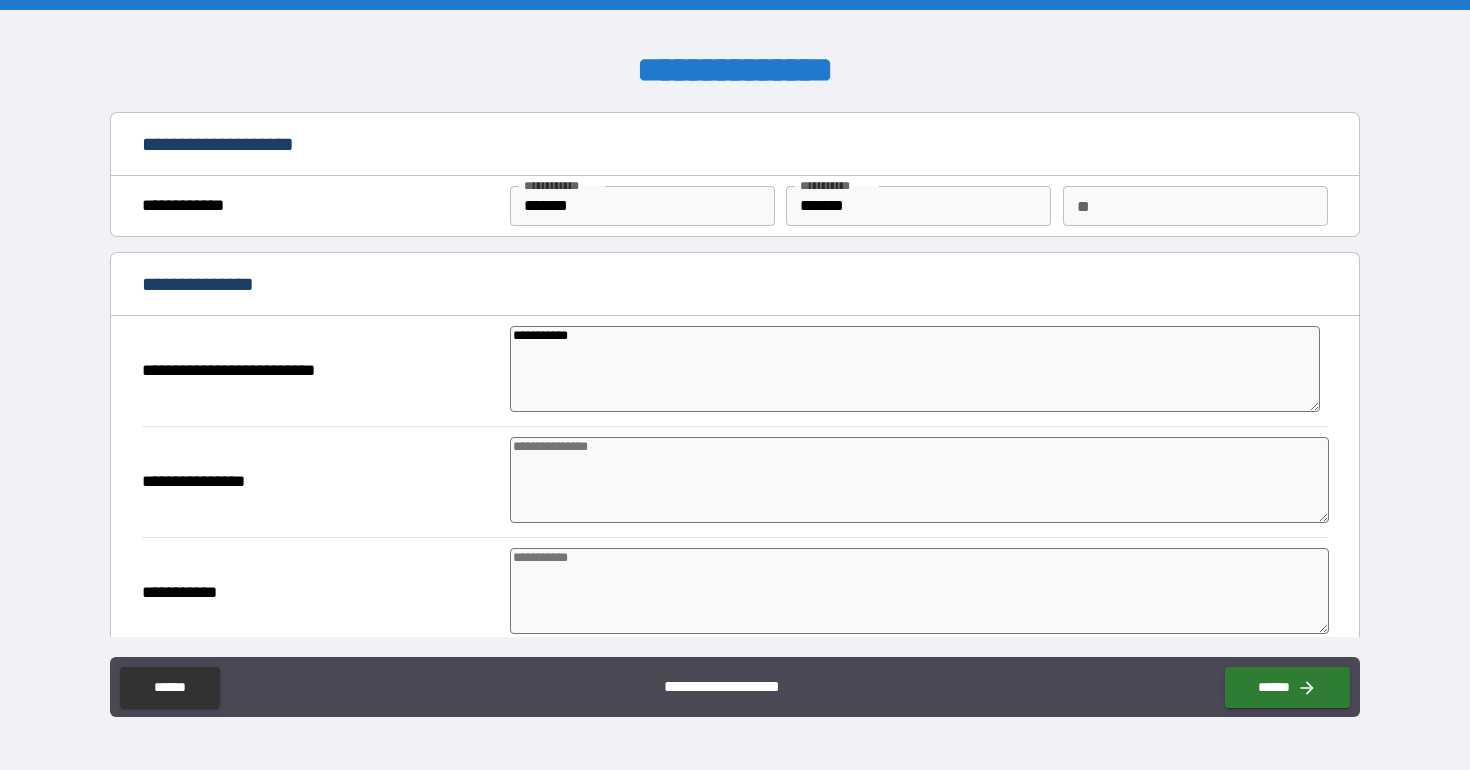 type on "*" 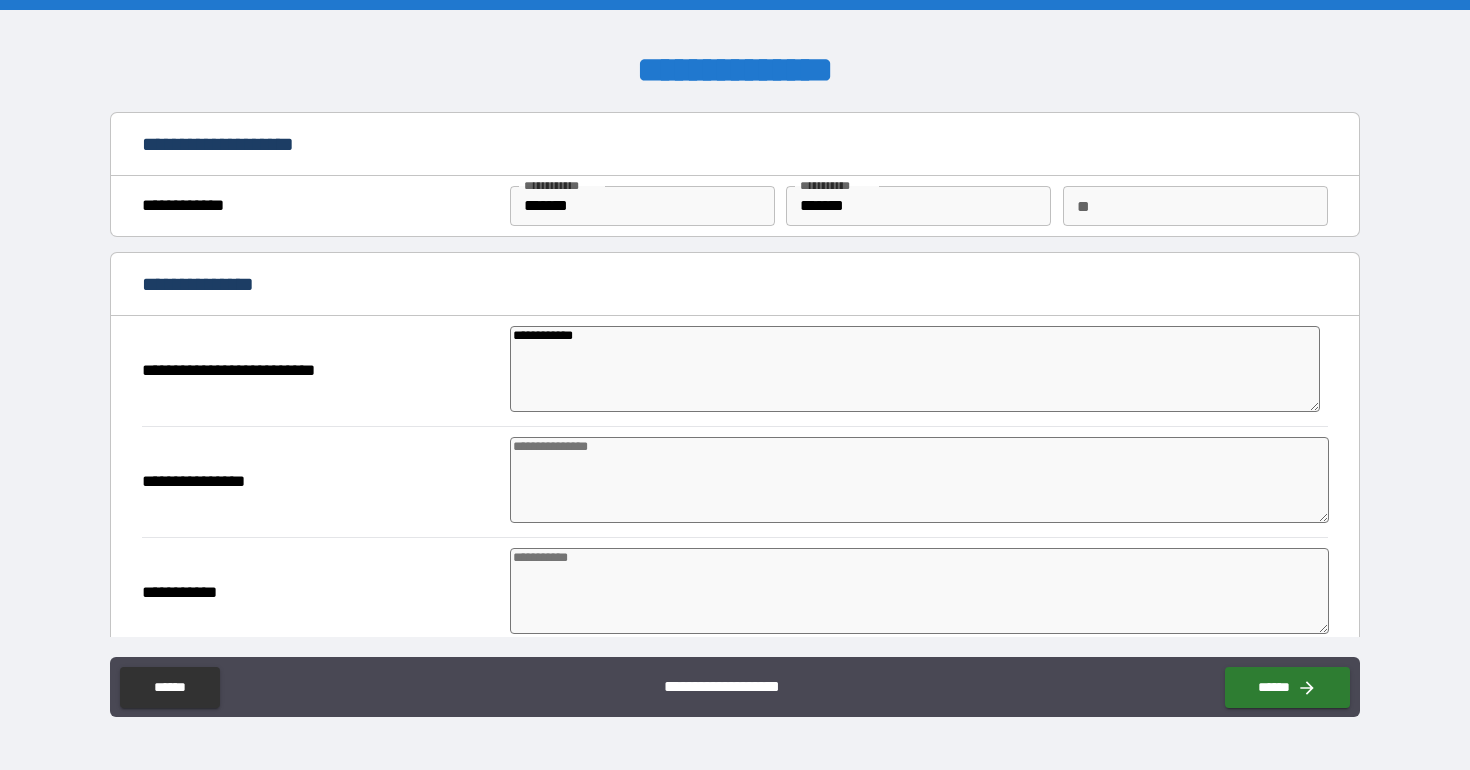 type on "*" 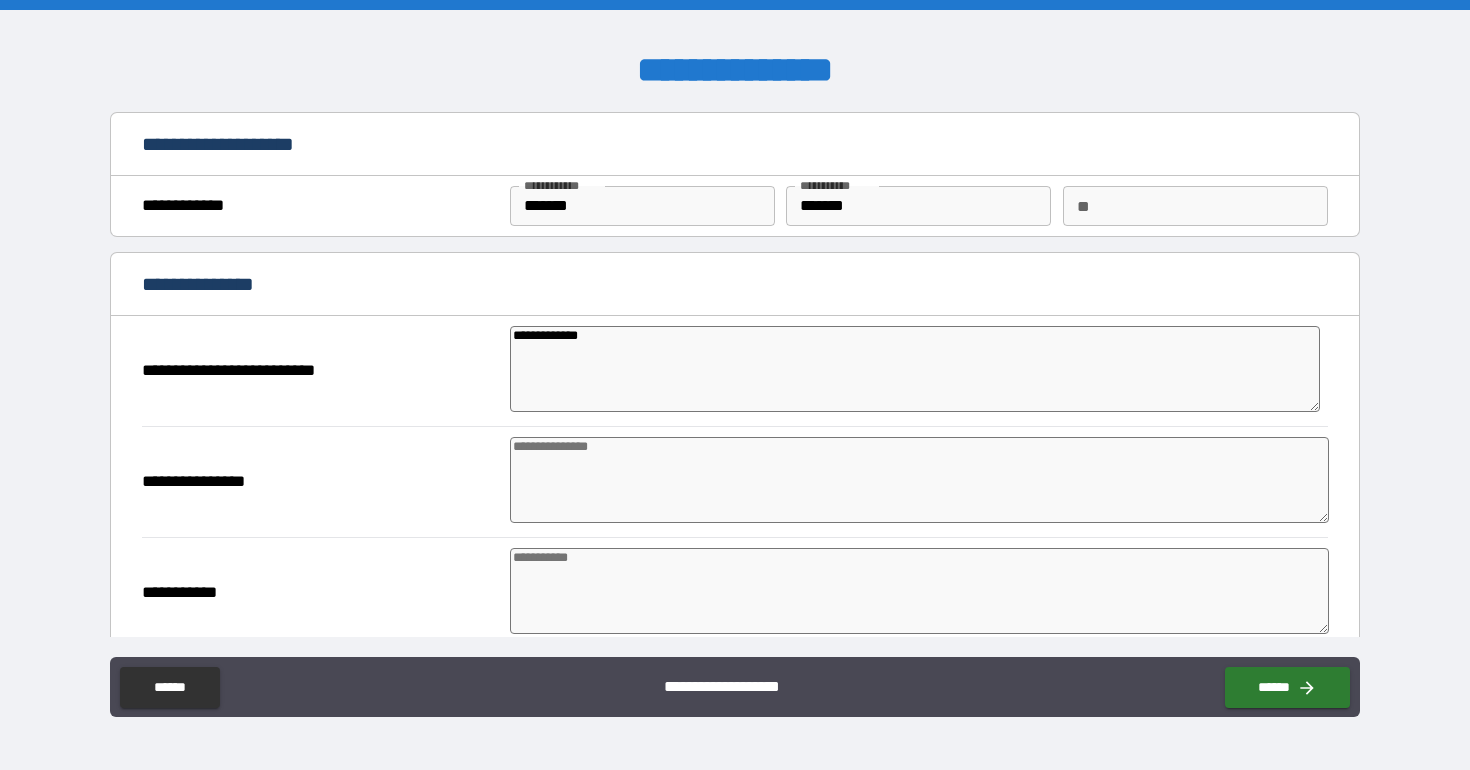 type on "**********" 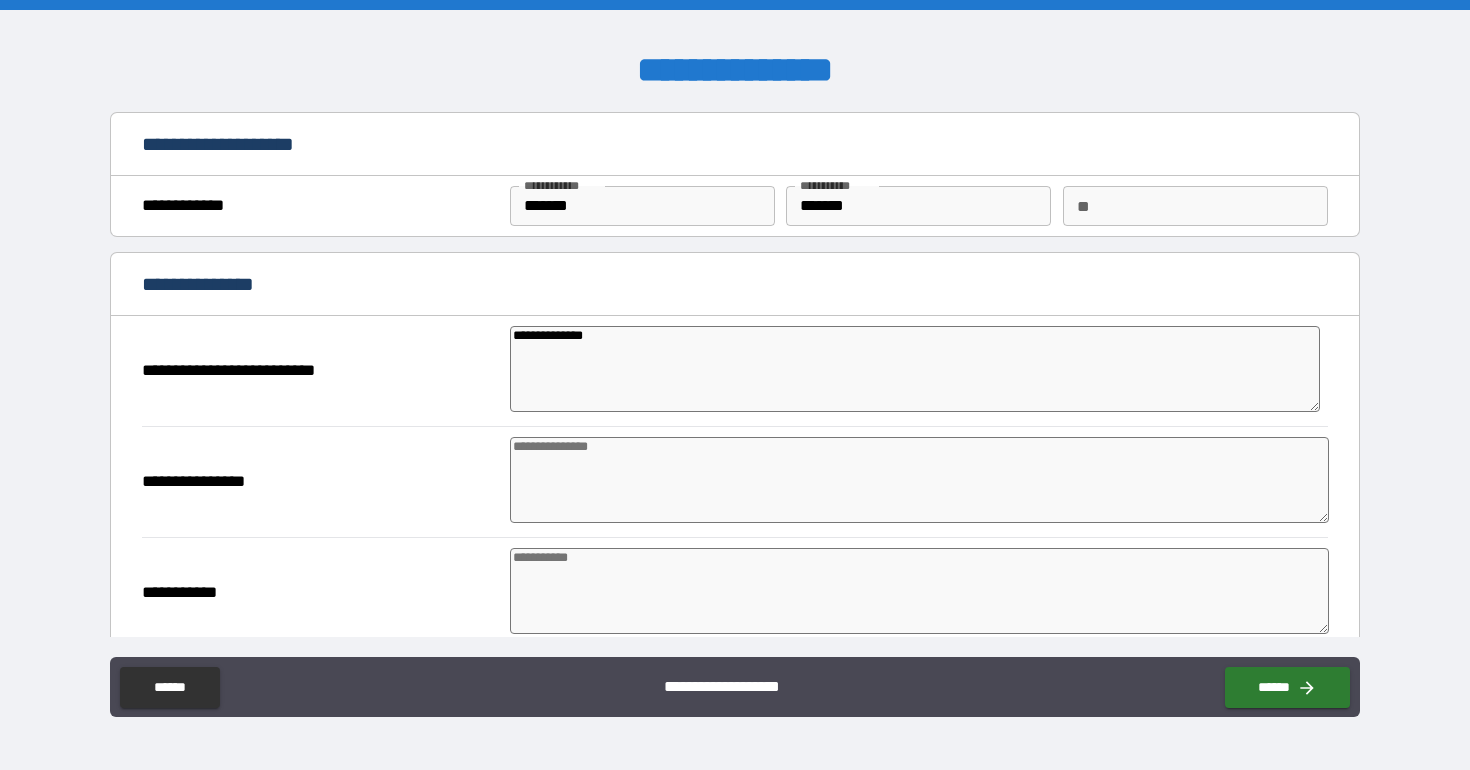 type on "*" 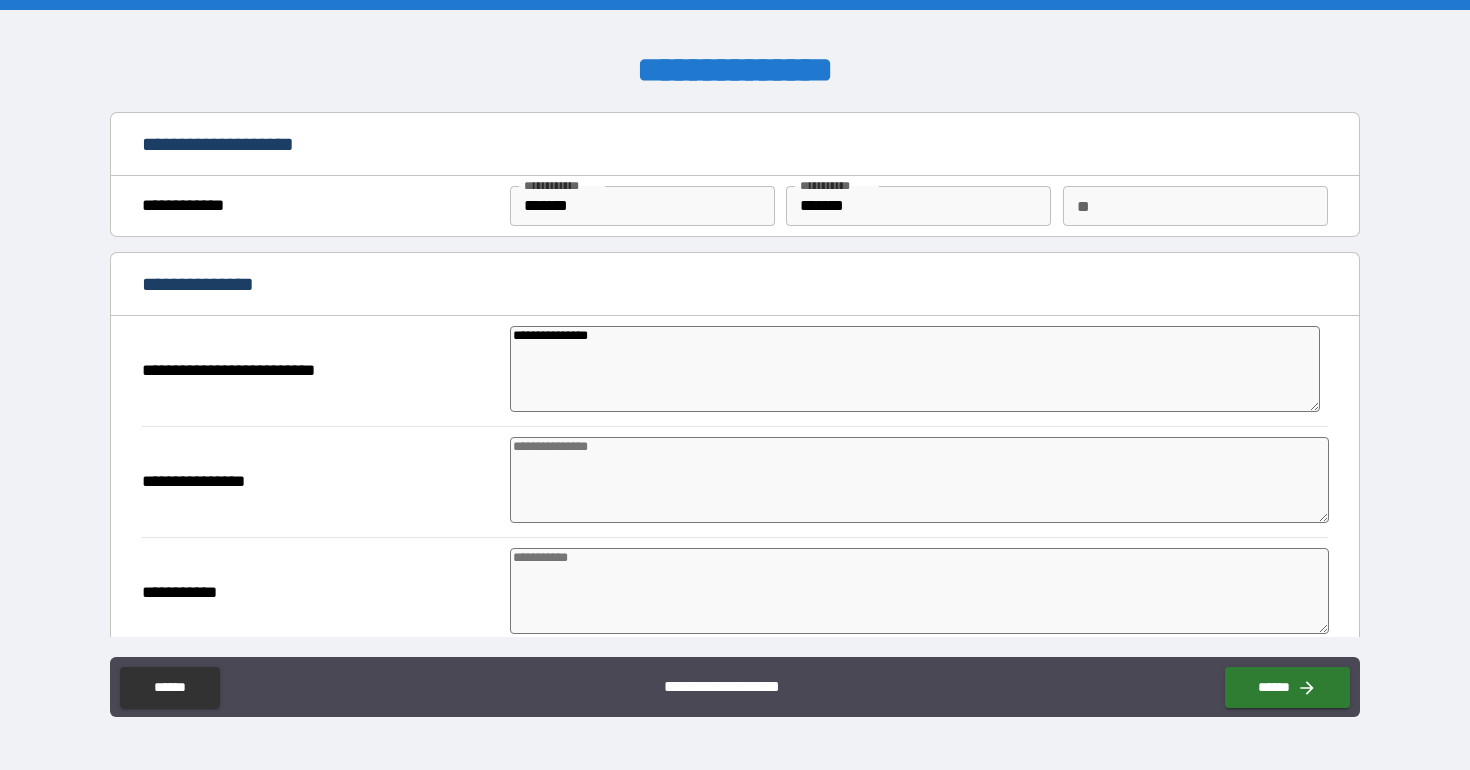 type on "**********" 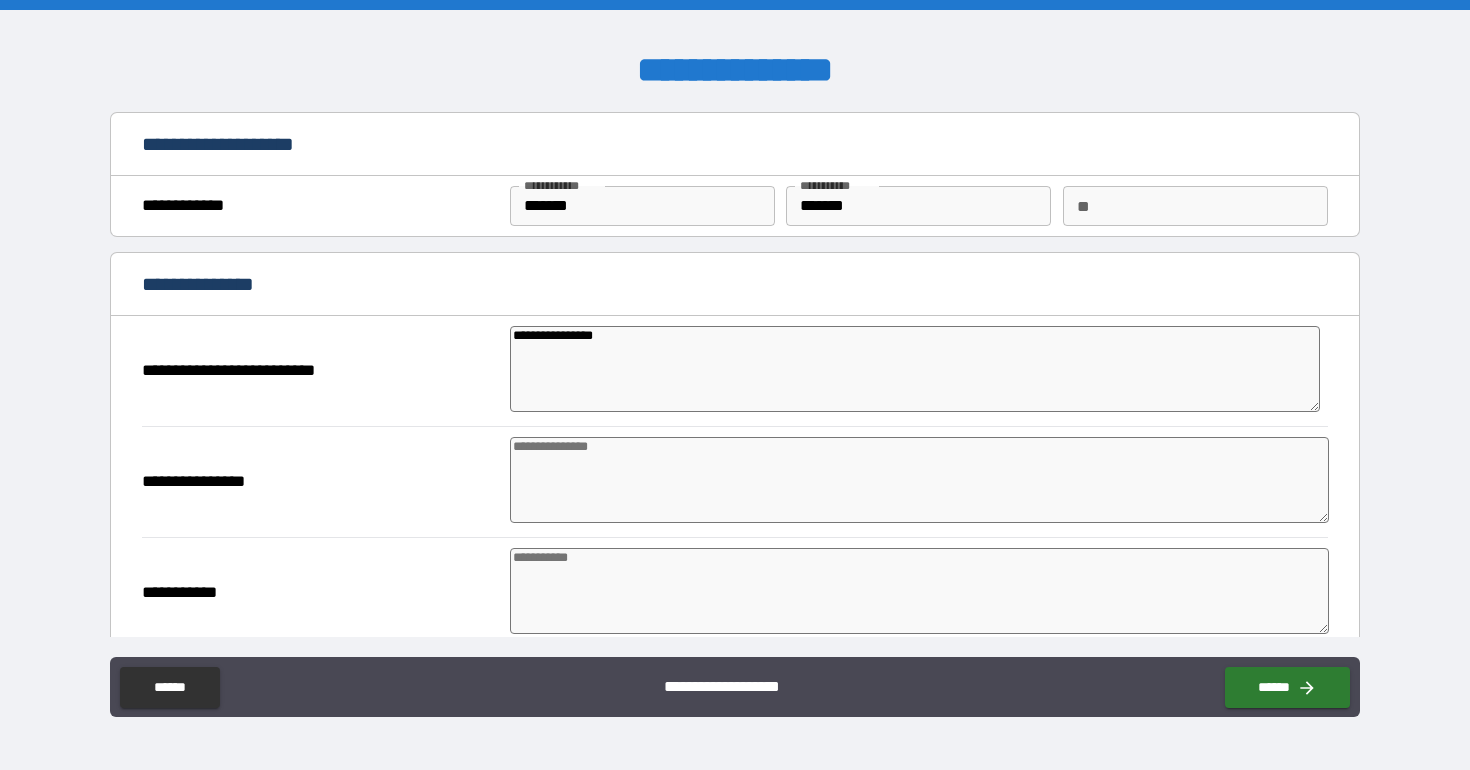 type on "**********" 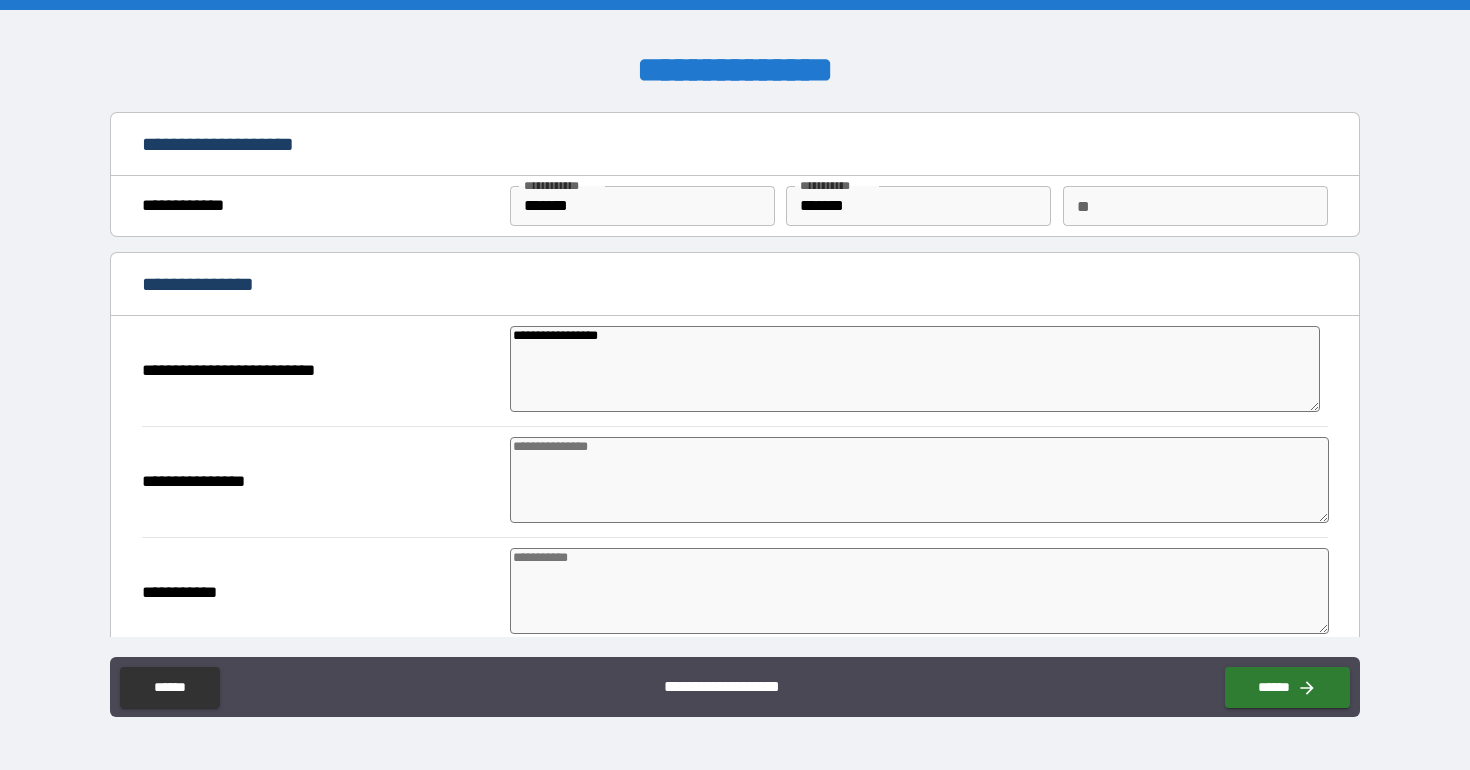type on "*" 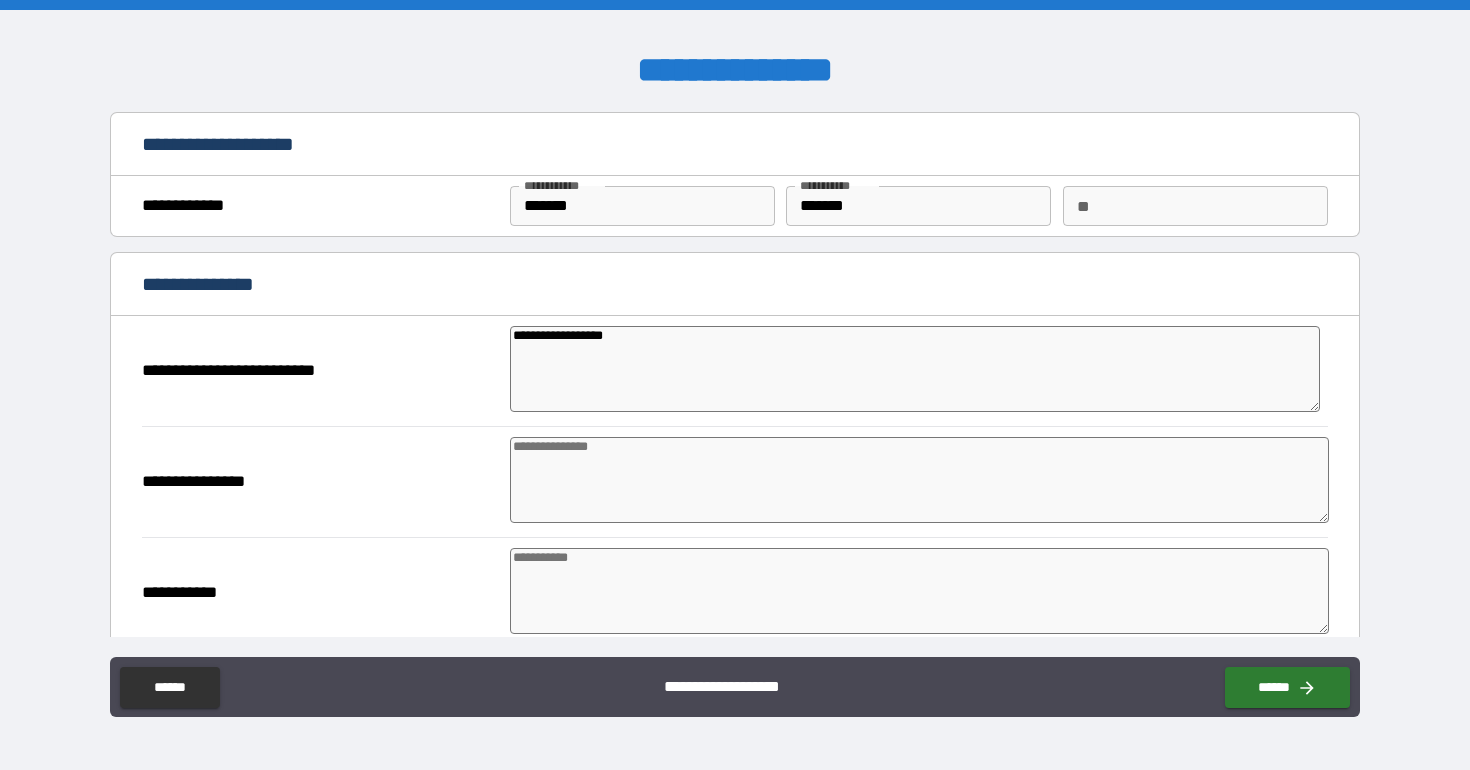type on "*" 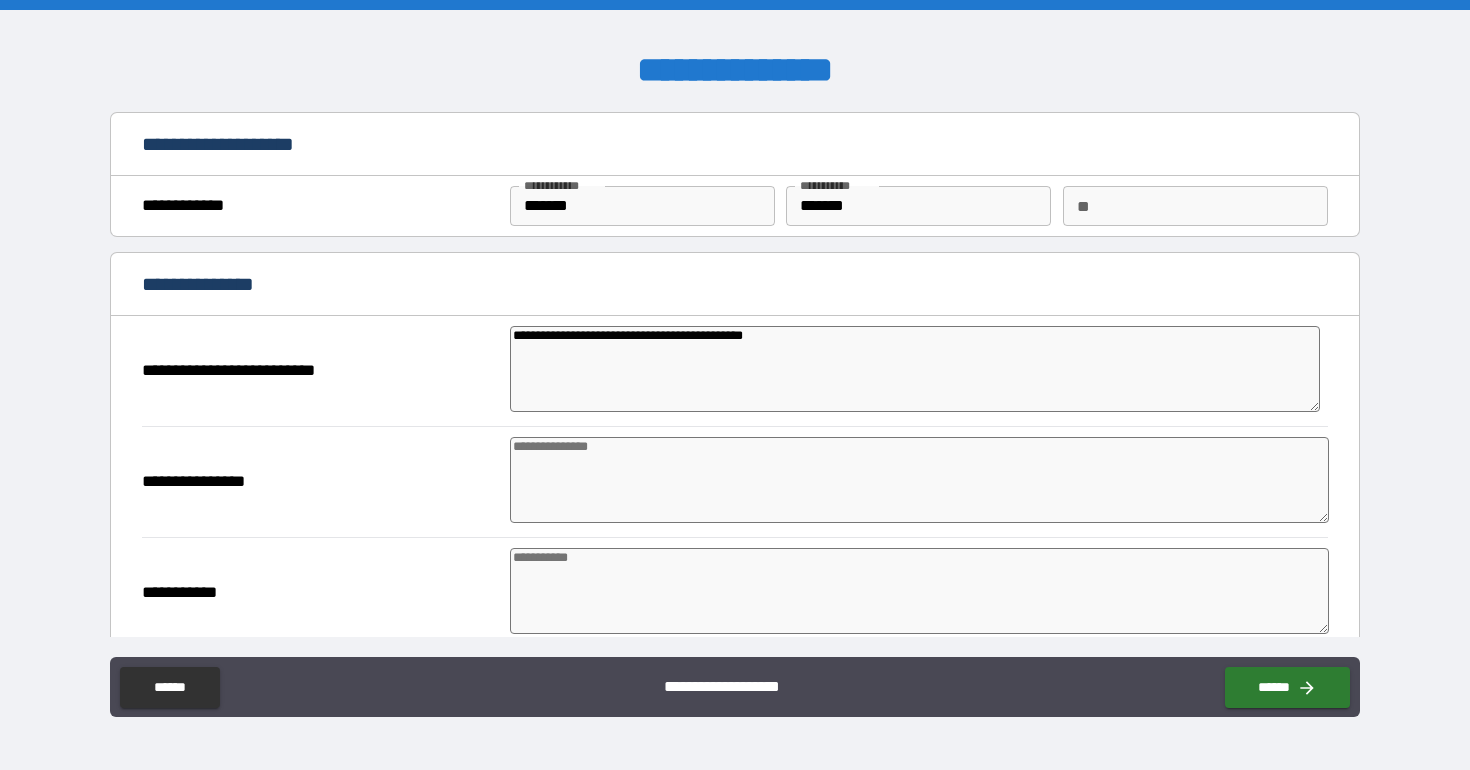 click on "**********" at bounding box center (915, 369) 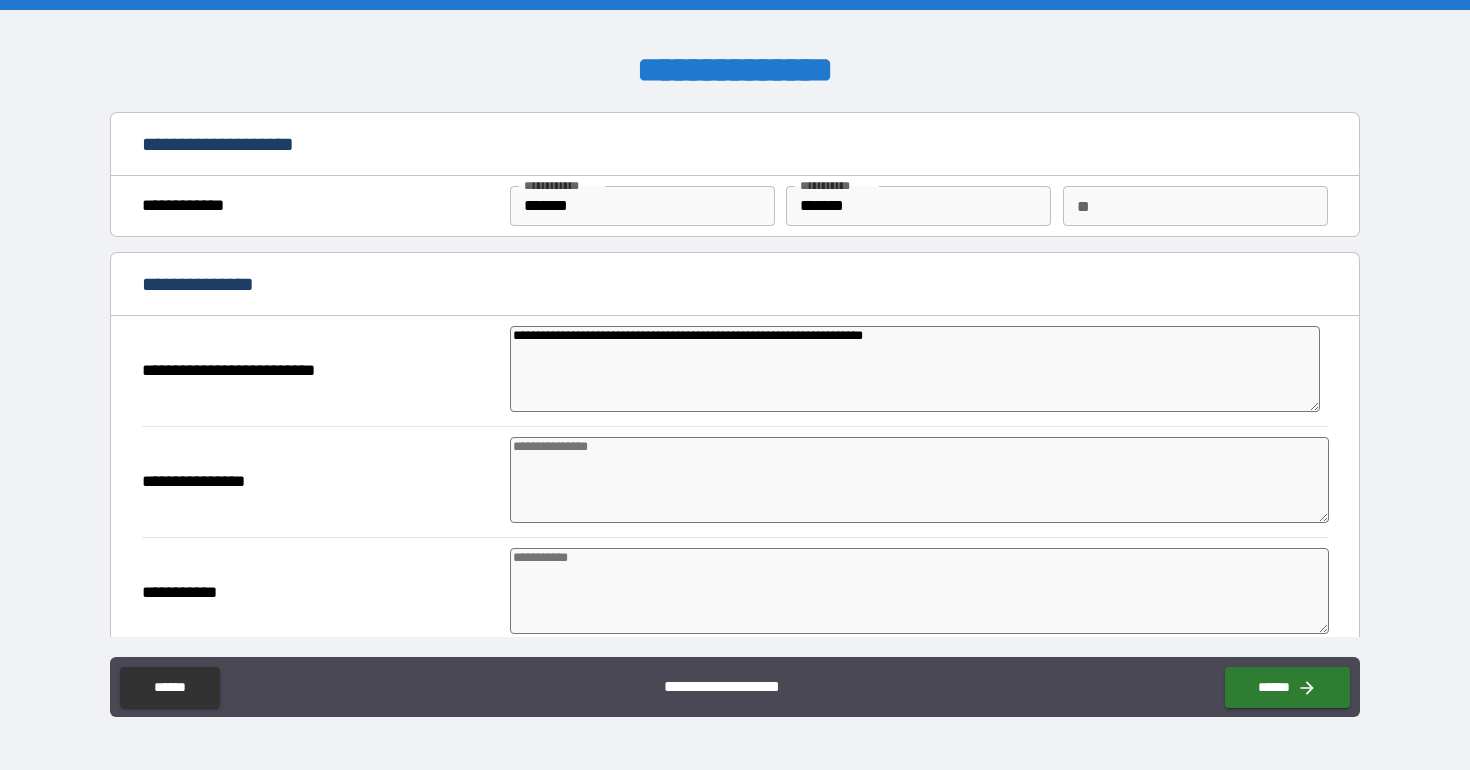 click at bounding box center [919, 480] 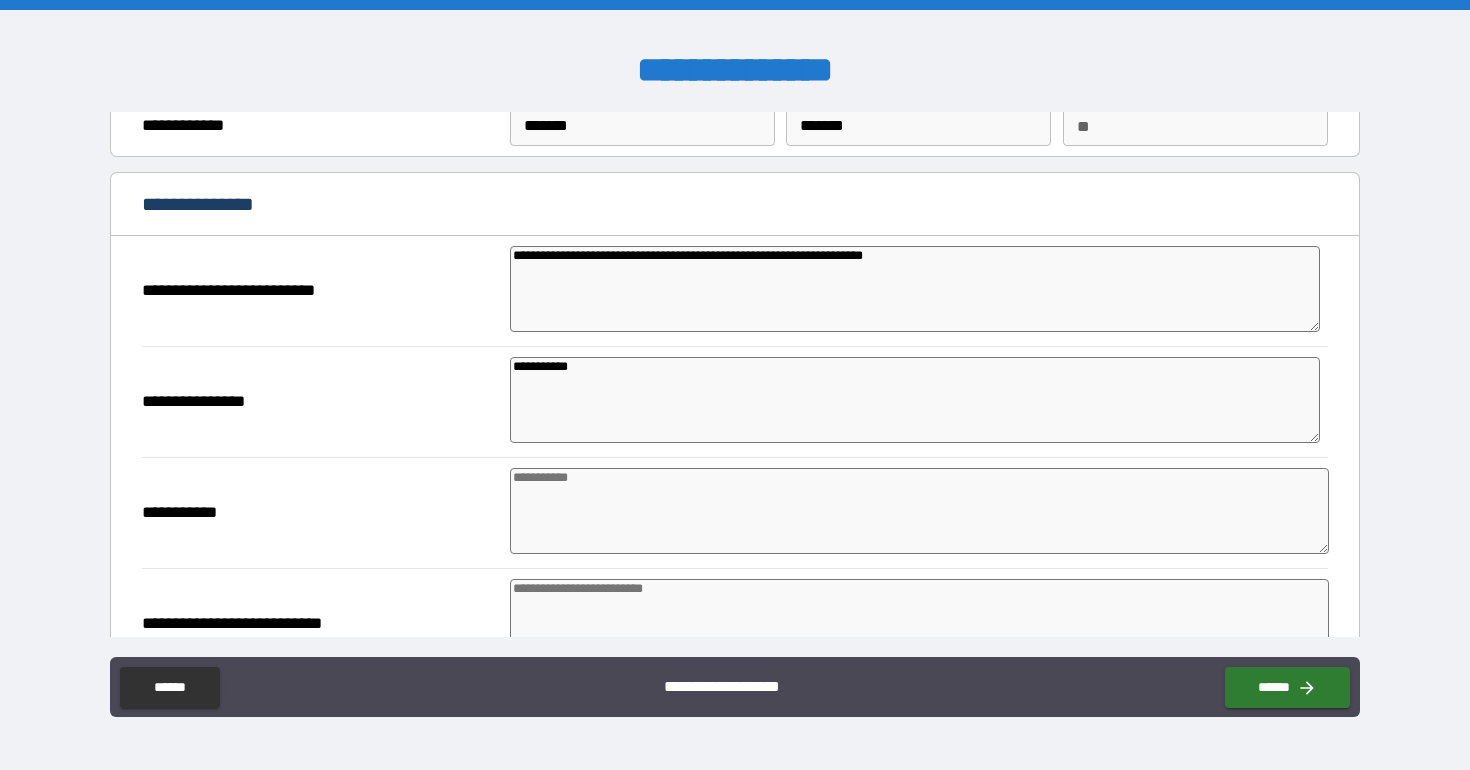 scroll, scrollTop: 170, scrollLeft: 0, axis: vertical 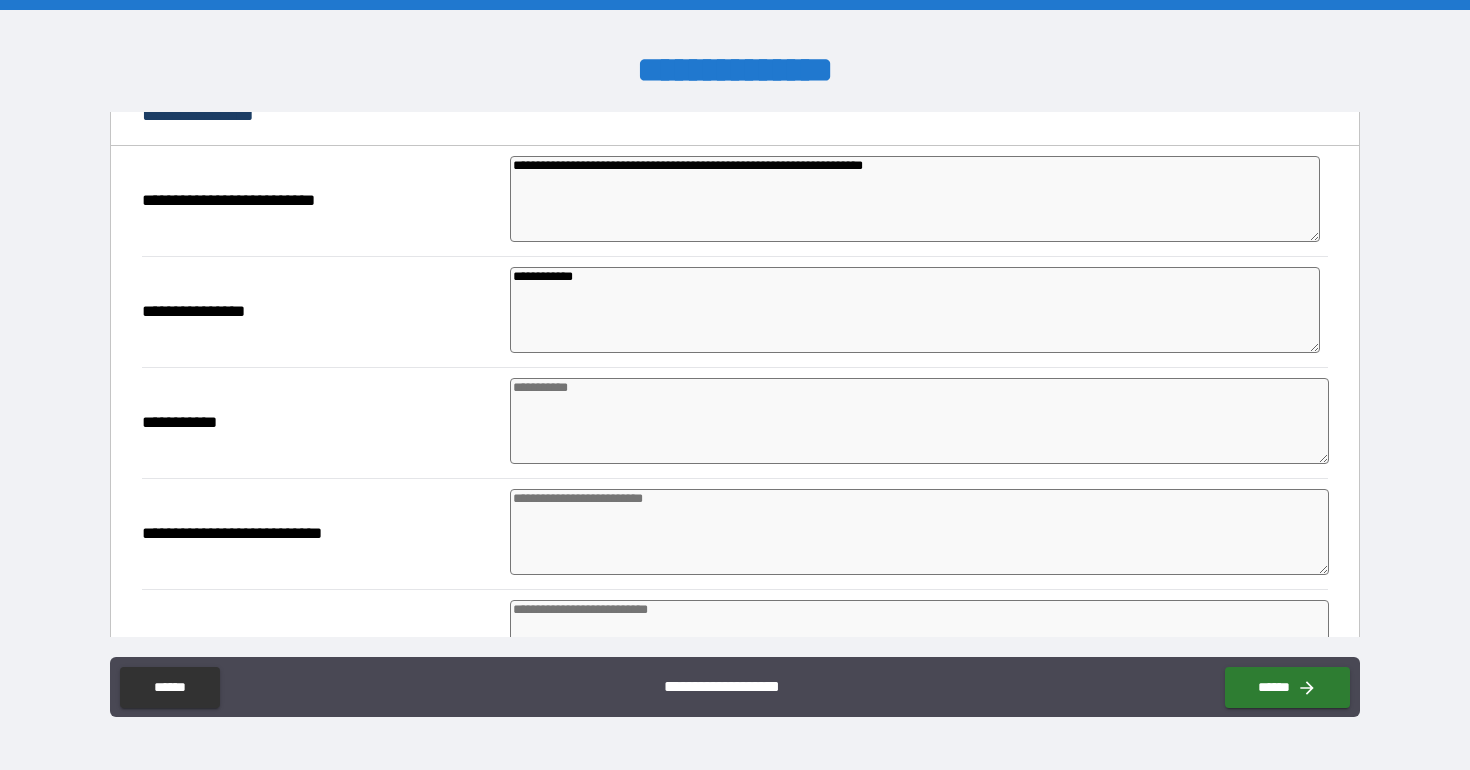 click at bounding box center (919, 421) 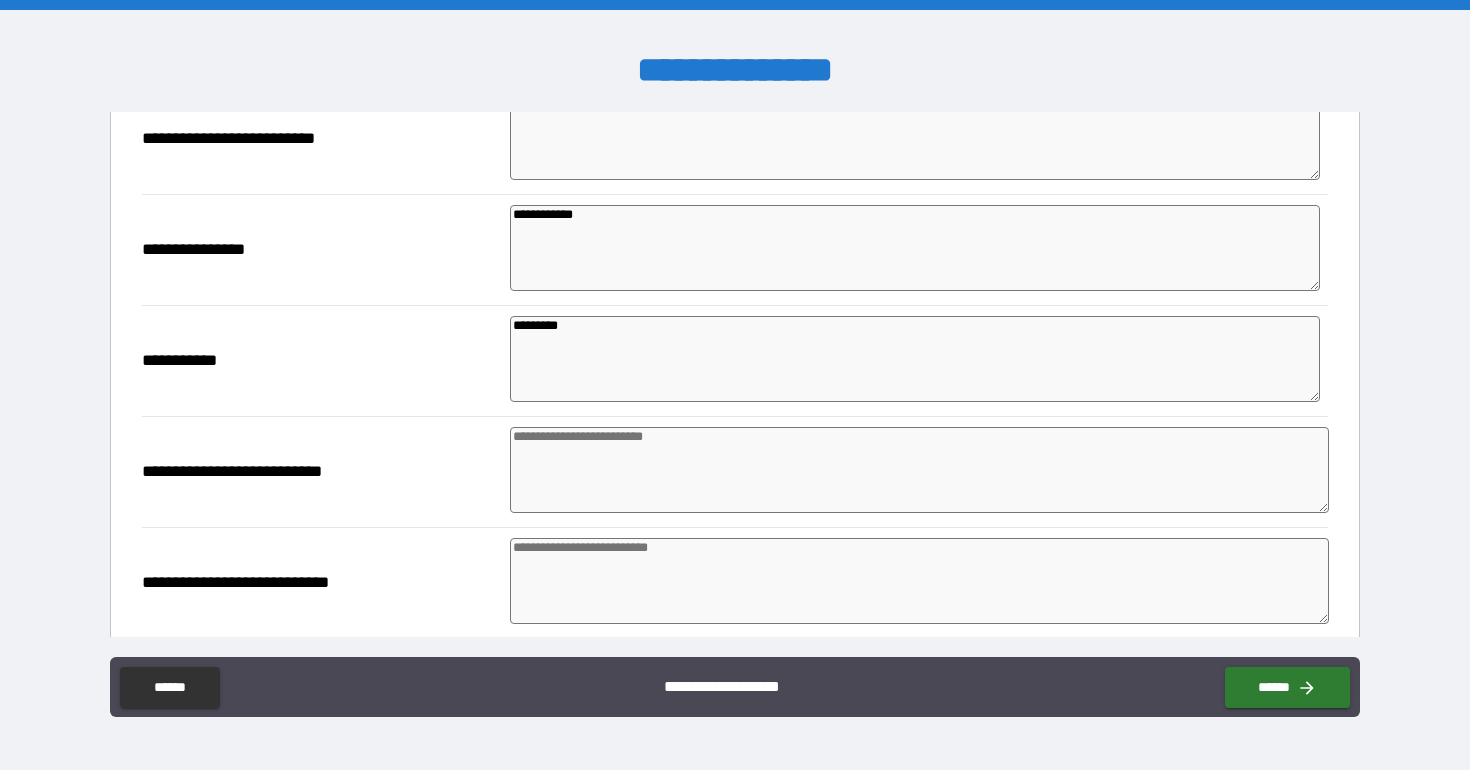 scroll, scrollTop: 254, scrollLeft: 0, axis: vertical 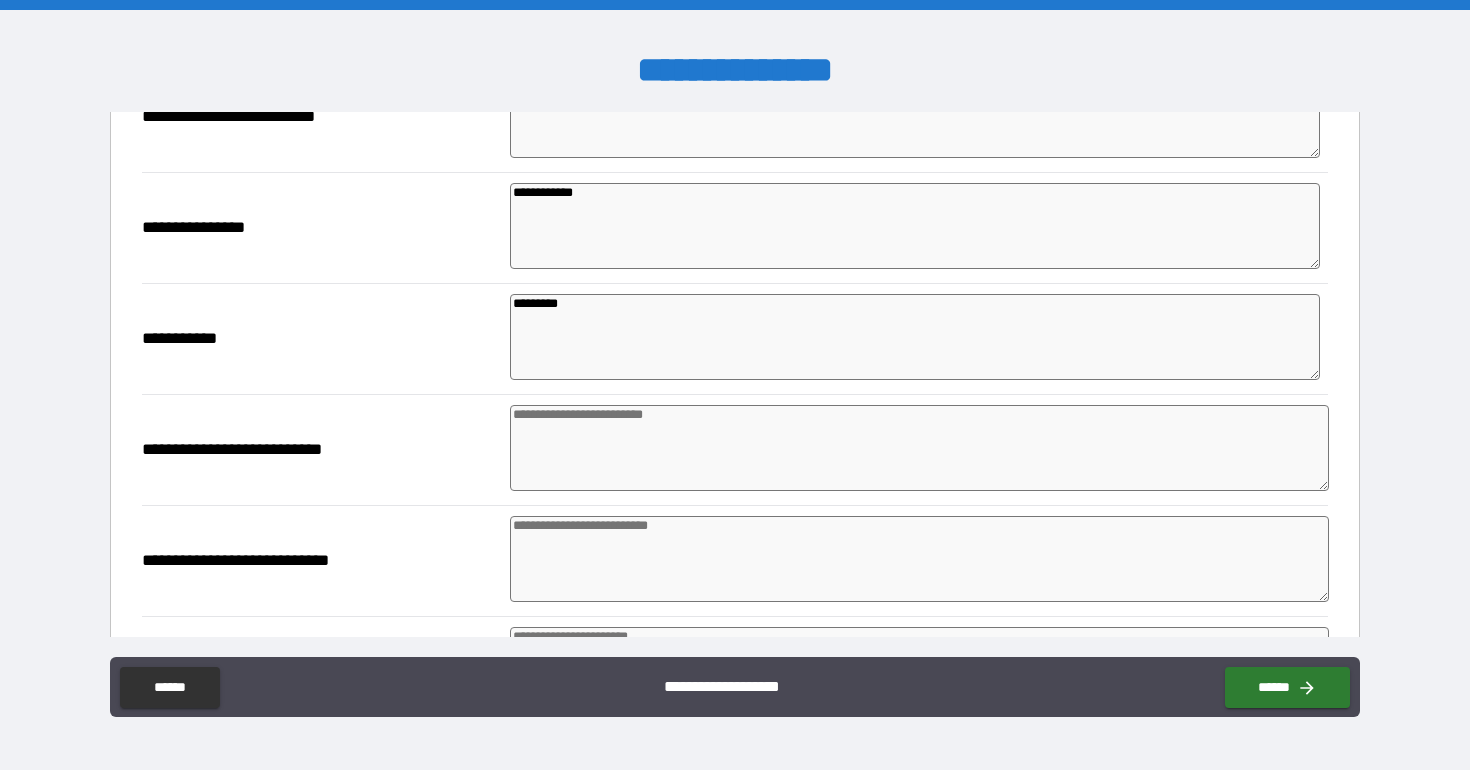 click at bounding box center [919, 448] 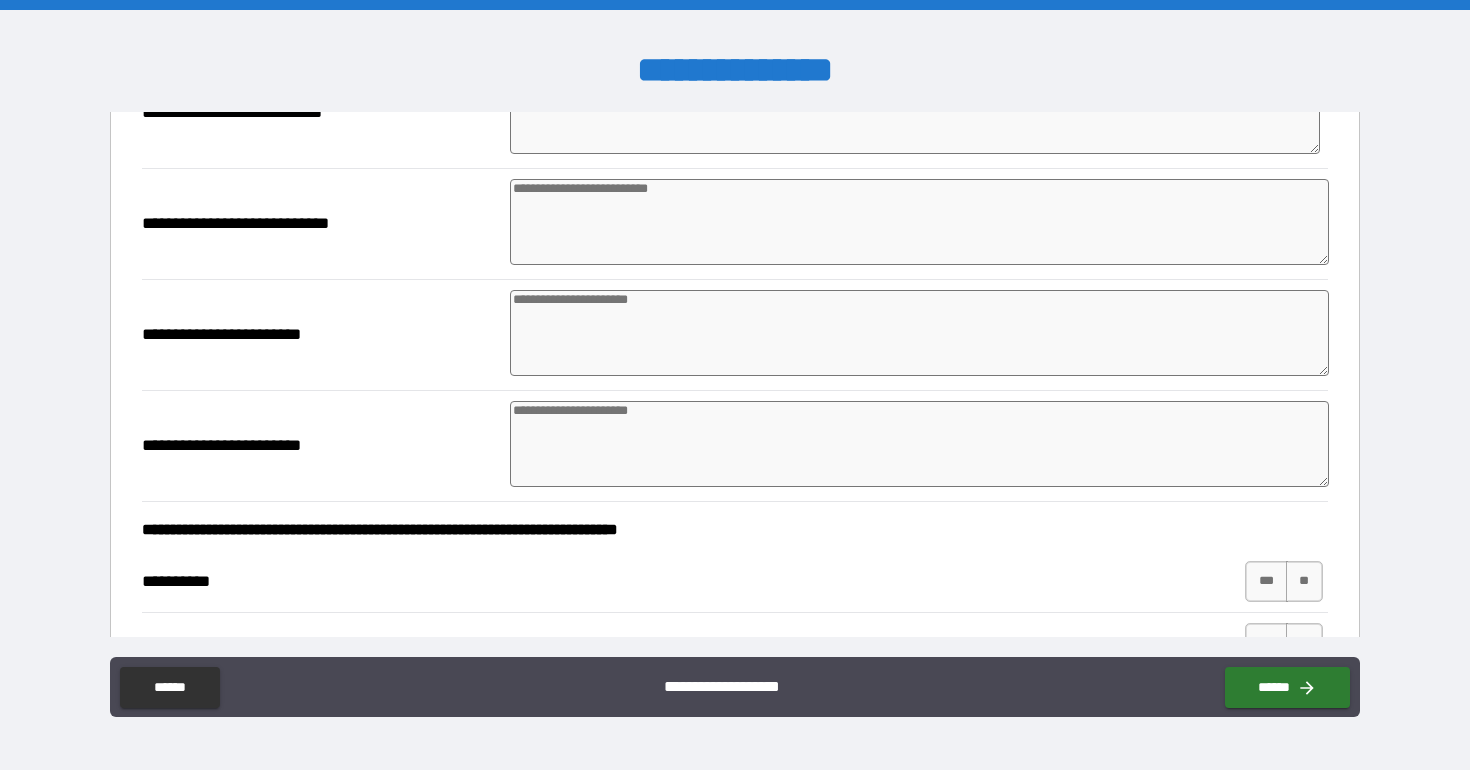 scroll, scrollTop: 555, scrollLeft: 0, axis: vertical 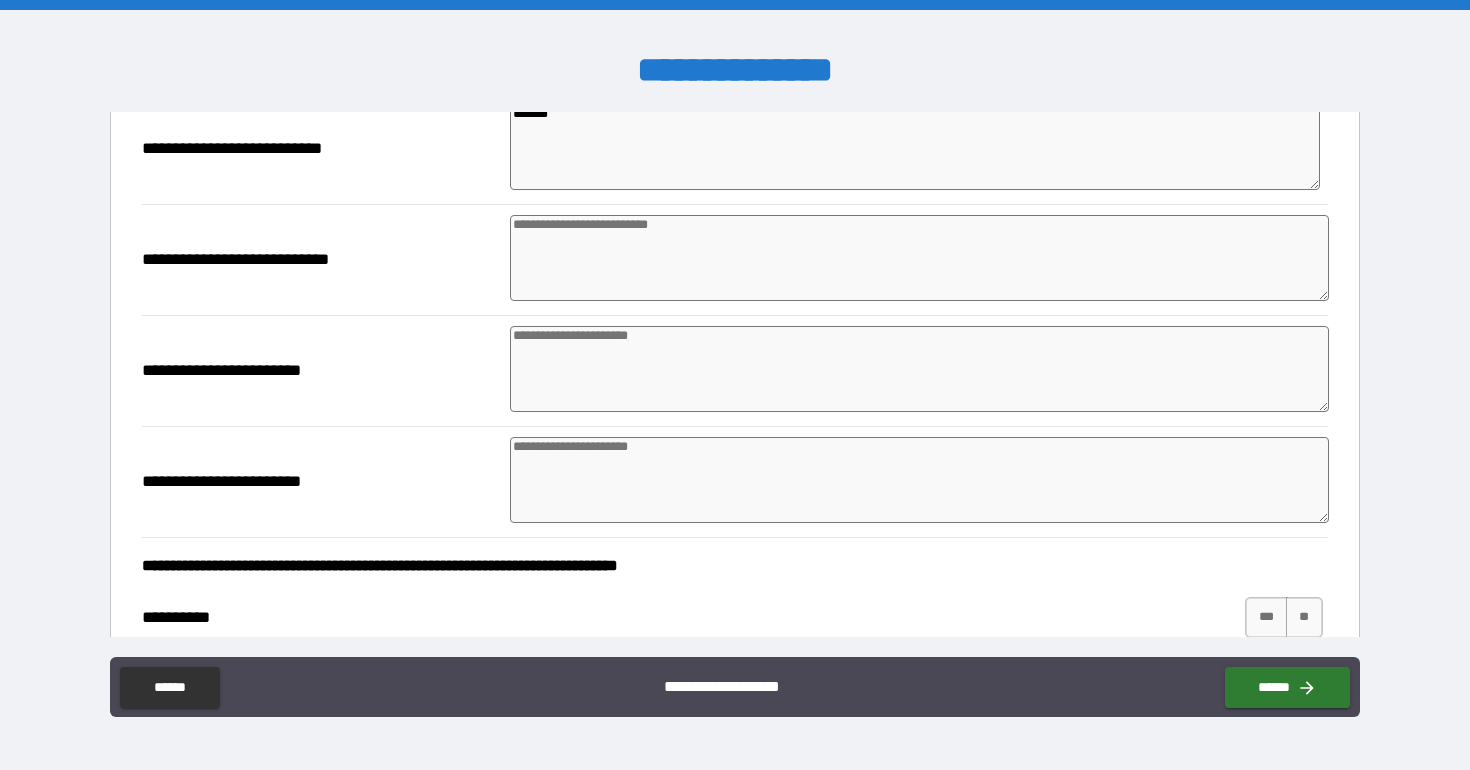click at bounding box center [919, 258] 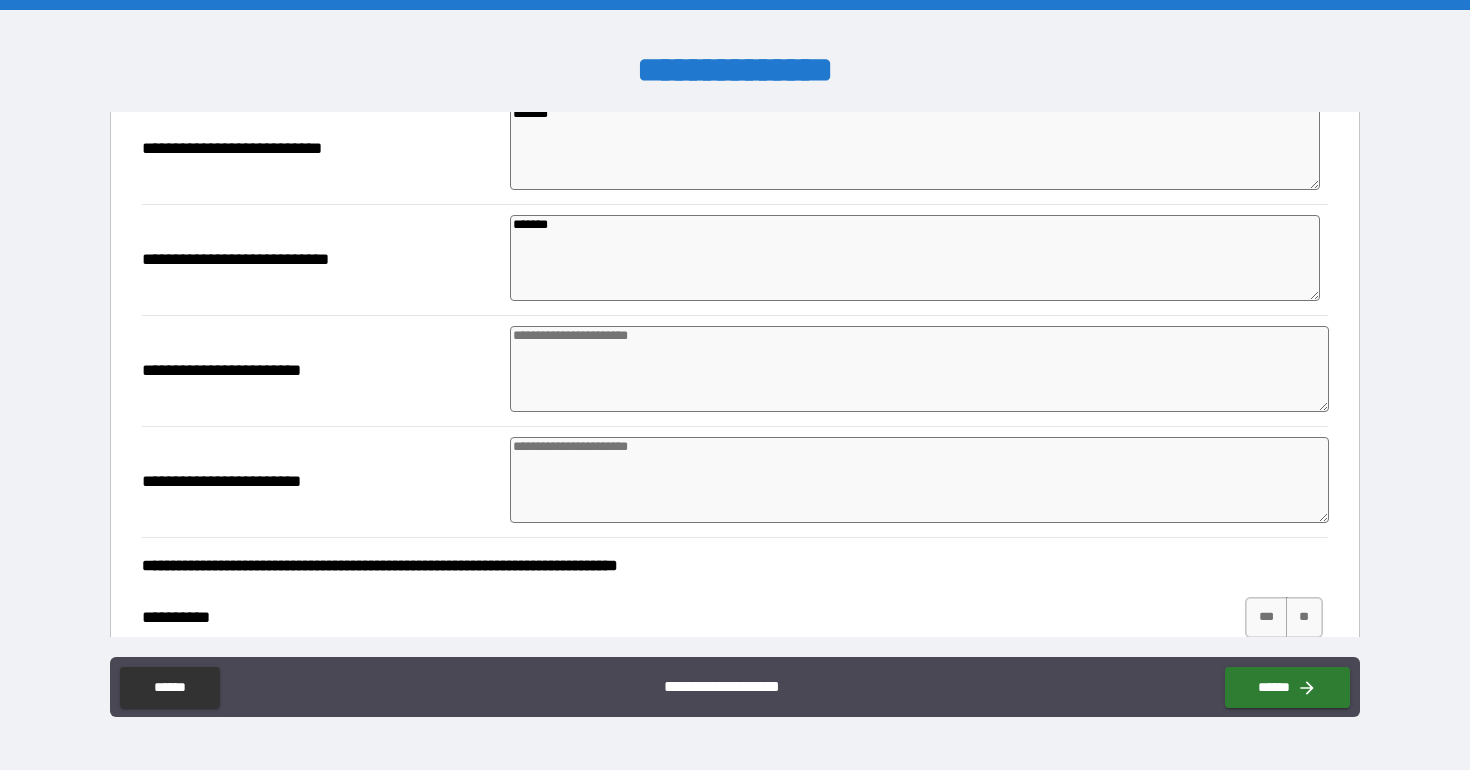 click at bounding box center [919, 369] 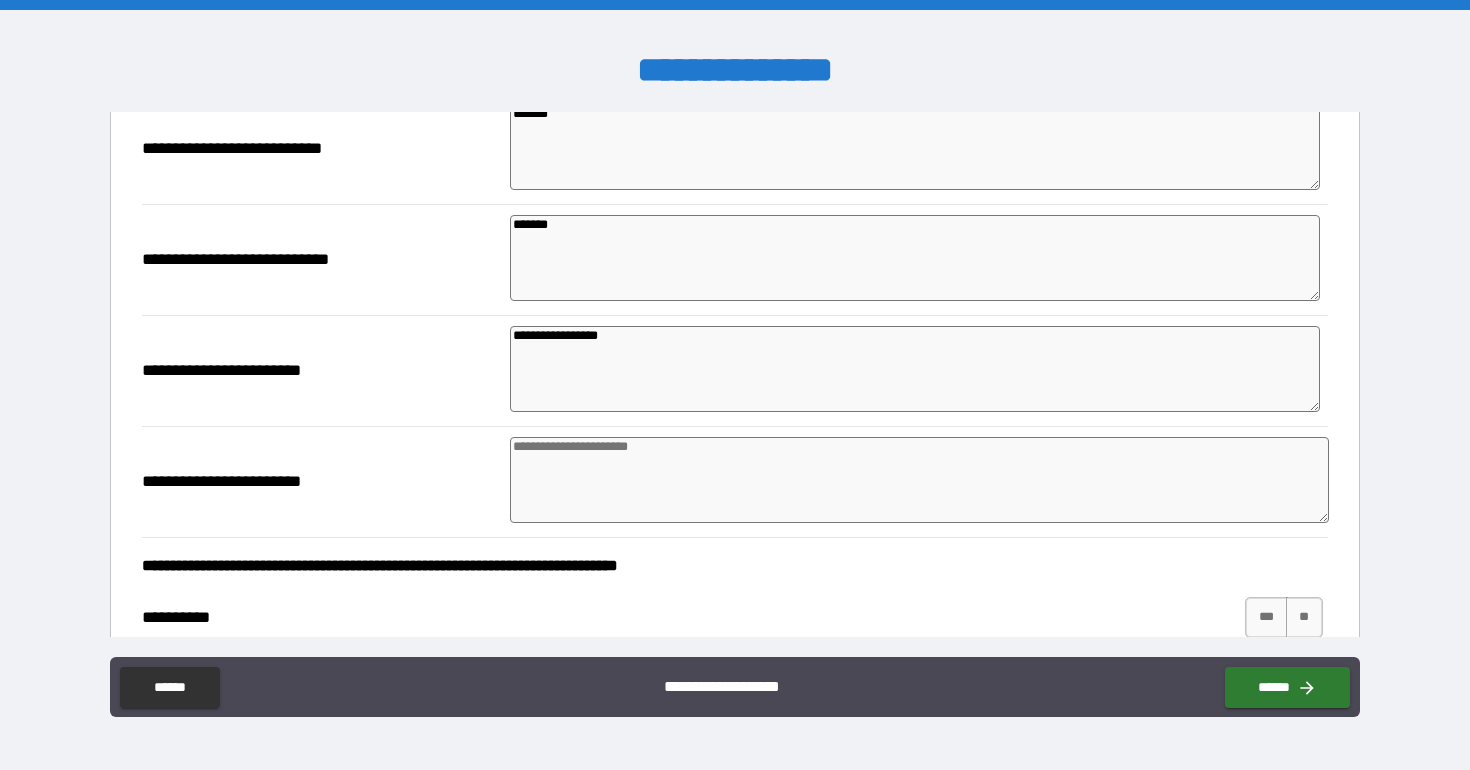 click at bounding box center (919, 480) 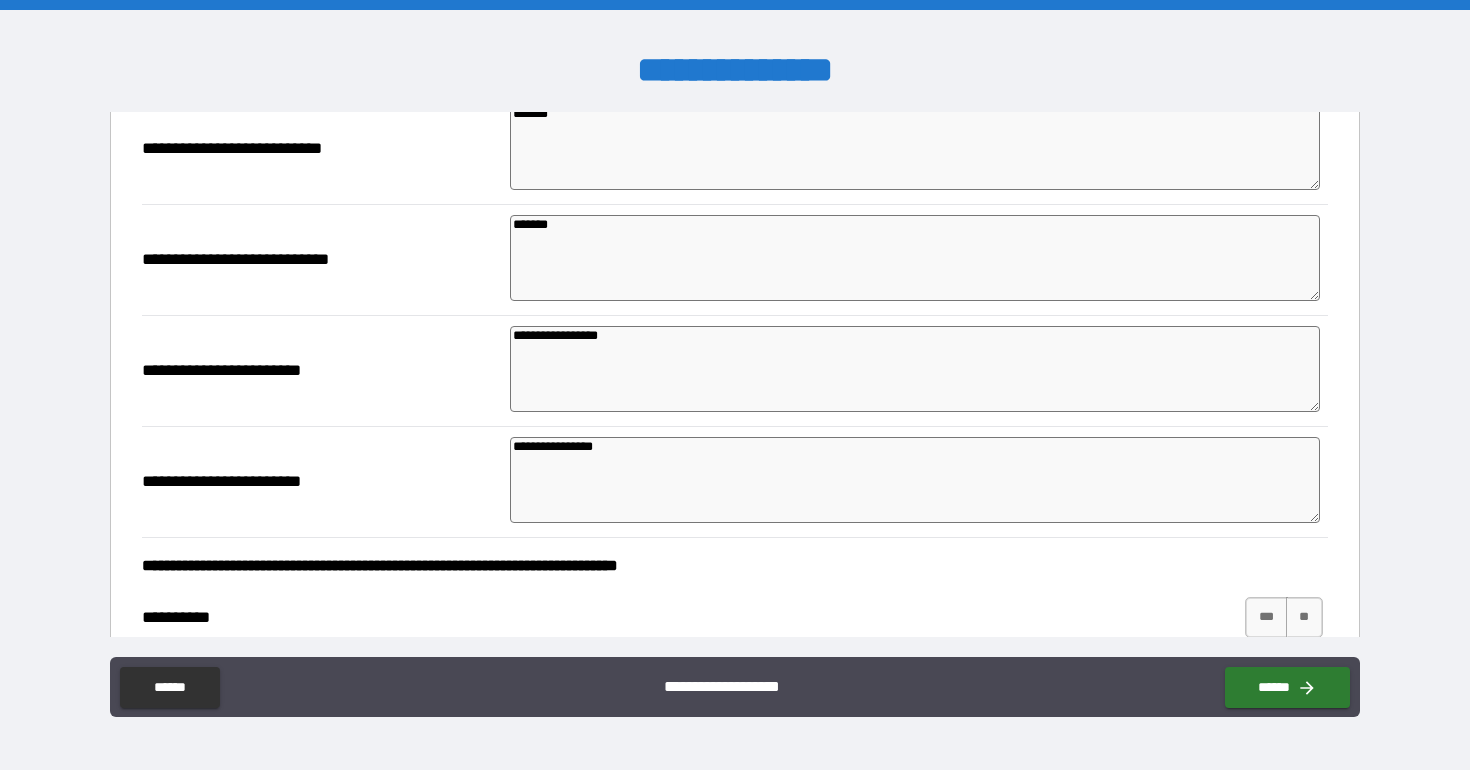 click on "**********" at bounding box center (915, 369) 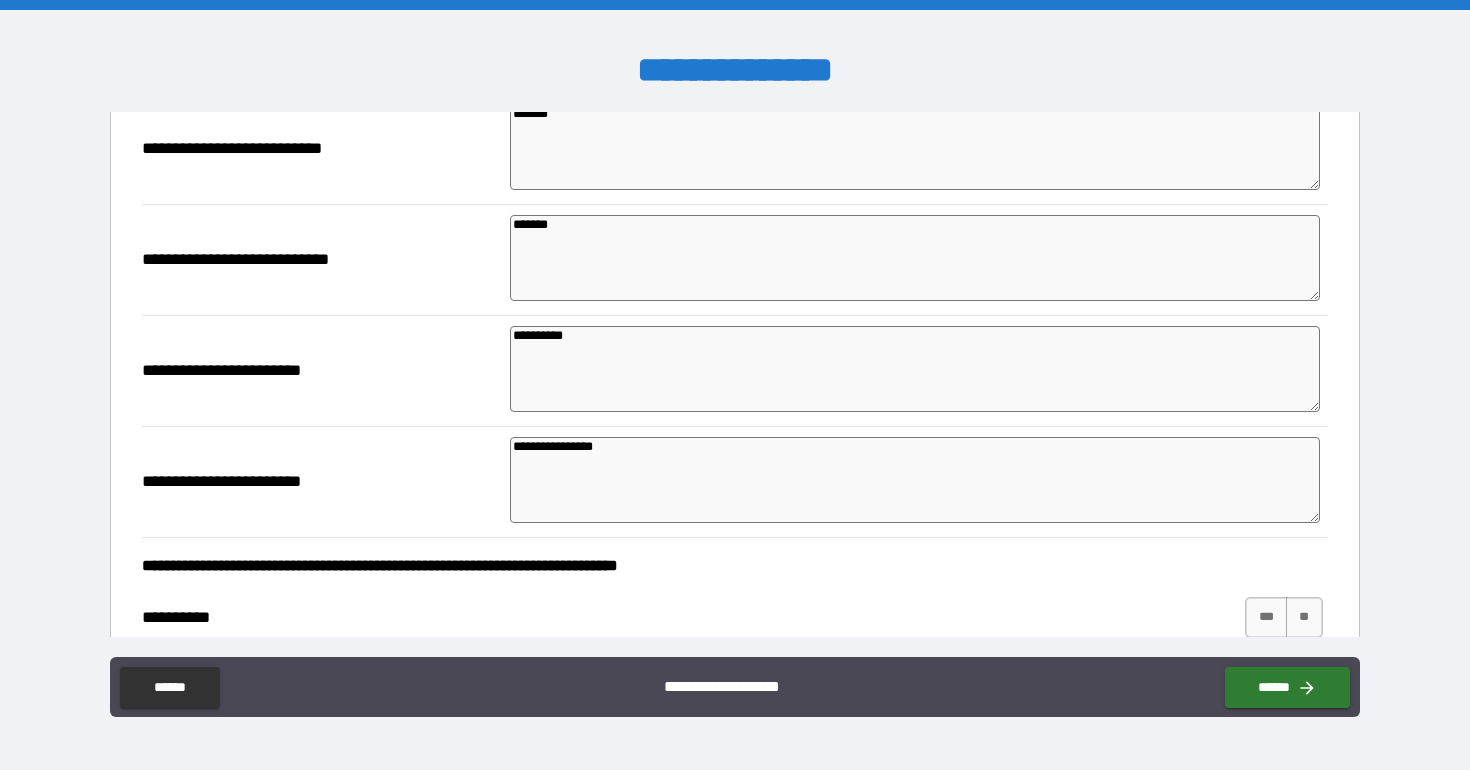 click on "**********" at bounding box center [915, 480] 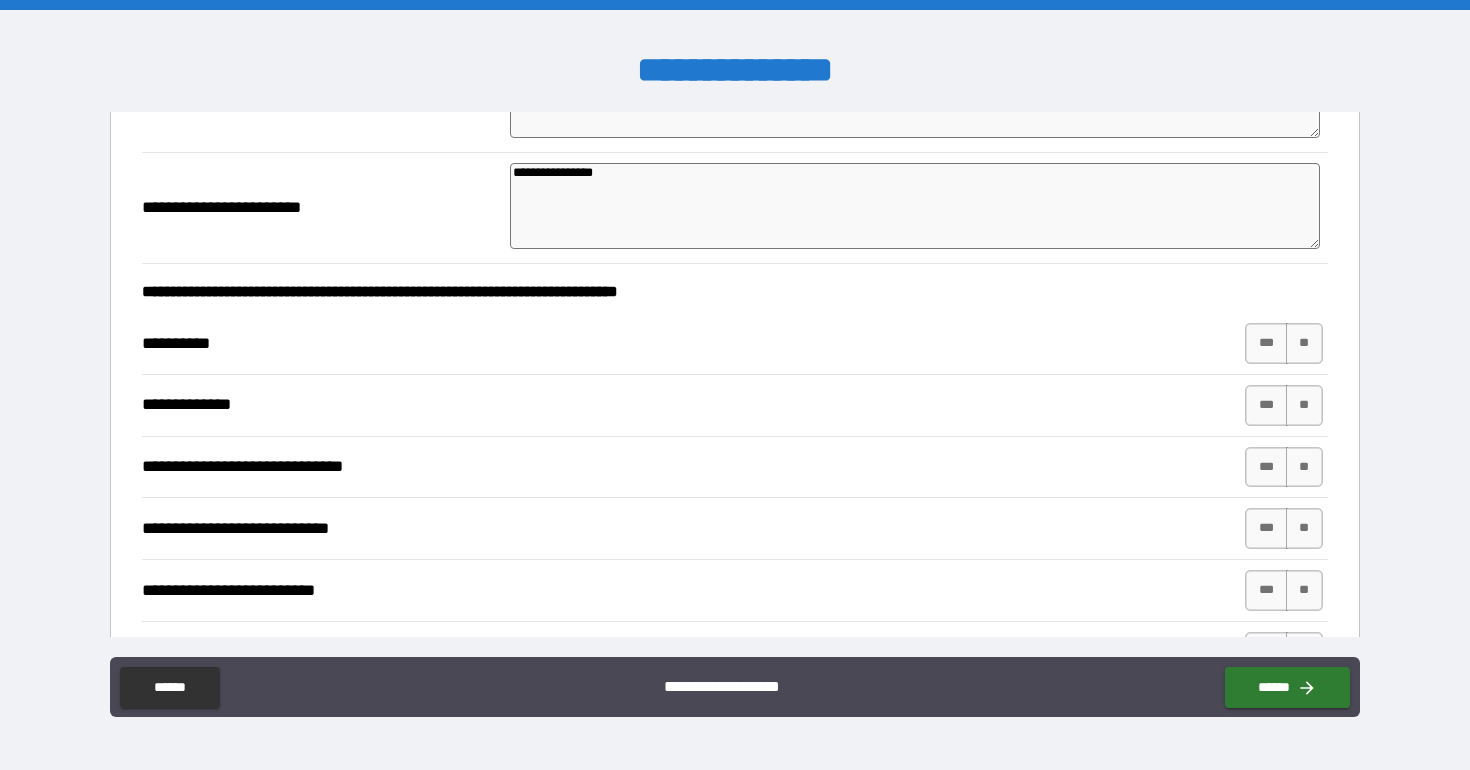 scroll, scrollTop: 836, scrollLeft: 0, axis: vertical 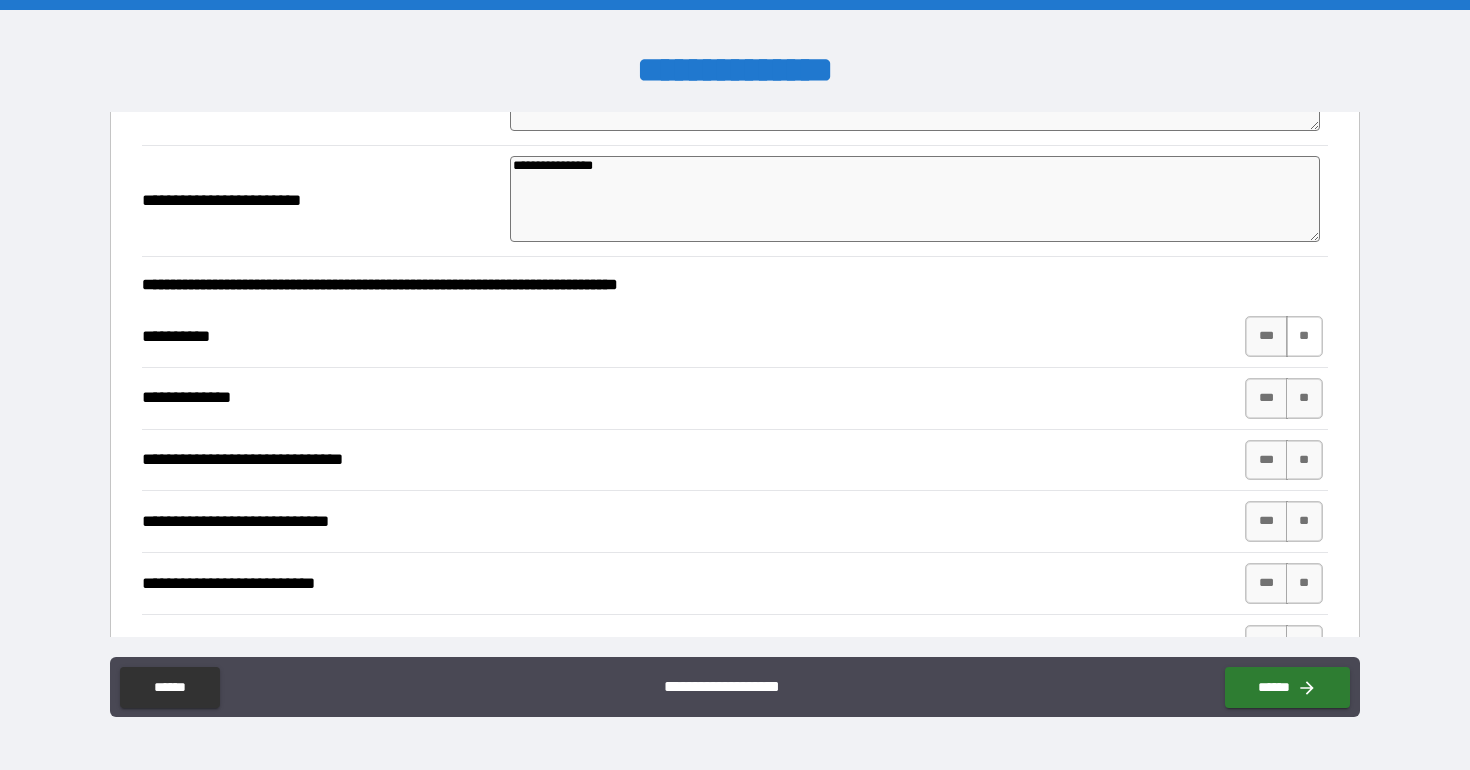 click on "**" at bounding box center (1304, 336) 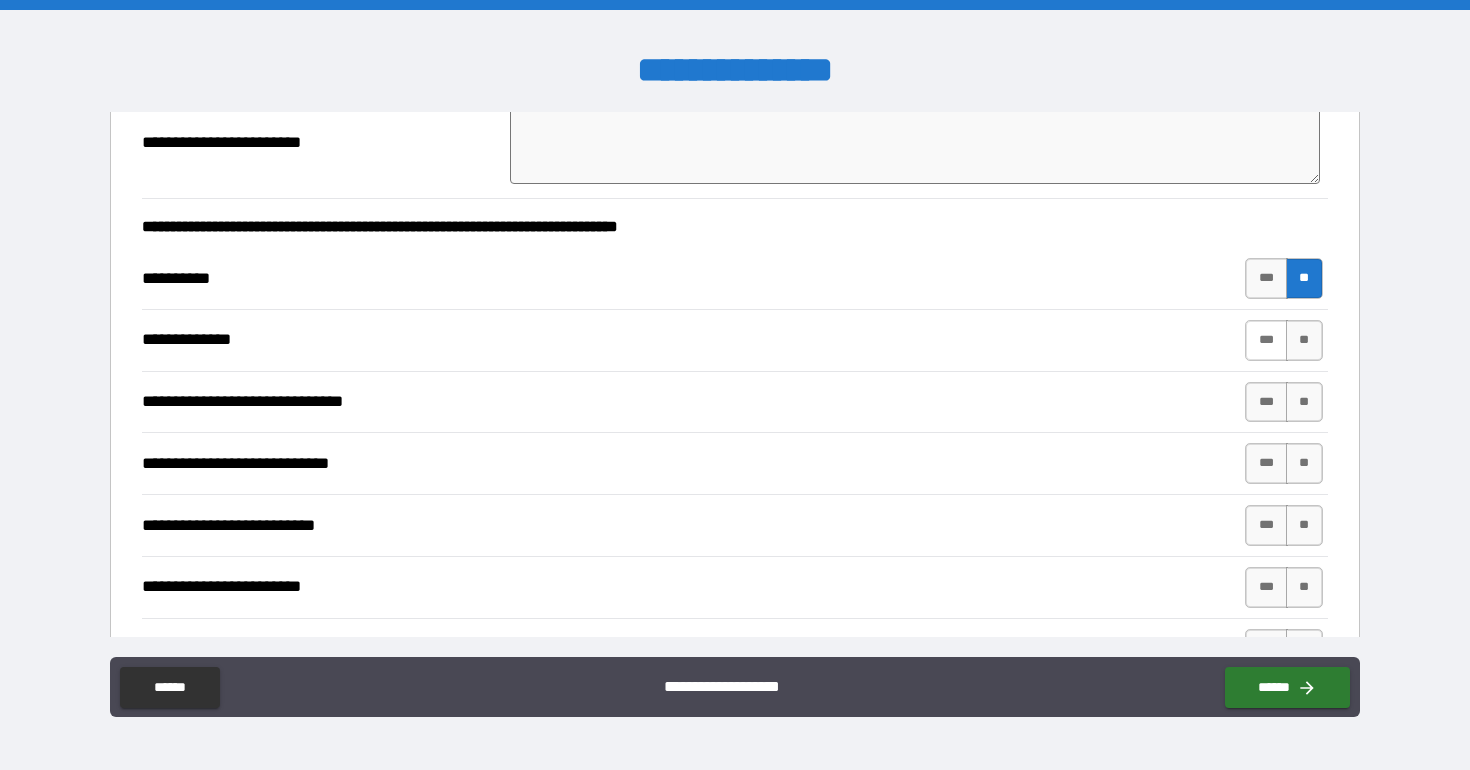 scroll, scrollTop: 905, scrollLeft: 0, axis: vertical 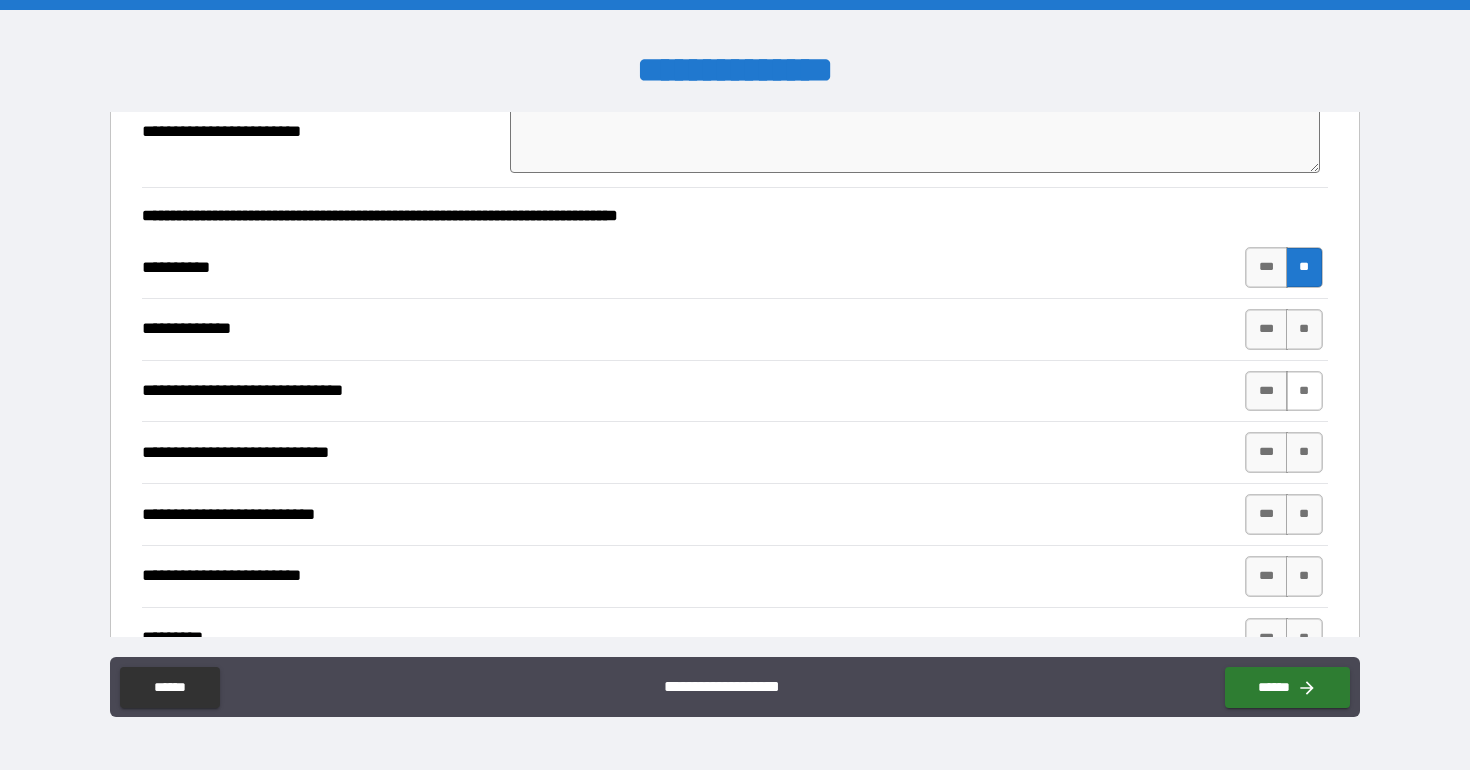 click on "**" at bounding box center (1304, 391) 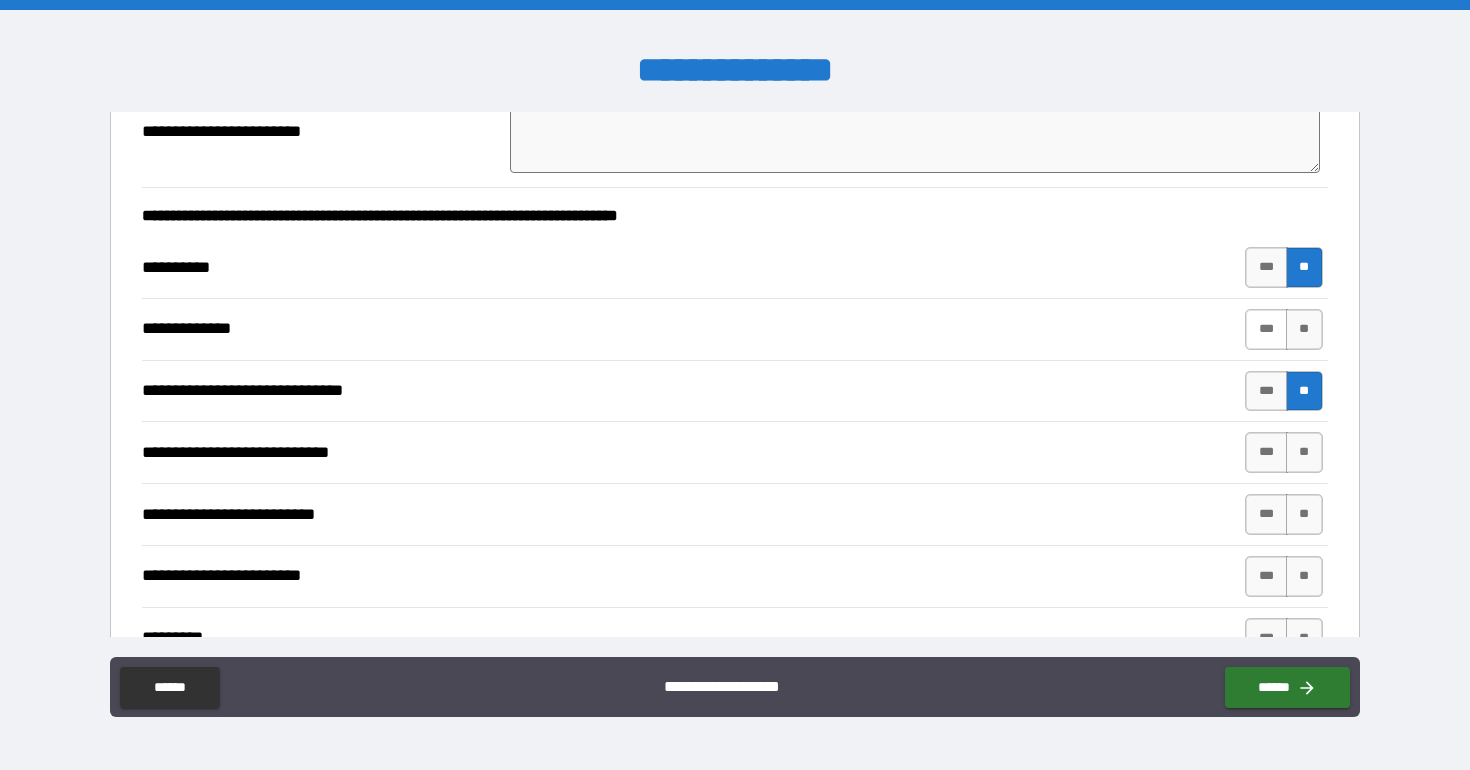 click on "***" at bounding box center [1266, 329] 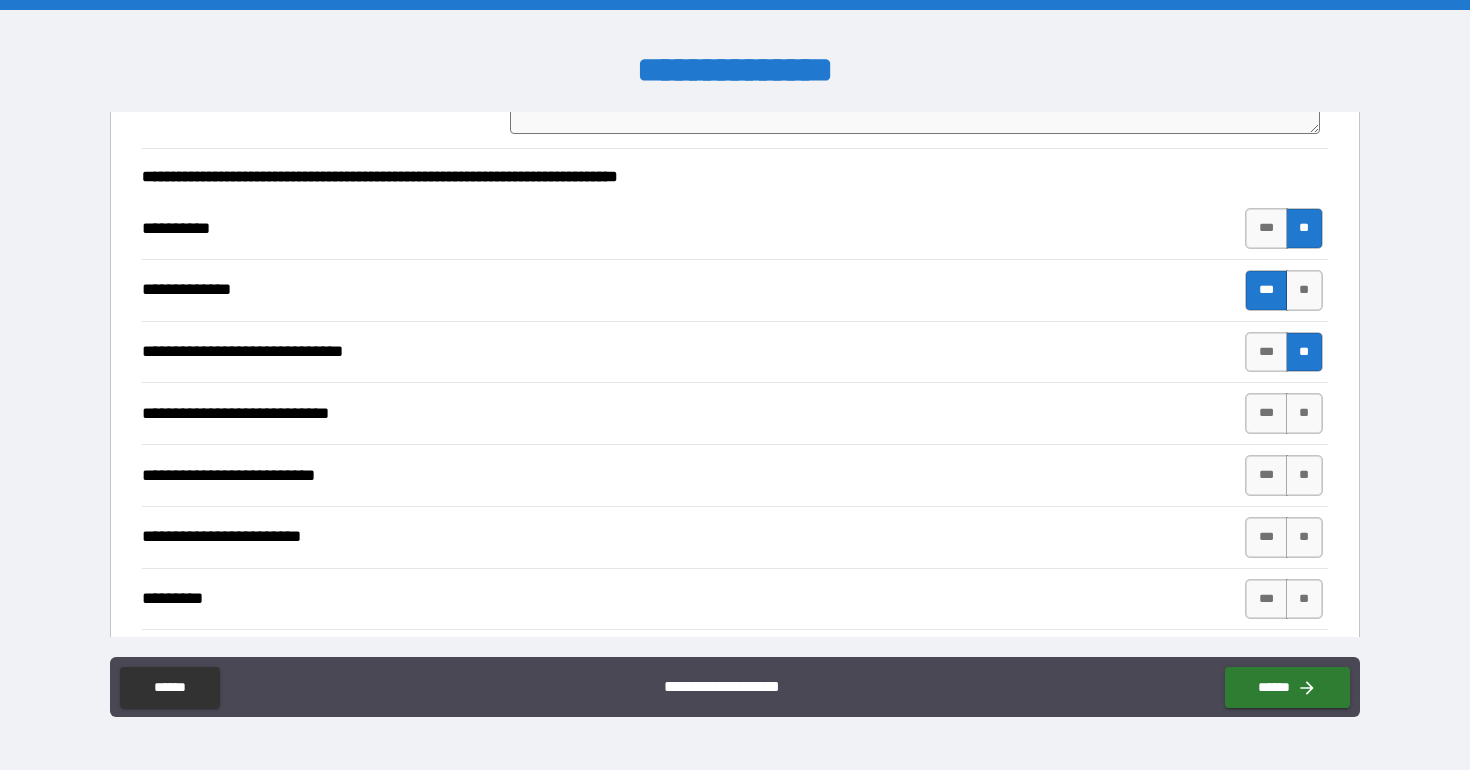 scroll, scrollTop: 958, scrollLeft: 0, axis: vertical 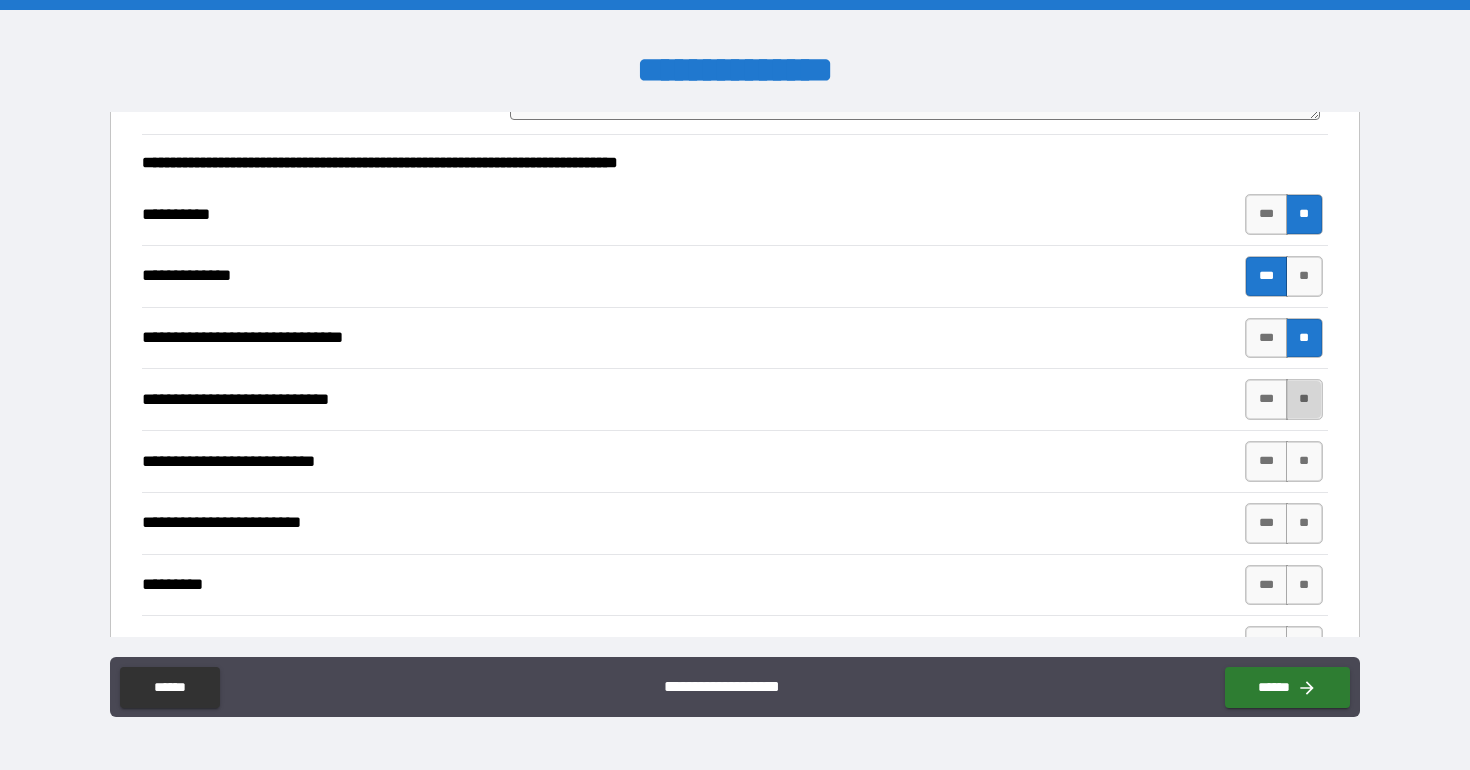 click on "**" at bounding box center [1304, 399] 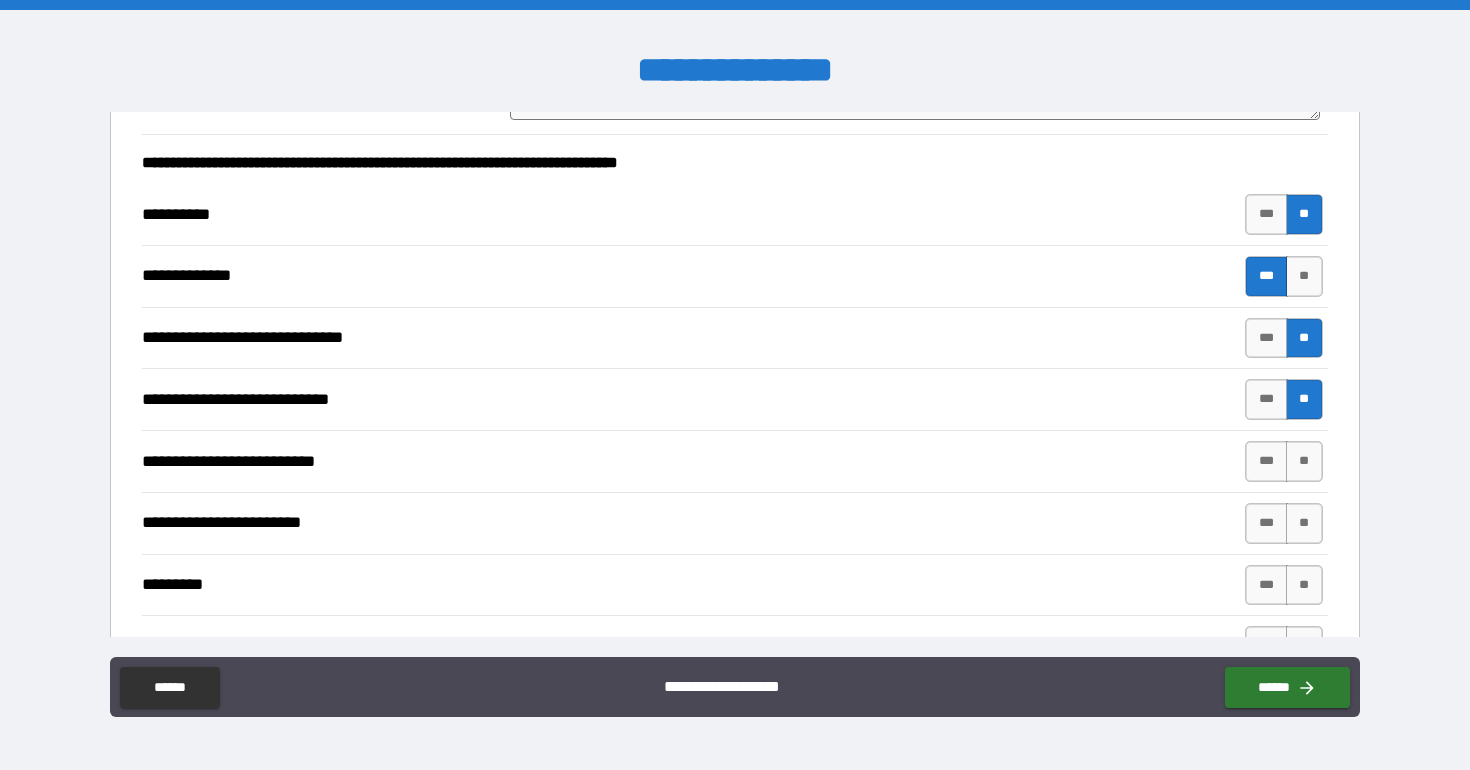 click on "**" at bounding box center [1304, 399] 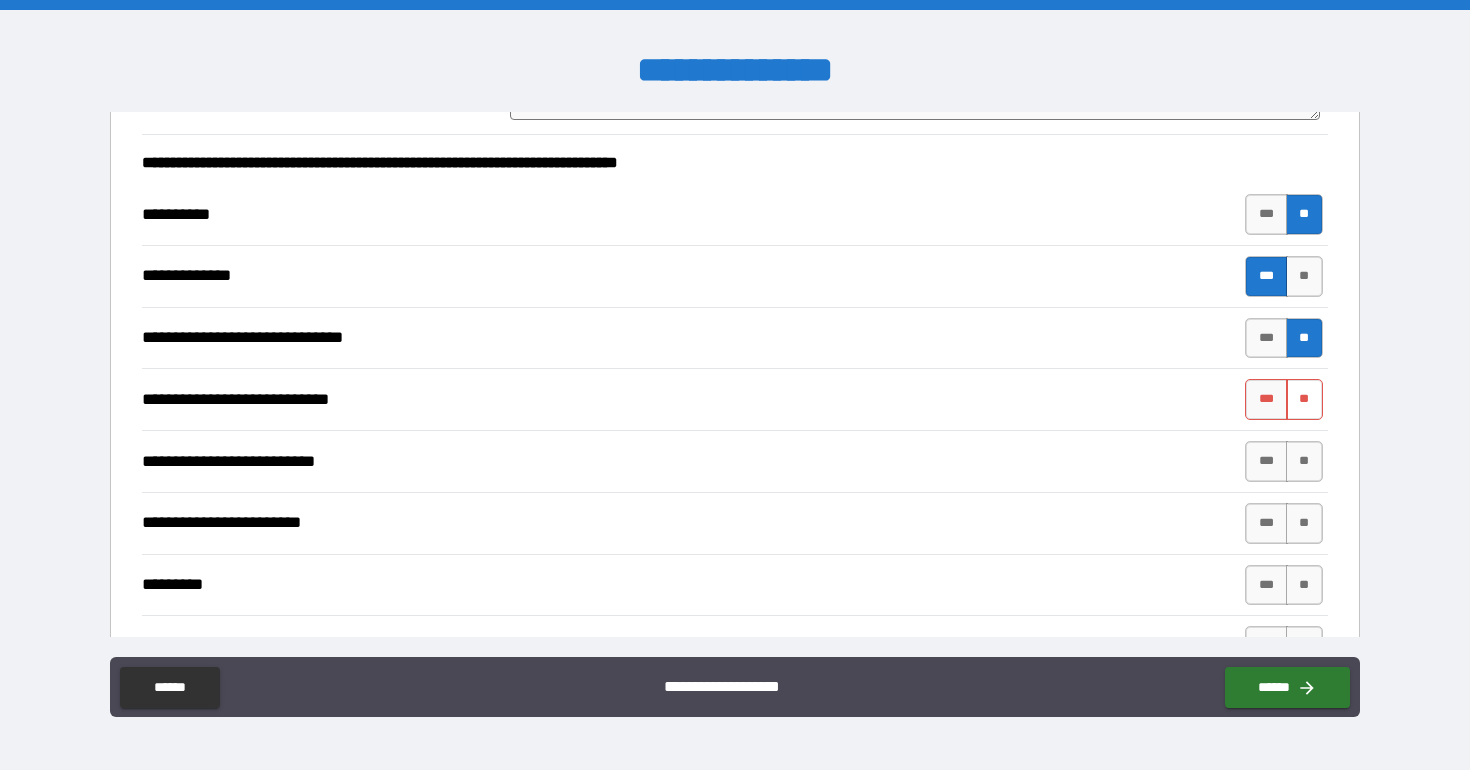 scroll, scrollTop: 990, scrollLeft: 0, axis: vertical 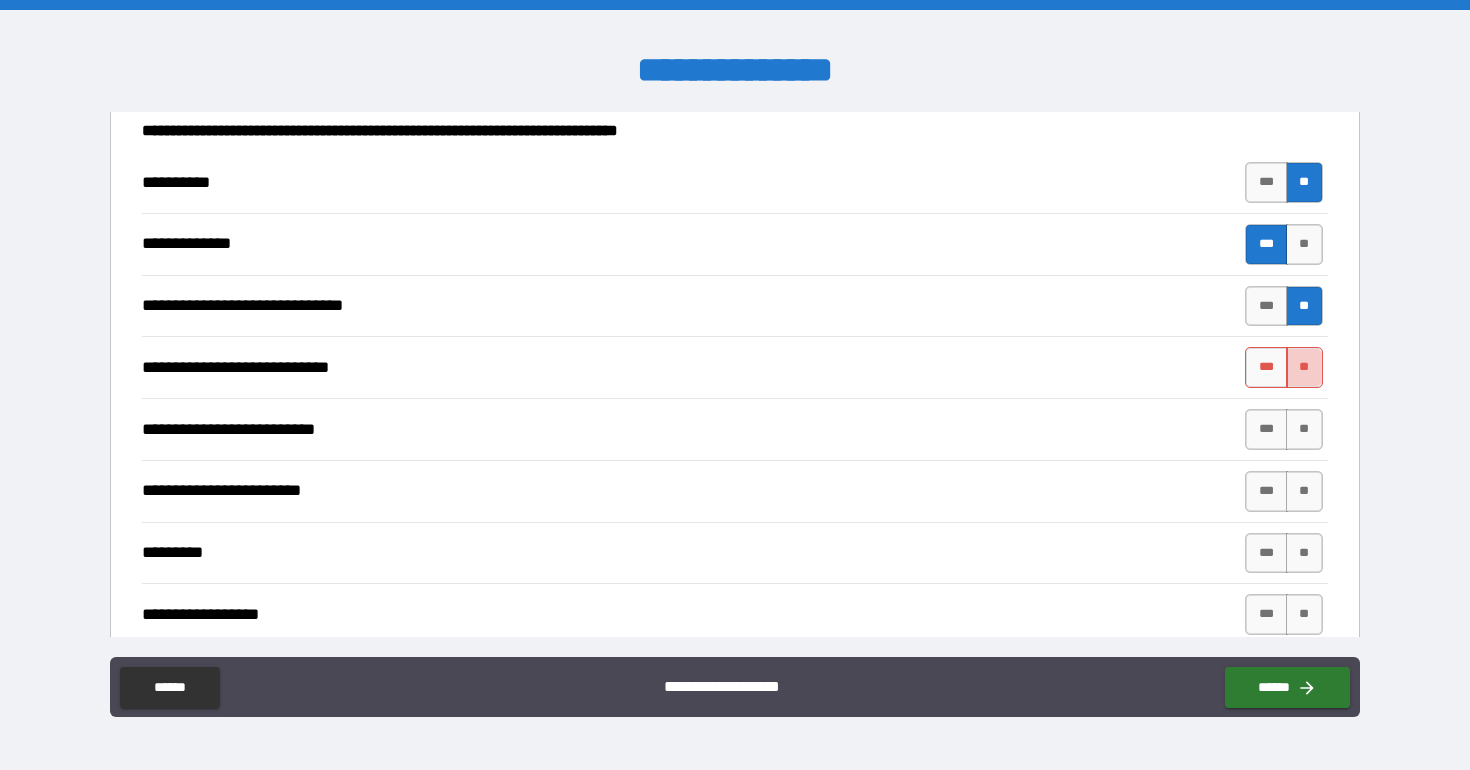 click on "**" at bounding box center [1304, 367] 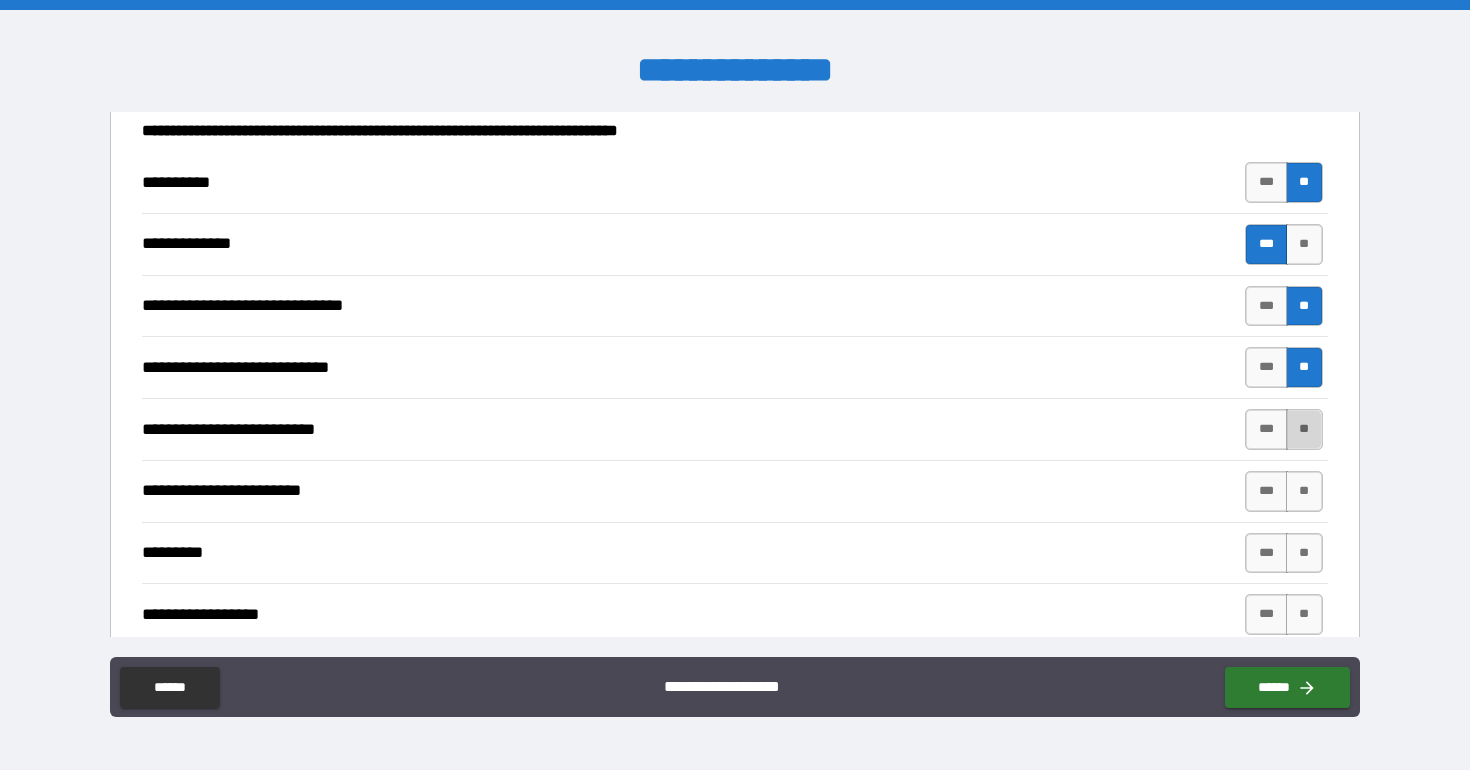 click on "**" at bounding box center (1304, 429) 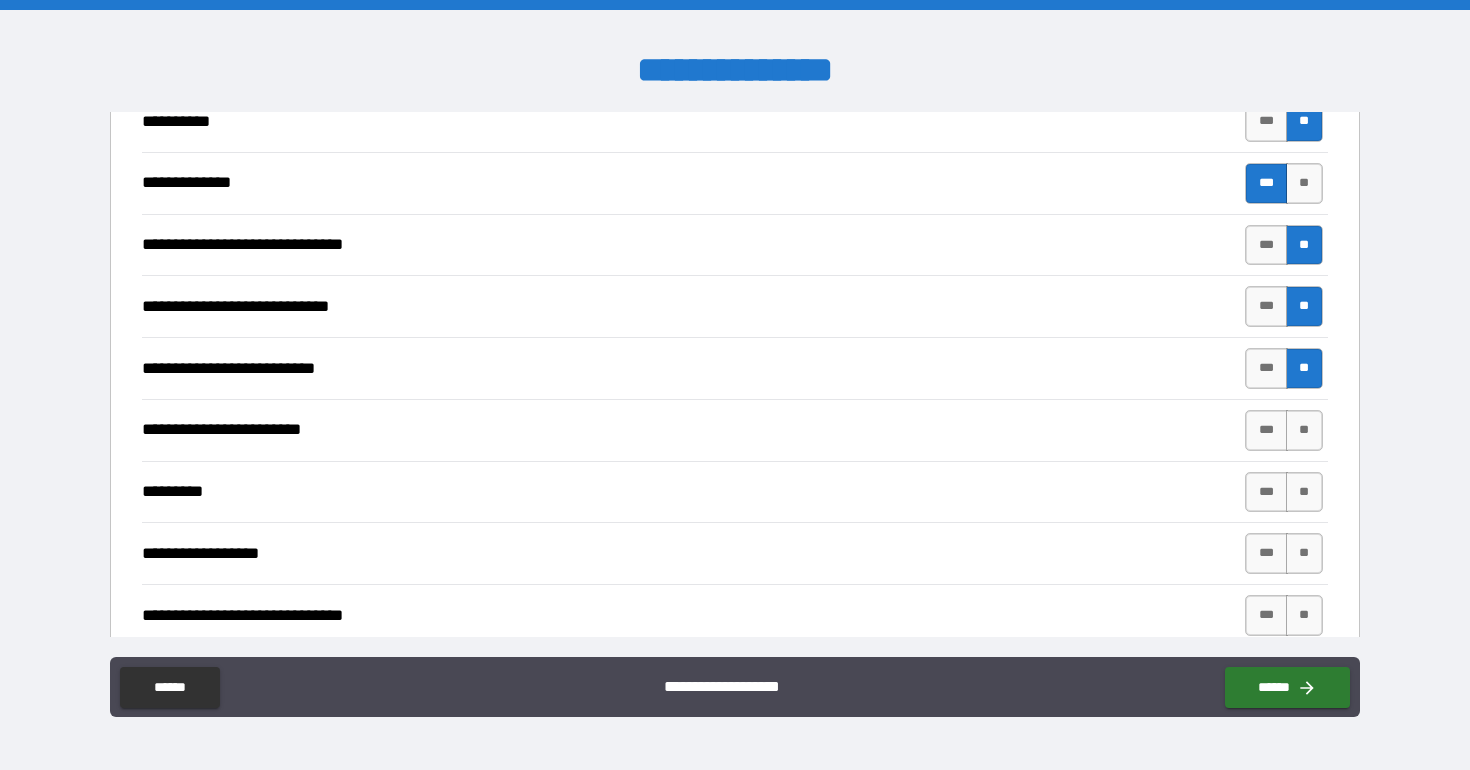 scroll, scrollTop: 1070, scrollLeft: 0, axis: vertical 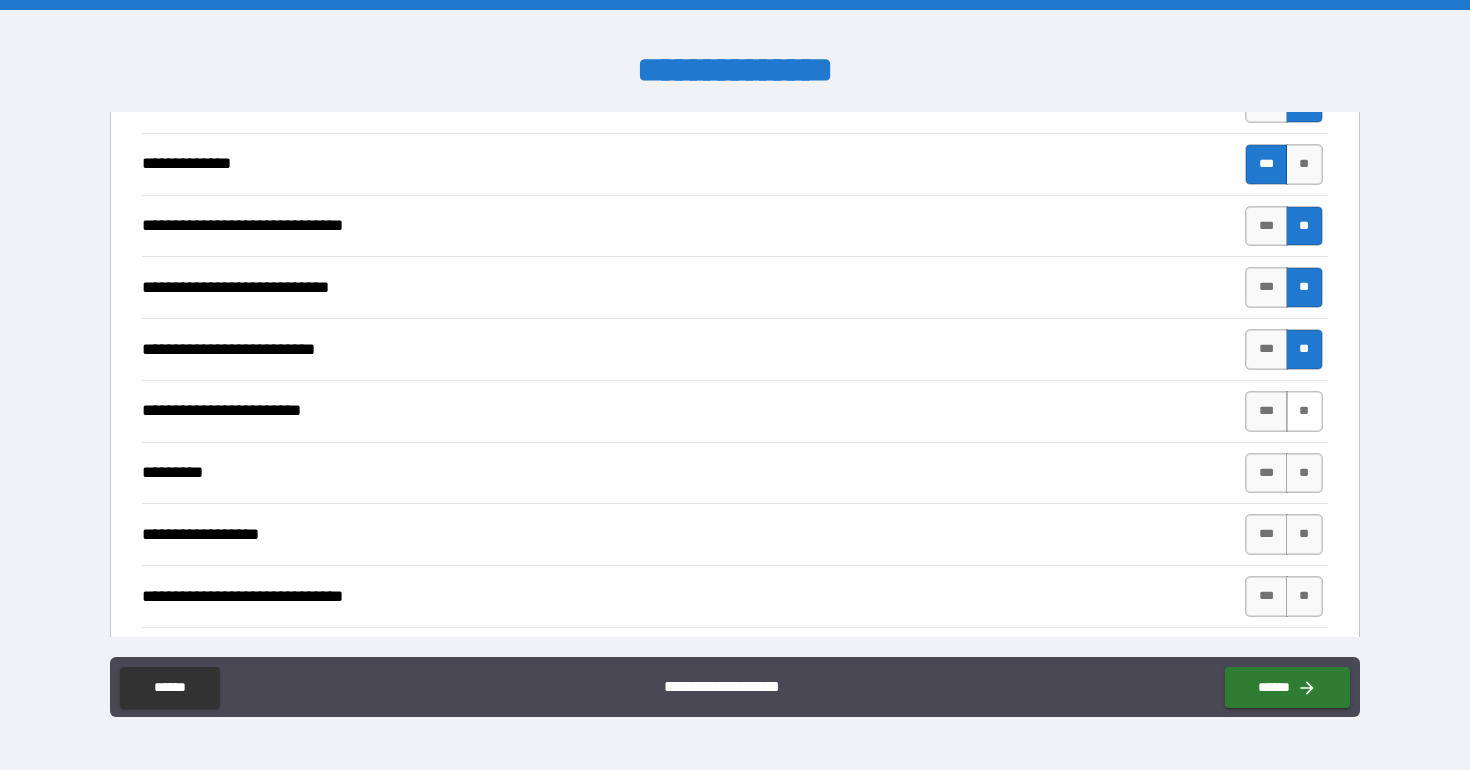 click on "**" at bounding box center [1304, 411] 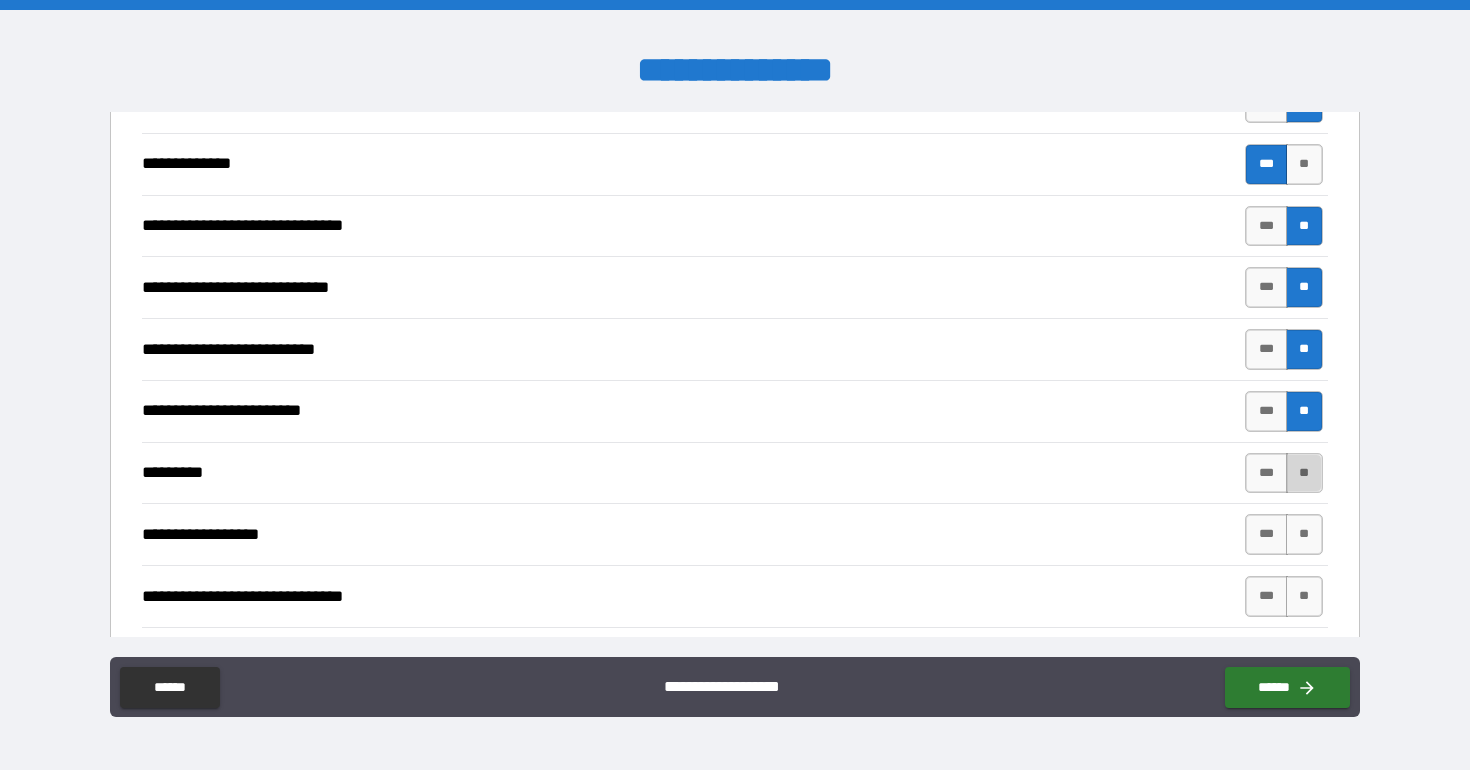 click on "**" at bounding box center (1304, 473) 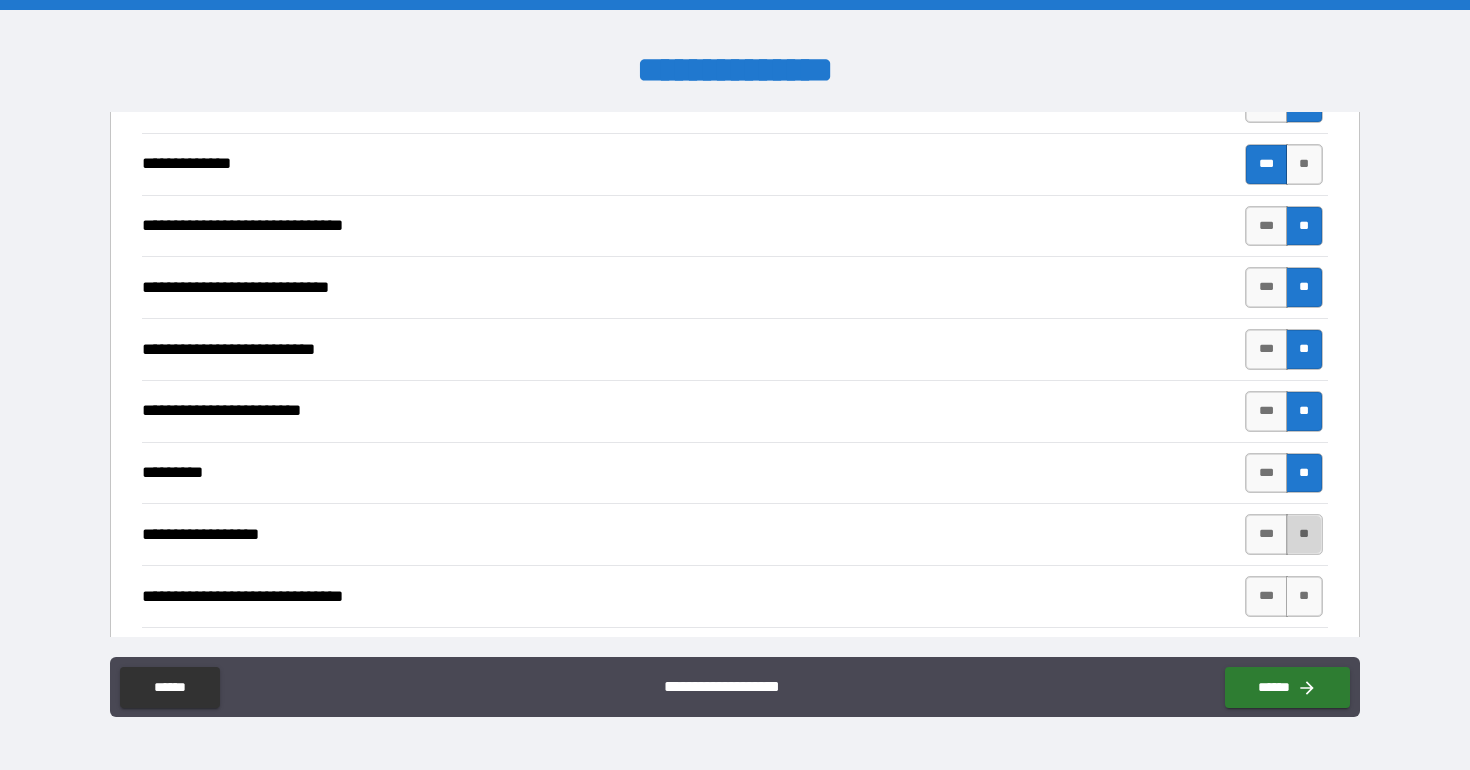 click on "**" at bounding box center [1304, 534] 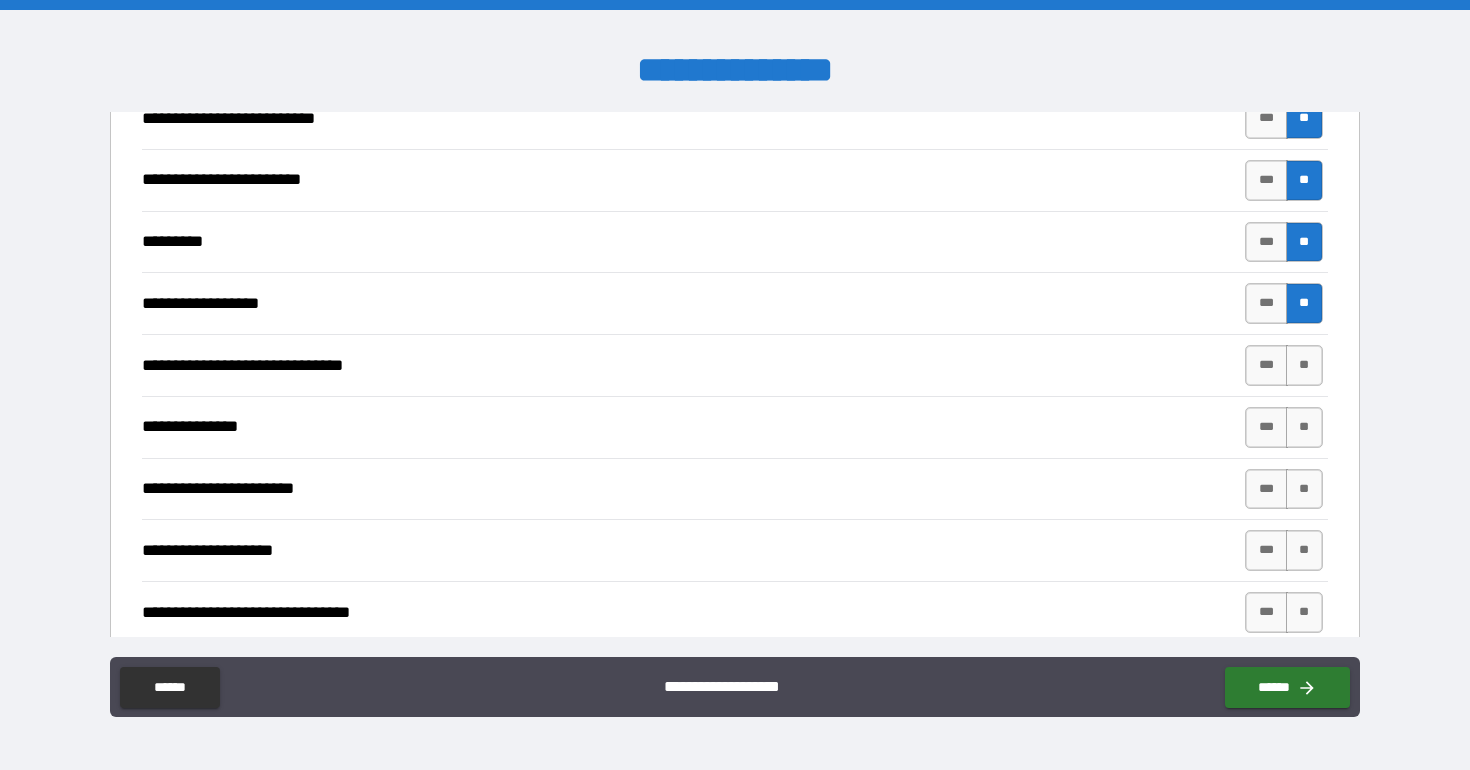 scroll, scrollTop: 1361, scrollLeft: 0, axis: vertical 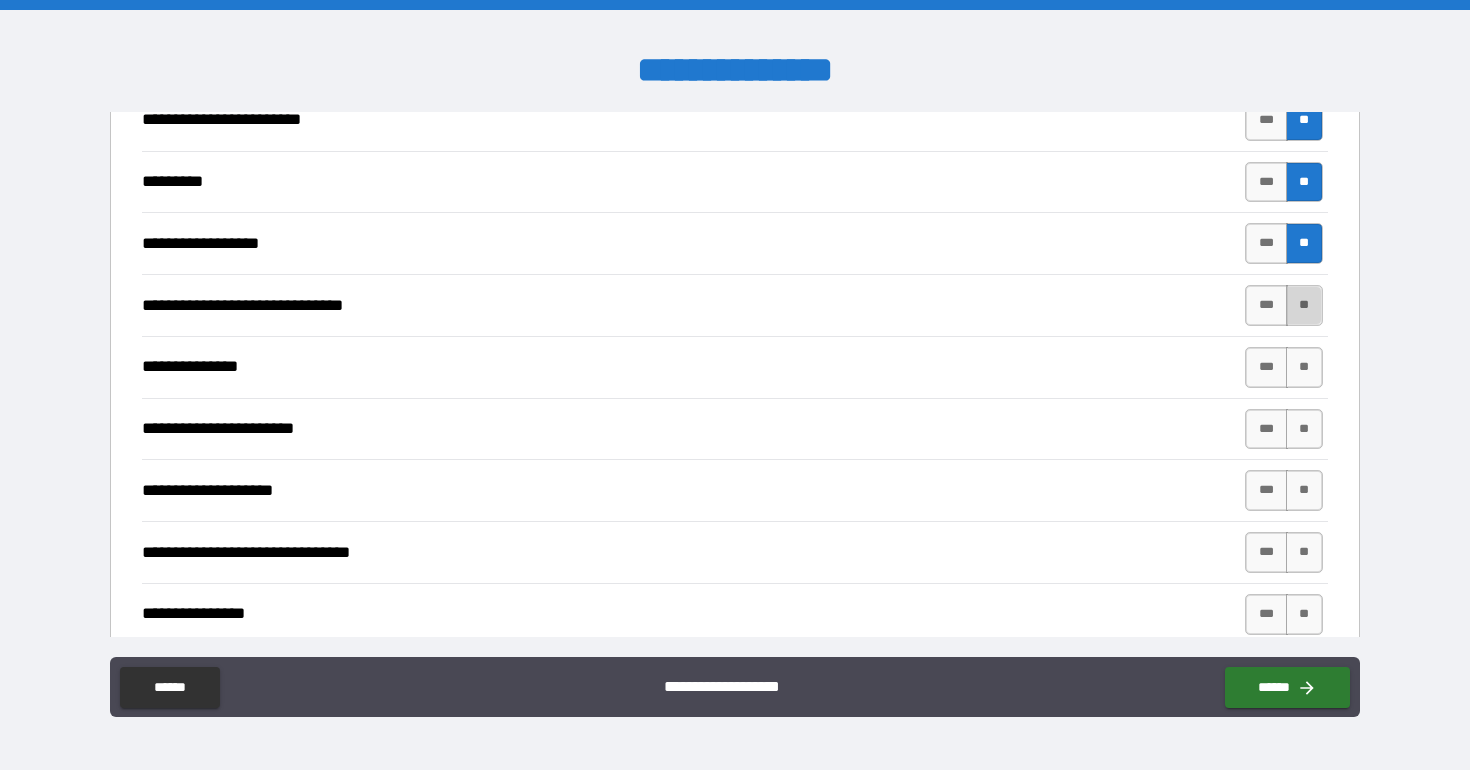 click on "**" at bounding box center (1304, 305) 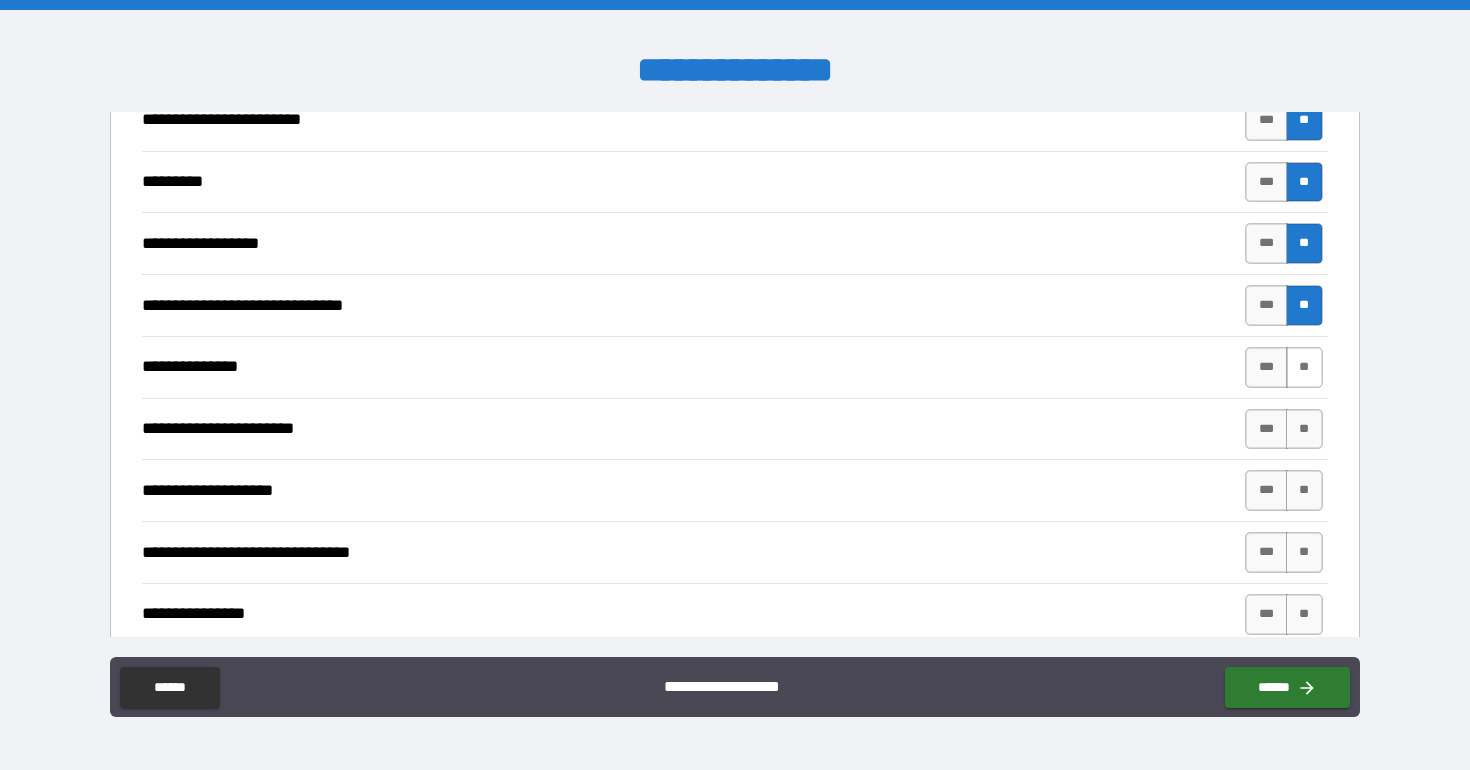 click on "**" at bounding box center [1304, 367] 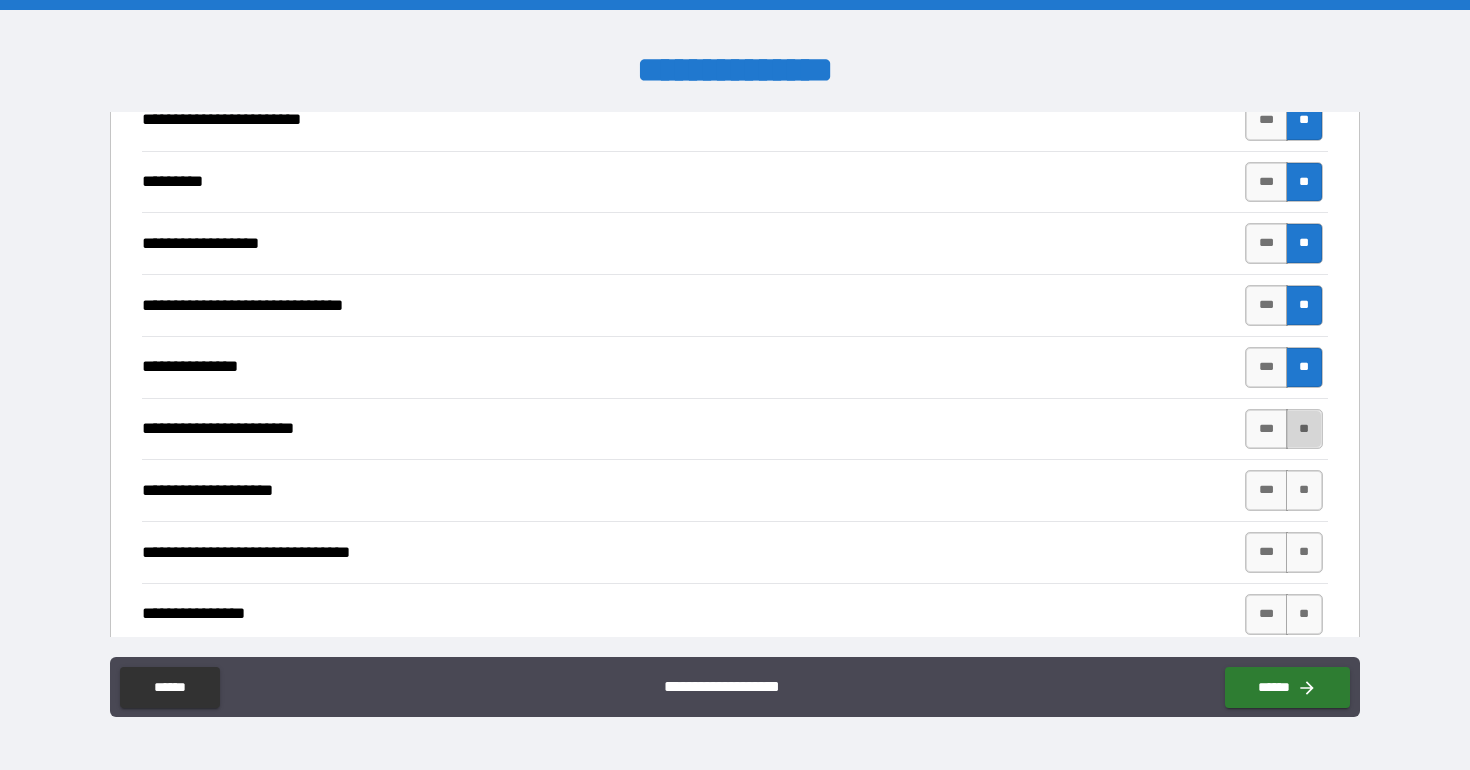 click on "**" at bounding box center (1304, 429) 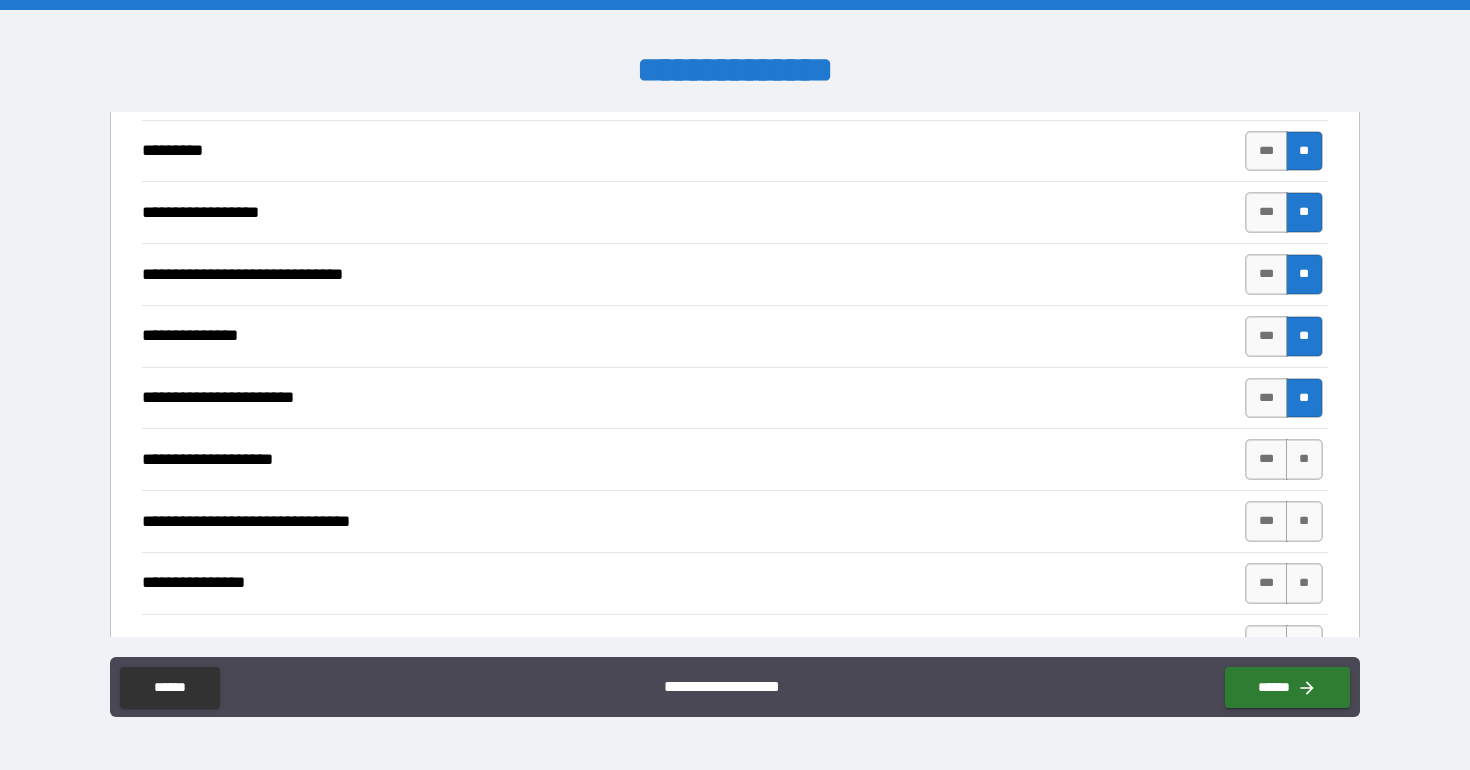 scroll, scrollTop: 1401, scrollLeft: 0, axis: vertical 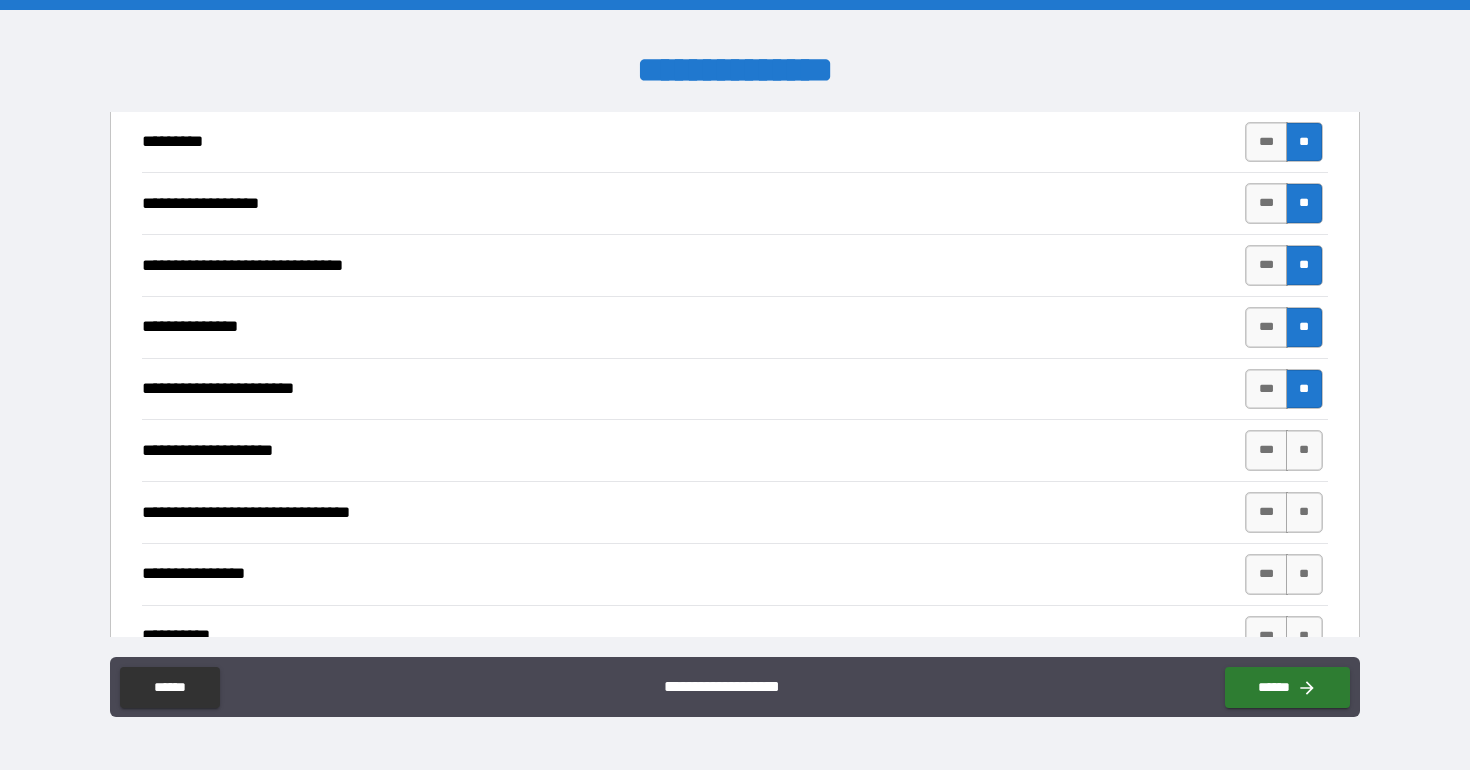 click on "*** **" at bounding box center [1283, 450] 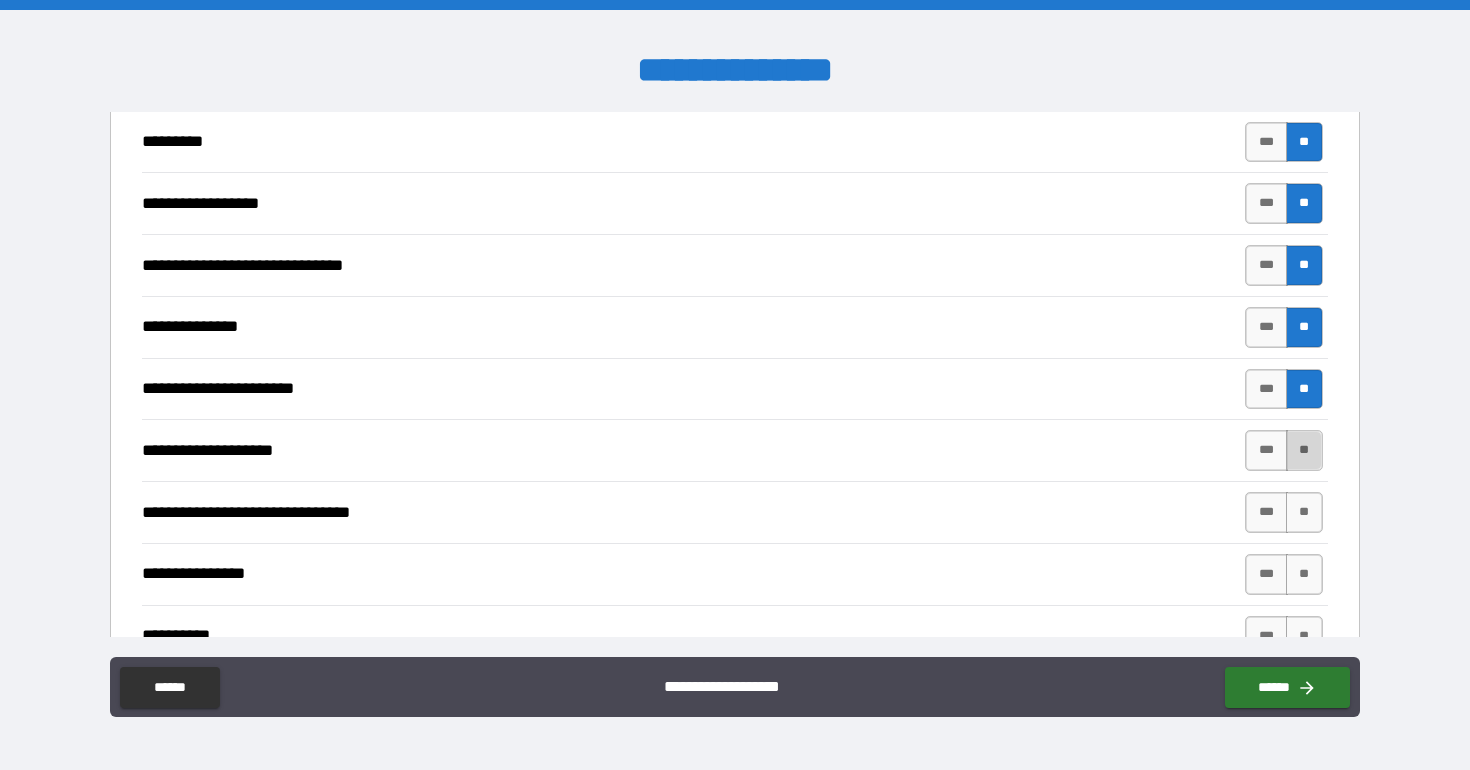 click on "**" at bounding box center (1304, 450) 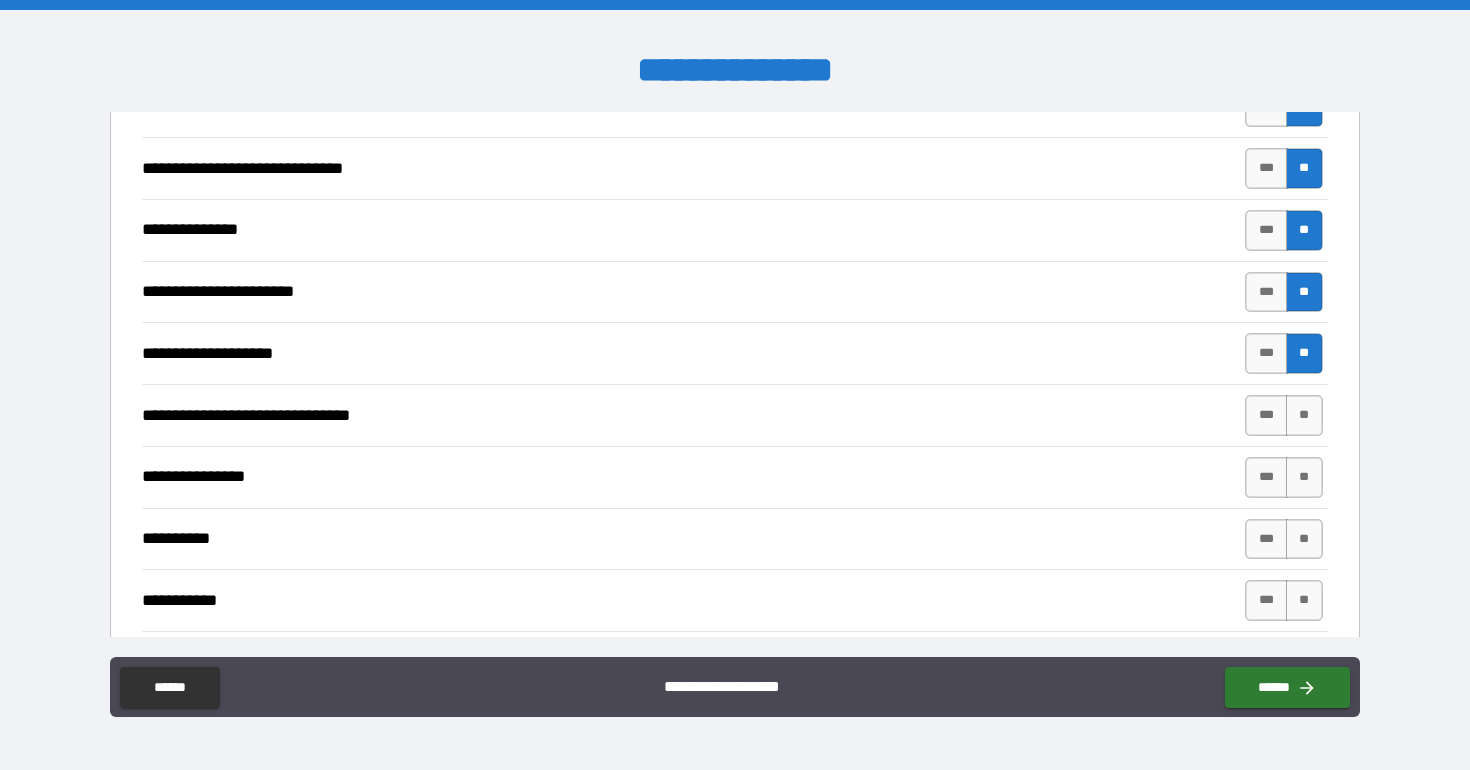 scroll, scrollTop: 1511, scrollLeft: 0, axis: vertical 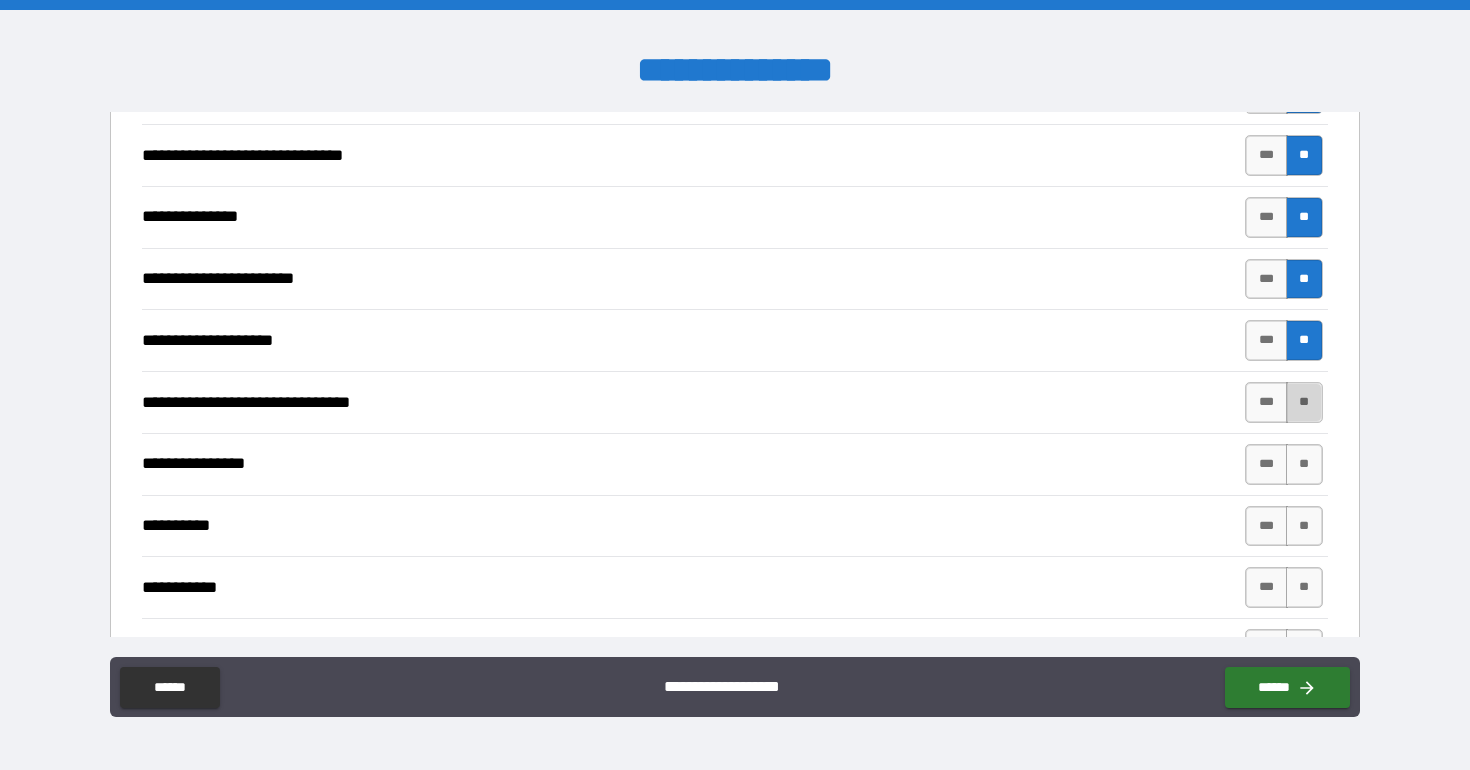 click on "**" at bounding box center [1304, 402] 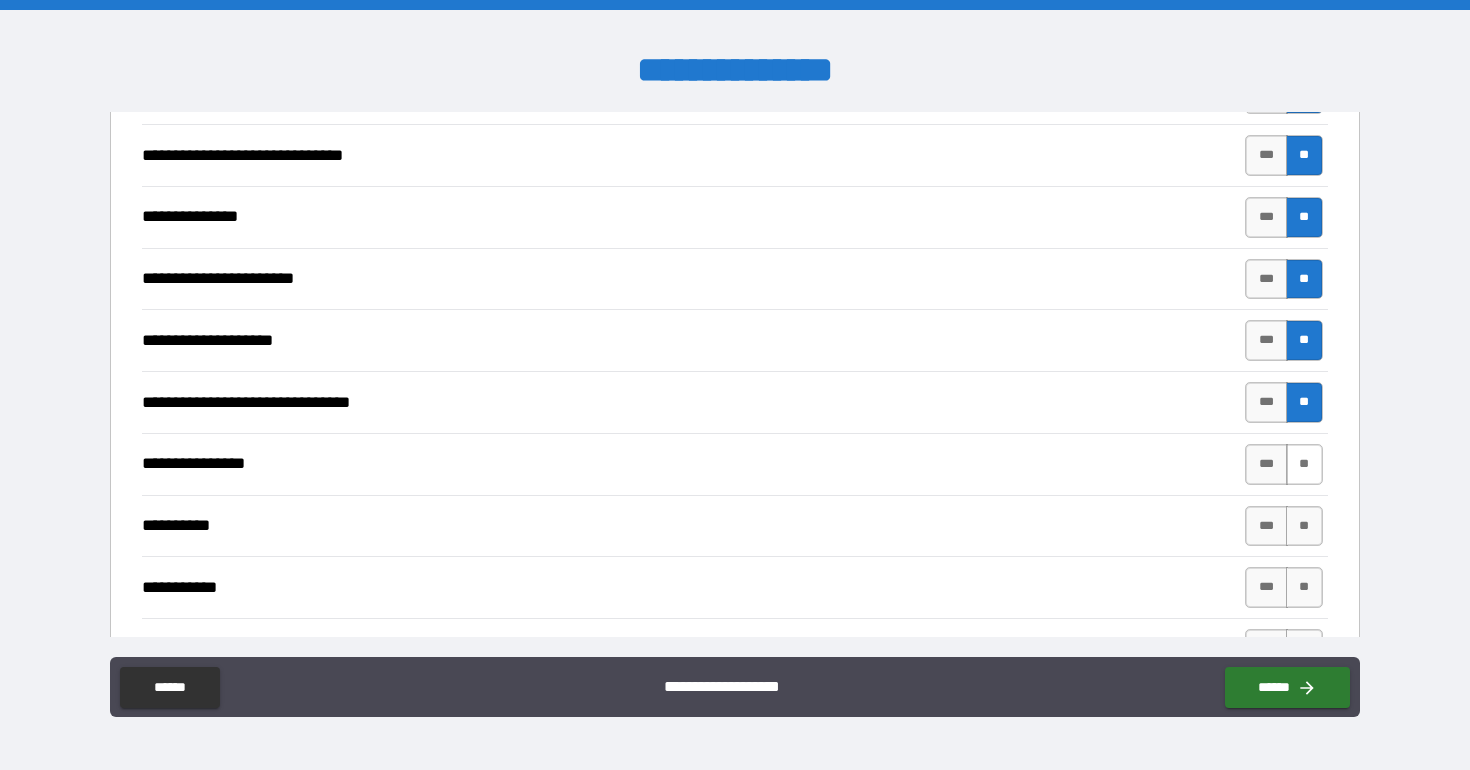 click on "**" at bounding box center (1304, 464) 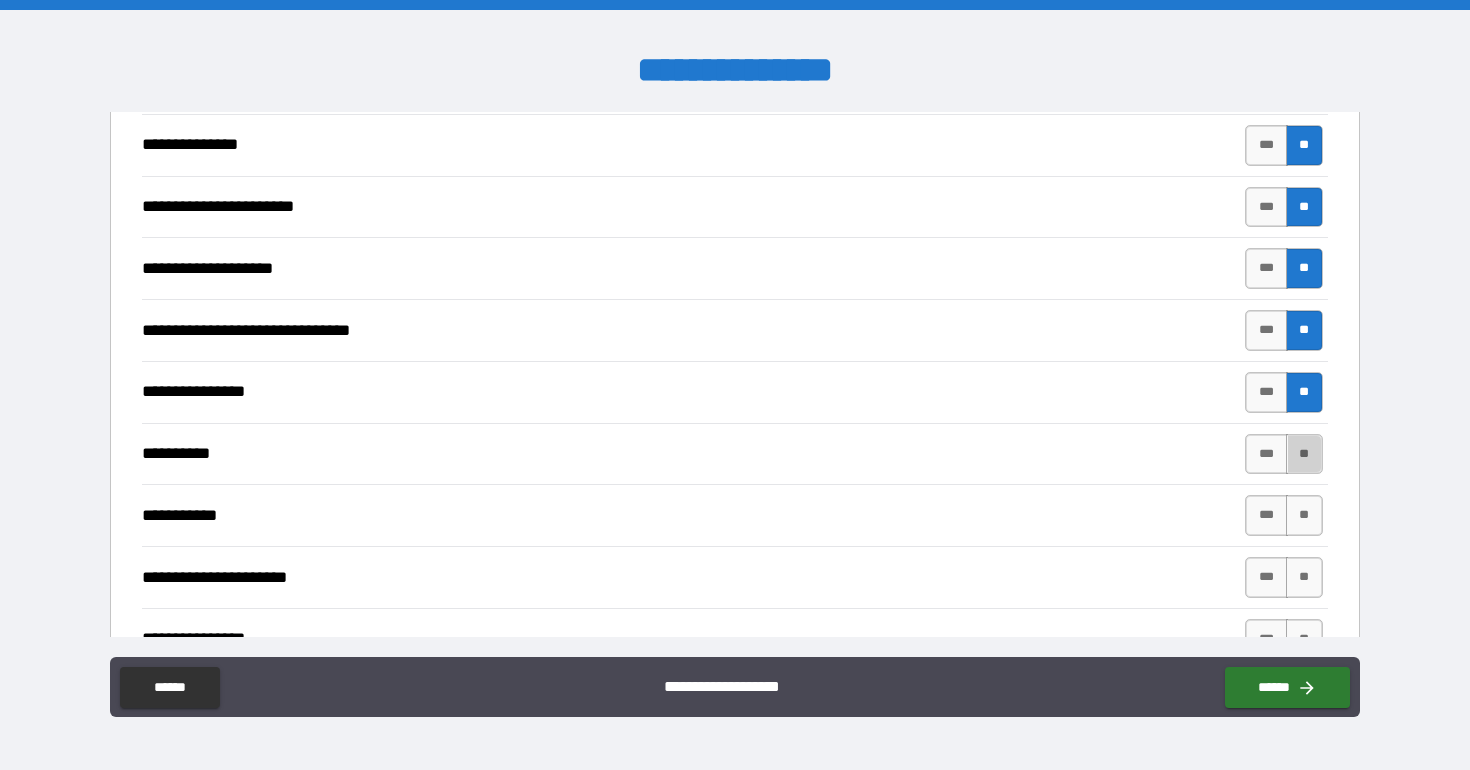 click on "**" at bounding box center (1304, 454) 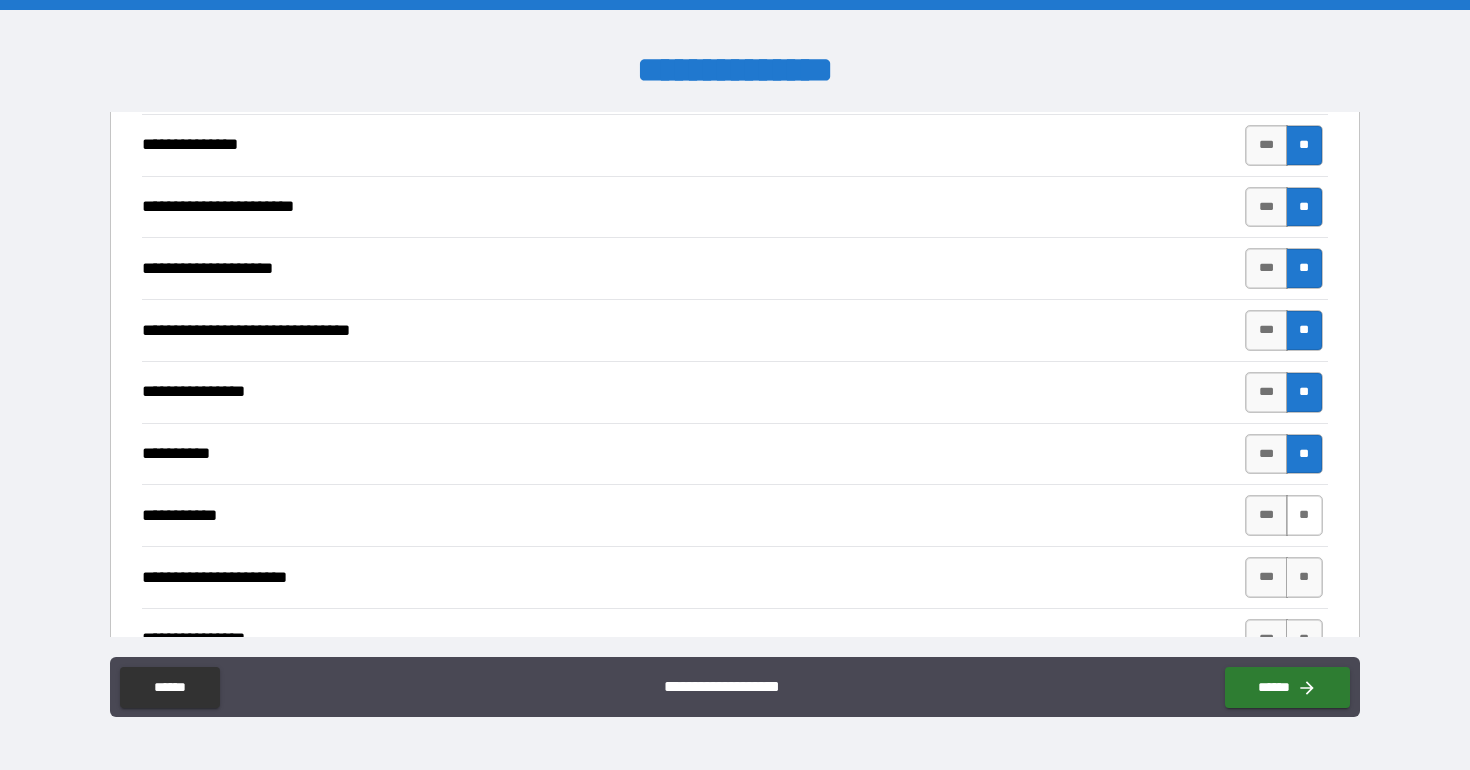 click on "**" at bounding box center [1304, 515] 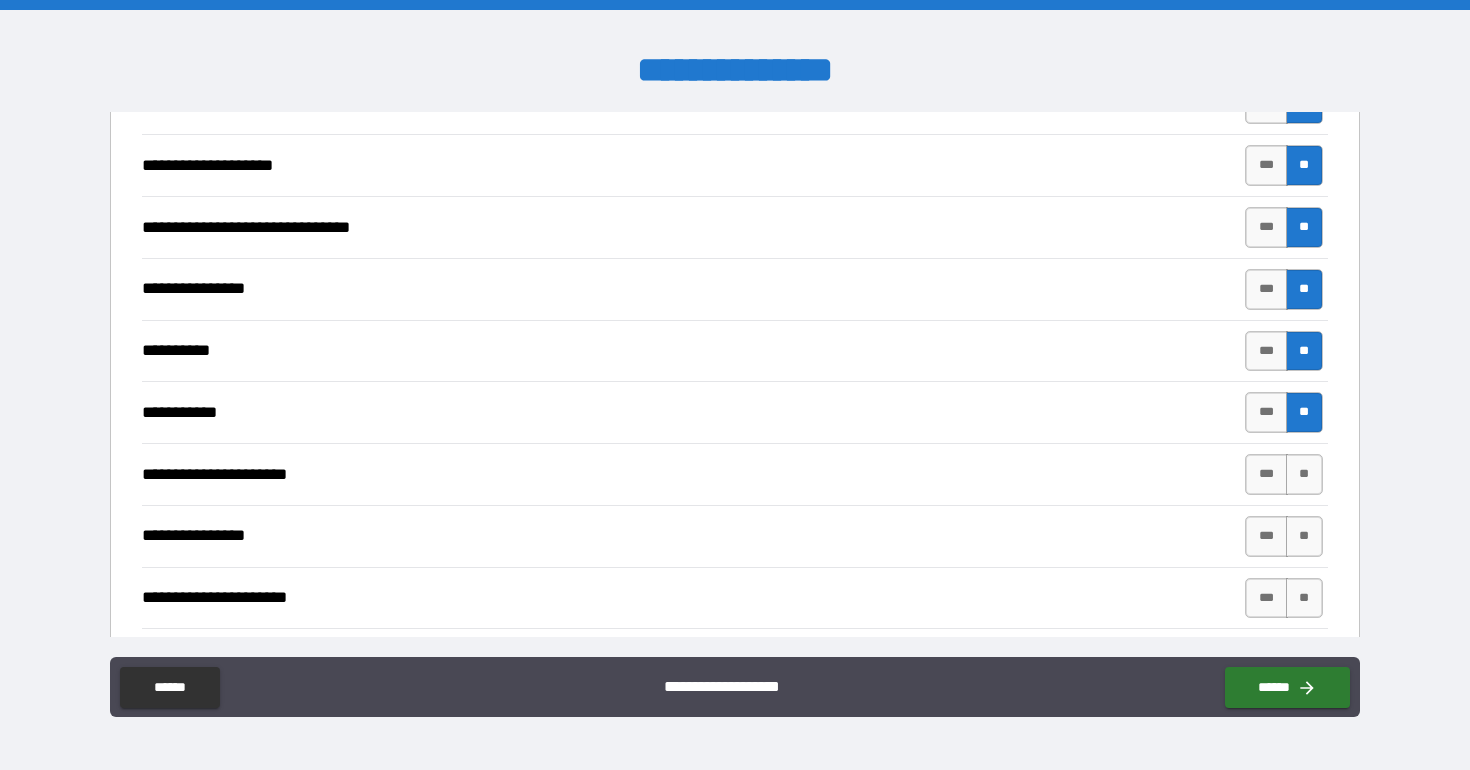 scroll, scrollTop: 1715, scrollLeft: 0, axis: vertical 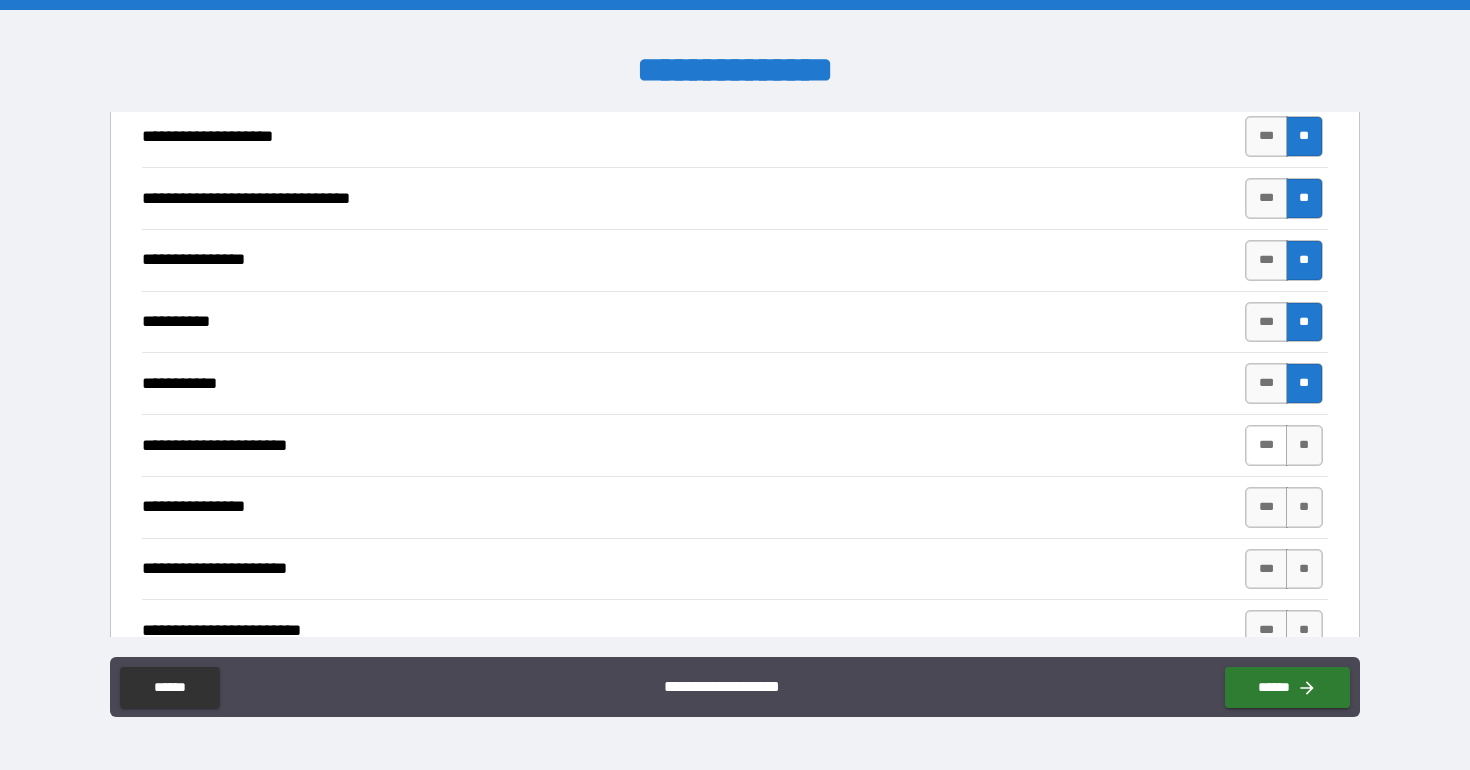 click on "***" at bounding box center [1266, 445] 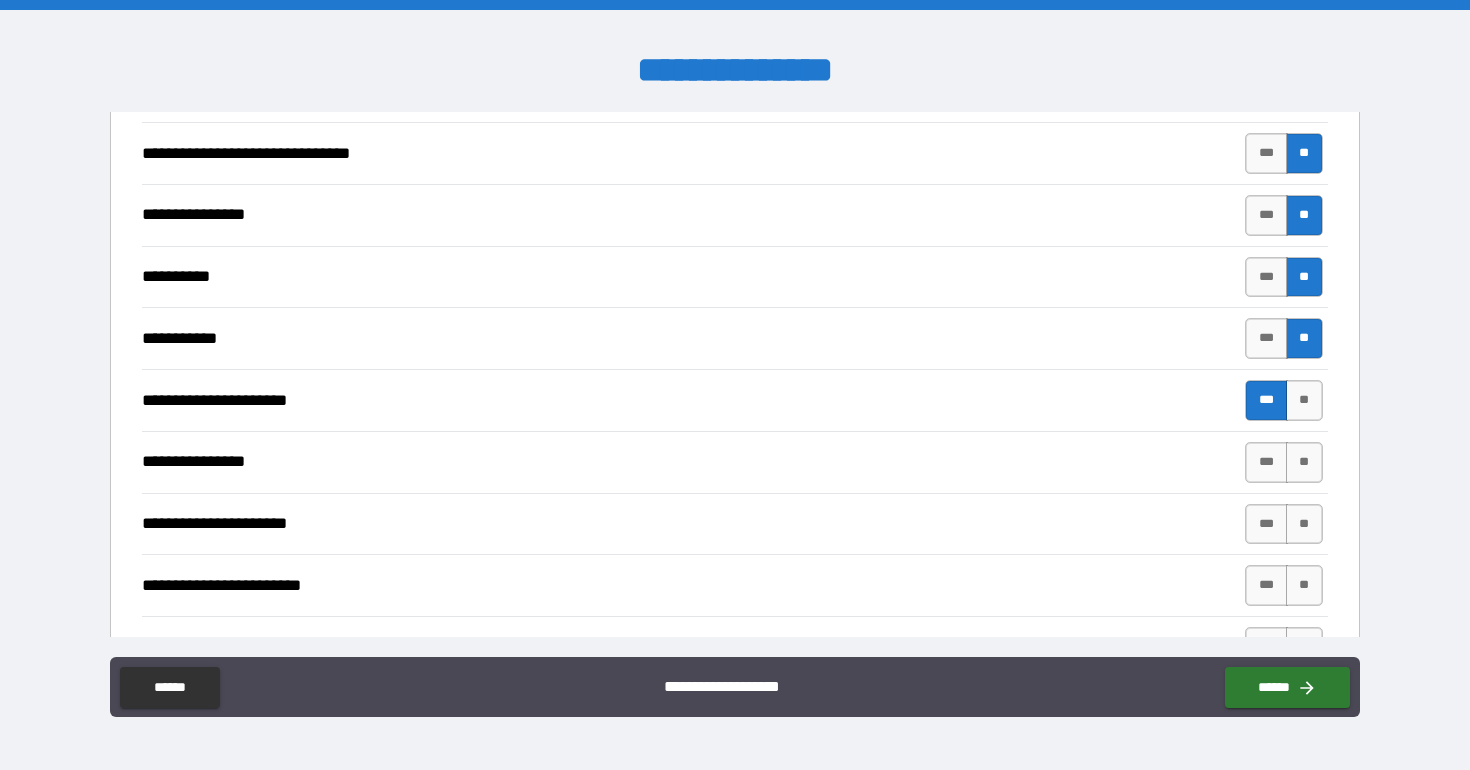 scroll, scrollTop: 1782, scrollLeft: 0, axis: vertical 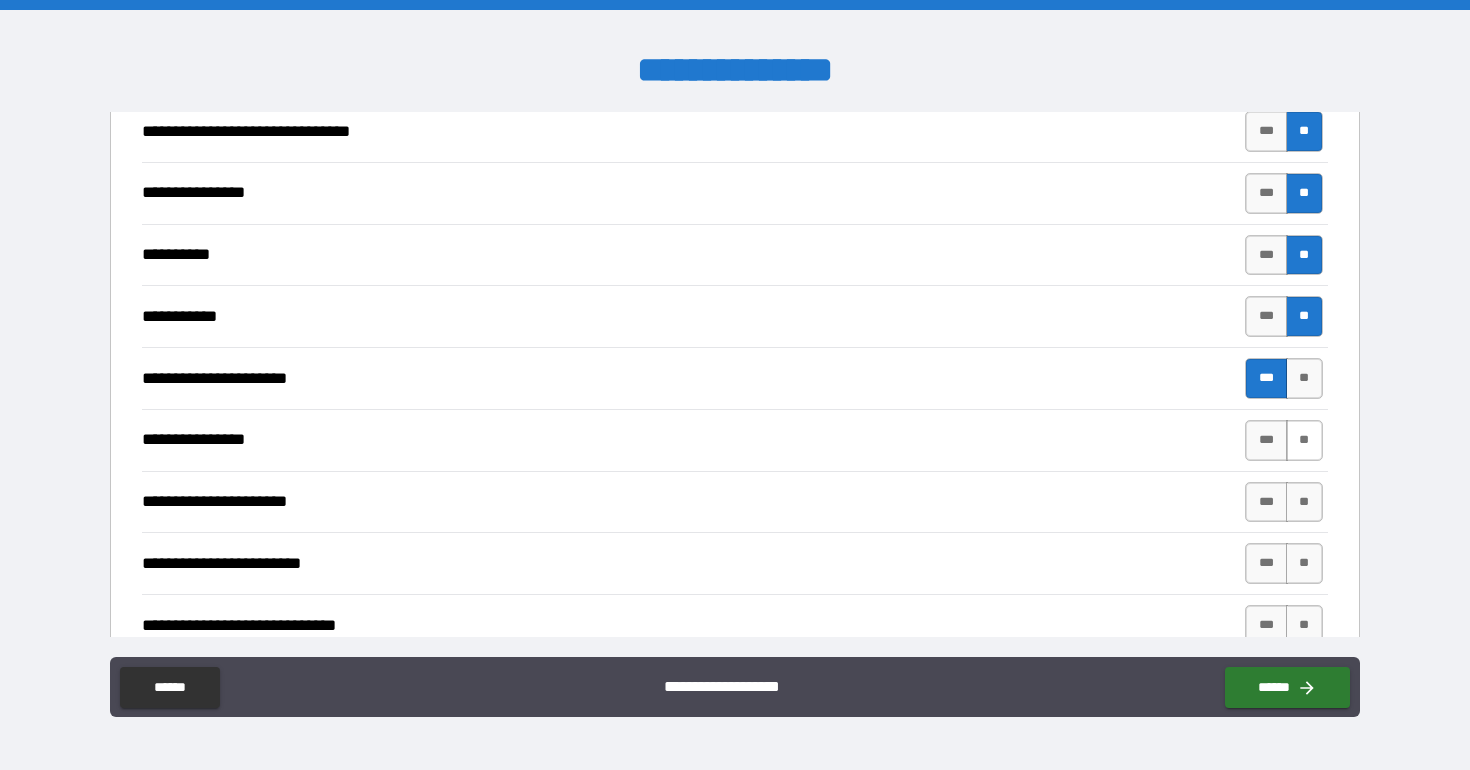 click on "**" at bounding box center [1304, 440] 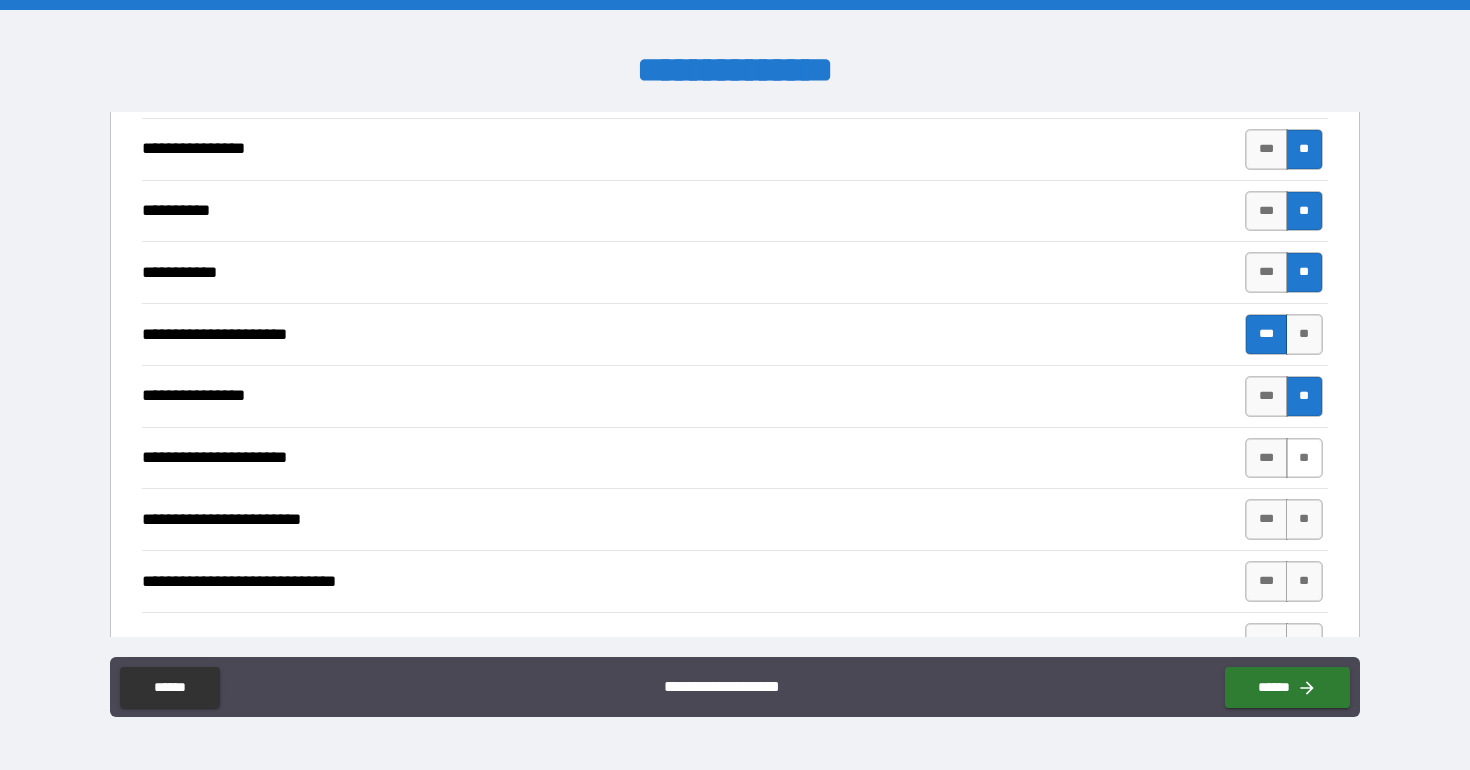 click on "**" at bounding box center (1304, 458) 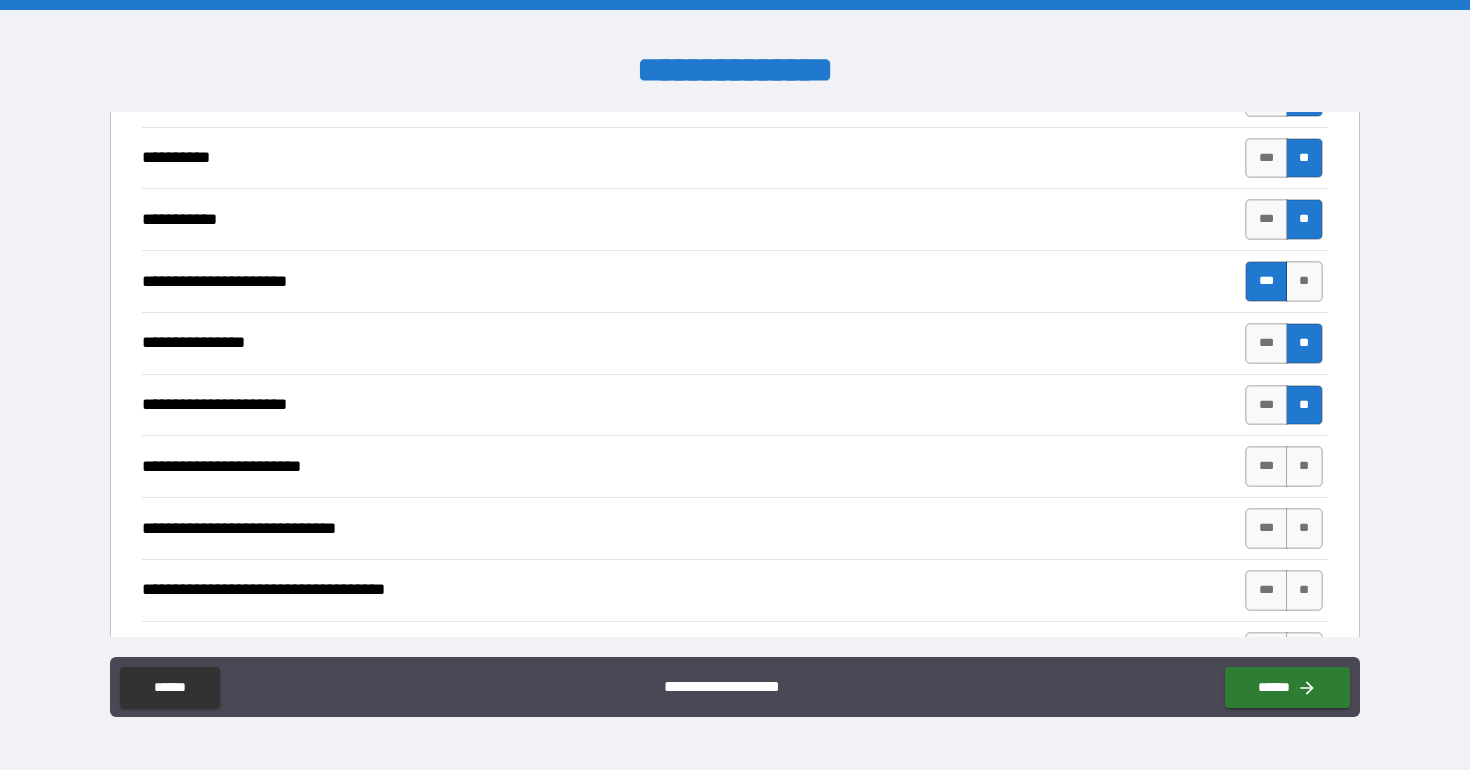 scroll, scrollTop: 1880, scrollLeft: 0, axis: vertical 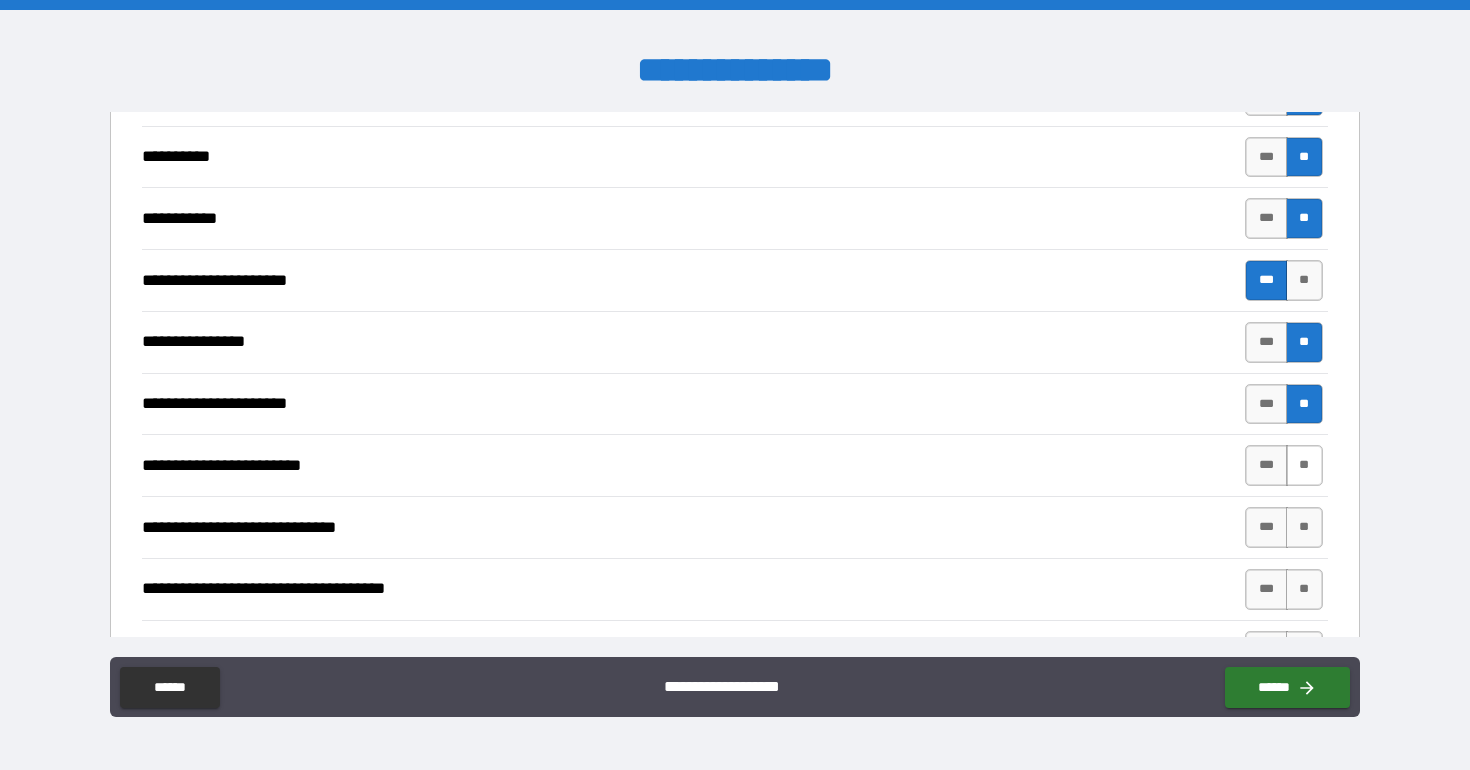 click on "**" at bounding box center (1304, 465) 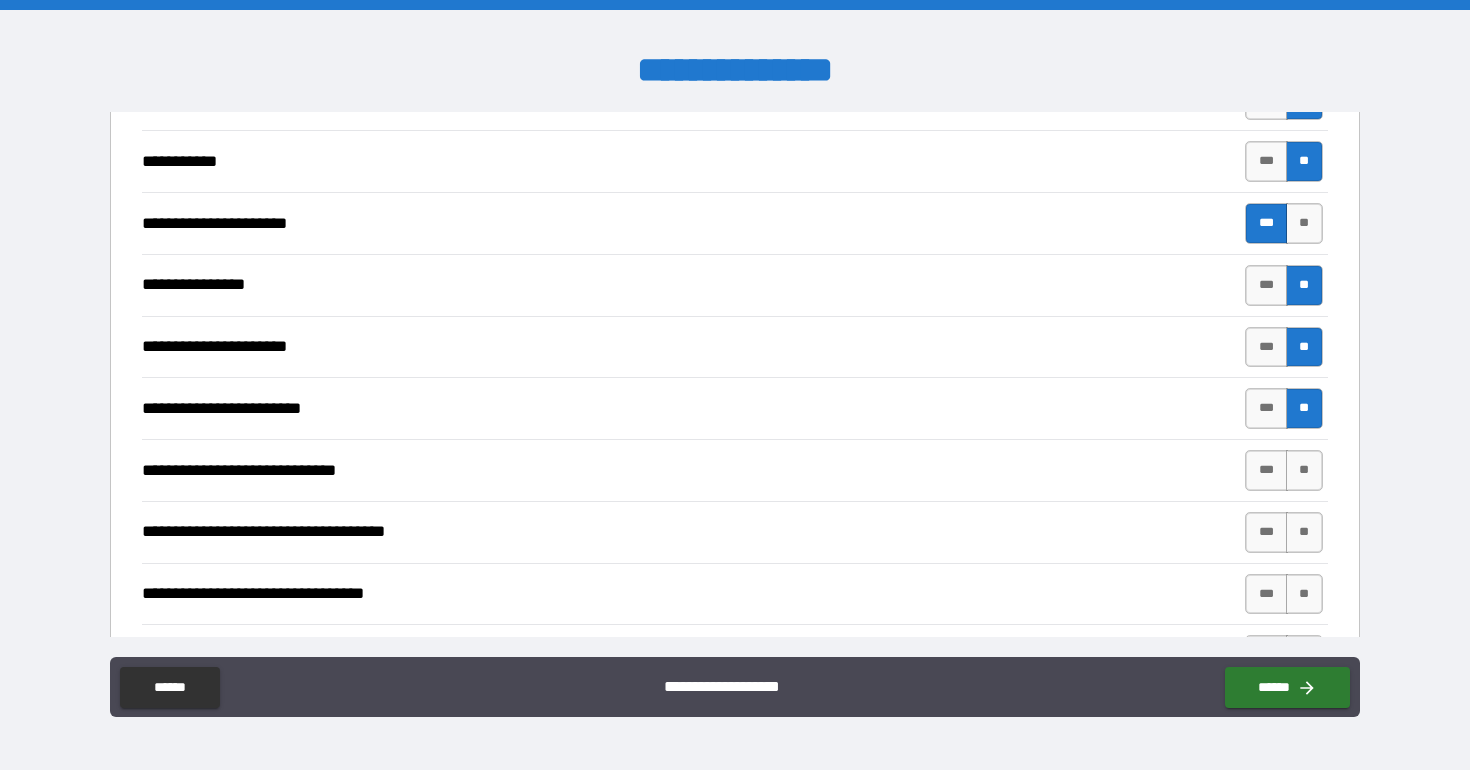 scroll, scrollTop: 1956, scrollLeft: 0, axis: vertical 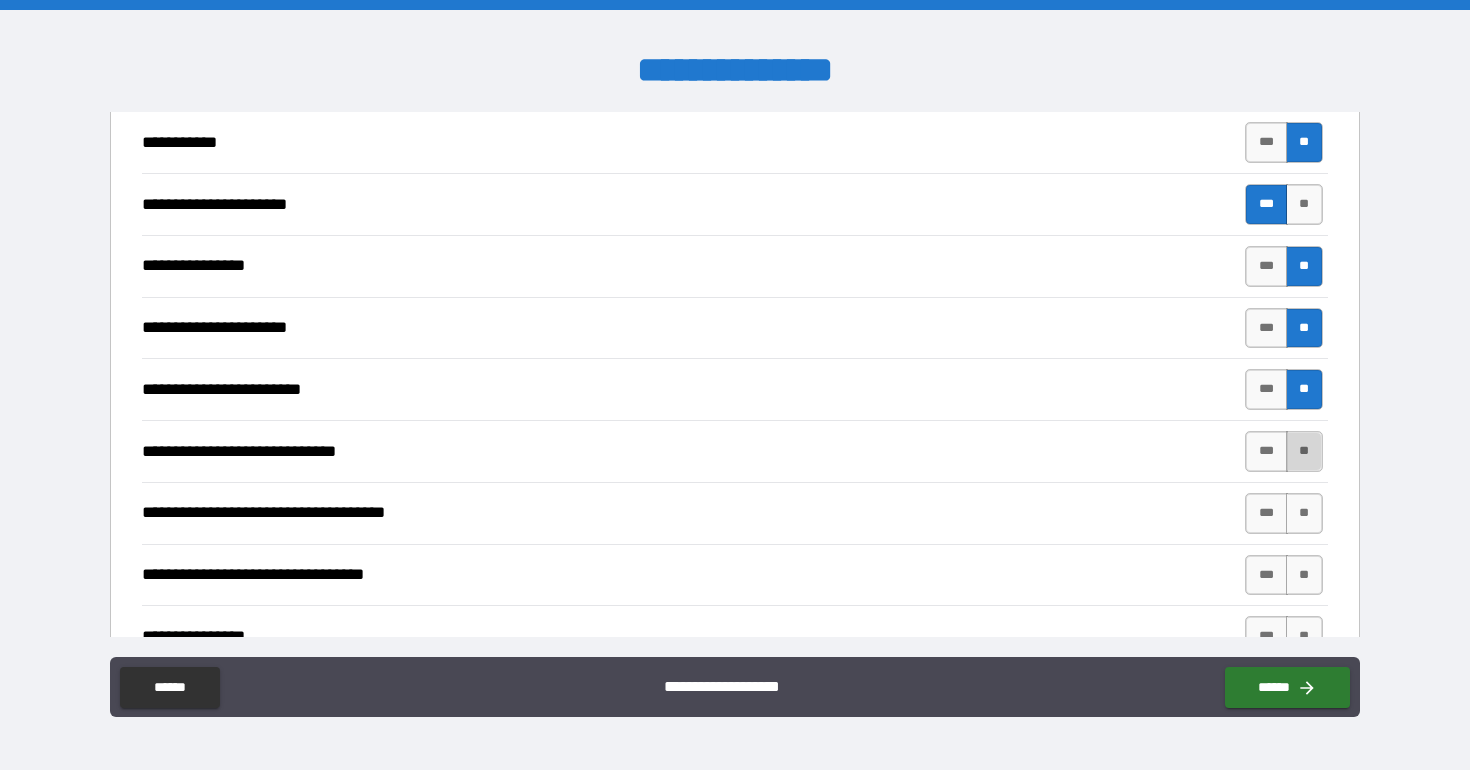 click on "**" at bounding box center [1304, 451] 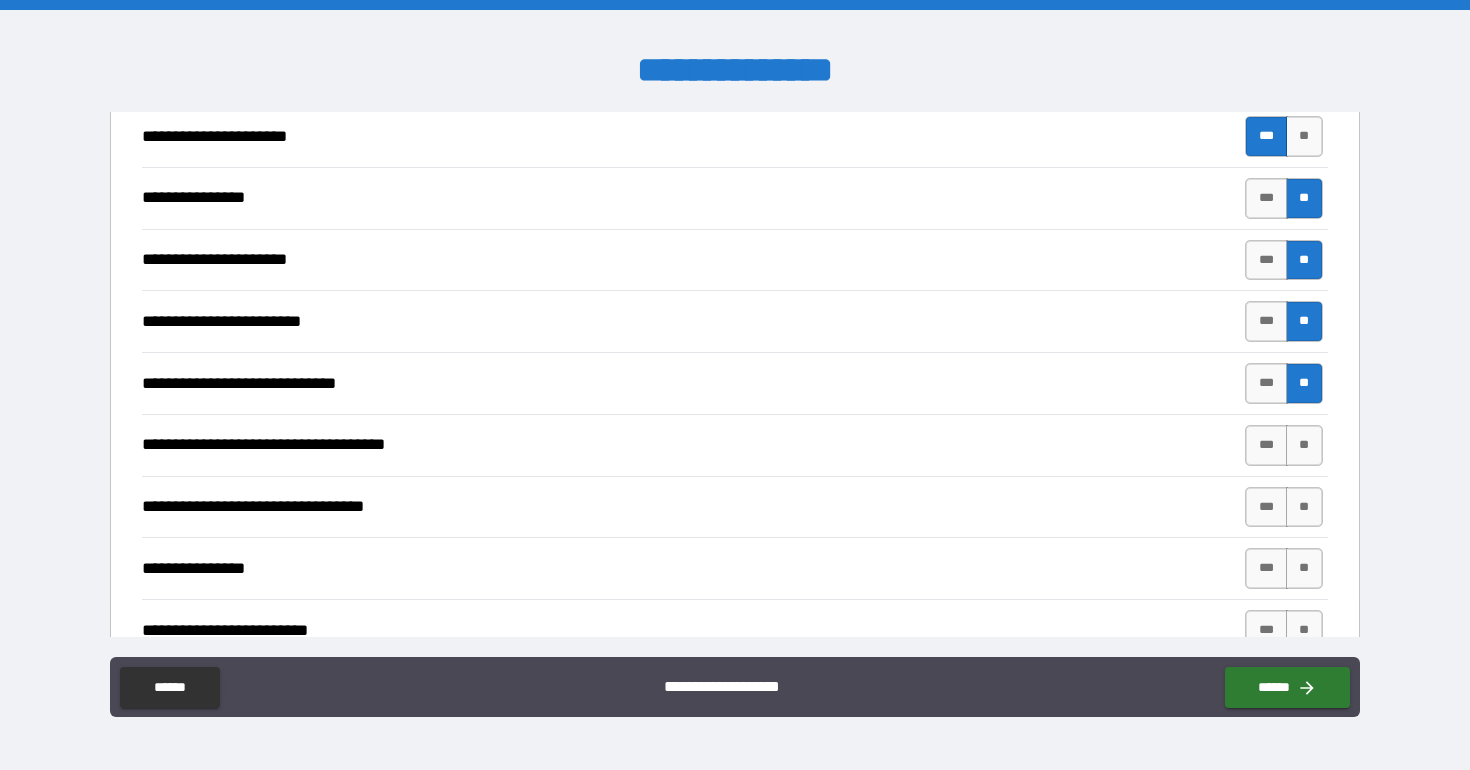 scroll, scrollTop: 2027, scrollLeft: 0, axis: vertical 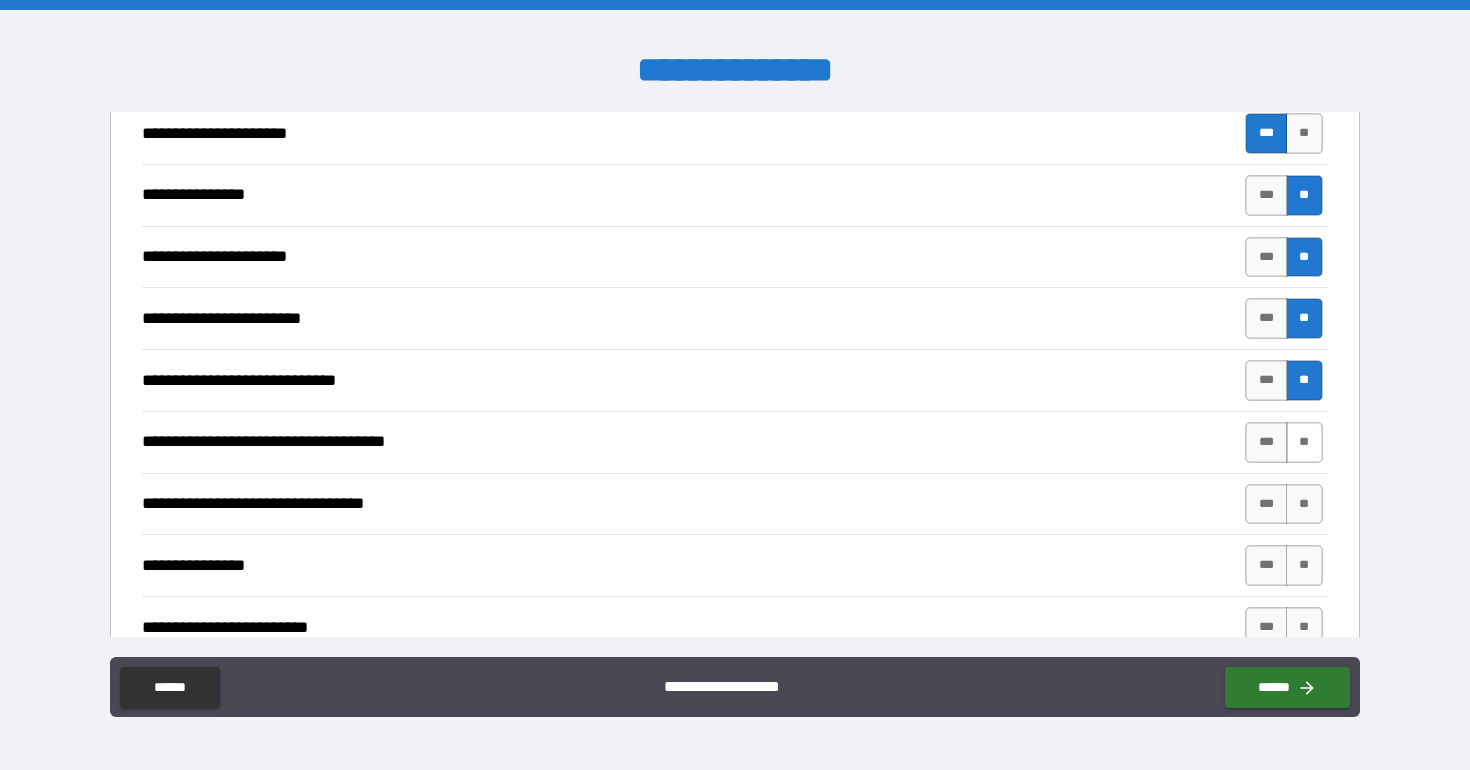 click on "**" at bounding box center (1304, 442) 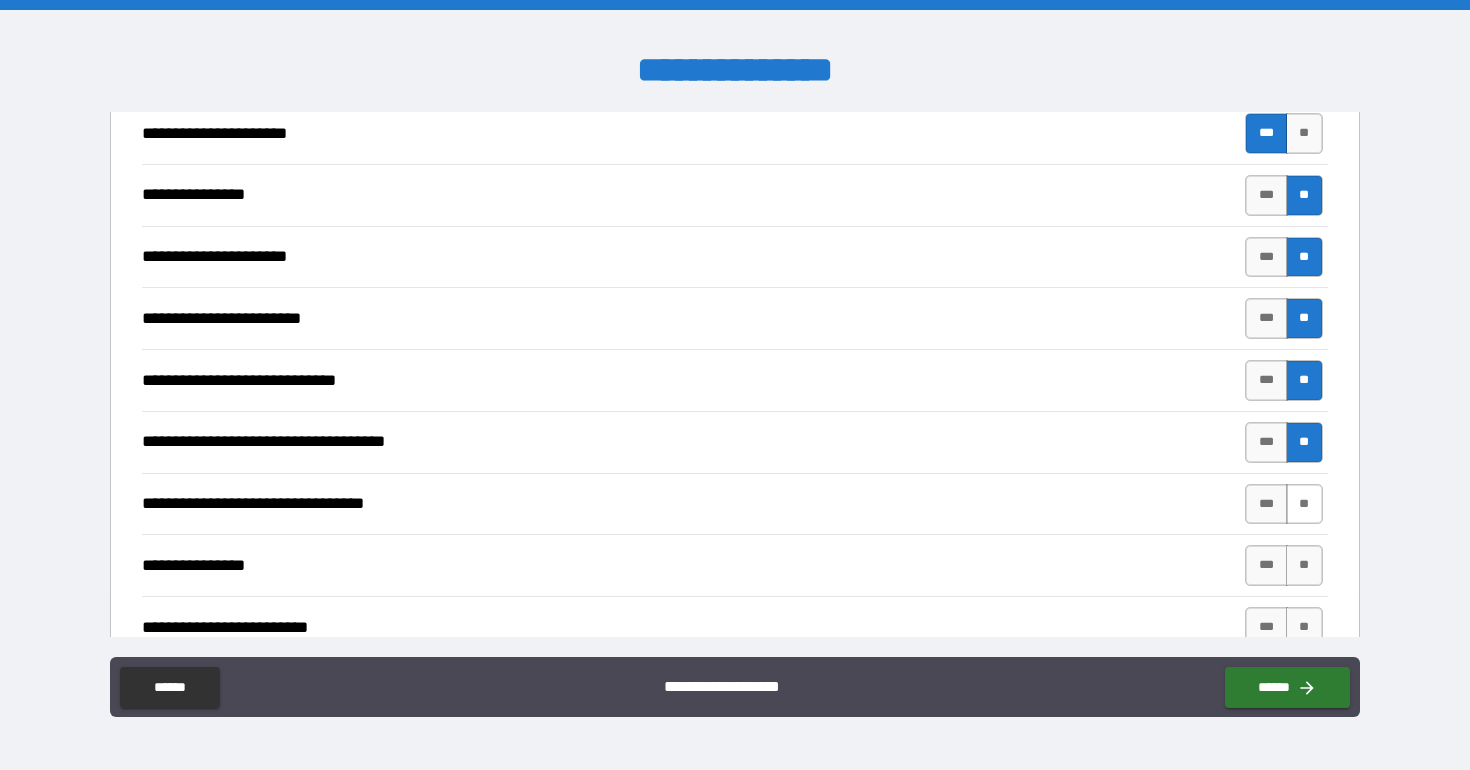 click on "**" at bounding box center [1304, 504] 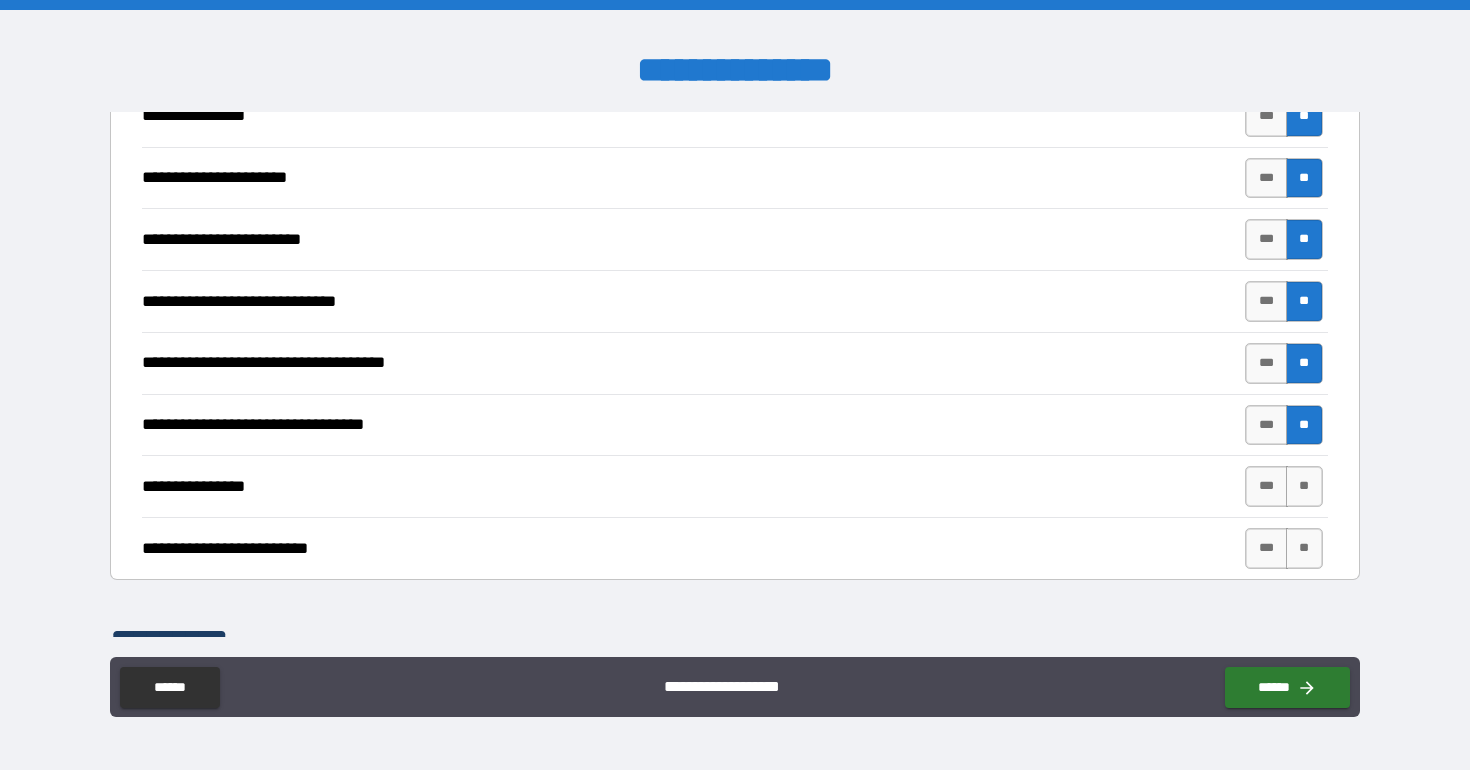 scroll, scrollTop: 2148, scrollLeft: 0, axis: vertical 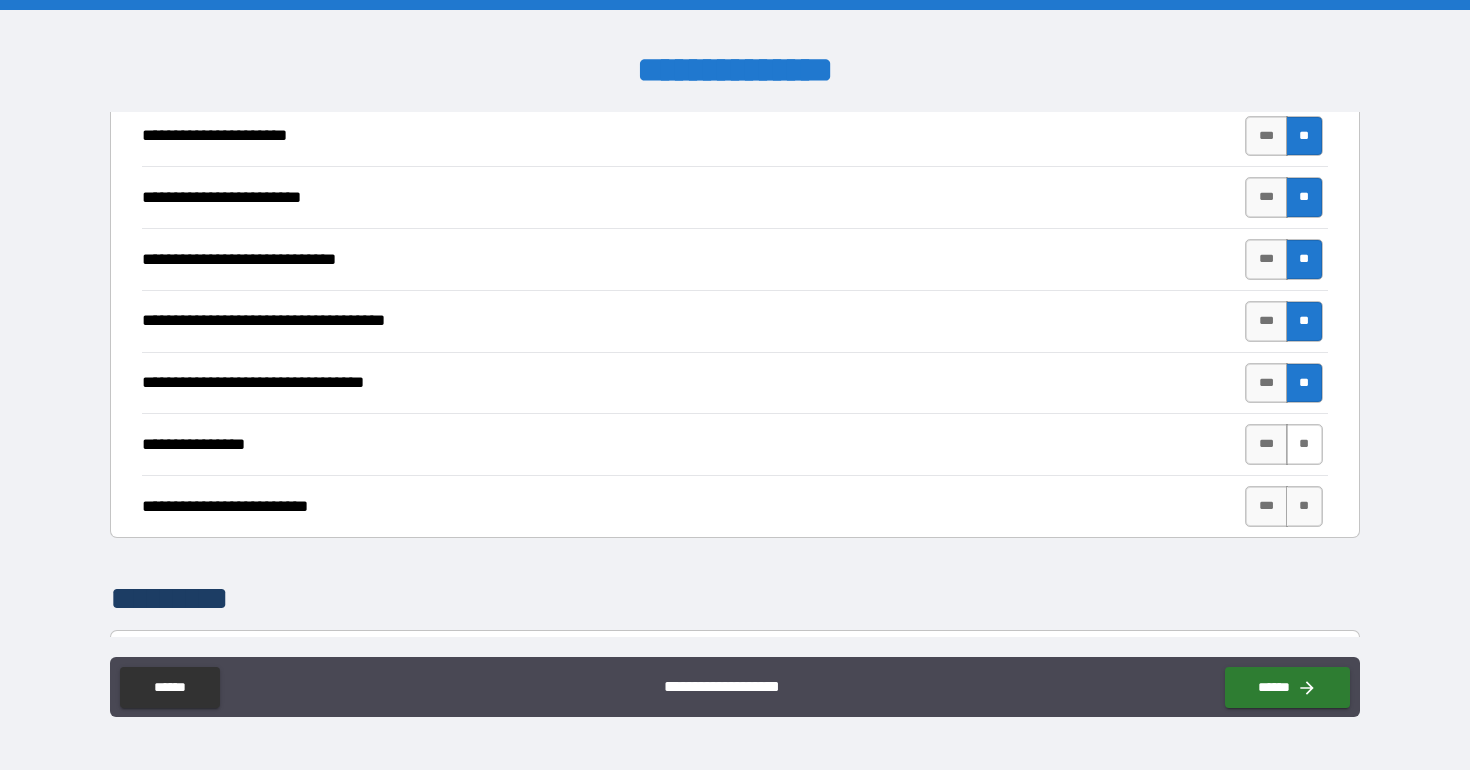 click on "**" at bounding box center (1304, 444) 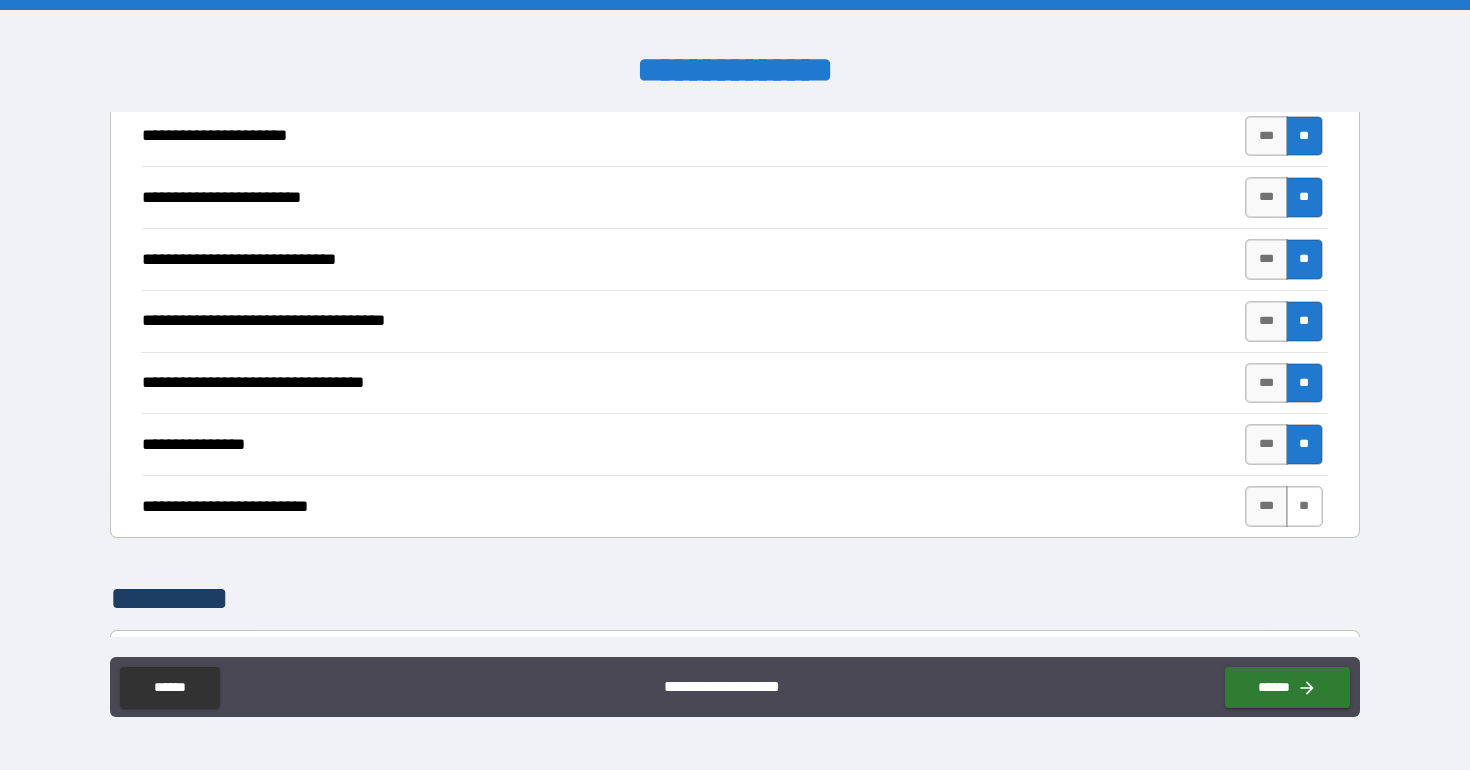 click on "**" at bounding box center [1304, 506] 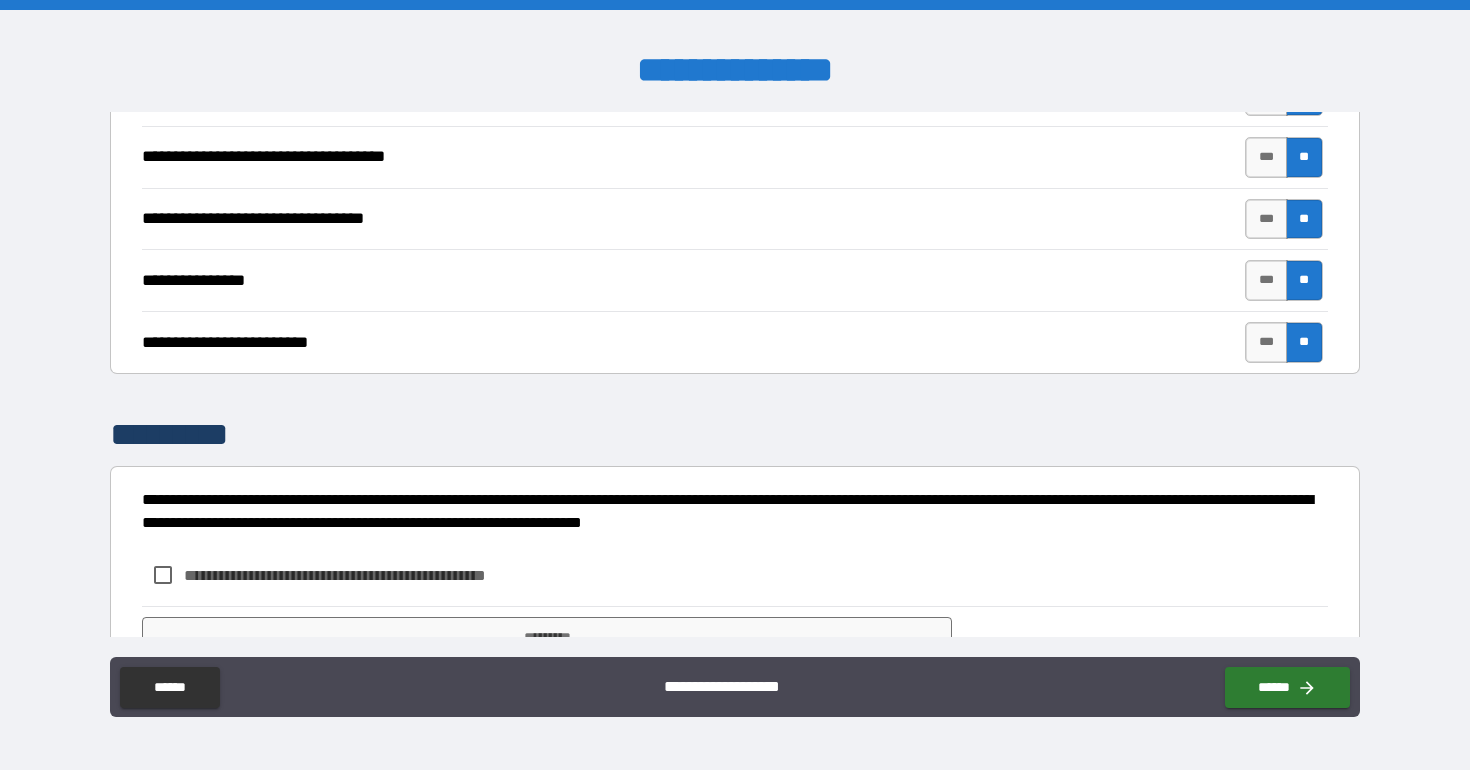 scroll, scrollTop: 2403, scrollLeft: 0, axis: vertical 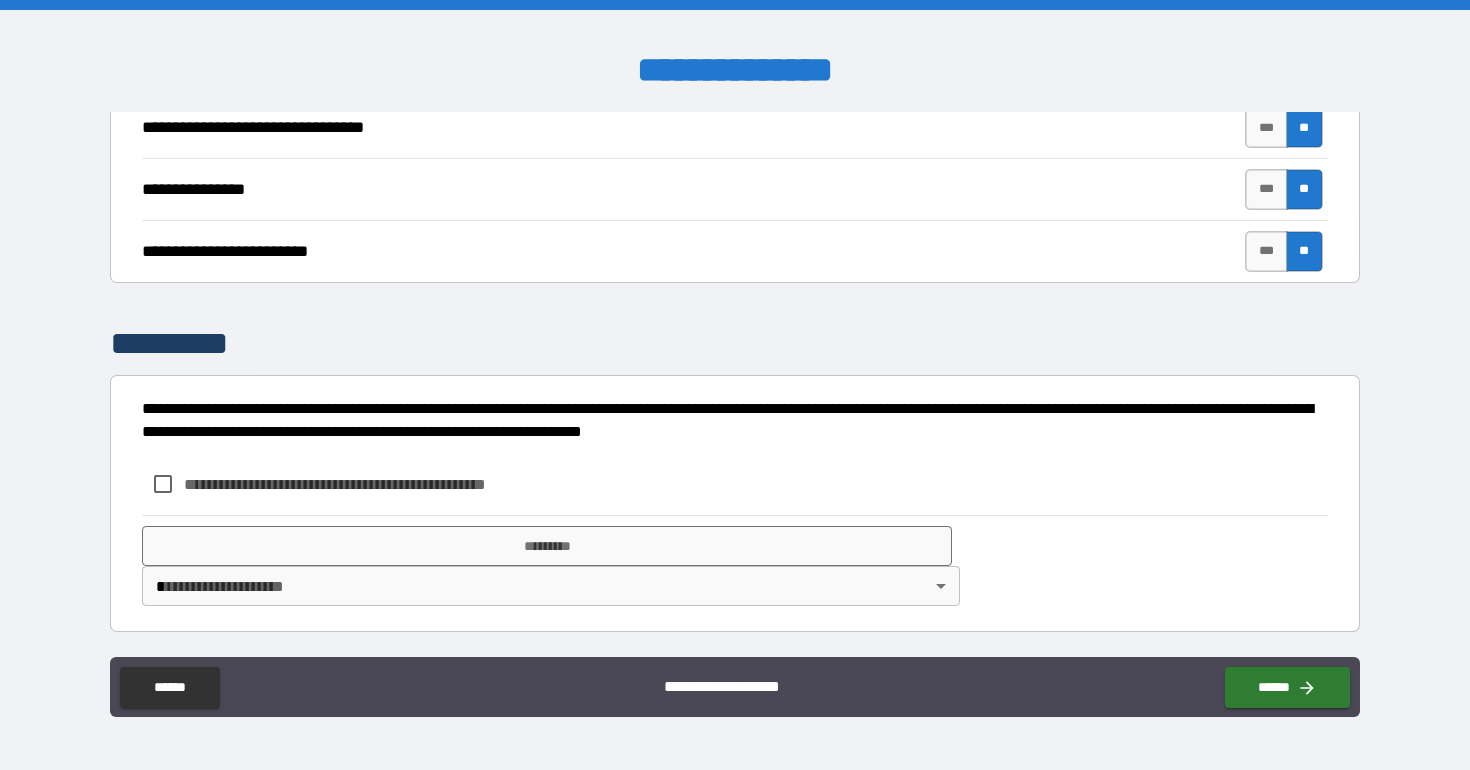 click on "**********" at bounding box center (368, 484) 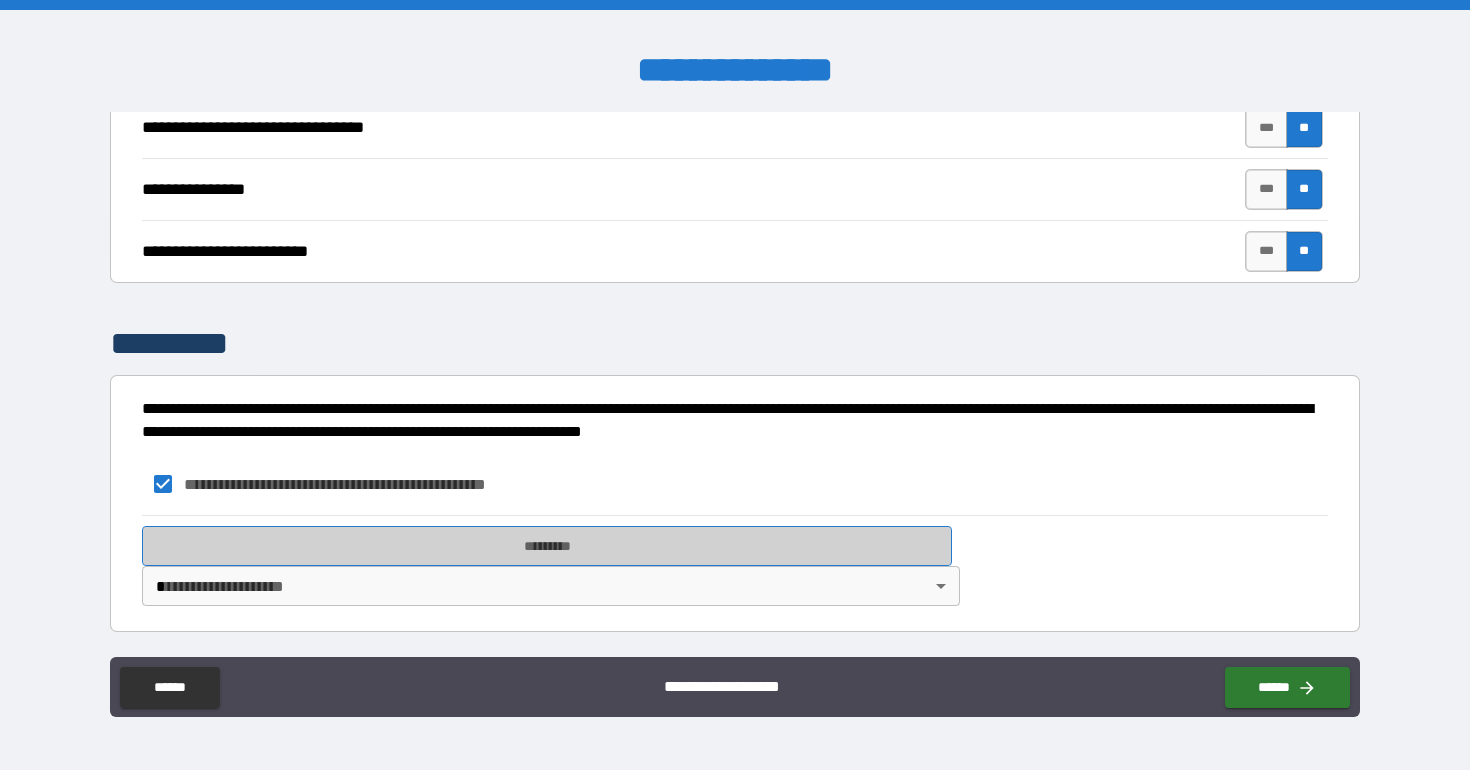 click on "*********" at bounding box center (547, 546) 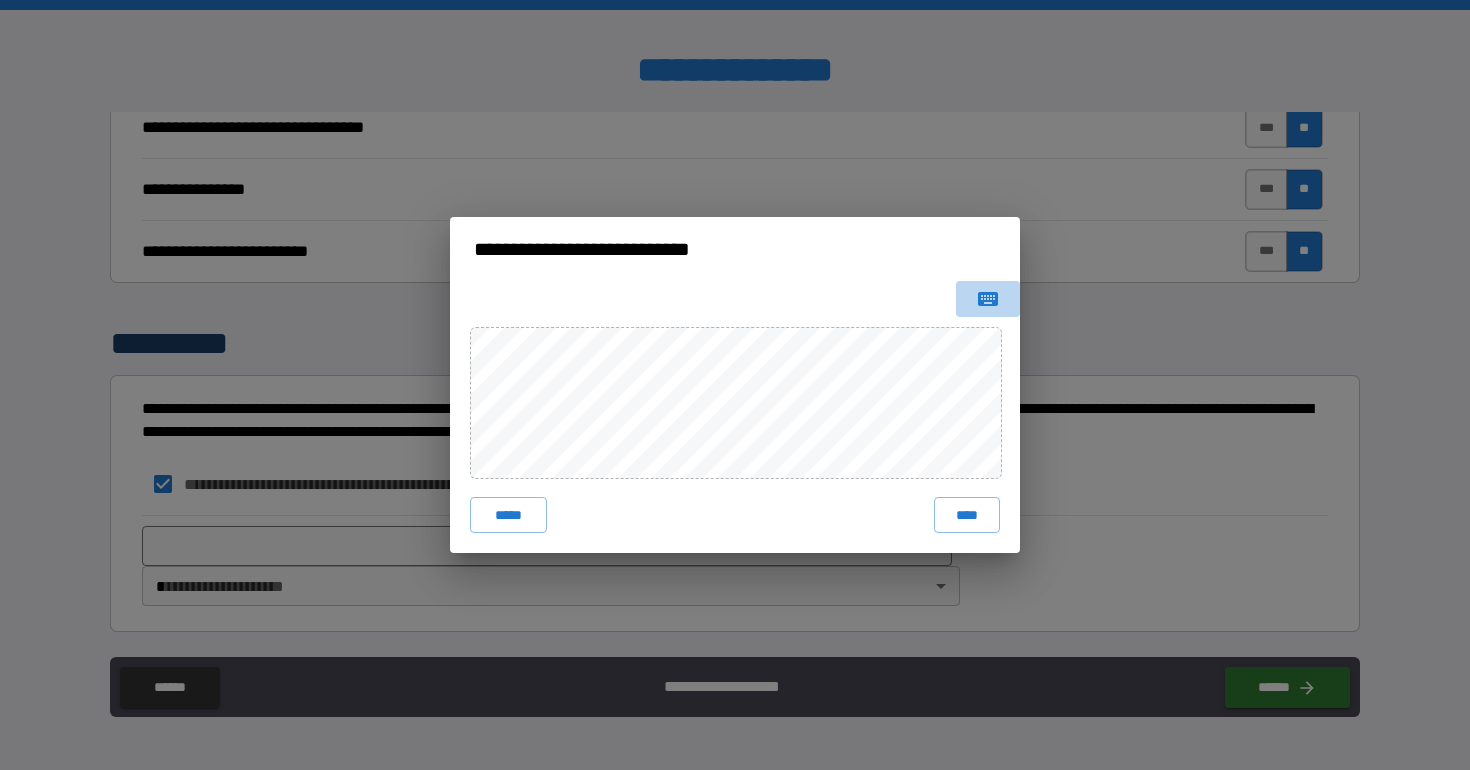 click at bounding box center [988, 299] 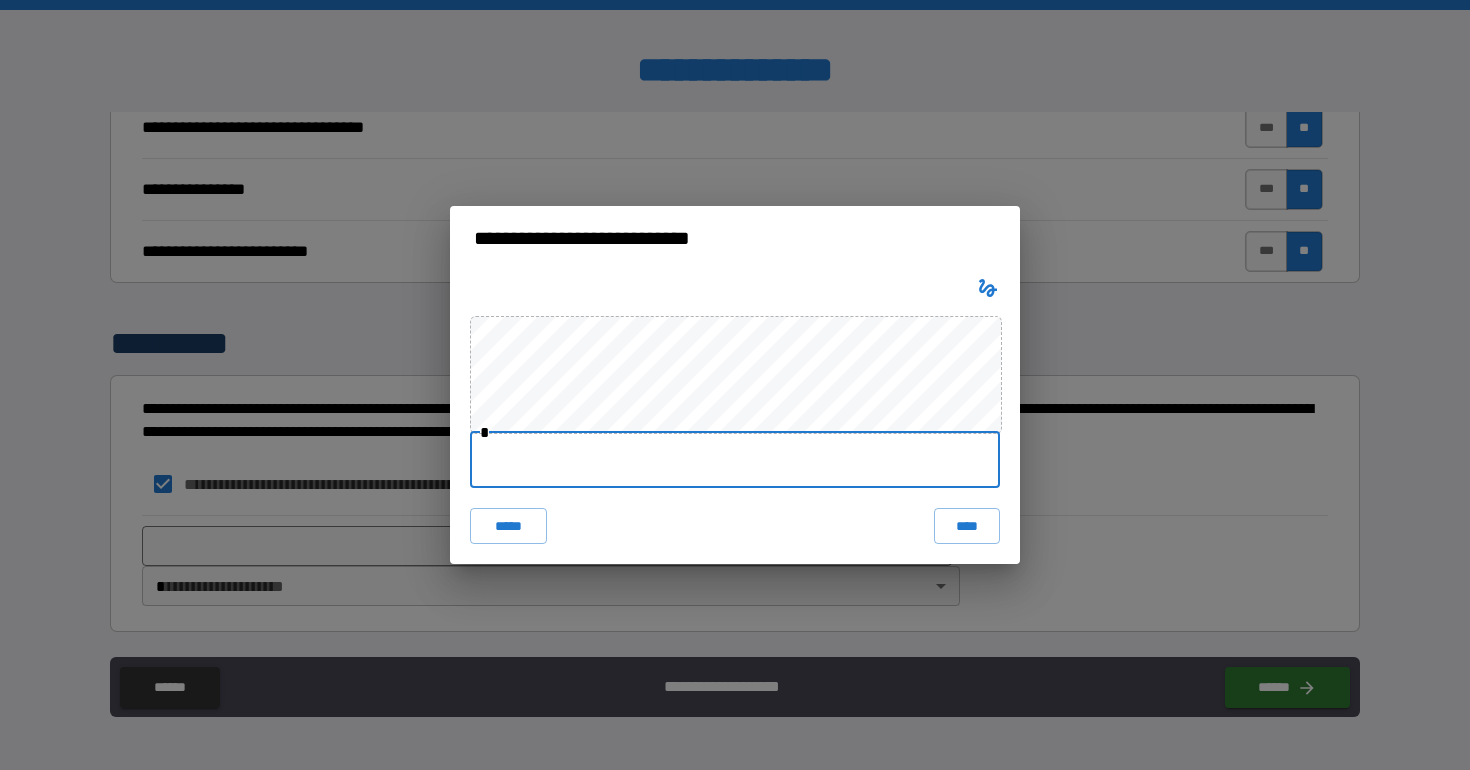 click at bounding box center (735, 460) 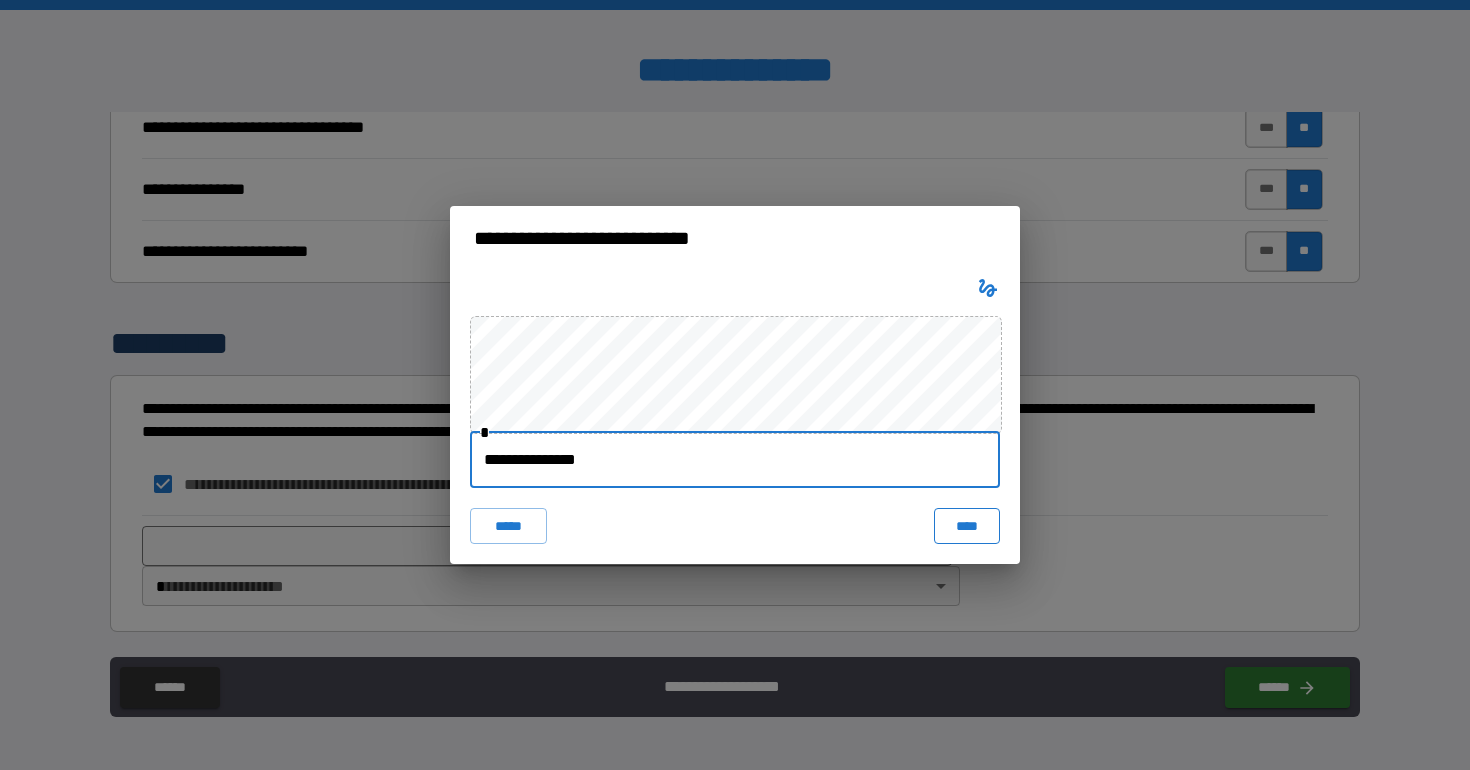 click on "****" at bounding box center (967, 526) 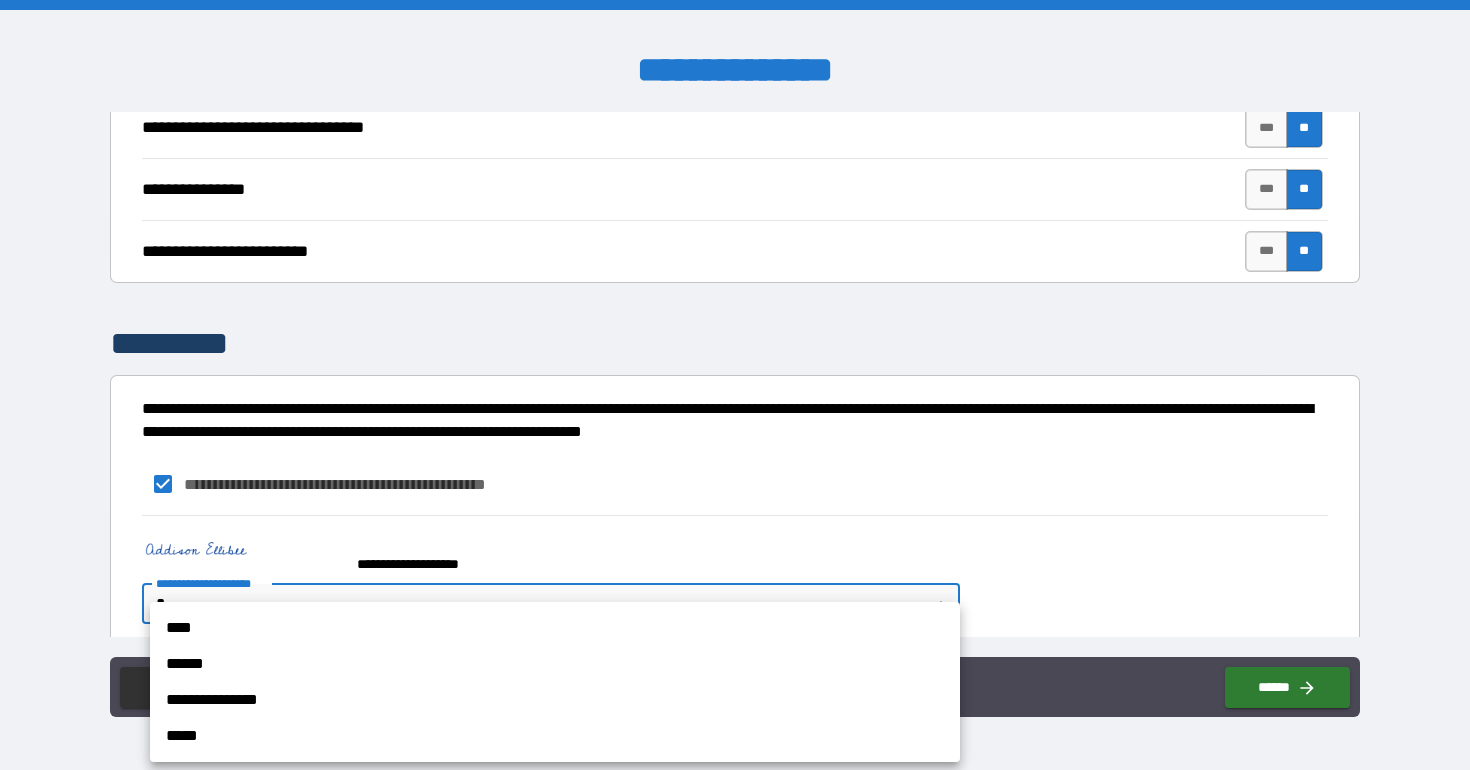 click on "**********" at bounding box center [735, 385] 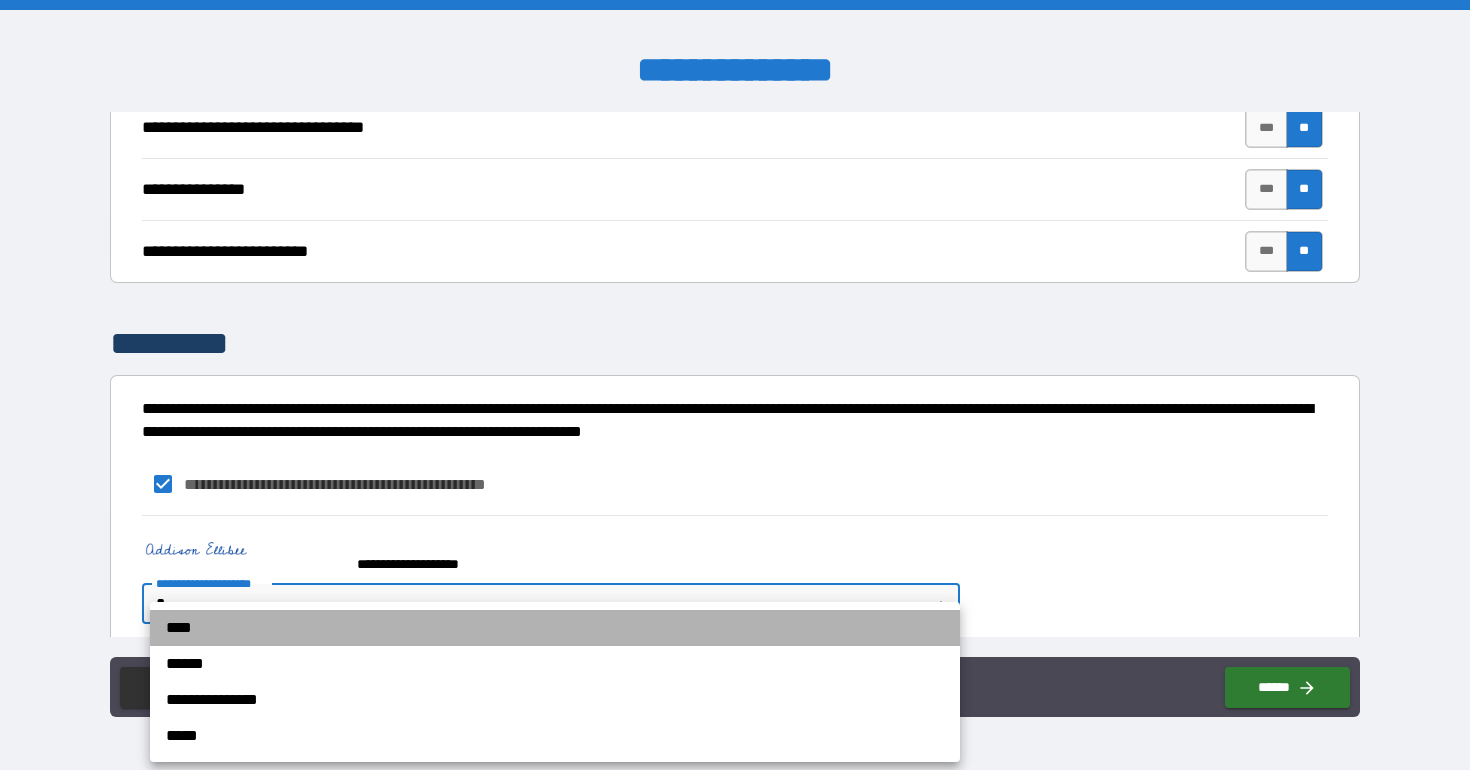 click on "****" at bounding box center [555, 628] 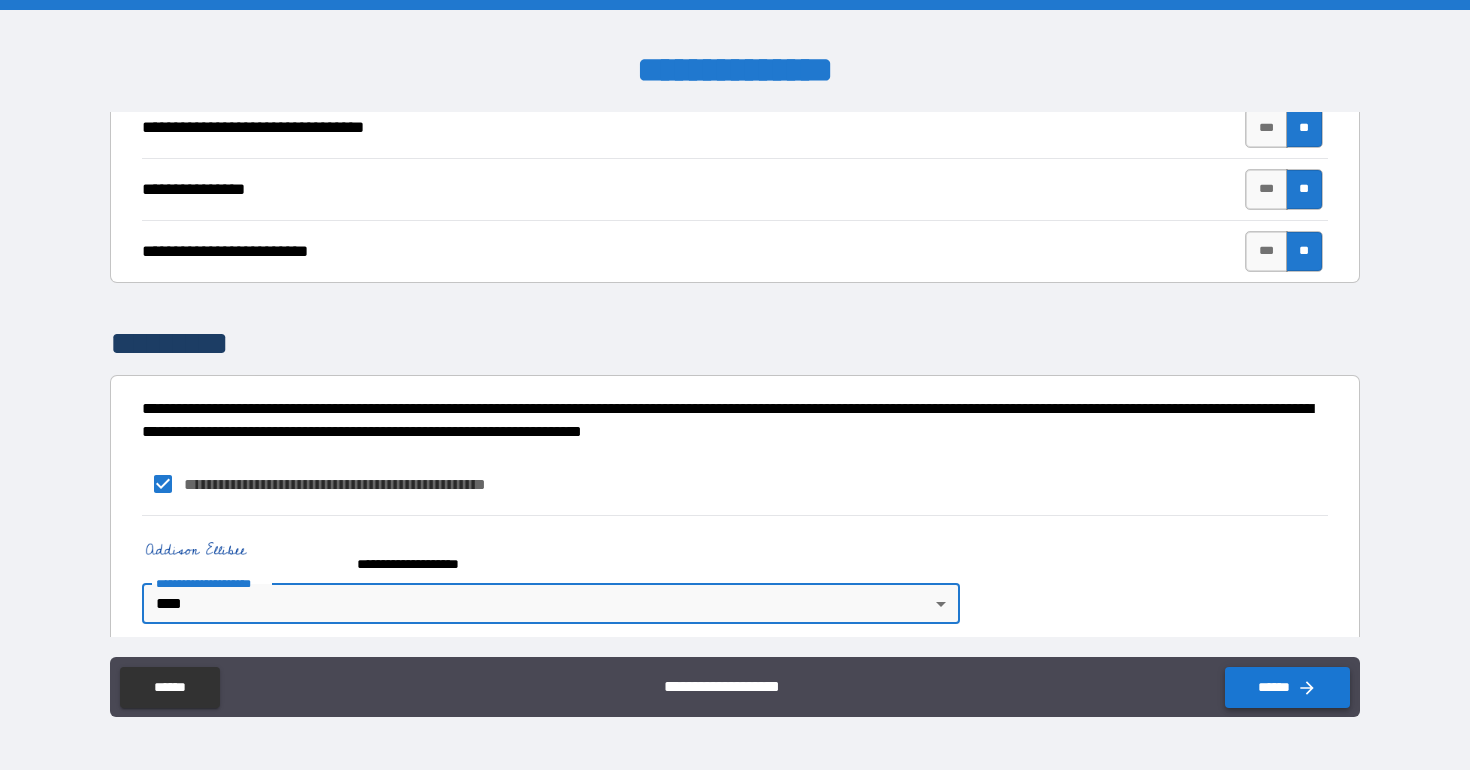 click on "******" at bounding box center (1287, 687) 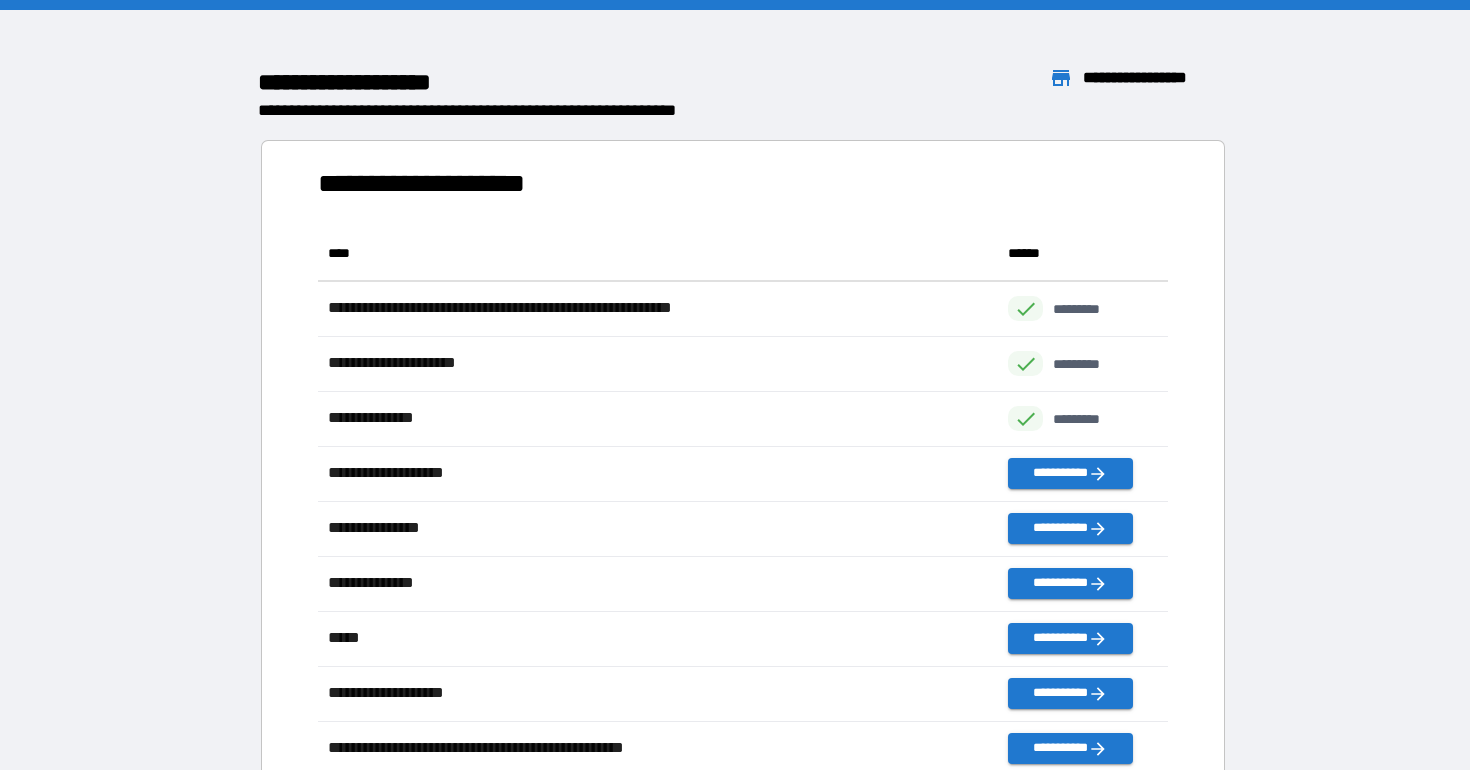 scroll, scrollTop: 1, scrollLeft: 1, axis: both 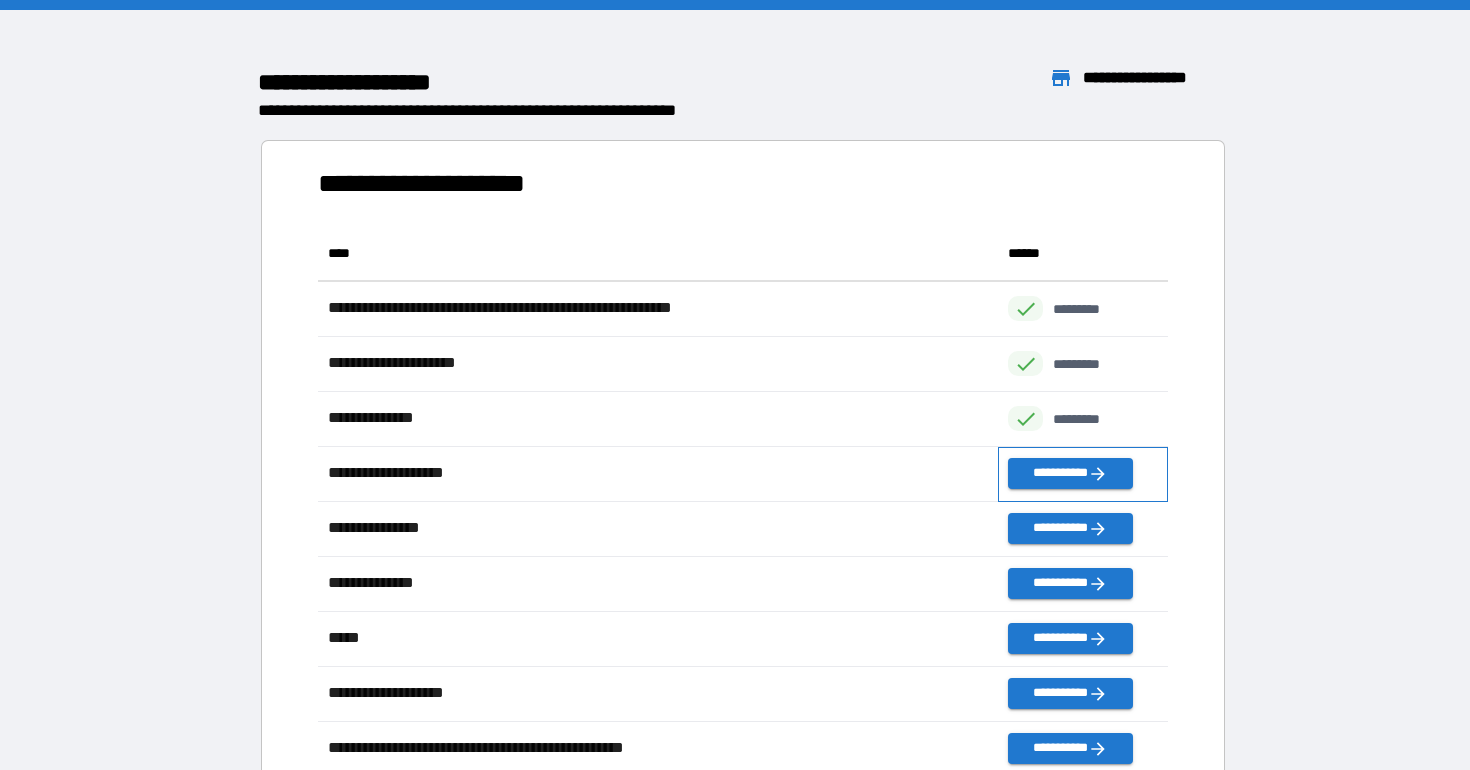 click on "**********" at bounding box center [1083, 474] 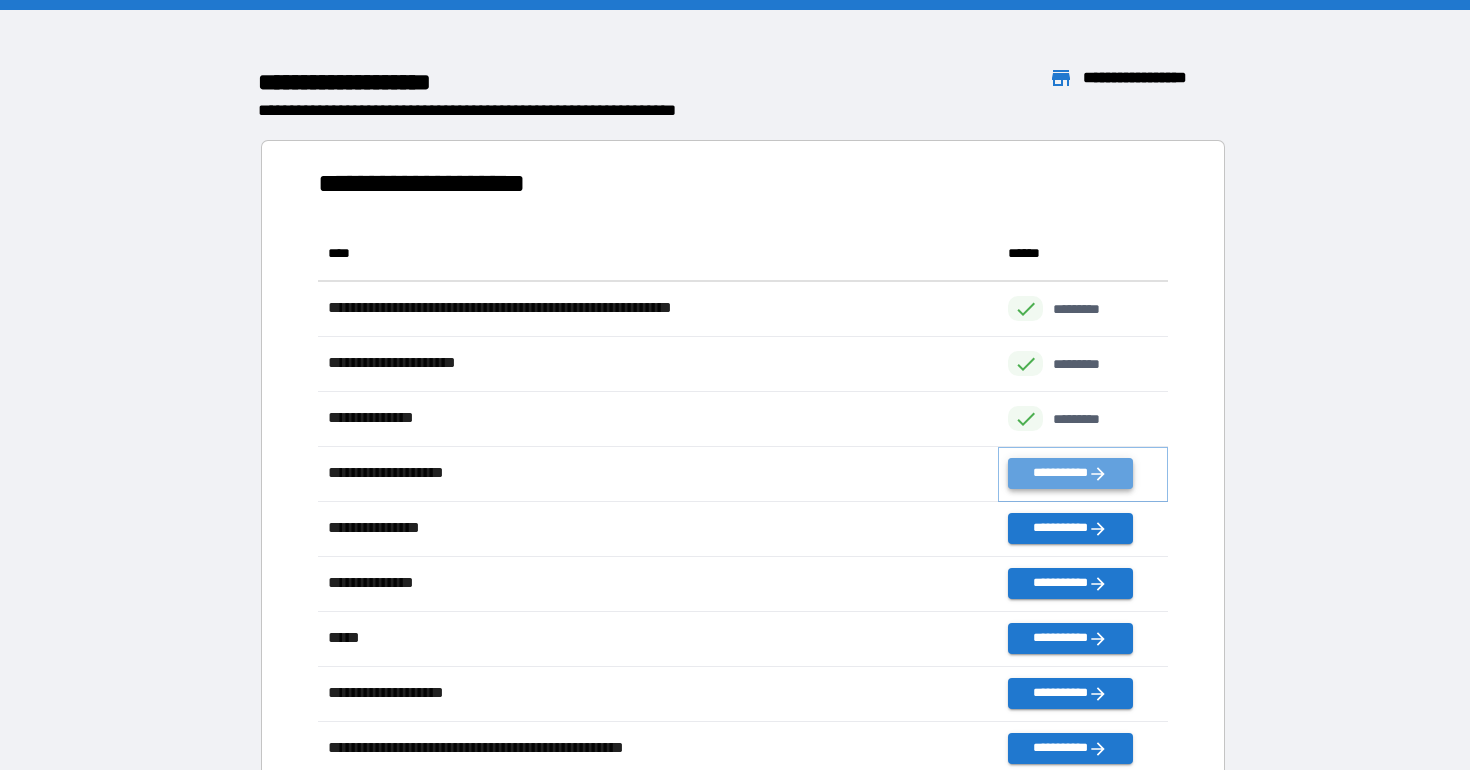 click on "**********" at bounding box center (1070, 473) 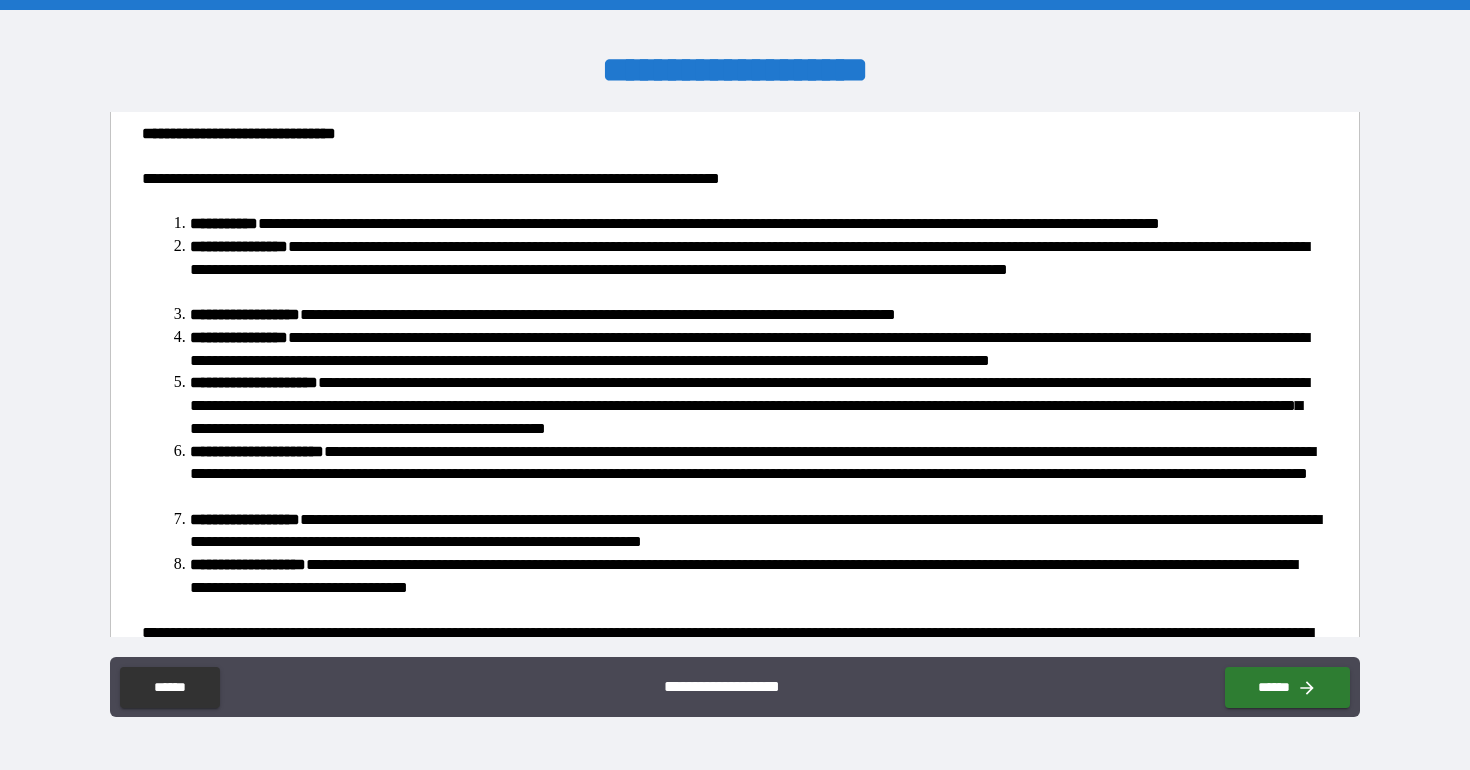 scroll, scrollTop: 128, scrollLeft: 0, axis: vertical 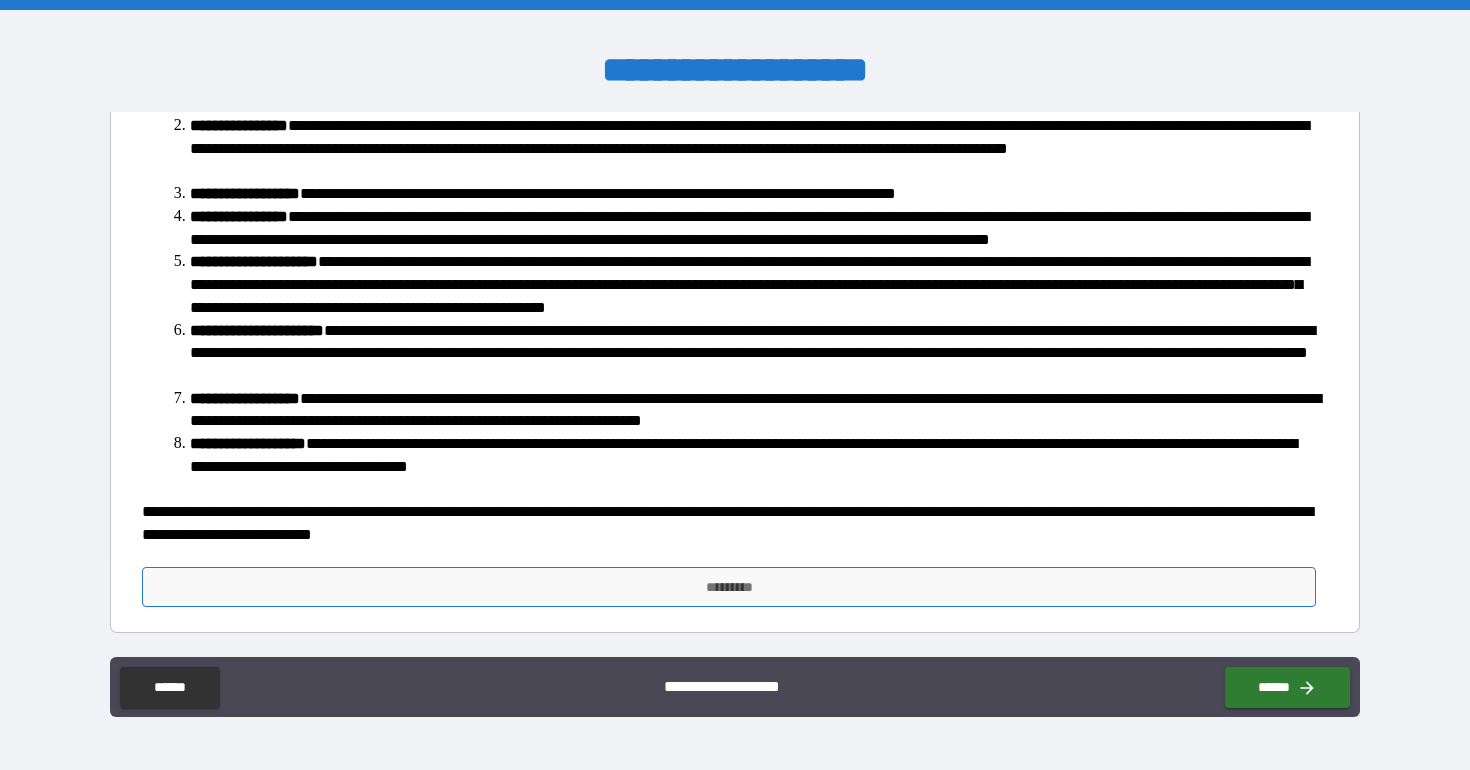 click on "*********" at bounding box center [728, 587] 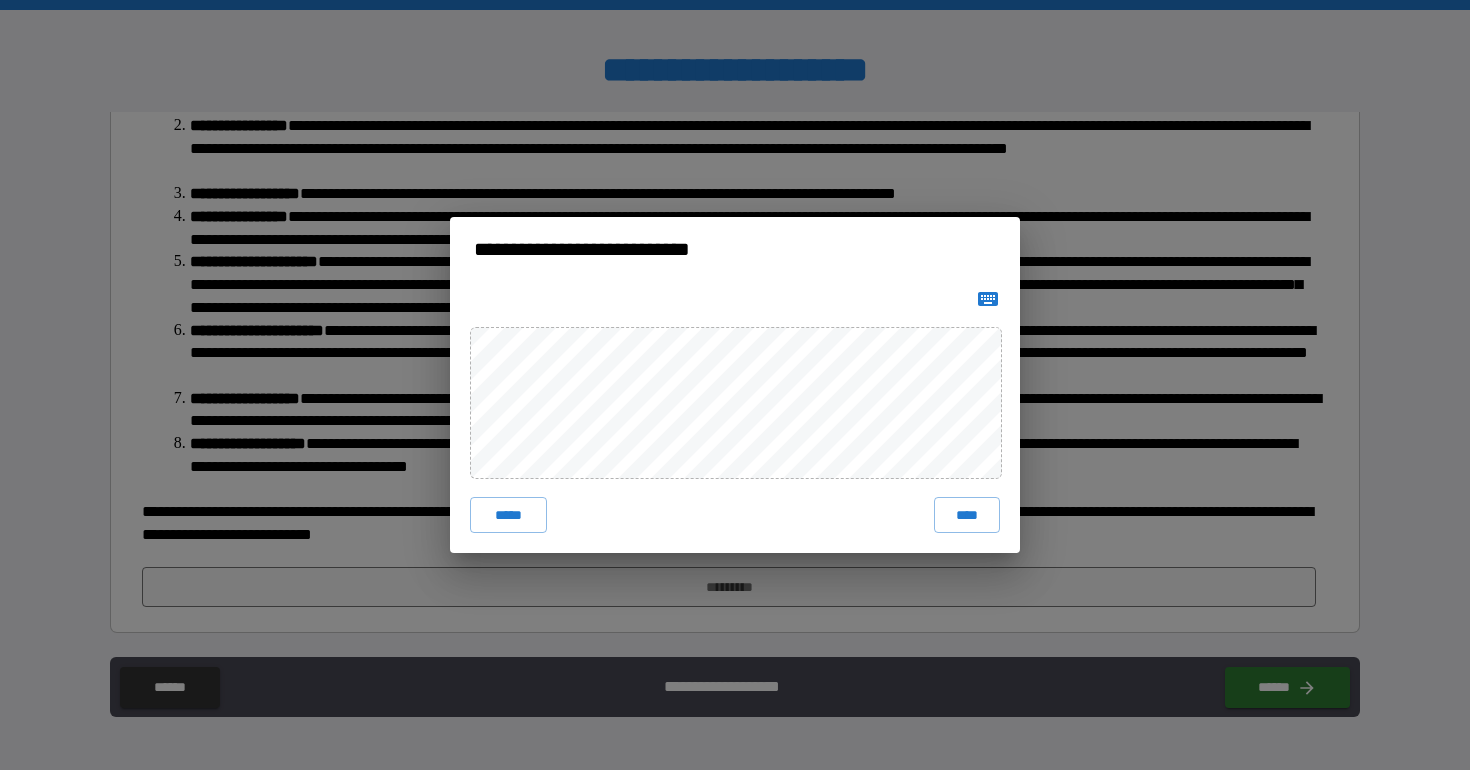 click on "***** ****" at bounding box center [735, 515] 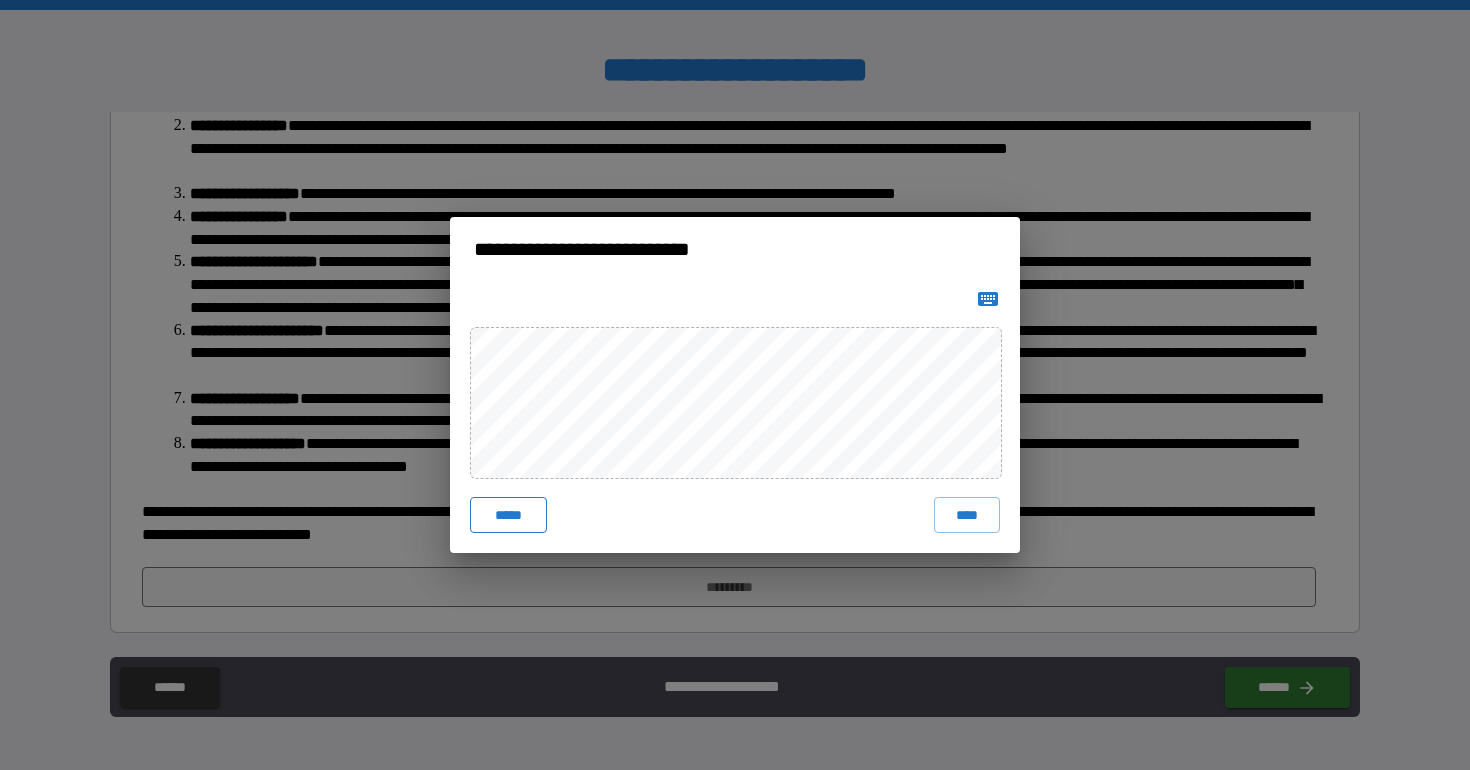 click on "*****" at bounding box center [508, 515] 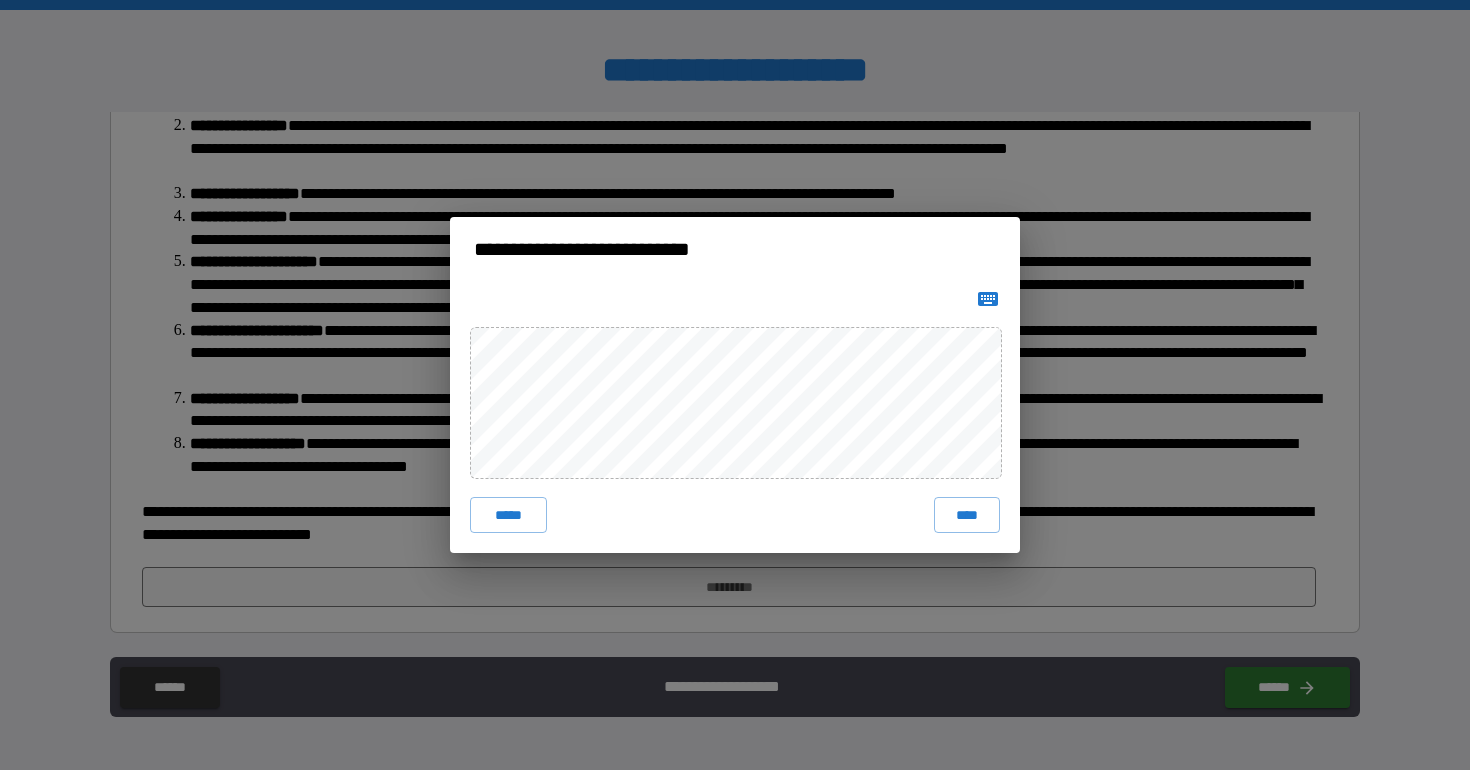 click on "**********" at bounding box center (735, 385) 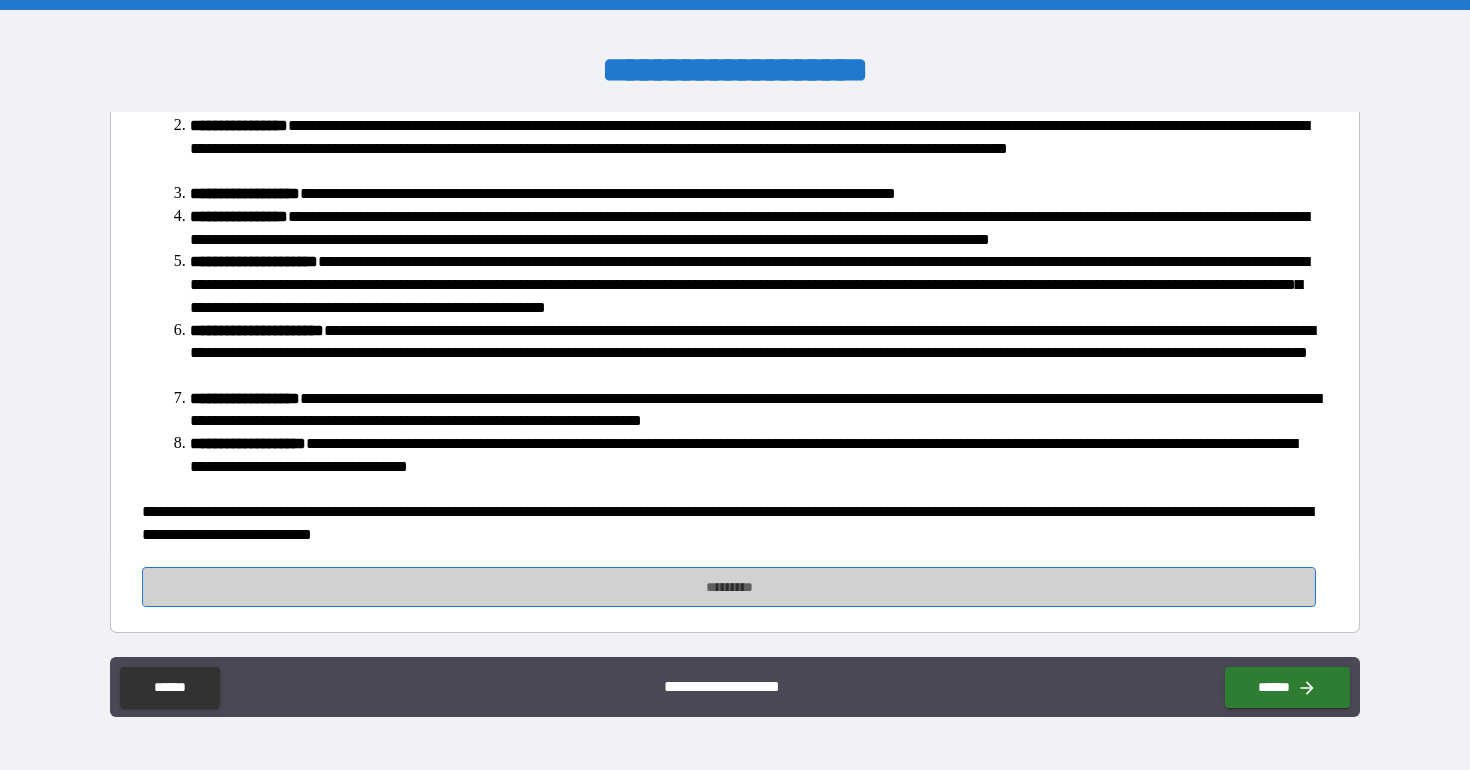 click on "*********" at bounding box center [728, 587] 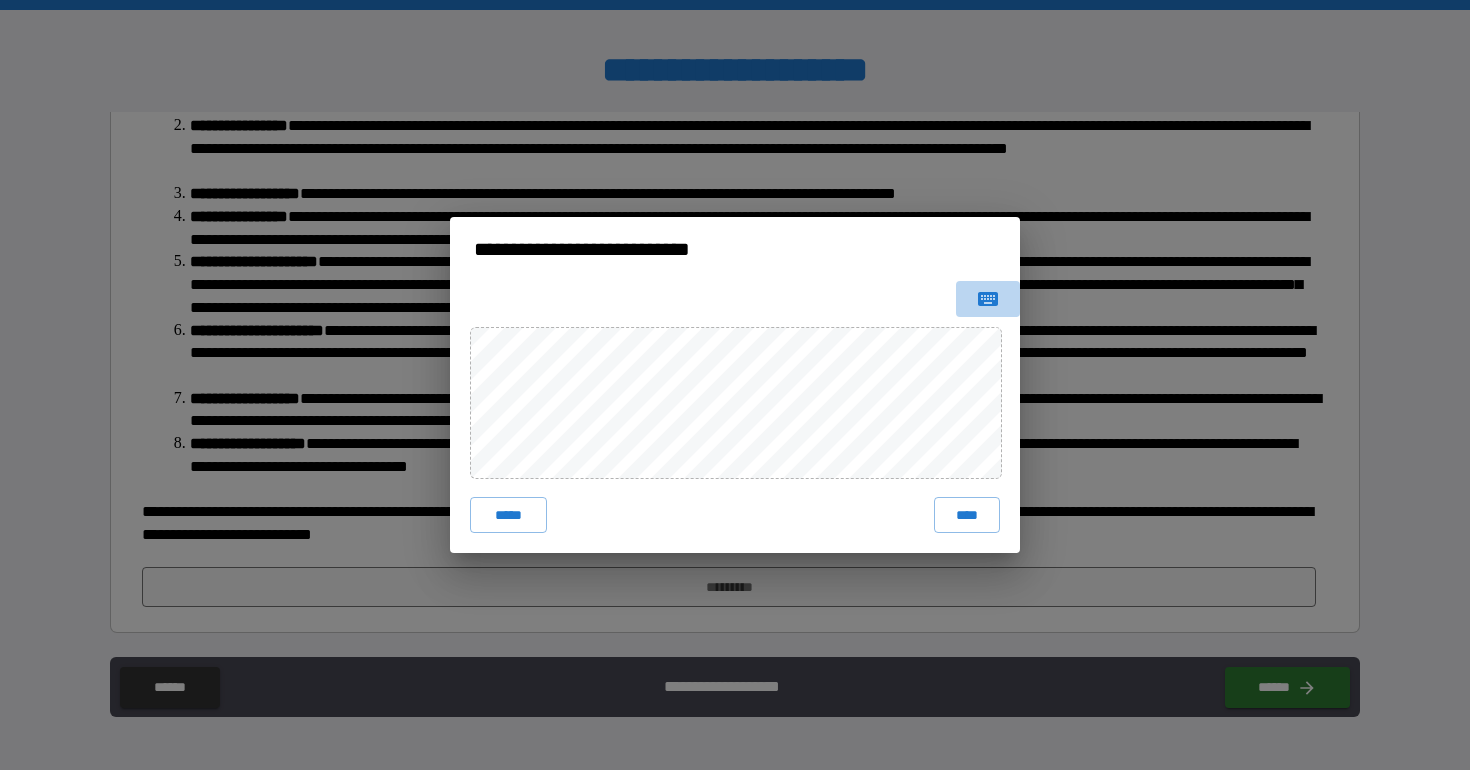 click at bounding box center (988, 299) 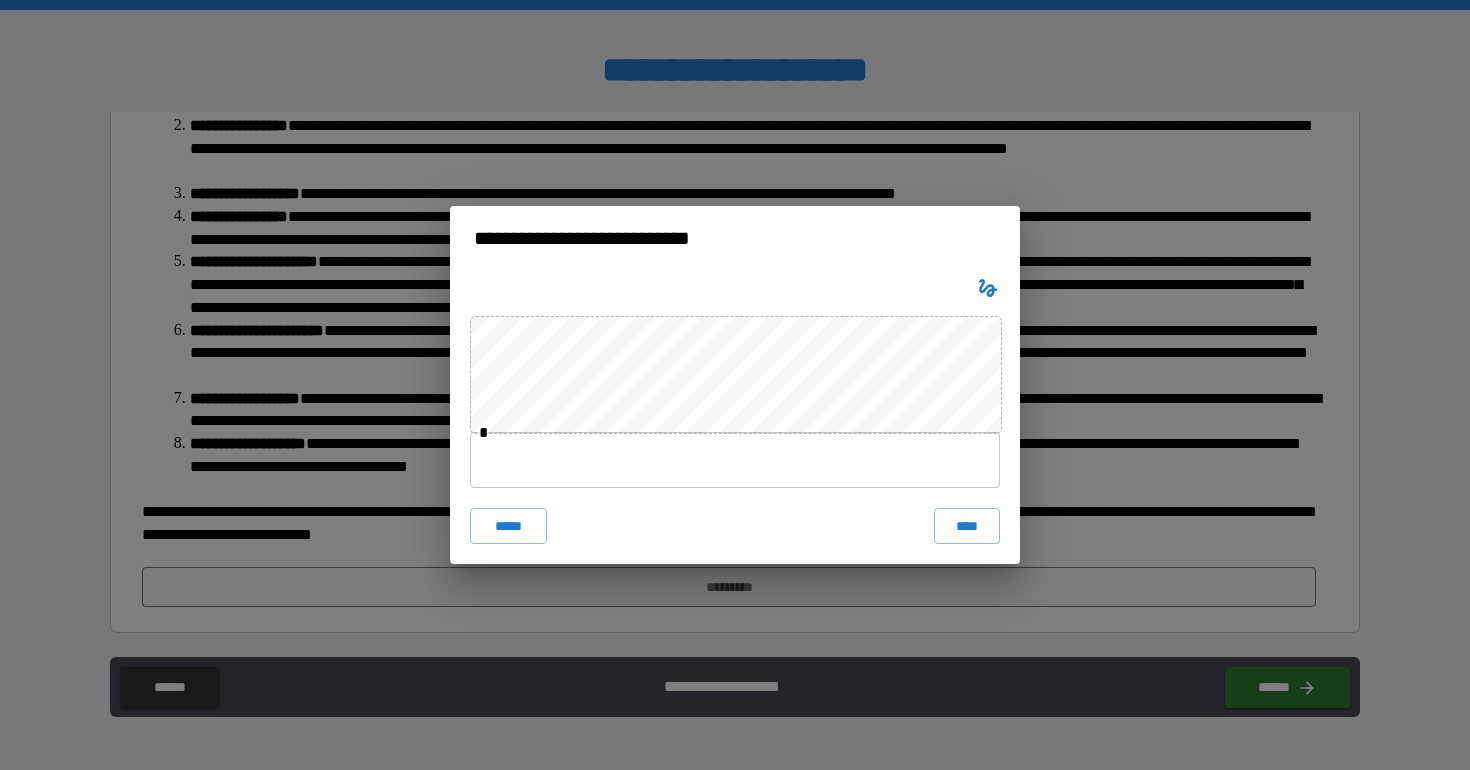 click at bounding box center (735, 460) 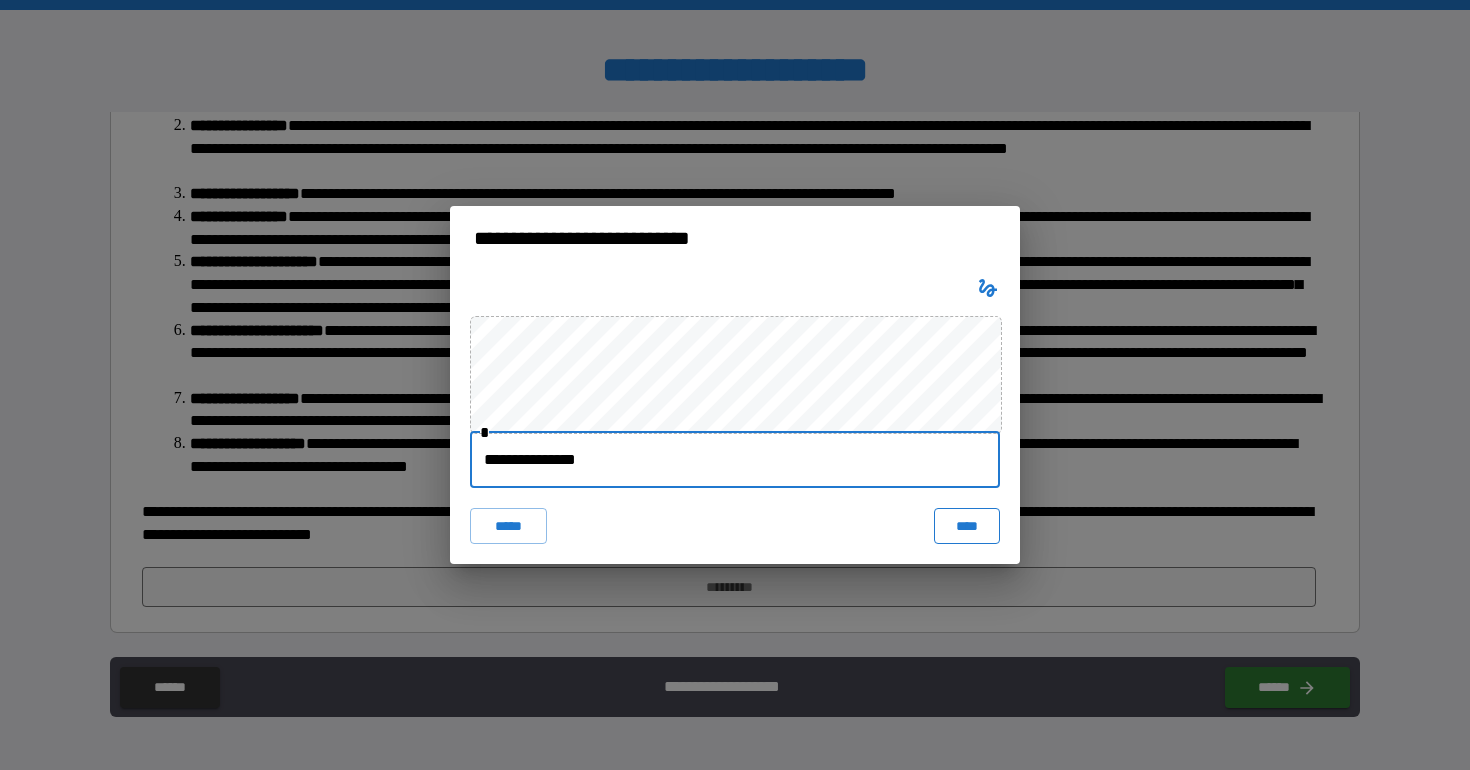 click on "****" at bounding box center [967, 526] 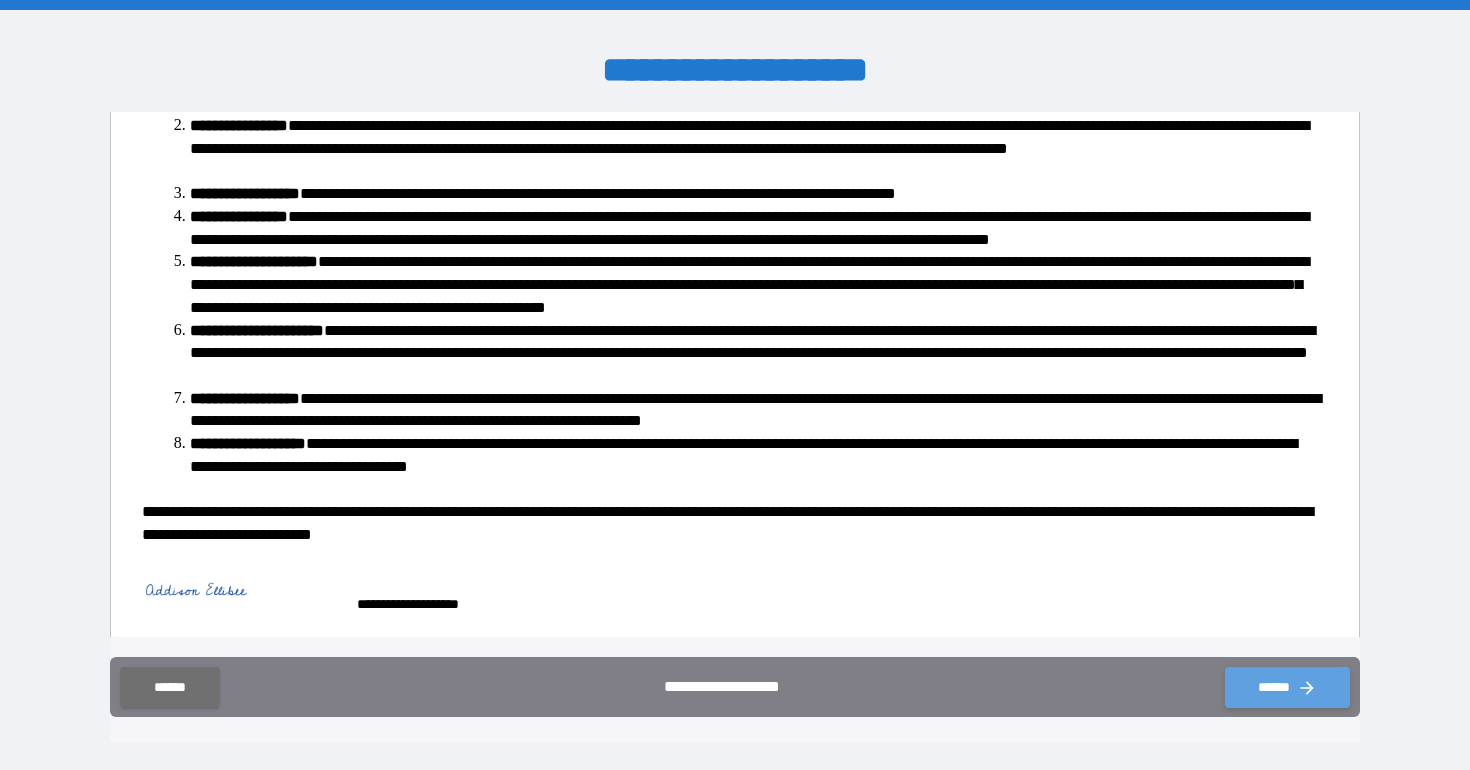 click 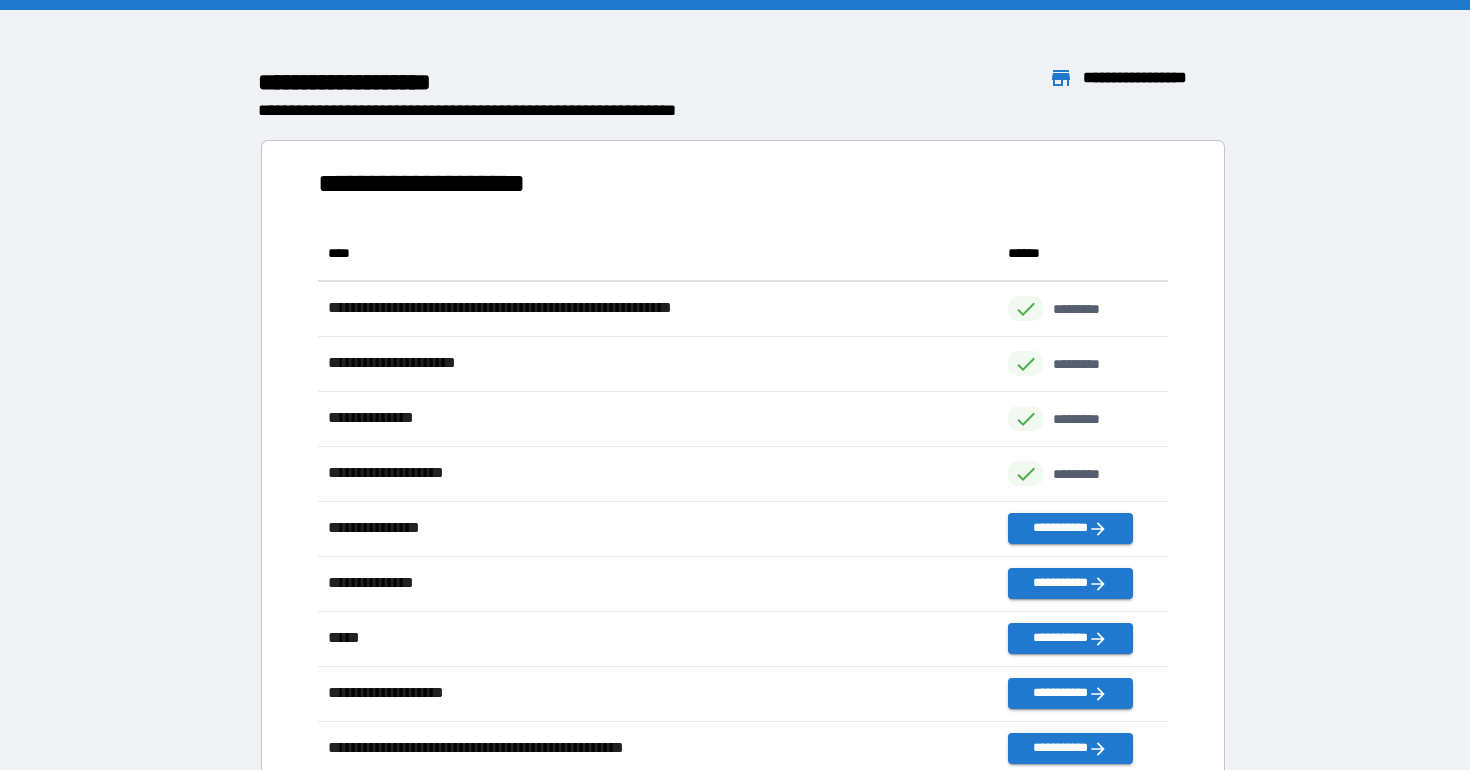 scroll, scrollTop: 1, scrollLeft: 1, axis: both 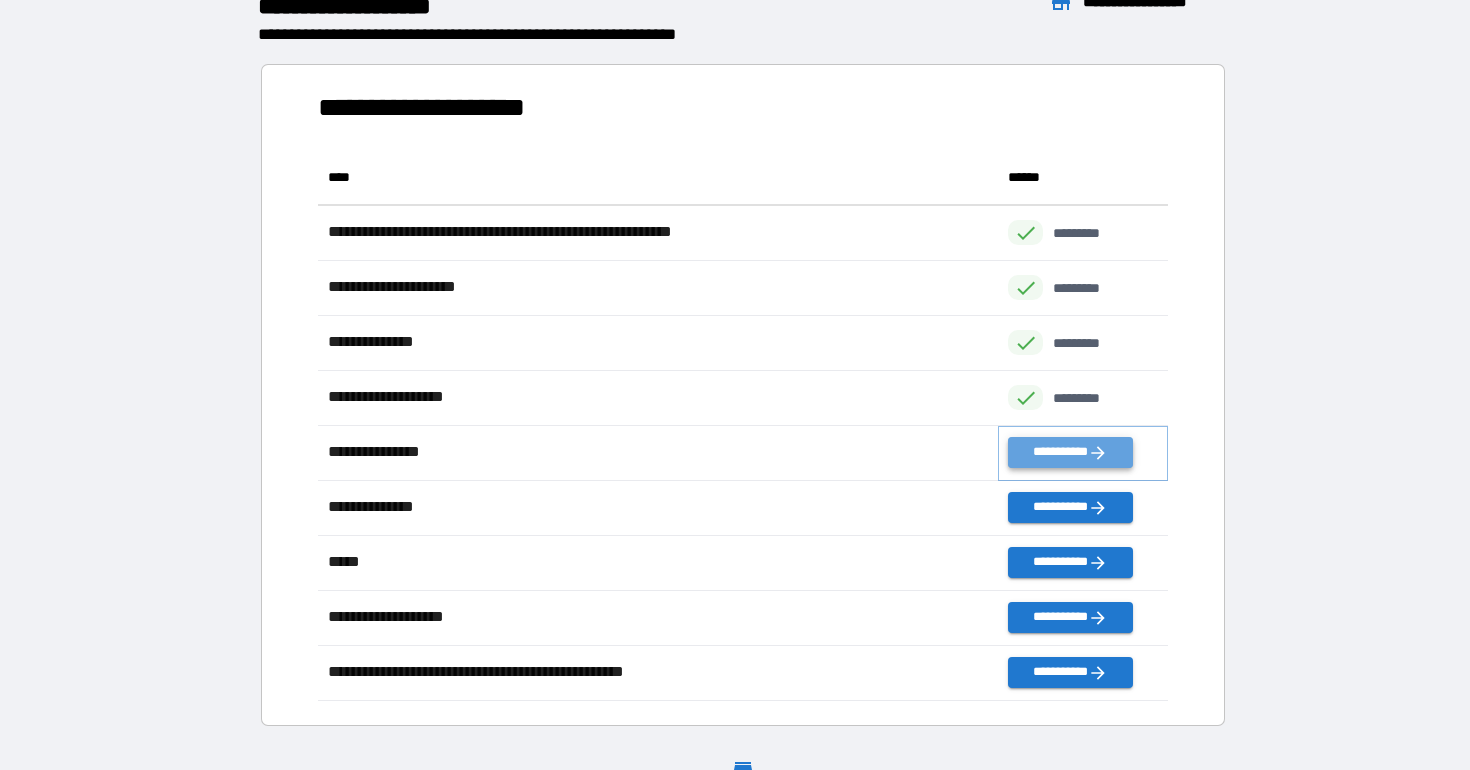 click on "**********" at bounding box center (1070, 452) 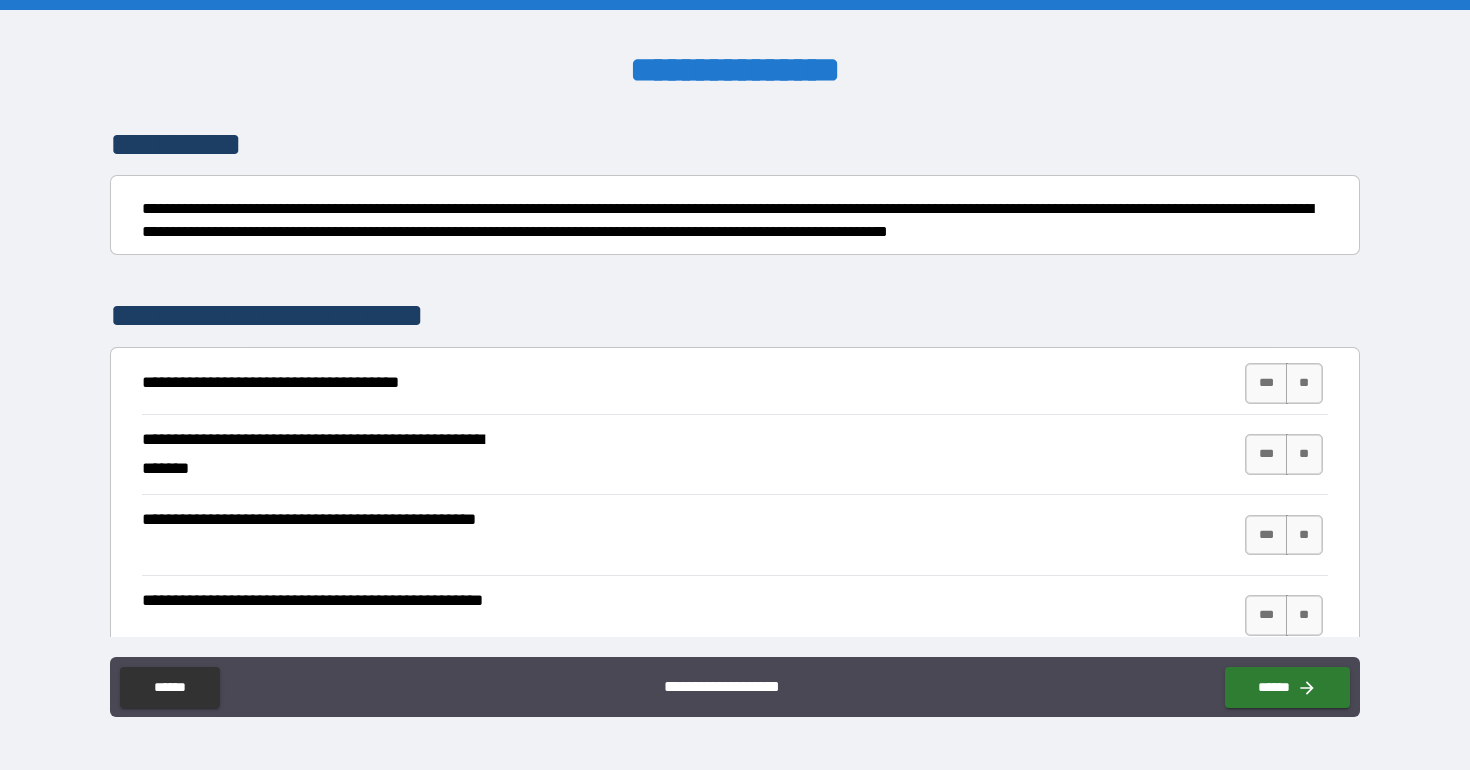 scroll, scrollTop: 0, scrollLeft: 0, axis: both 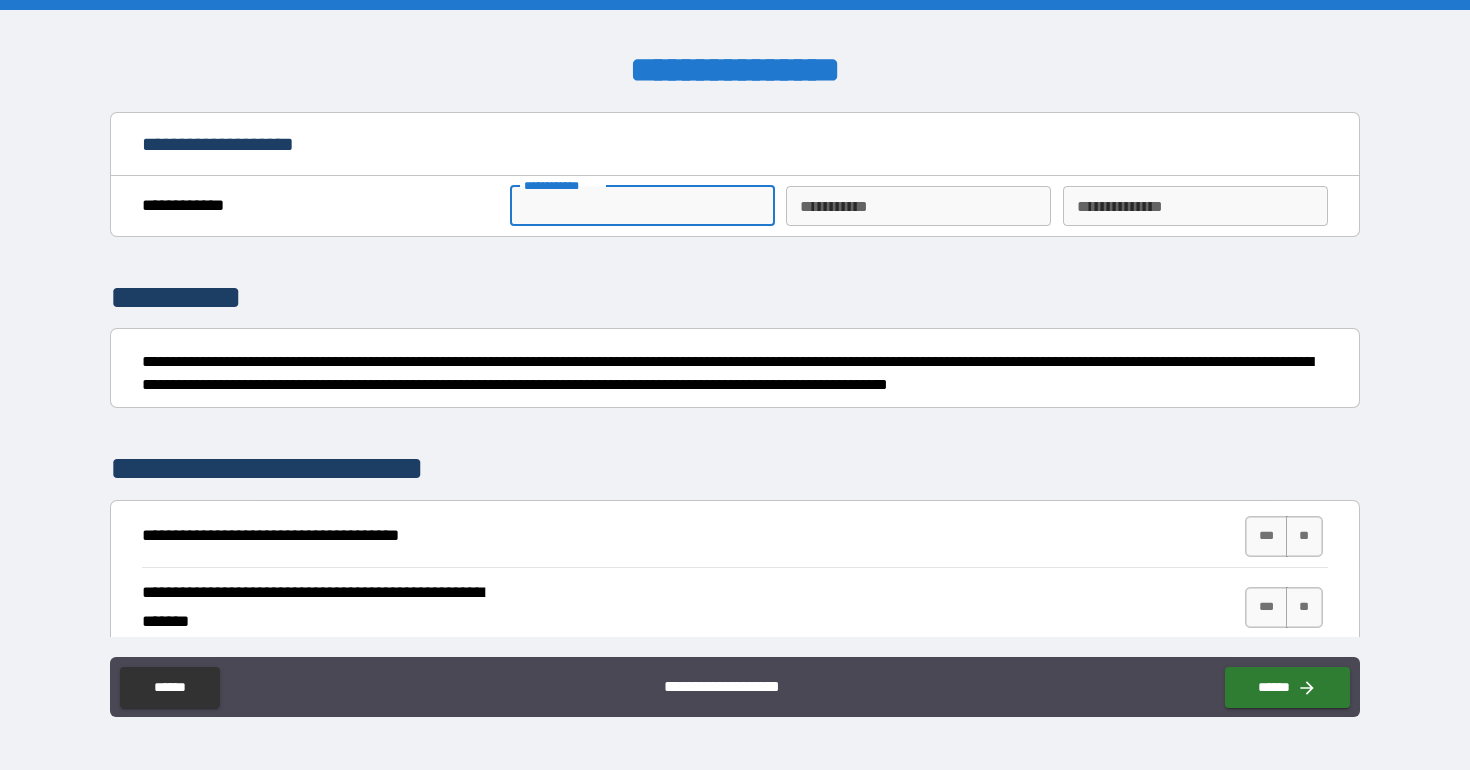 click on "**********" at bounding box center (642, 206) 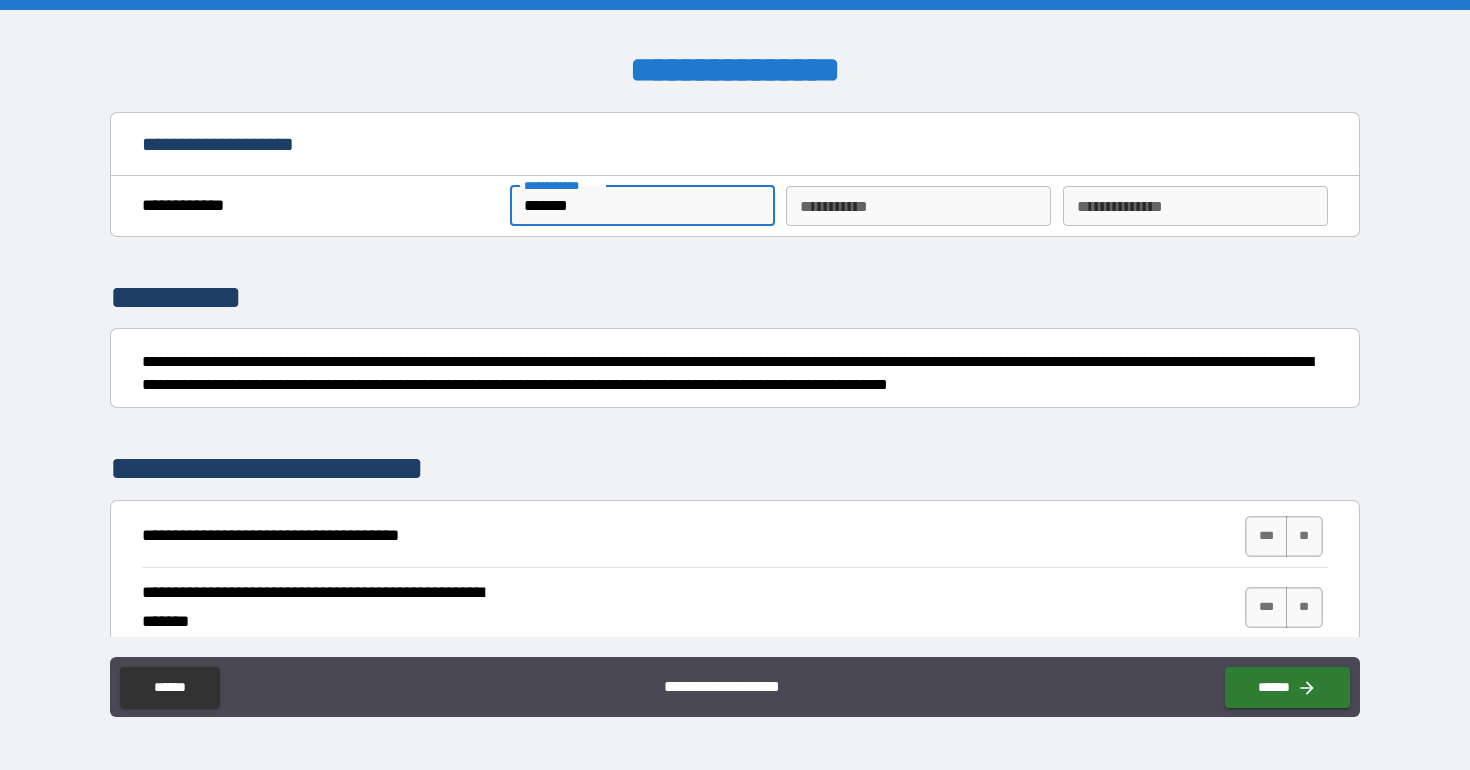 click on "*********   * *********   *" at bounding box center [918, 206] 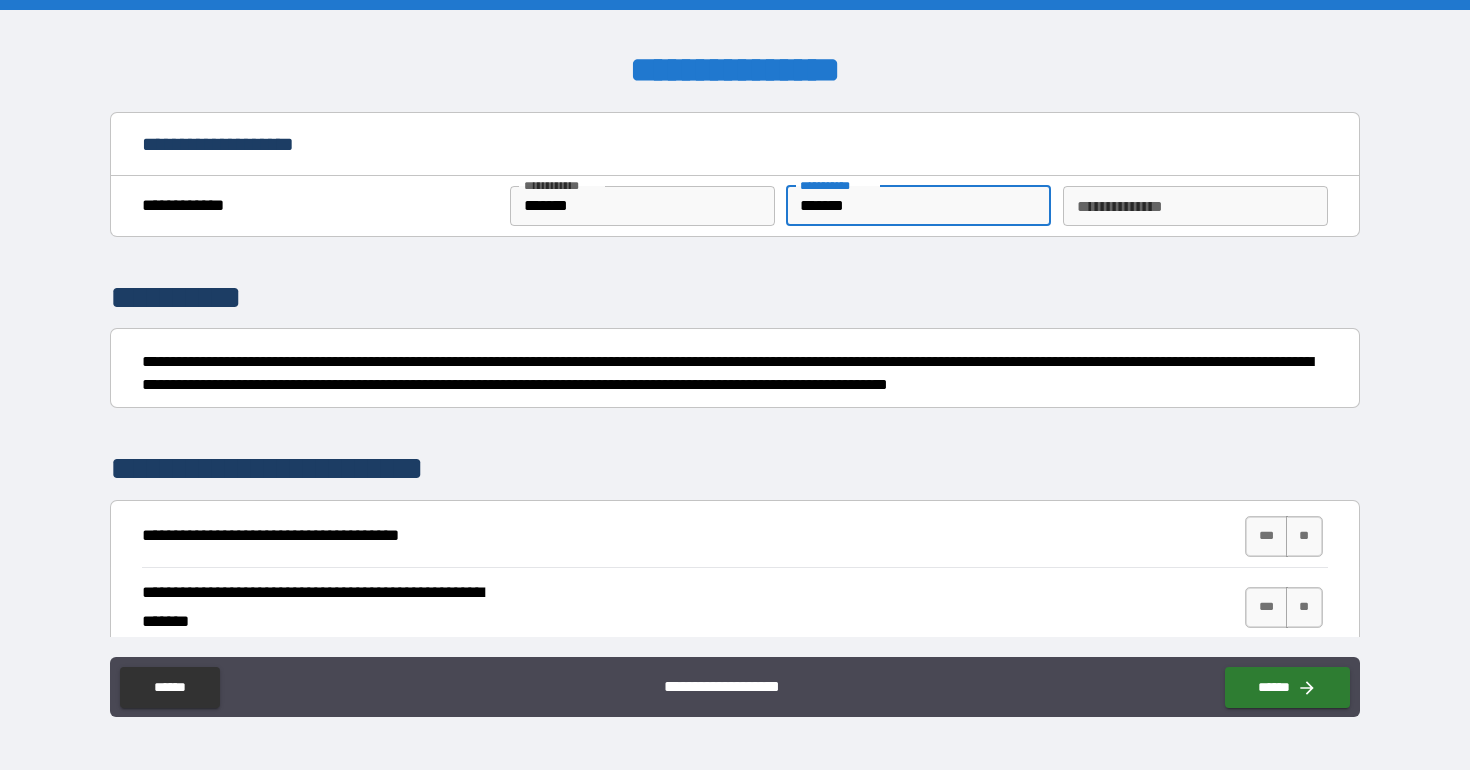 click on "**********" at bounding box center (1195, 206) 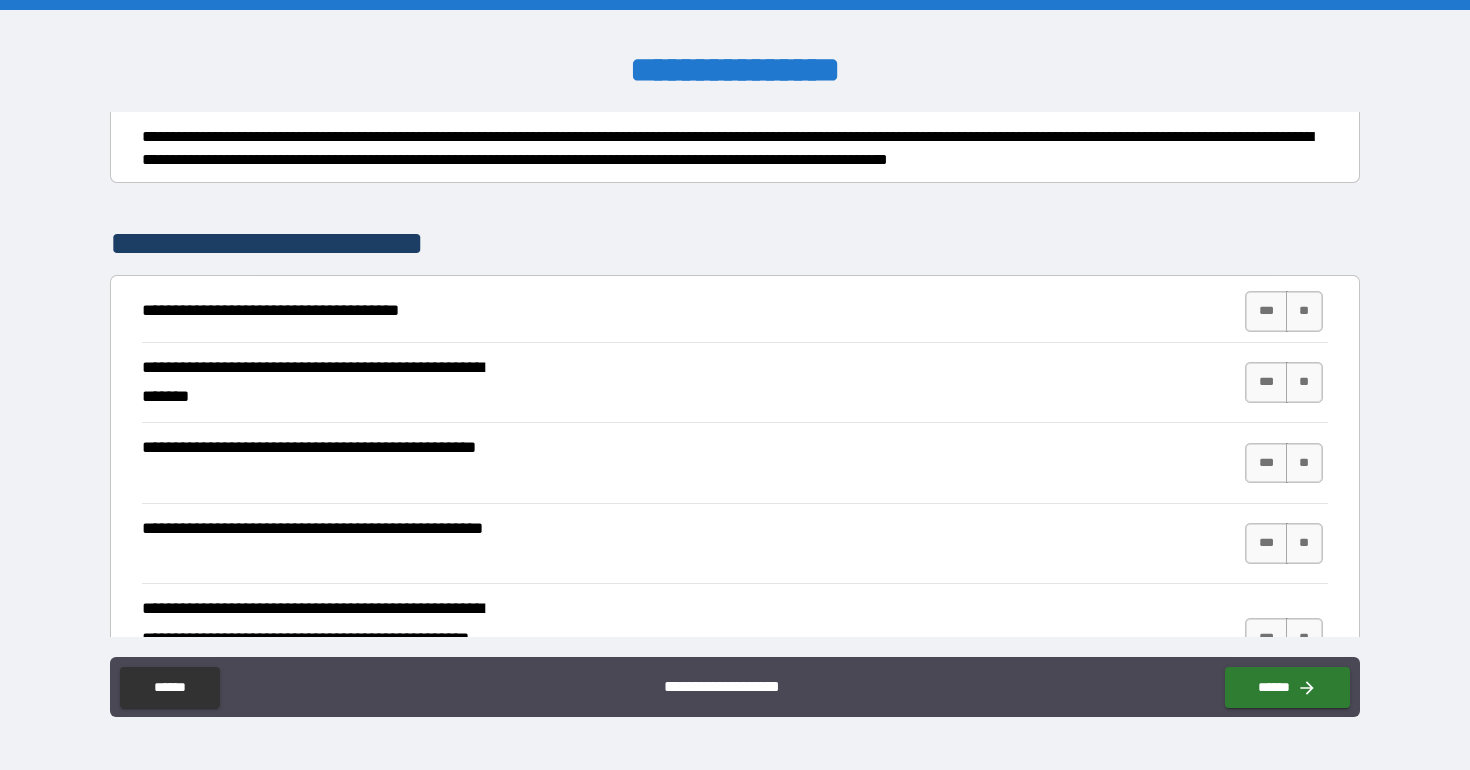 scroll, scrollTop: 227, scrollLeft: 0, axis: vertical 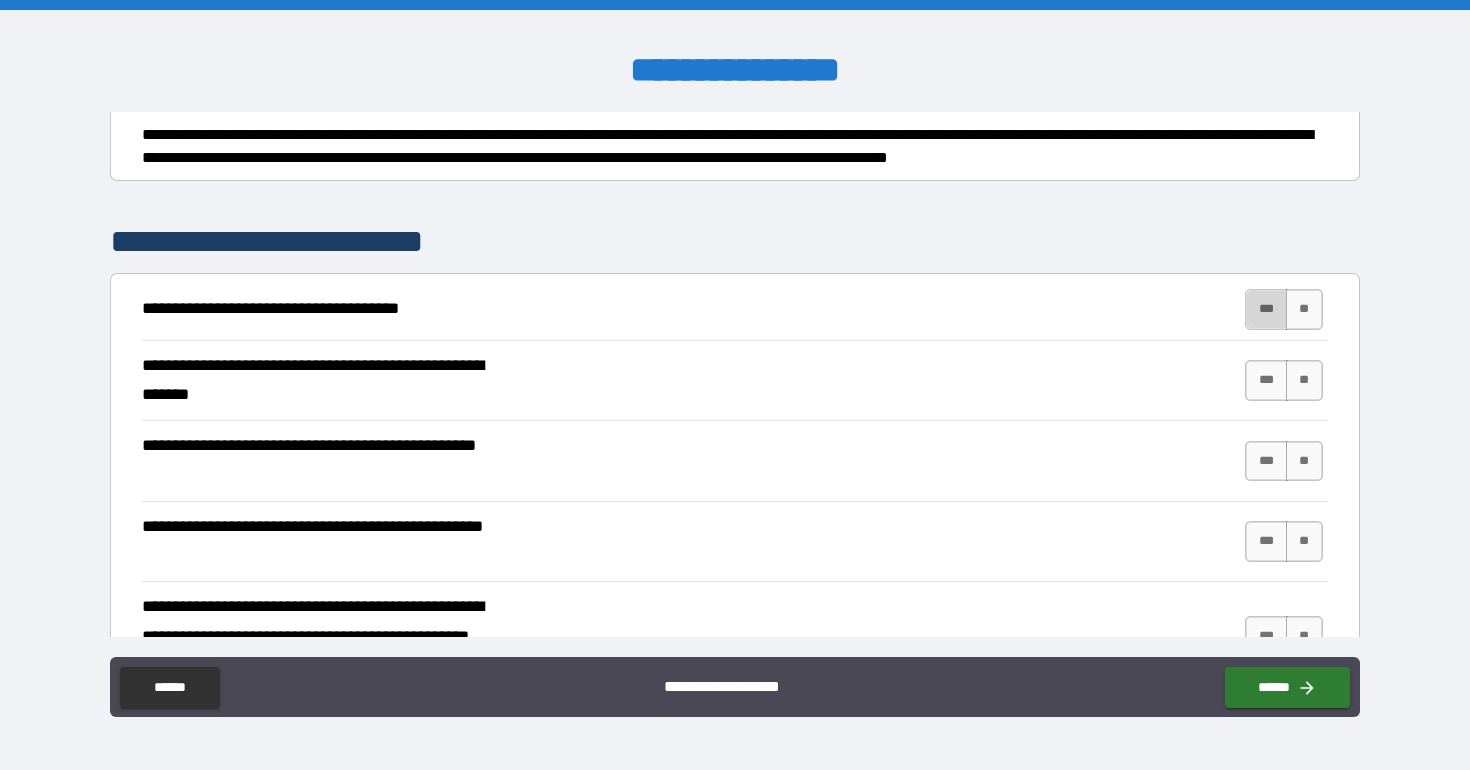 click on "***" at bounding box center [1266, 309] 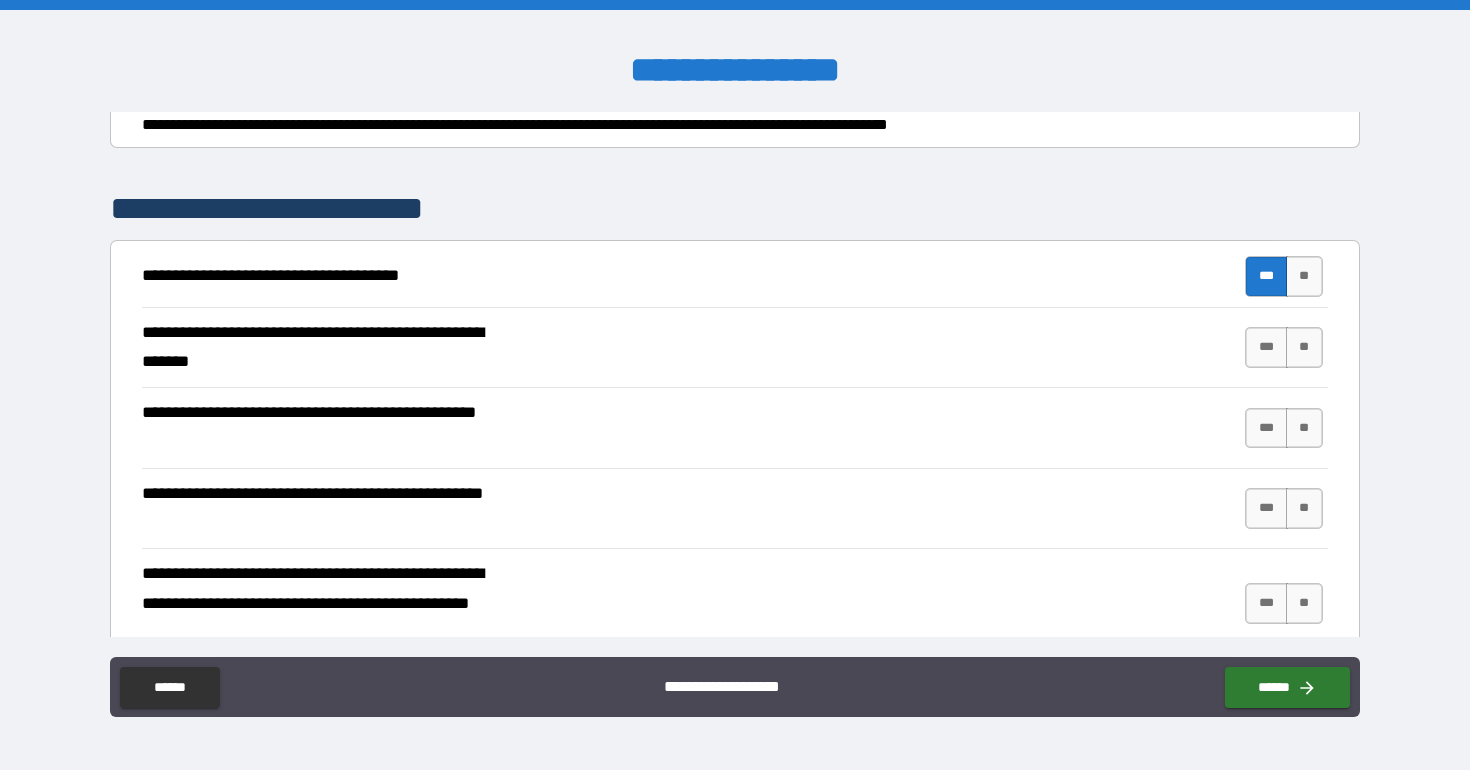 scroll, scrollTop: 265, scrollLeft: 0, axis: vertical 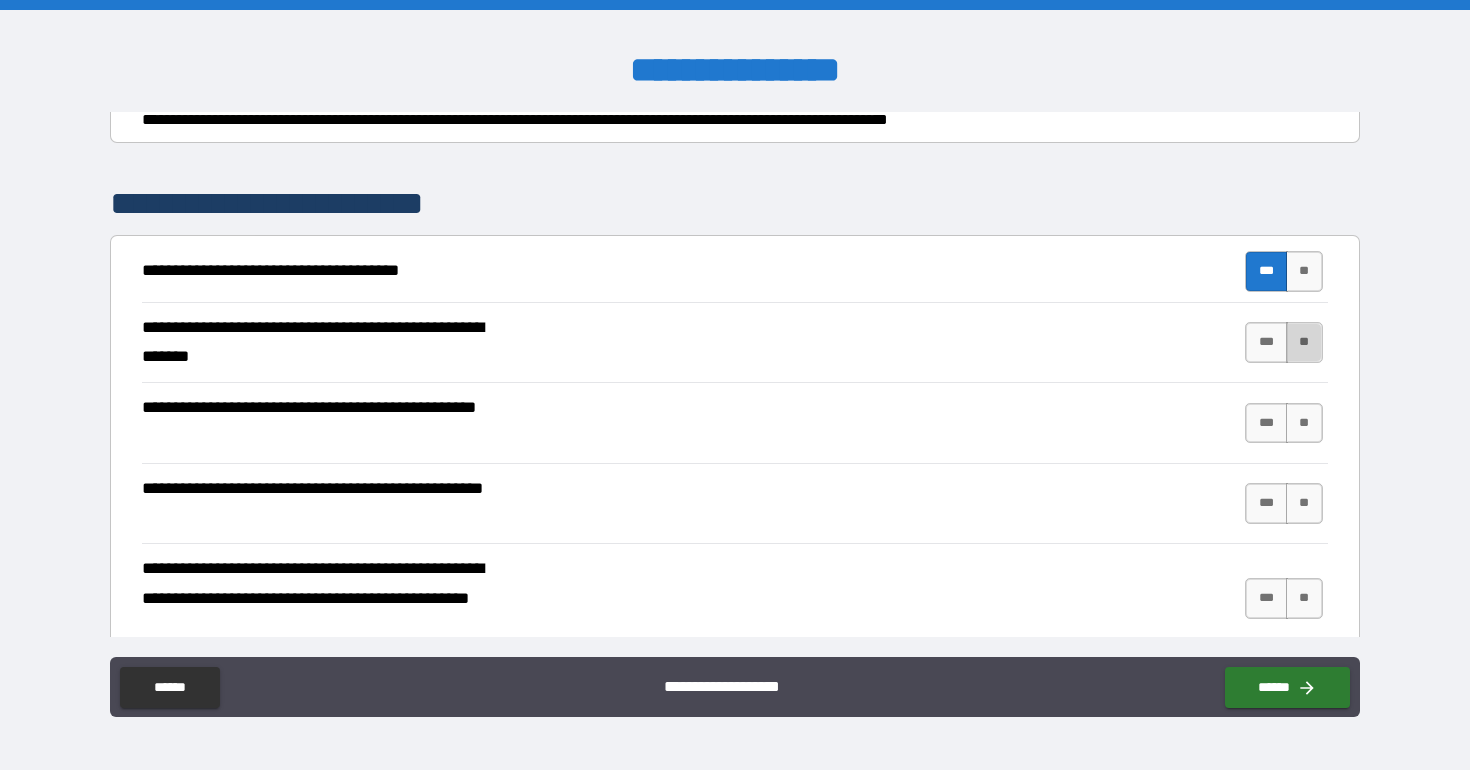 click on "**" at bounding box center (1304, 342) 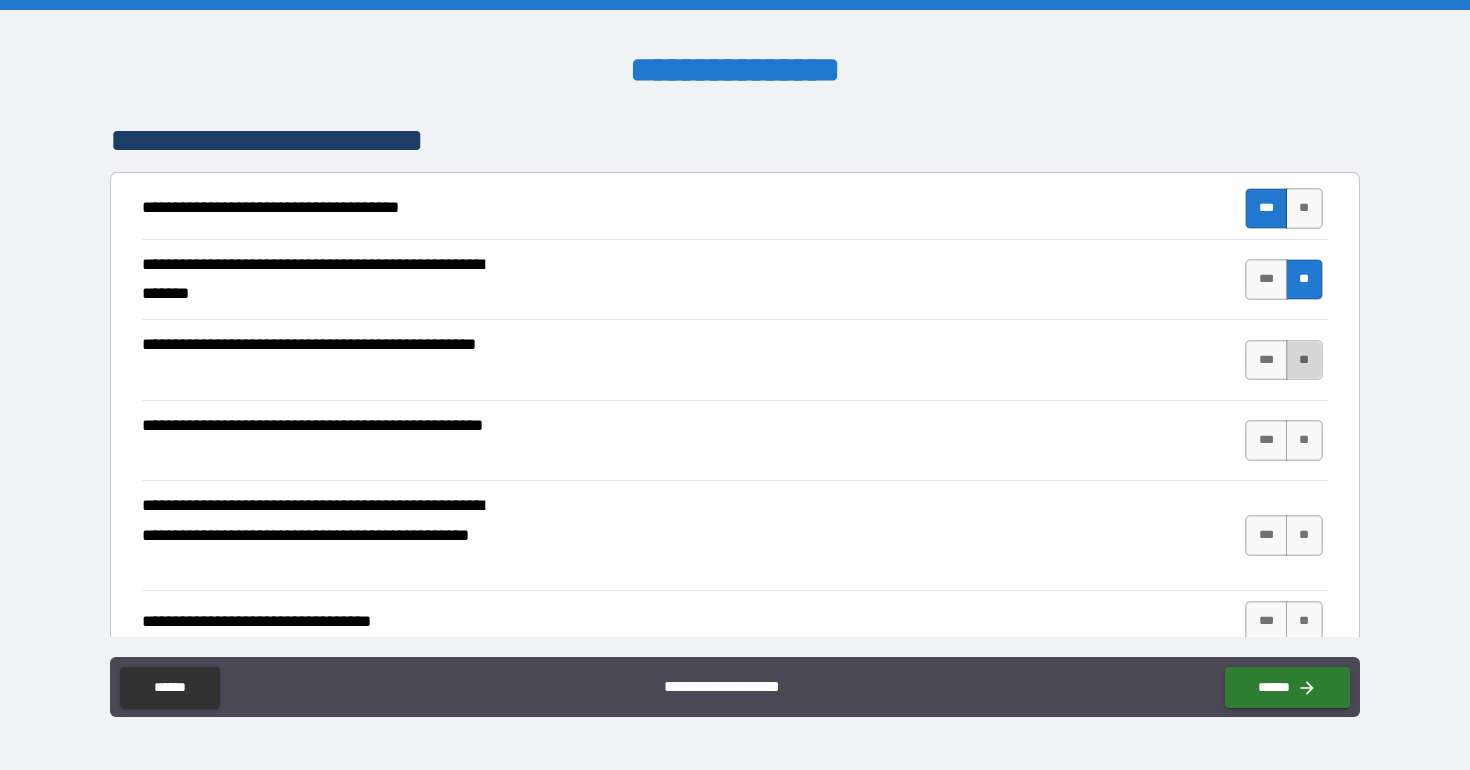 click on "**" at bounding box center (1304, 360) 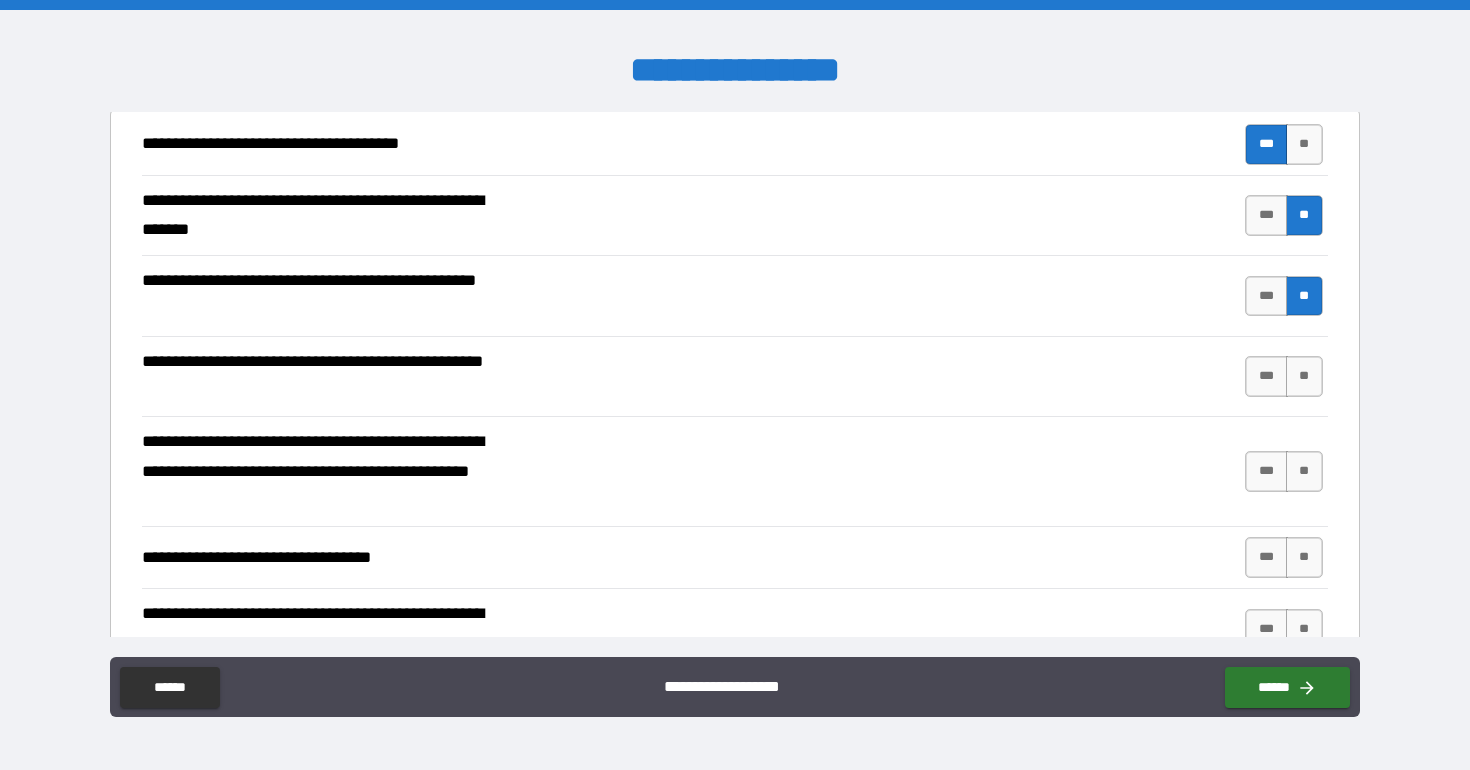 scroll, scrollTop: 422, scrollLeft: 0, axis: vertical 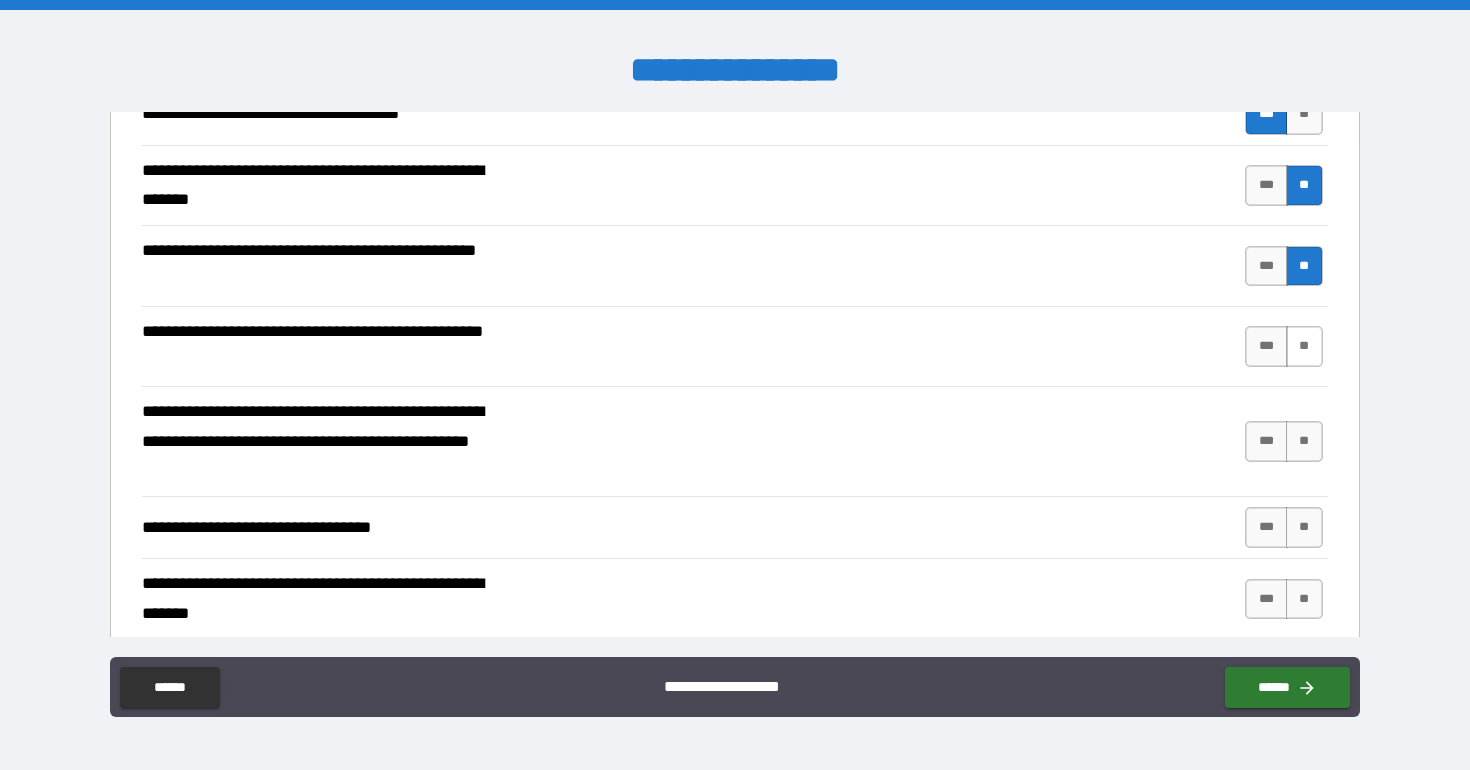 click on "**" at bounding box center (1304, 346) 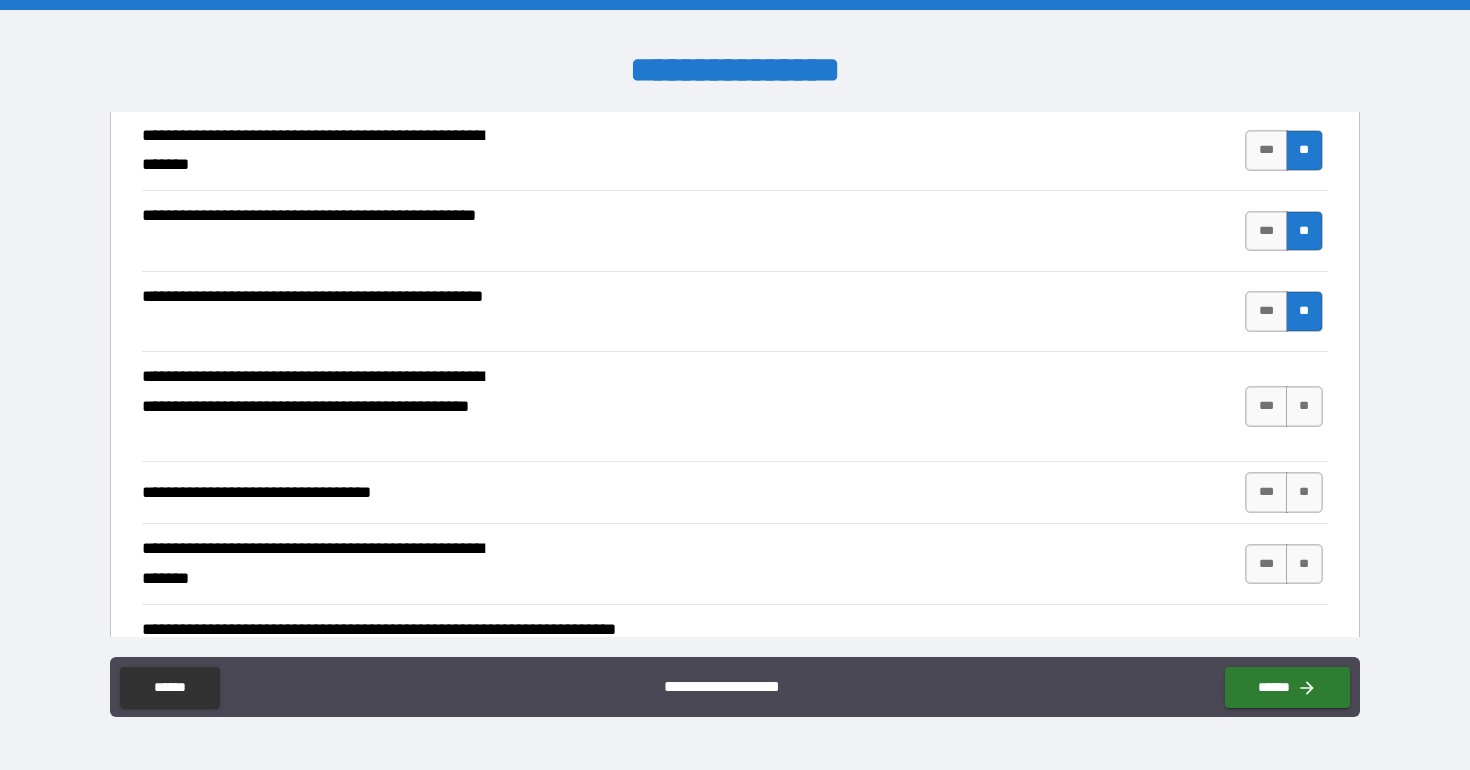 scroll, scrollTop: 464, scrollLeft: 0, axis: vertical 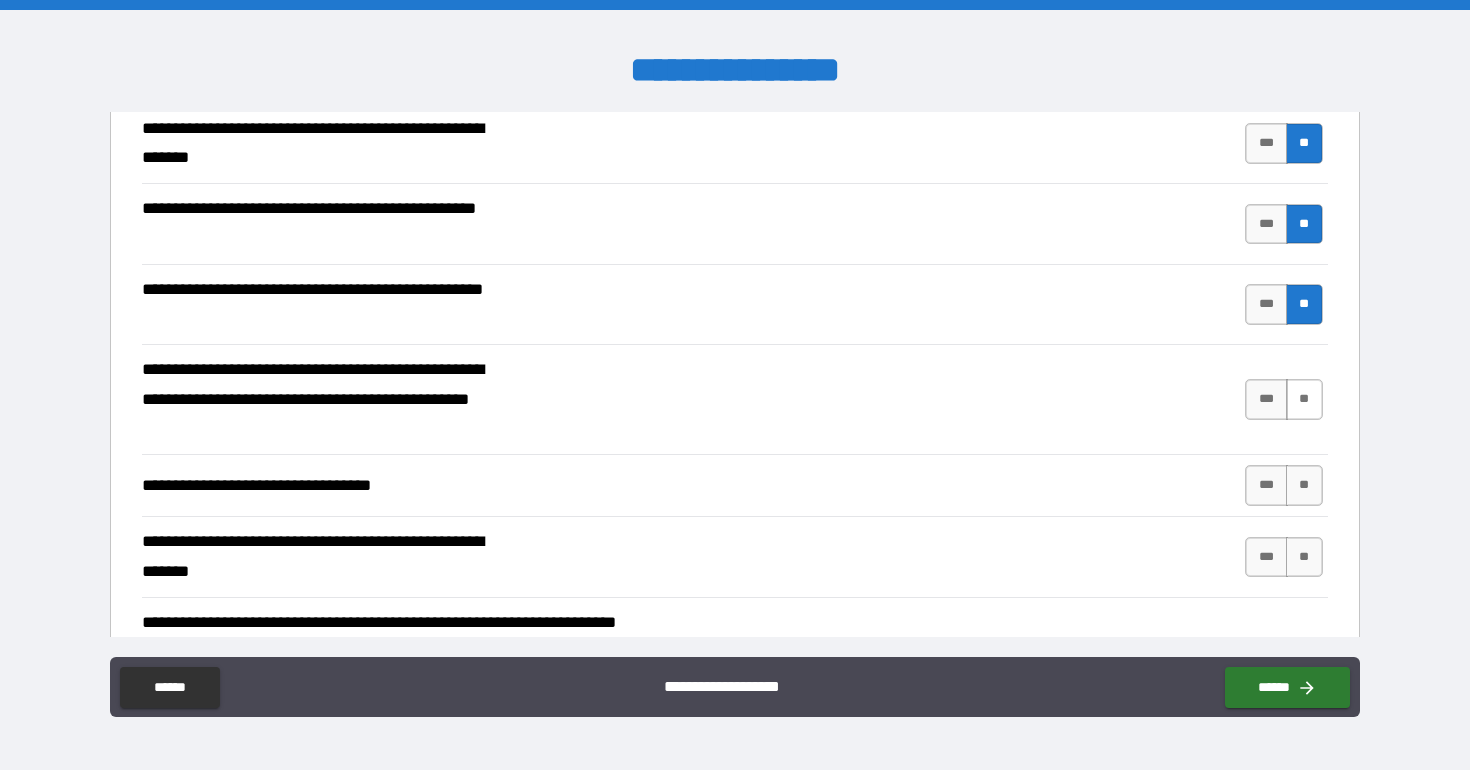 click on "**" at bounding box center (1304, 399) 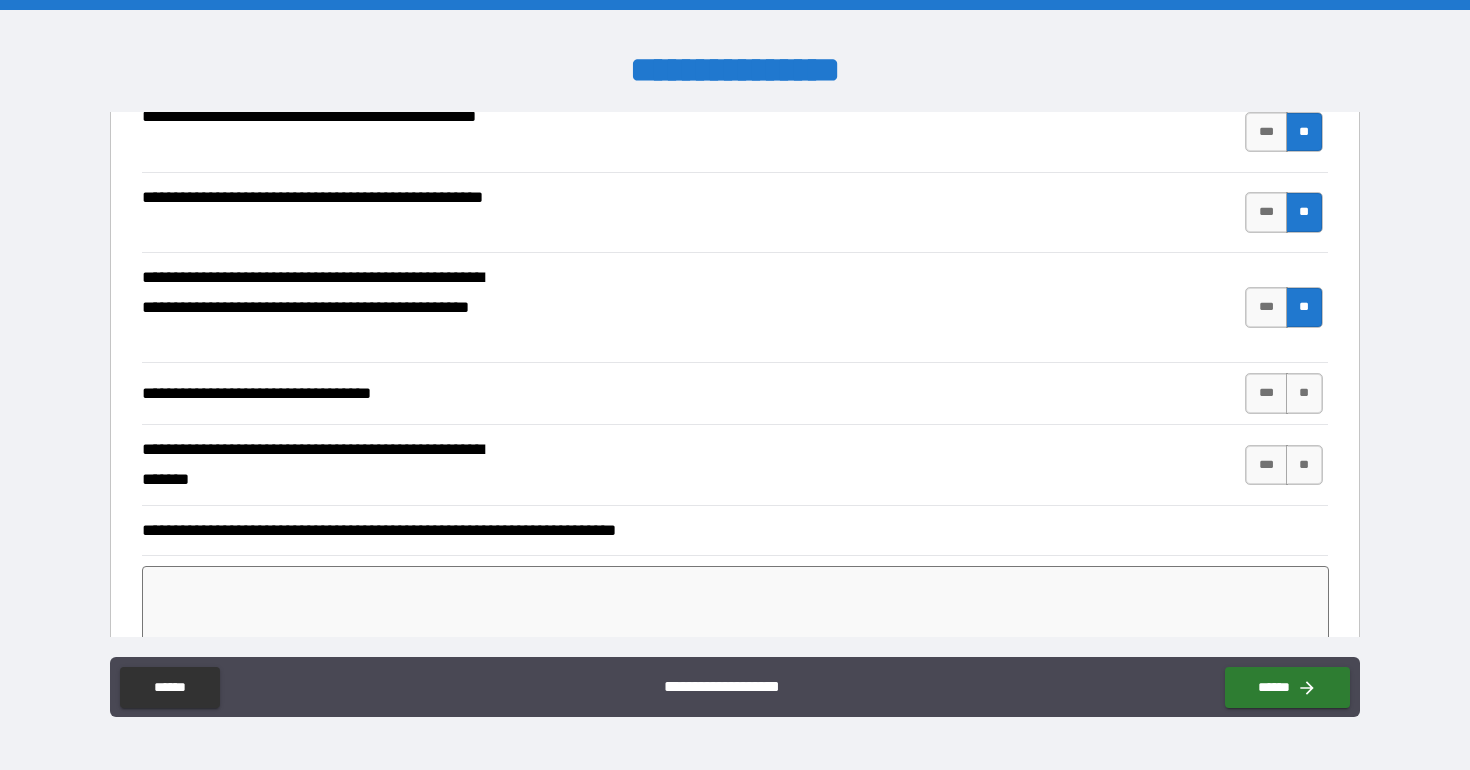 scroll, scrollTop: 557, scrollLeft: 0, axis: vertical 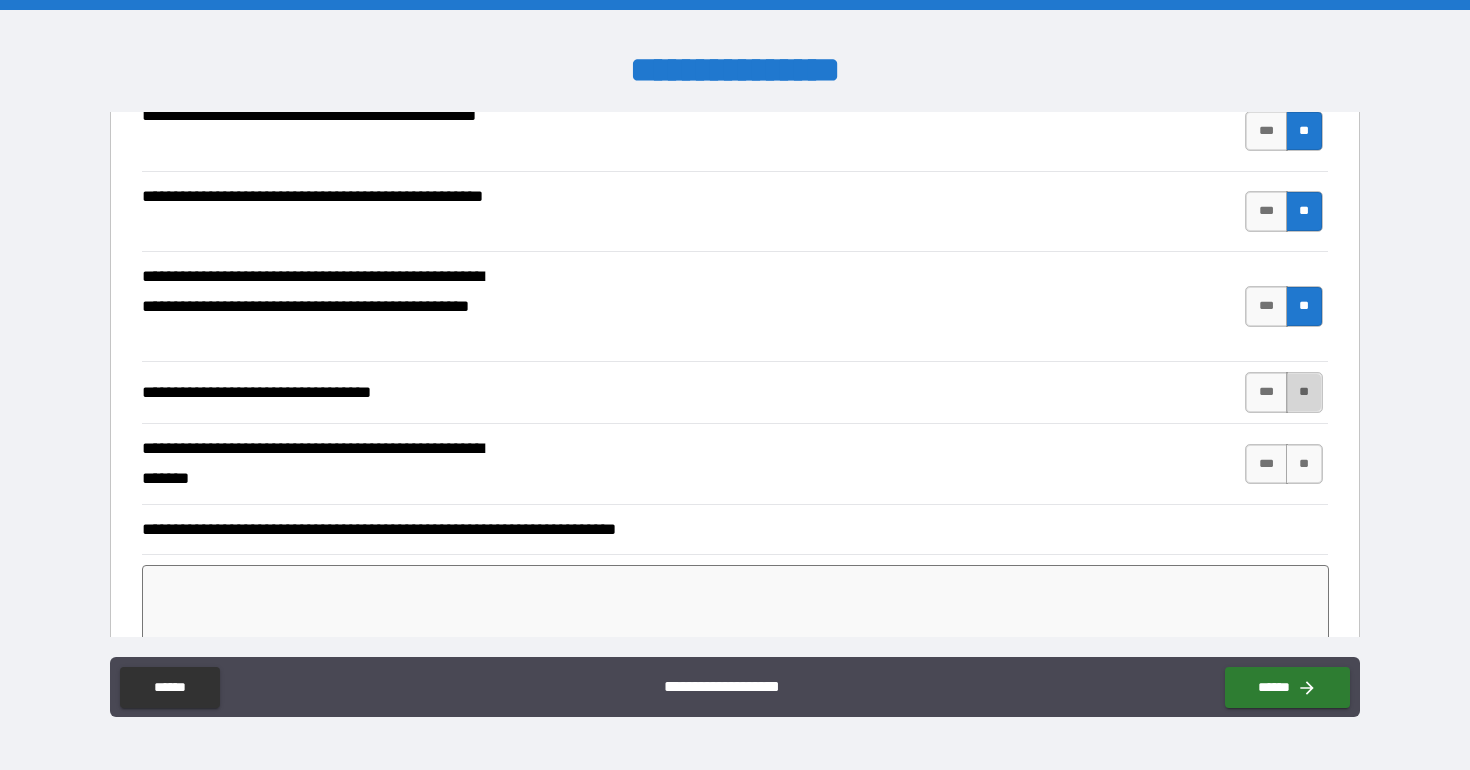 click on "**" at bounding box center [1304, 392] 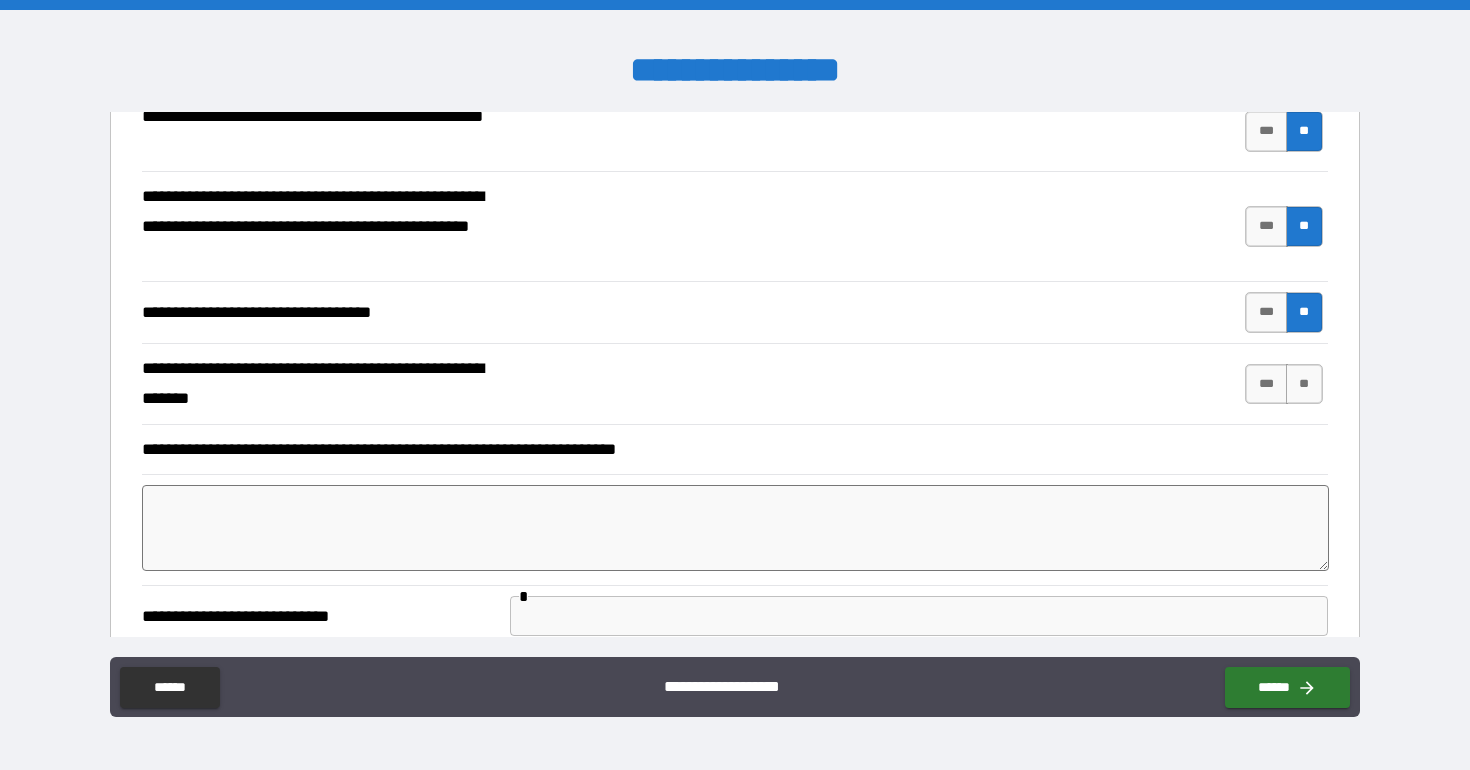 scroll, scrollTop: 641, scrollLeft: 0, axis: vertical 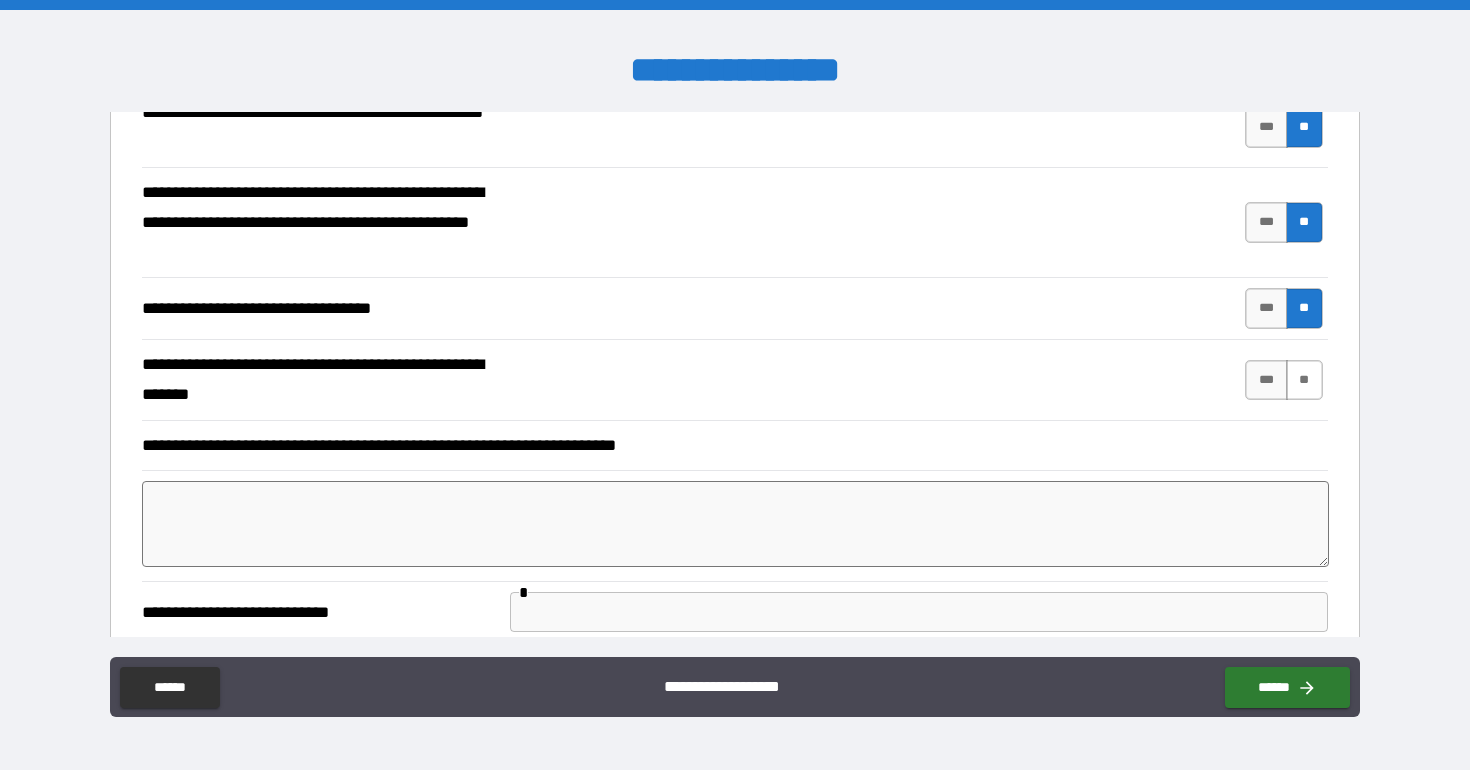 click on "**" at bounding box center (1304, 380) 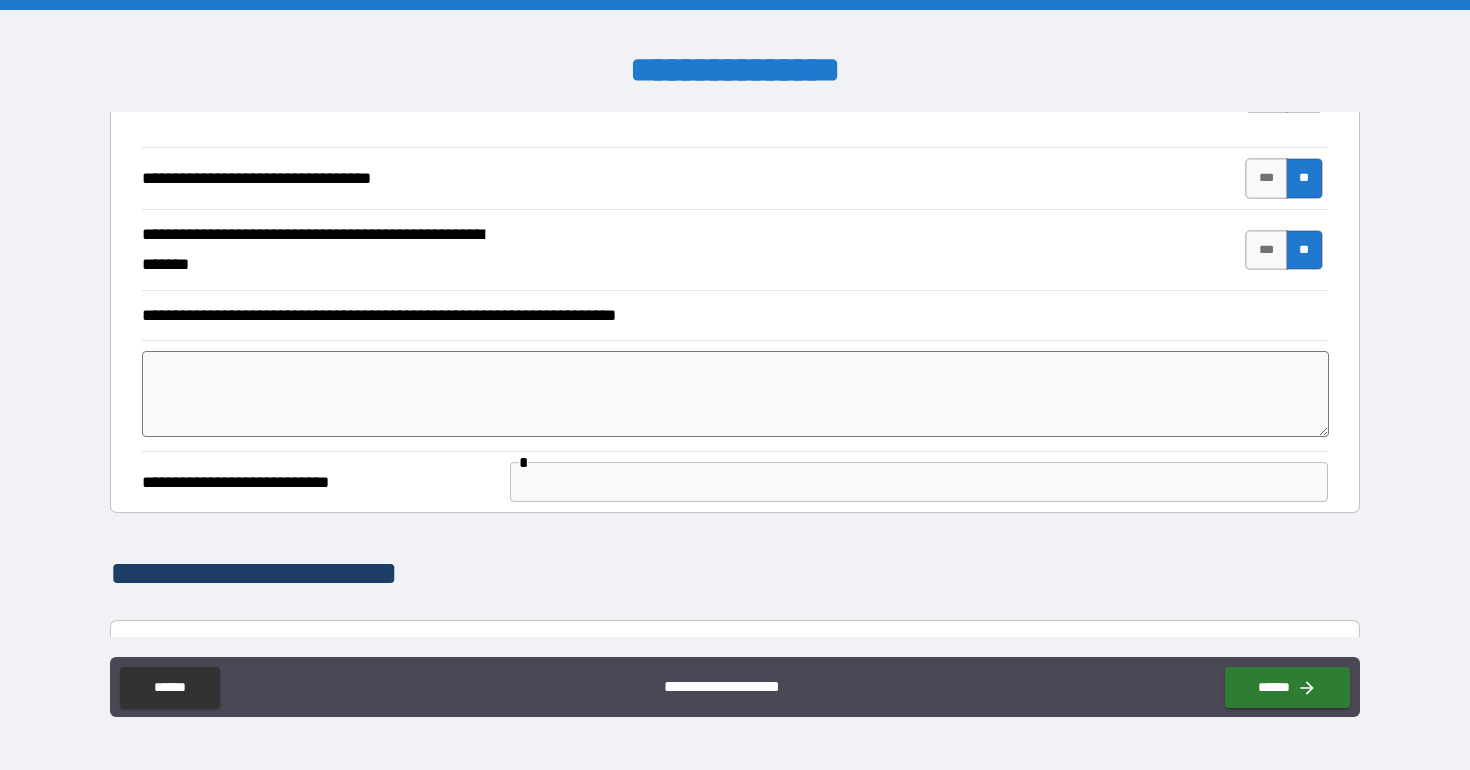 scroll, scrollTop: 779, scrollLeft: 0, axis: vertical 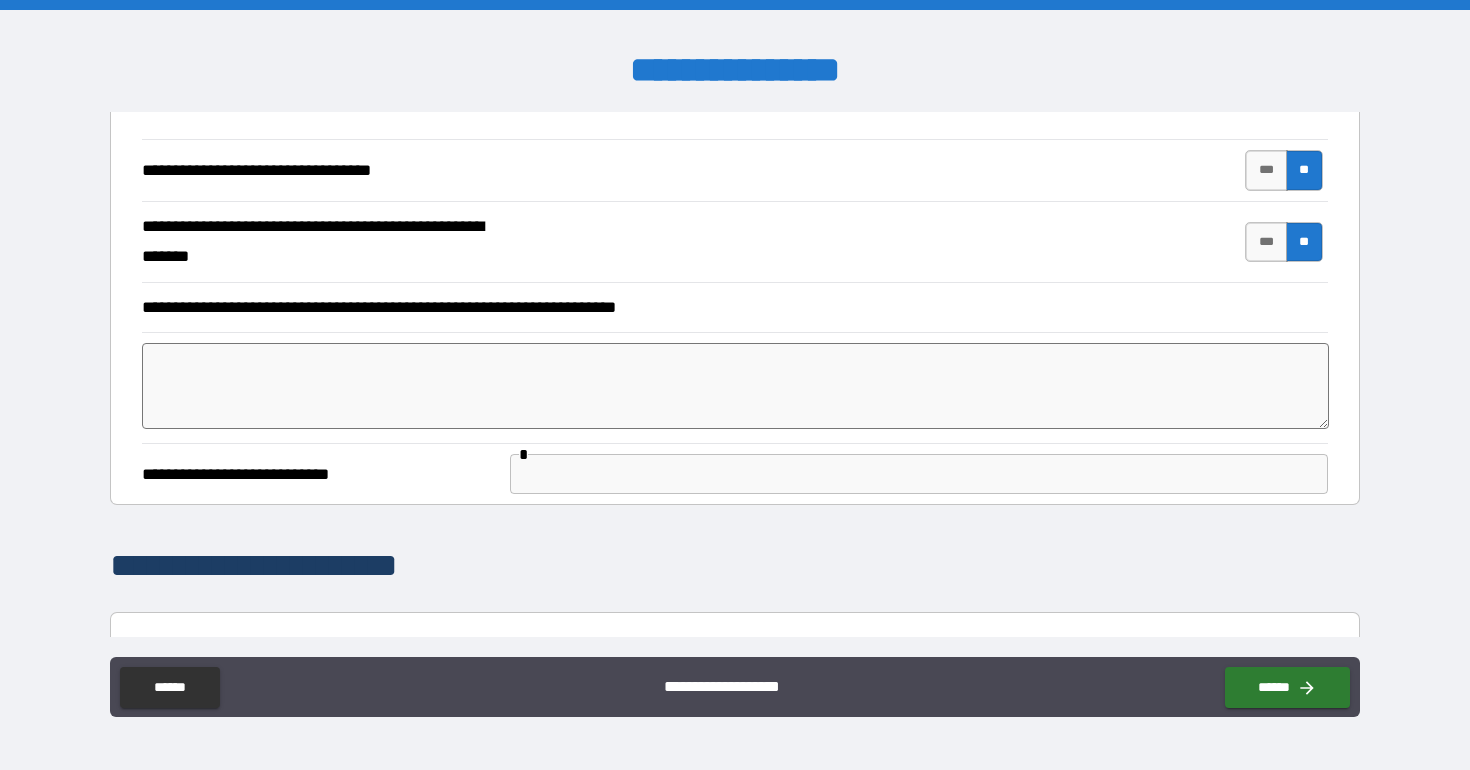 click at bounding box center (735, 386) 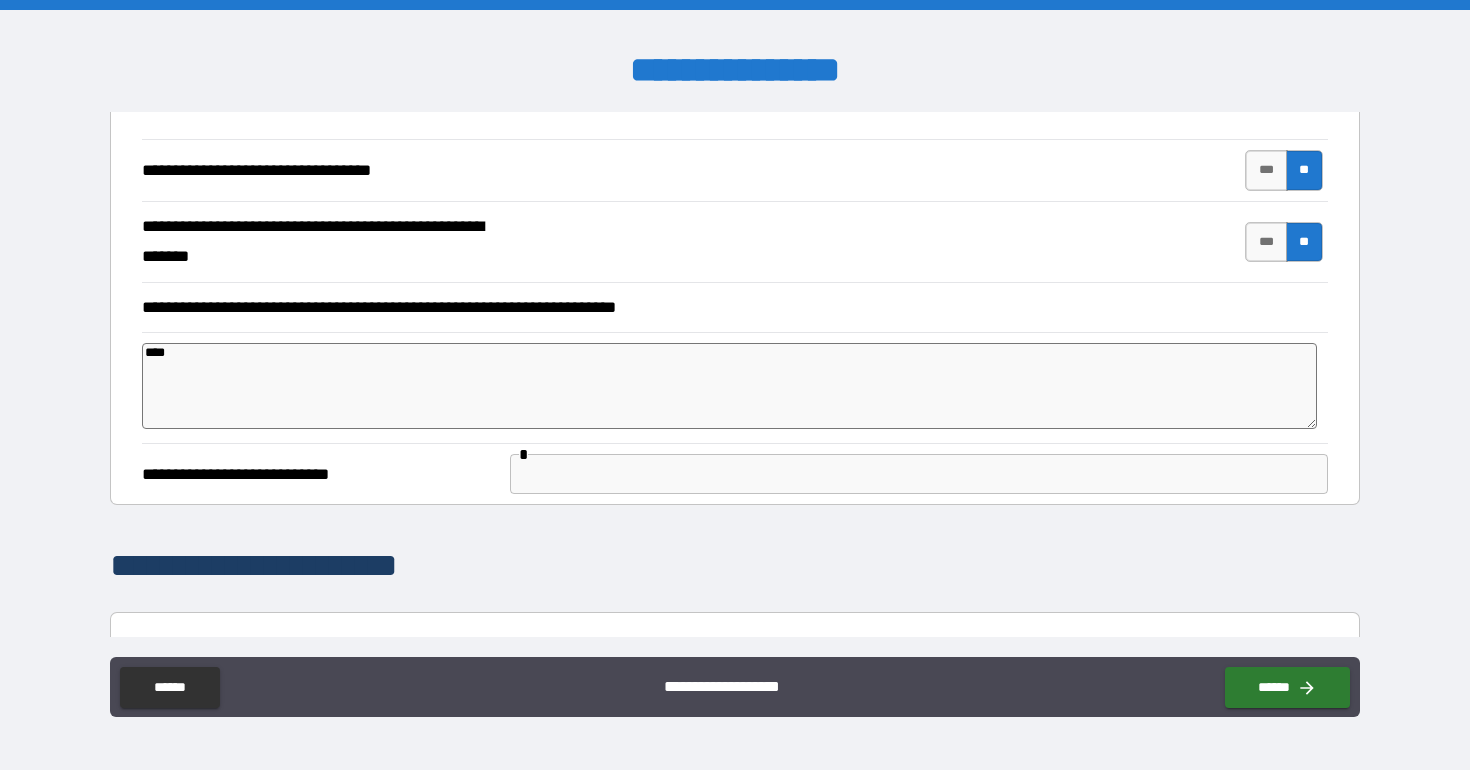 click at bounding box center [919, 474] 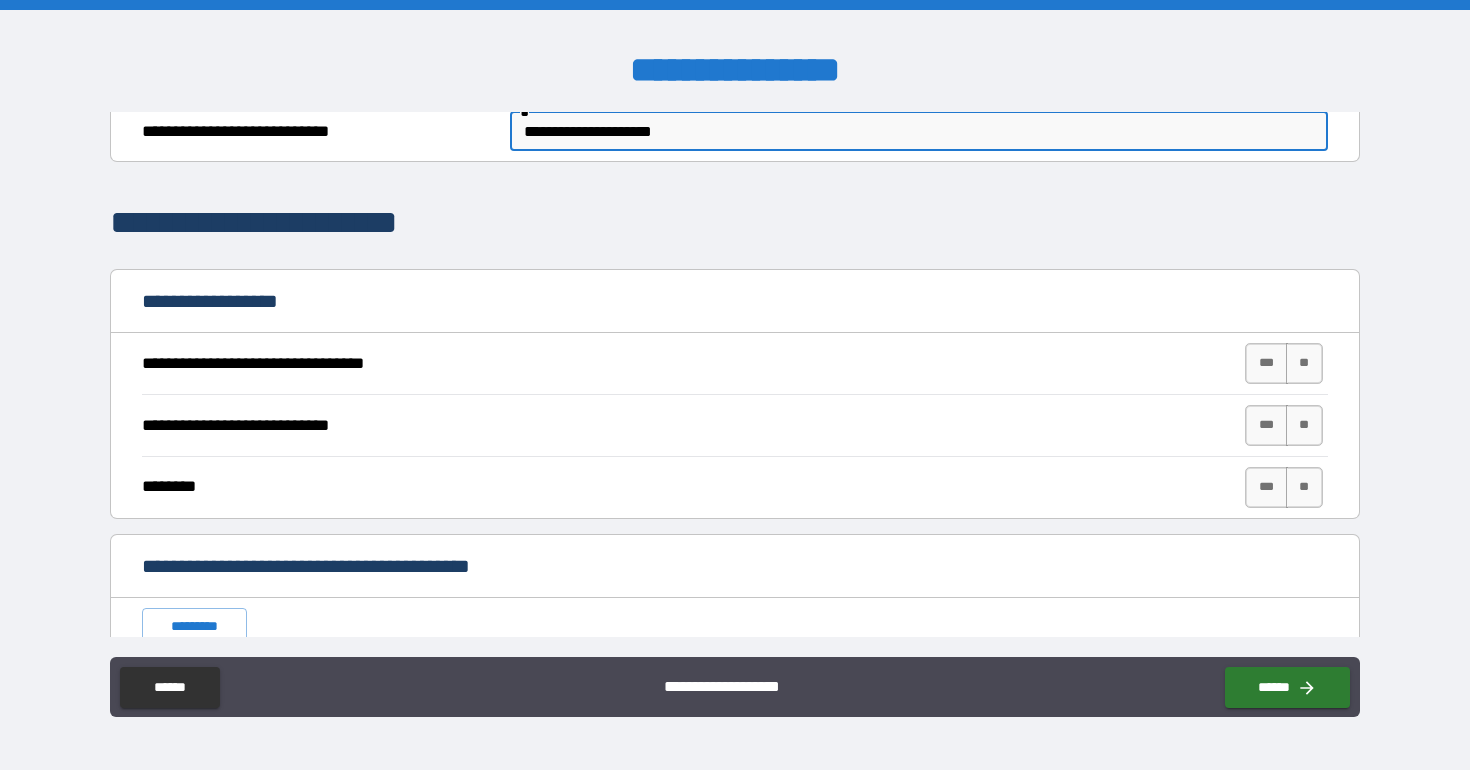 scroll, scrollTop: 1124, scrollLeft: 0, axis: vertical 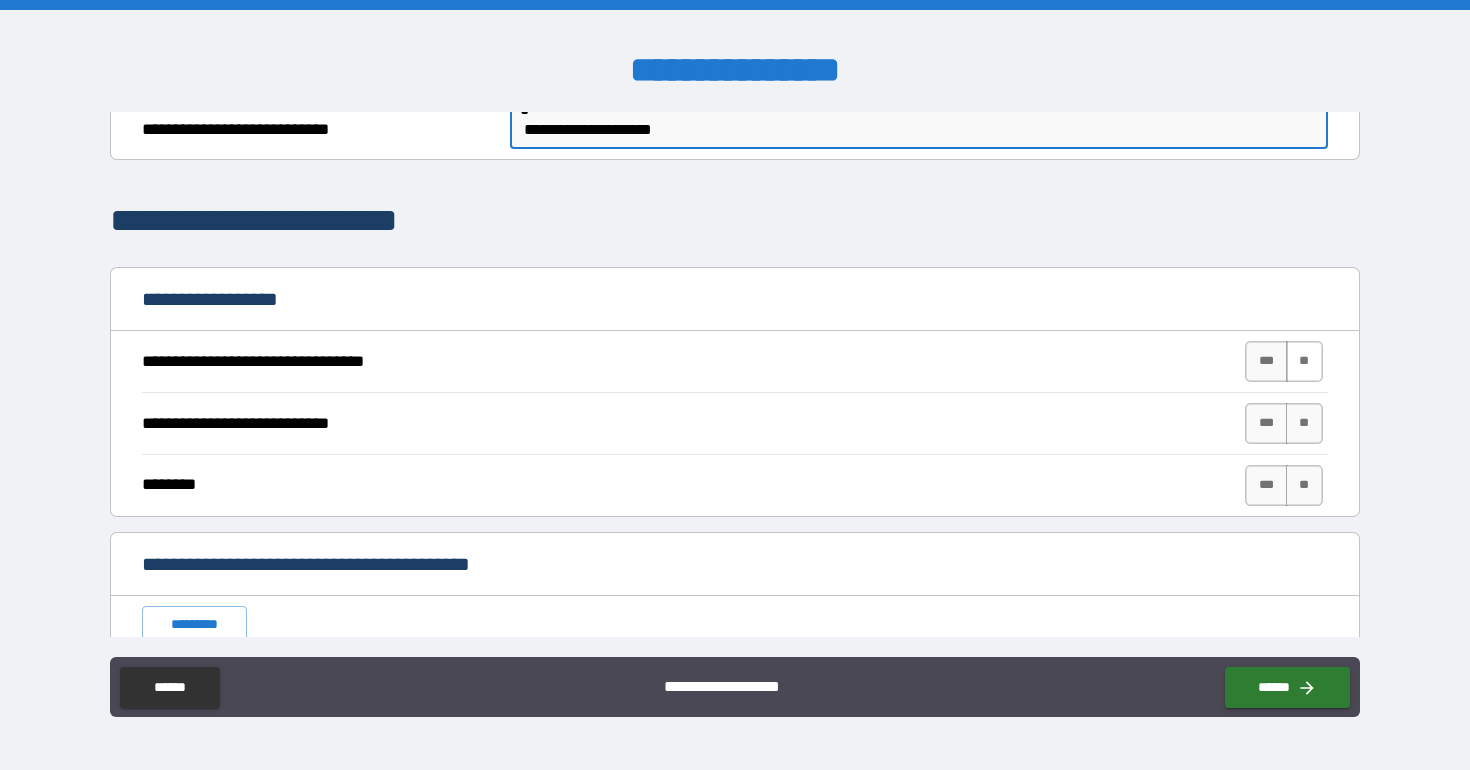 click on "**" at bounding box center (1304, 361) 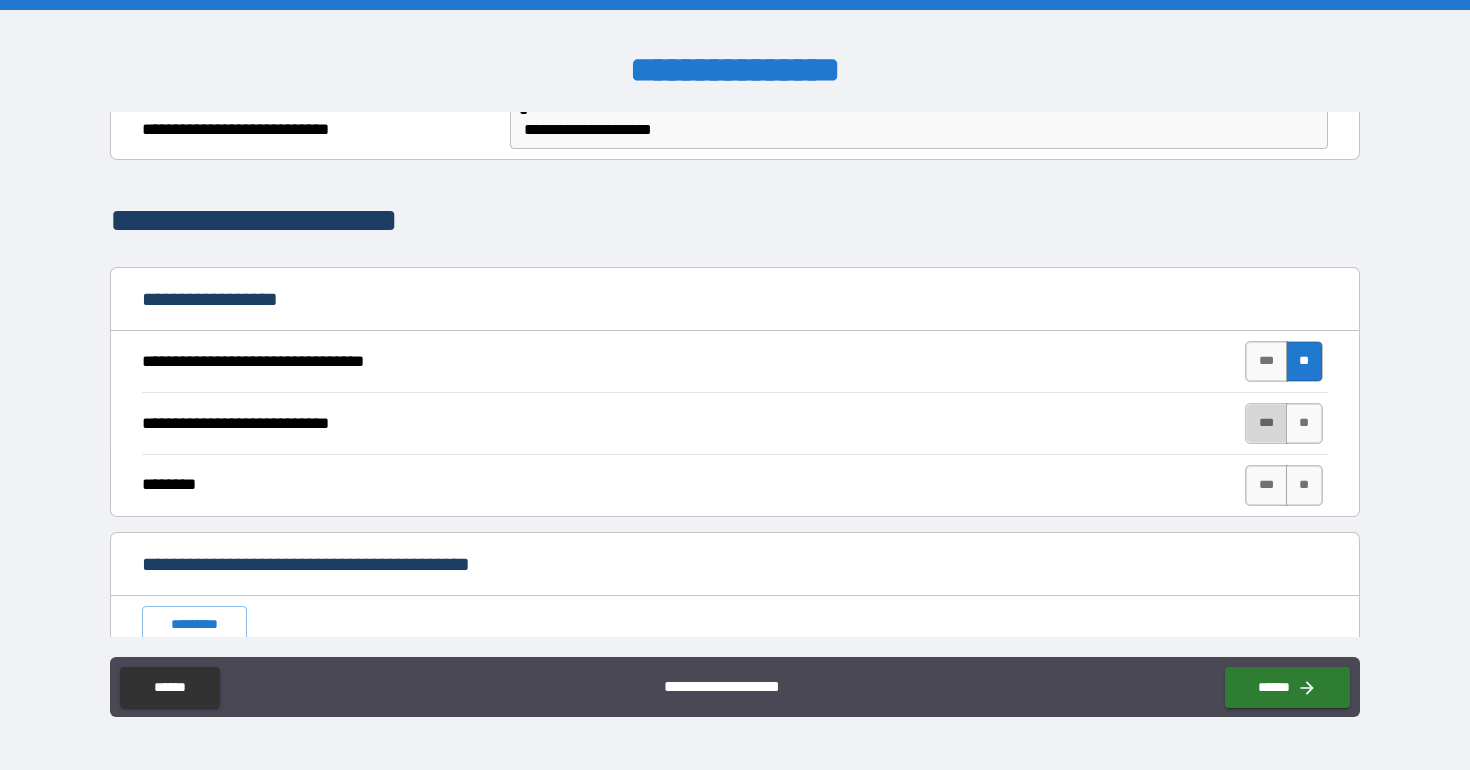 click on "***" at bounding box center [1266, 423] 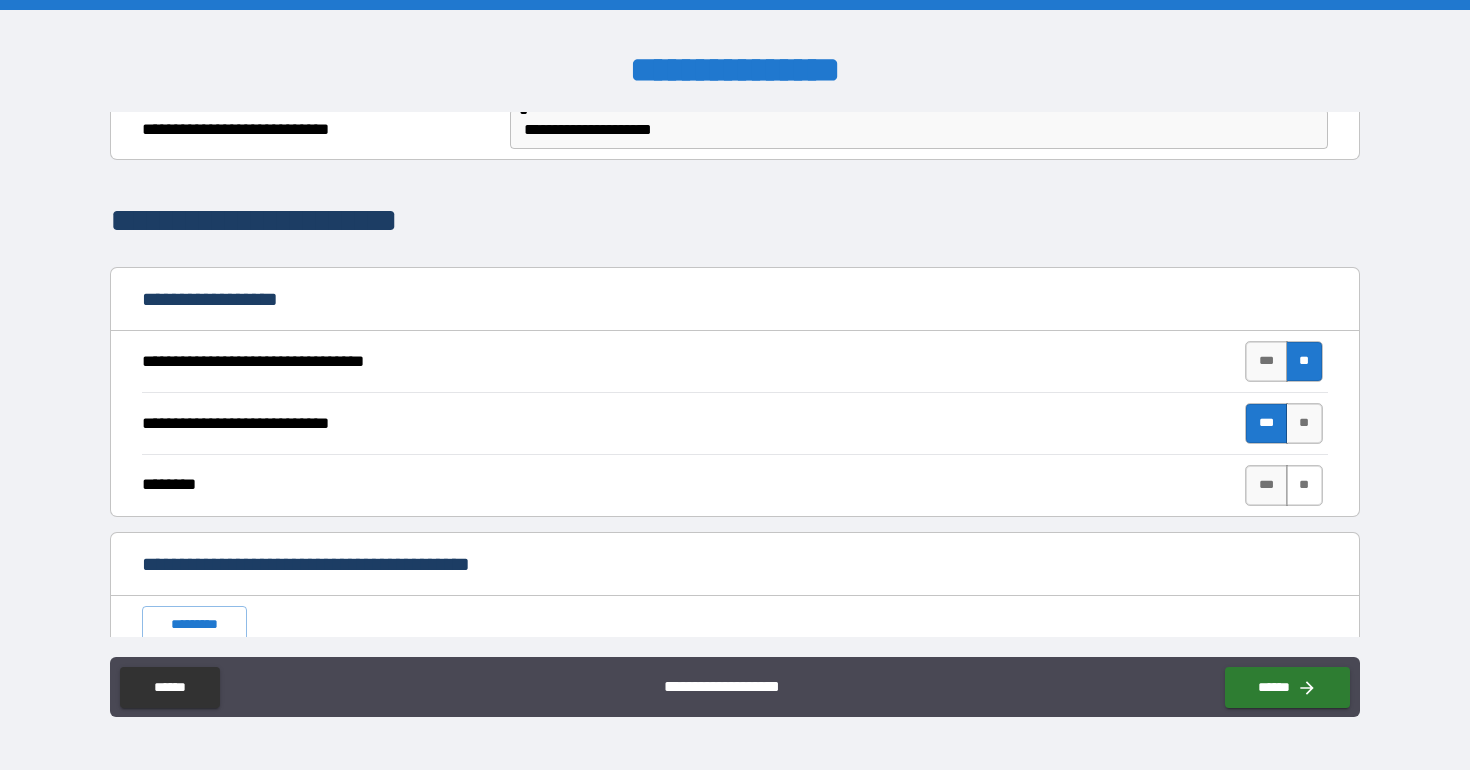 click on "**" at bounding box center (1304, 485) 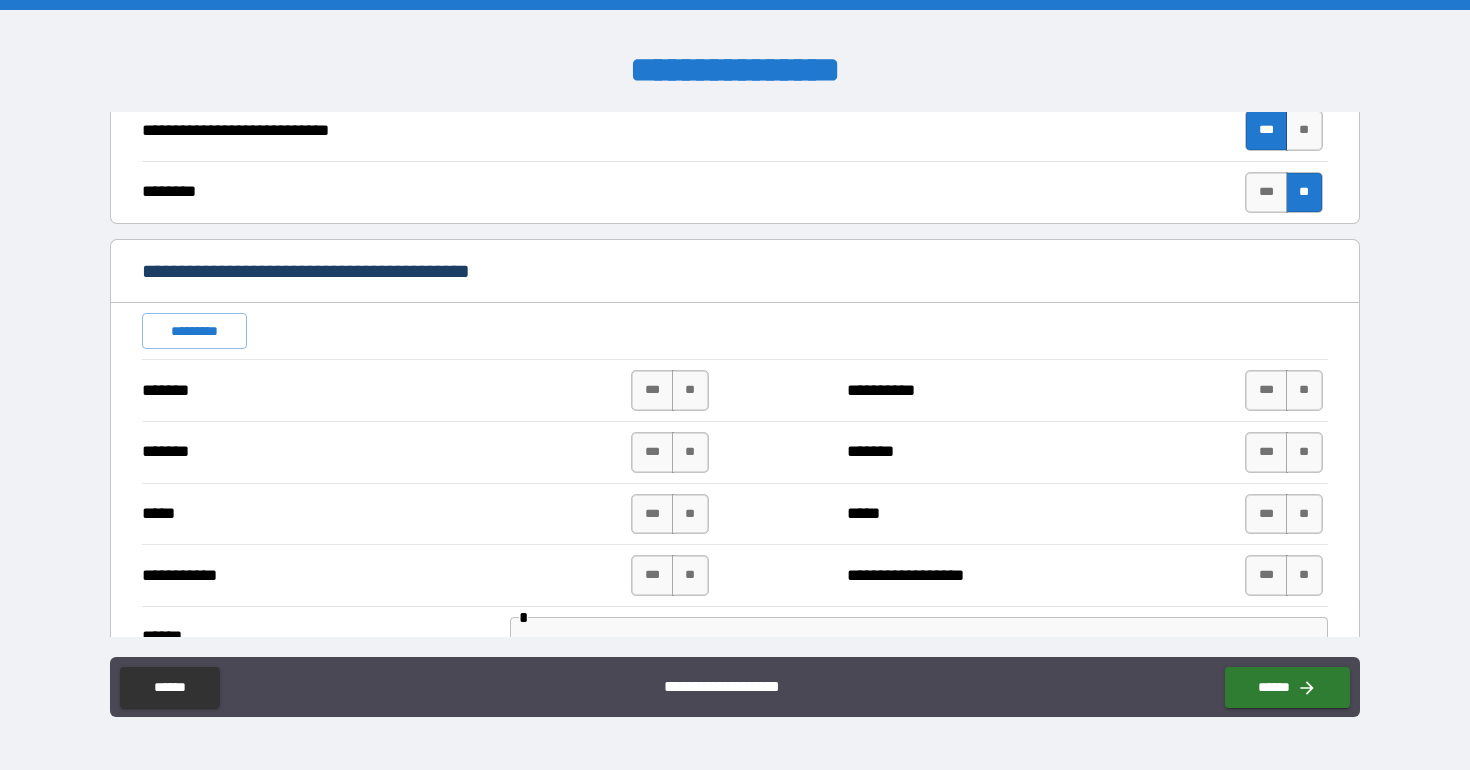 scroll, scrollTop: 1433, scrollLeft: 0, axis: vertical 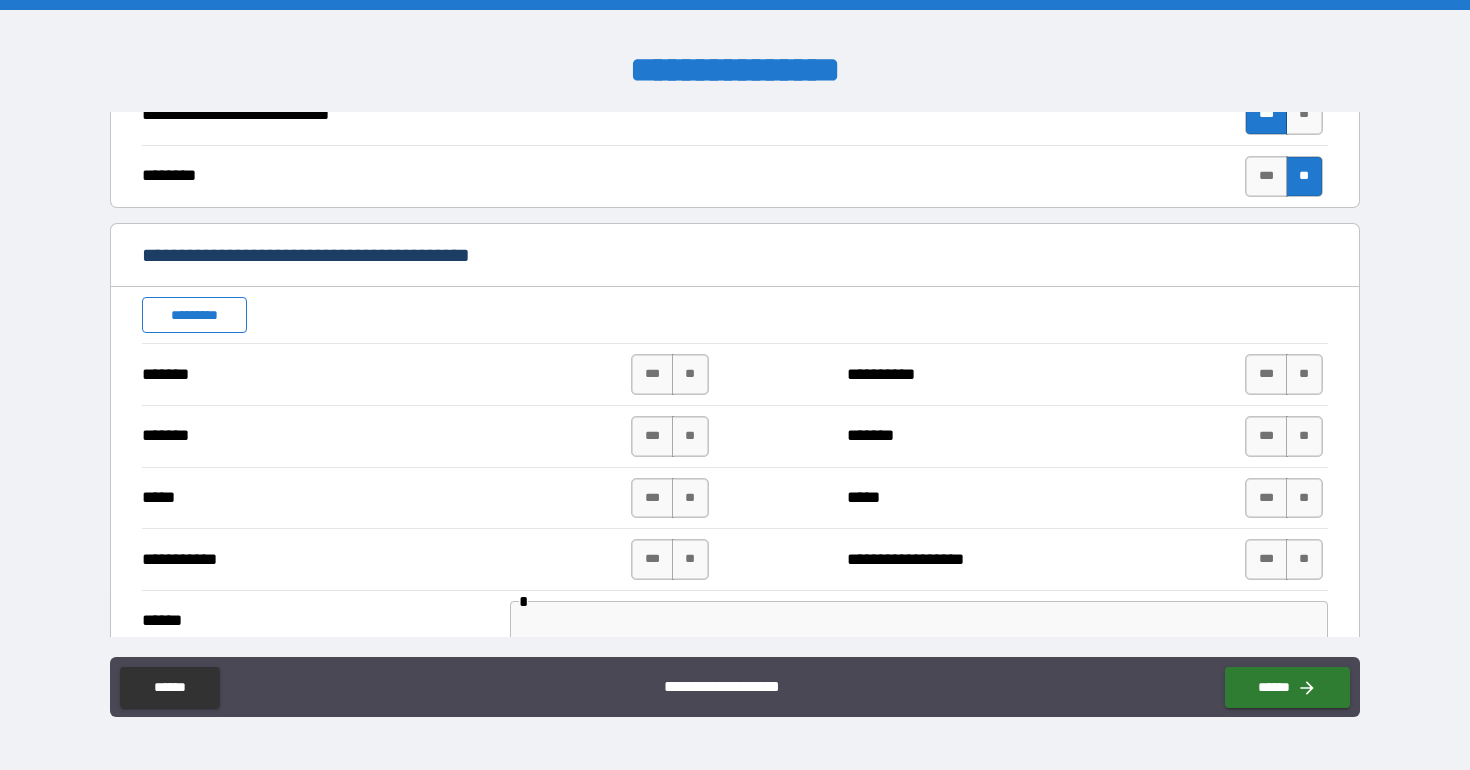 click on "*********" at bounding box center [194, 315] 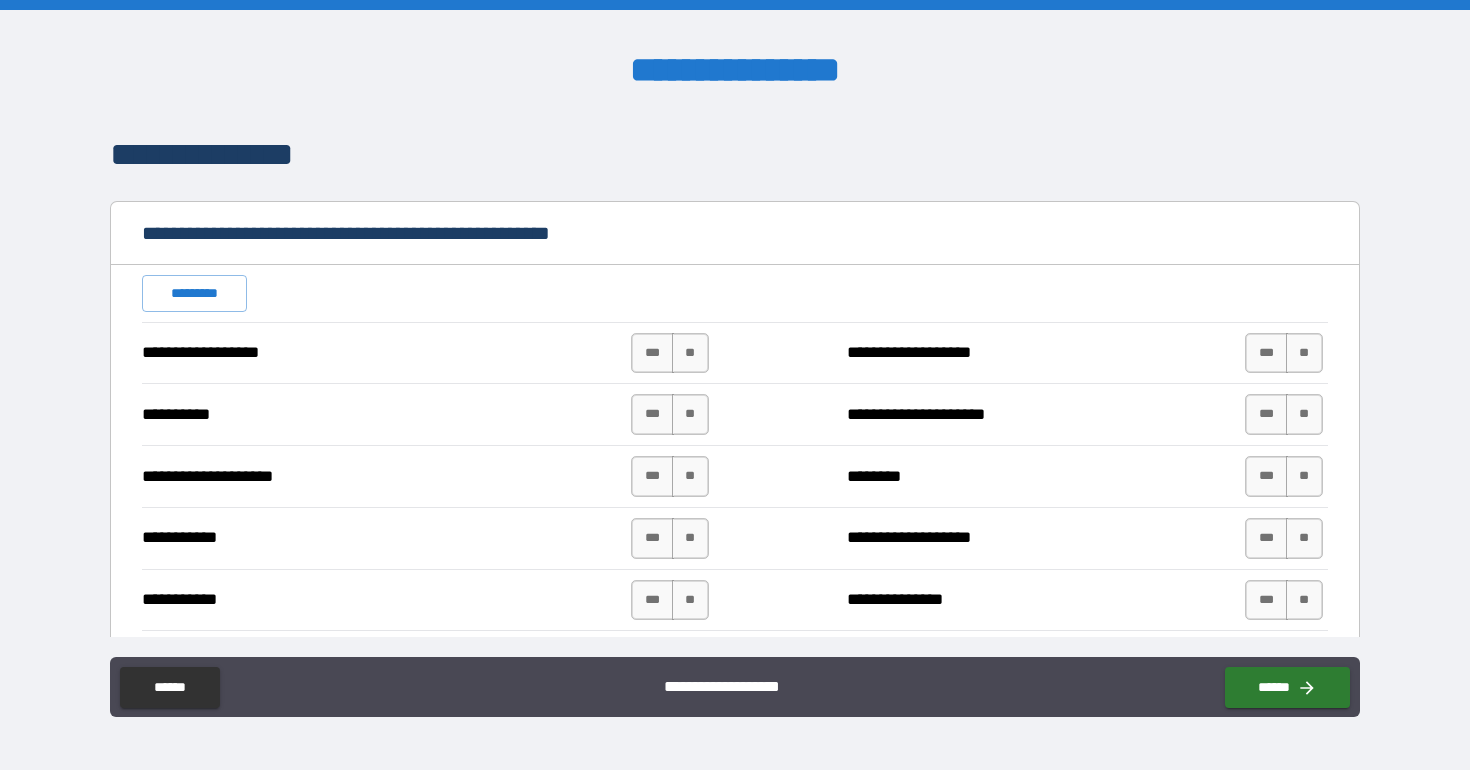 scroll, scrollTop: 1999, scrollLeft: 0, axis: vertical 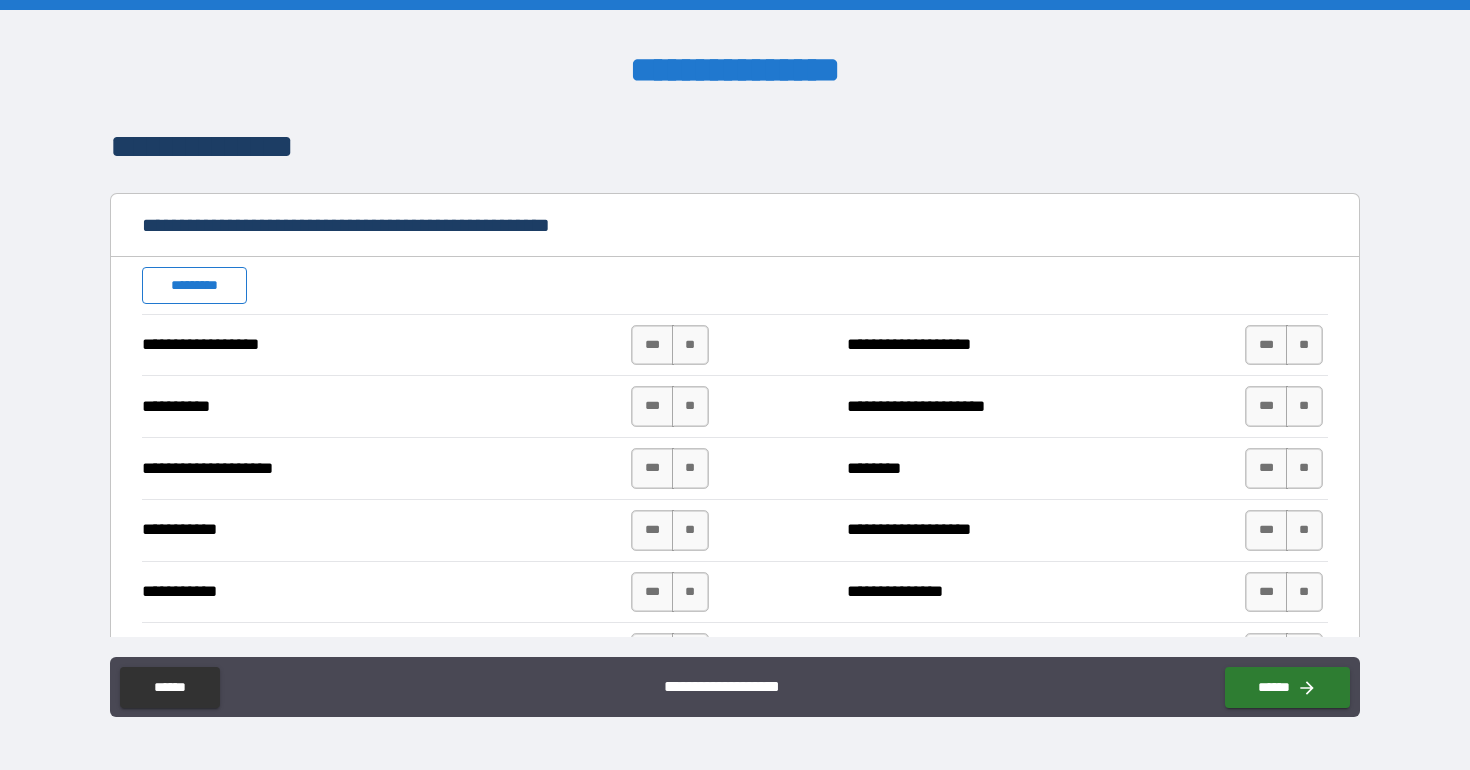 click on "*********" at bounding box center [194, 285] 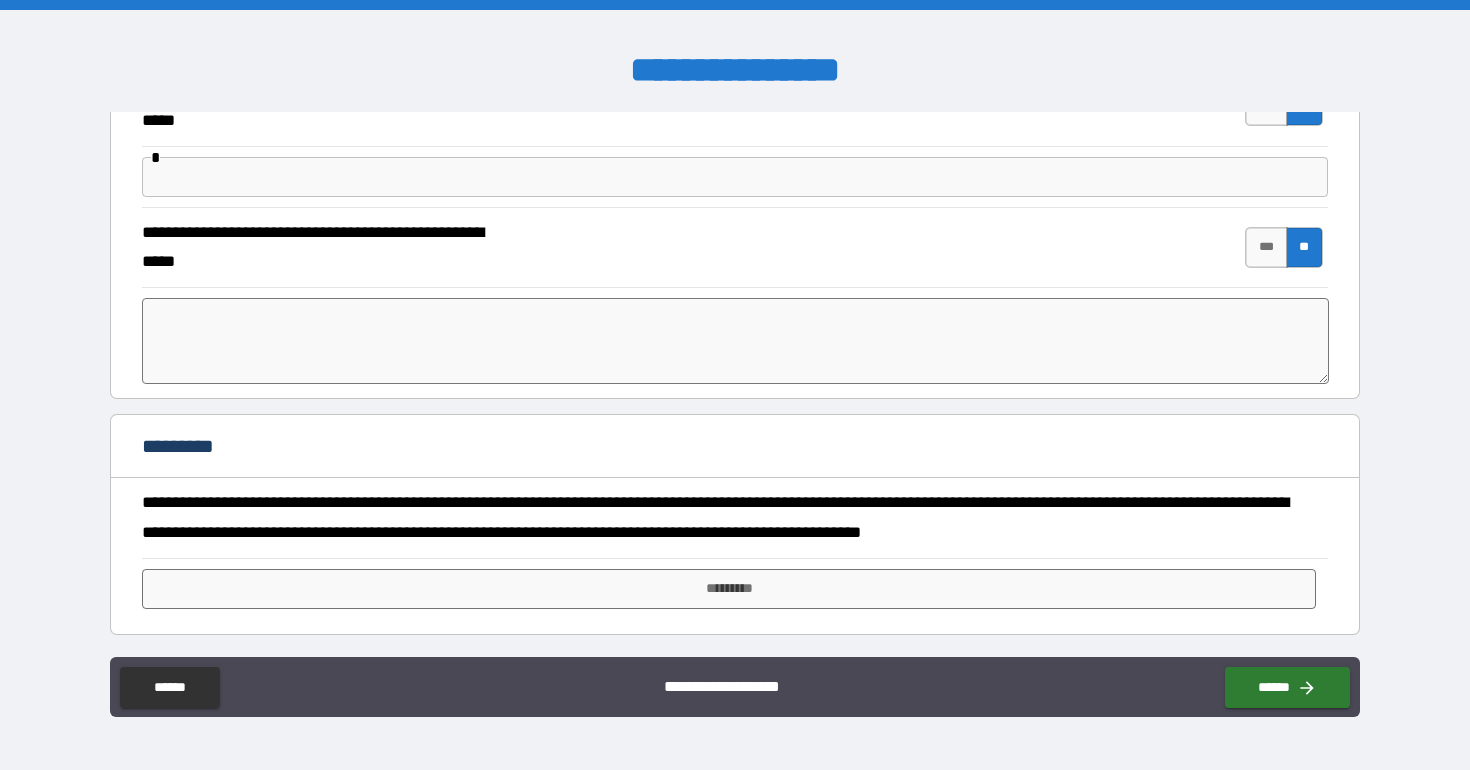 scroll, scrollTop: 5108, scrollLeft: 0, axis: vertical 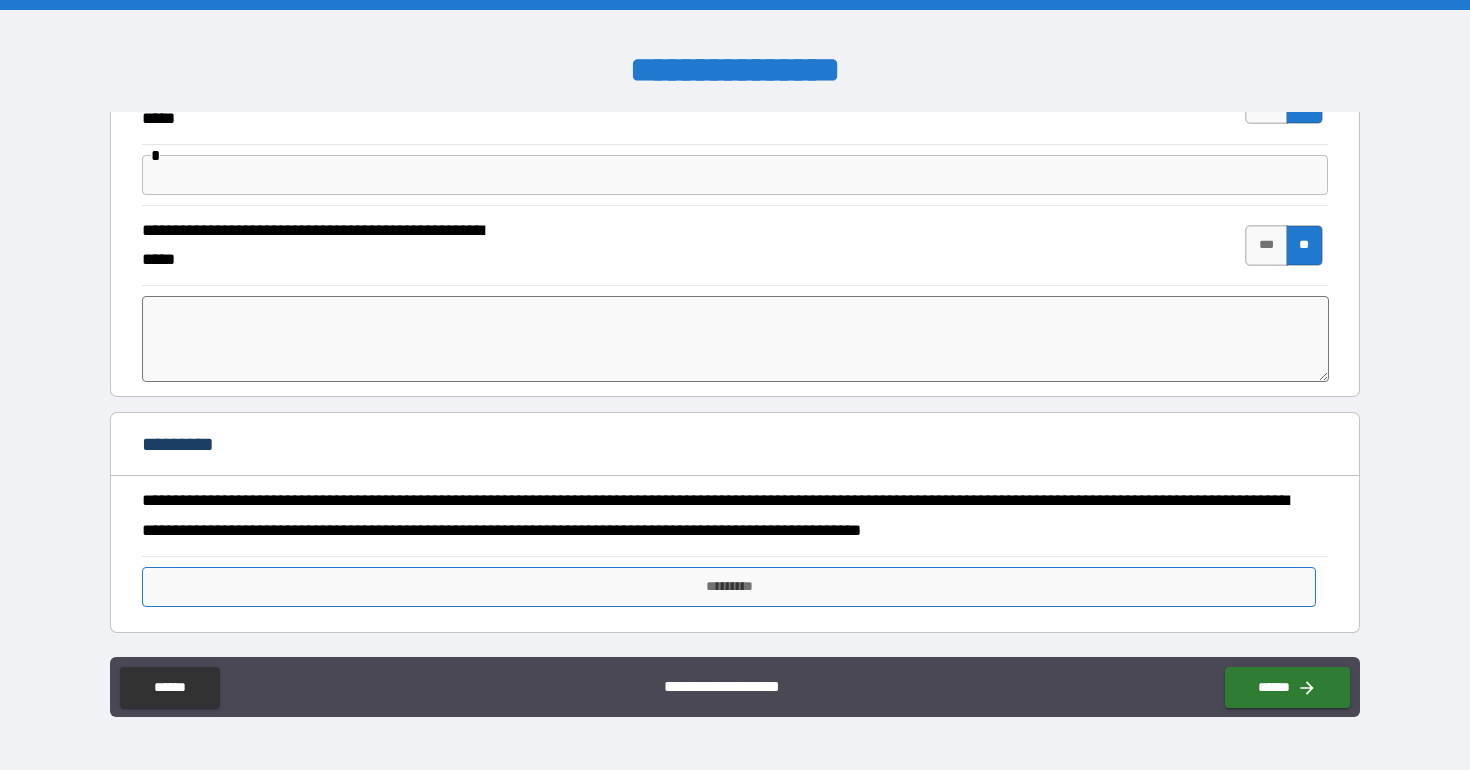 click on "*********" at bounding box center (728, 587) 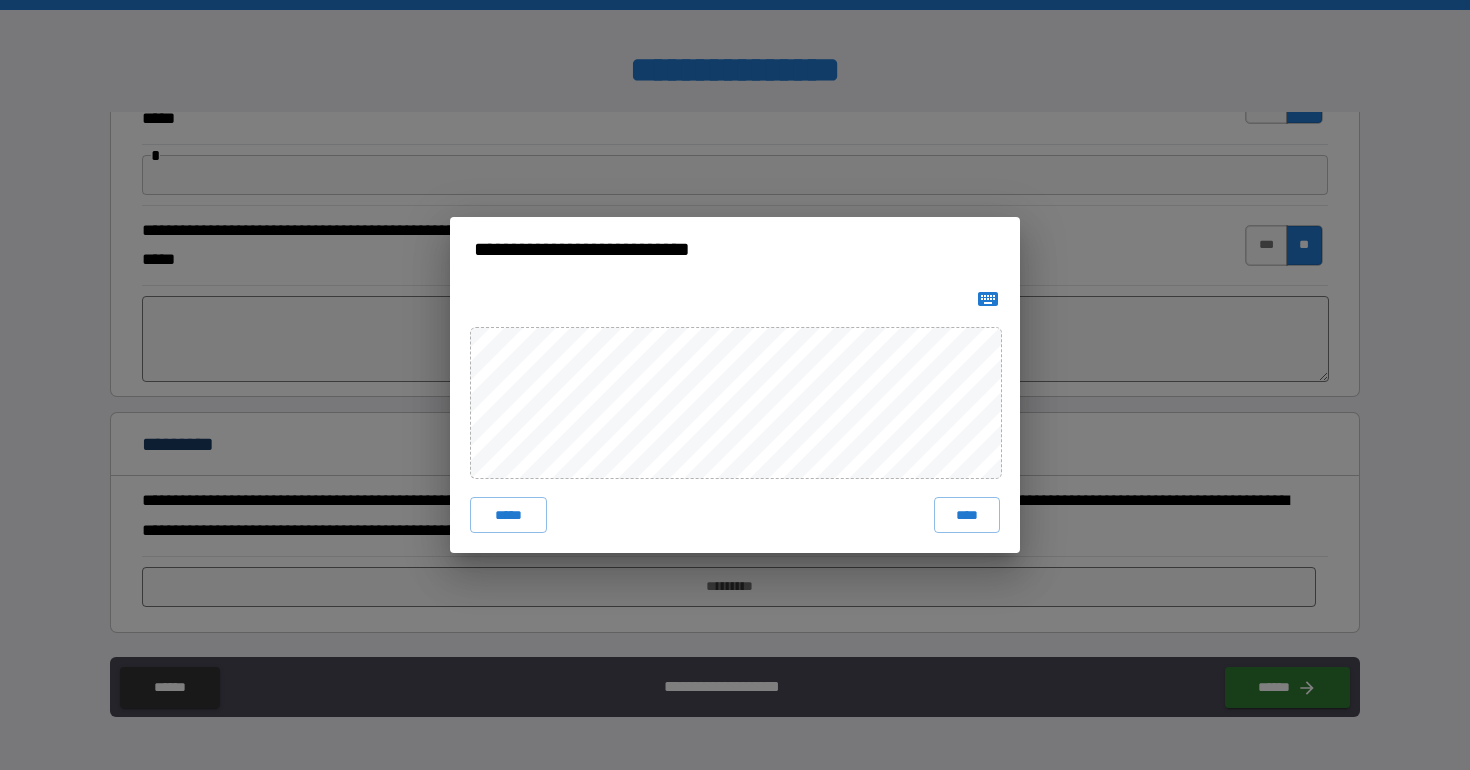 click 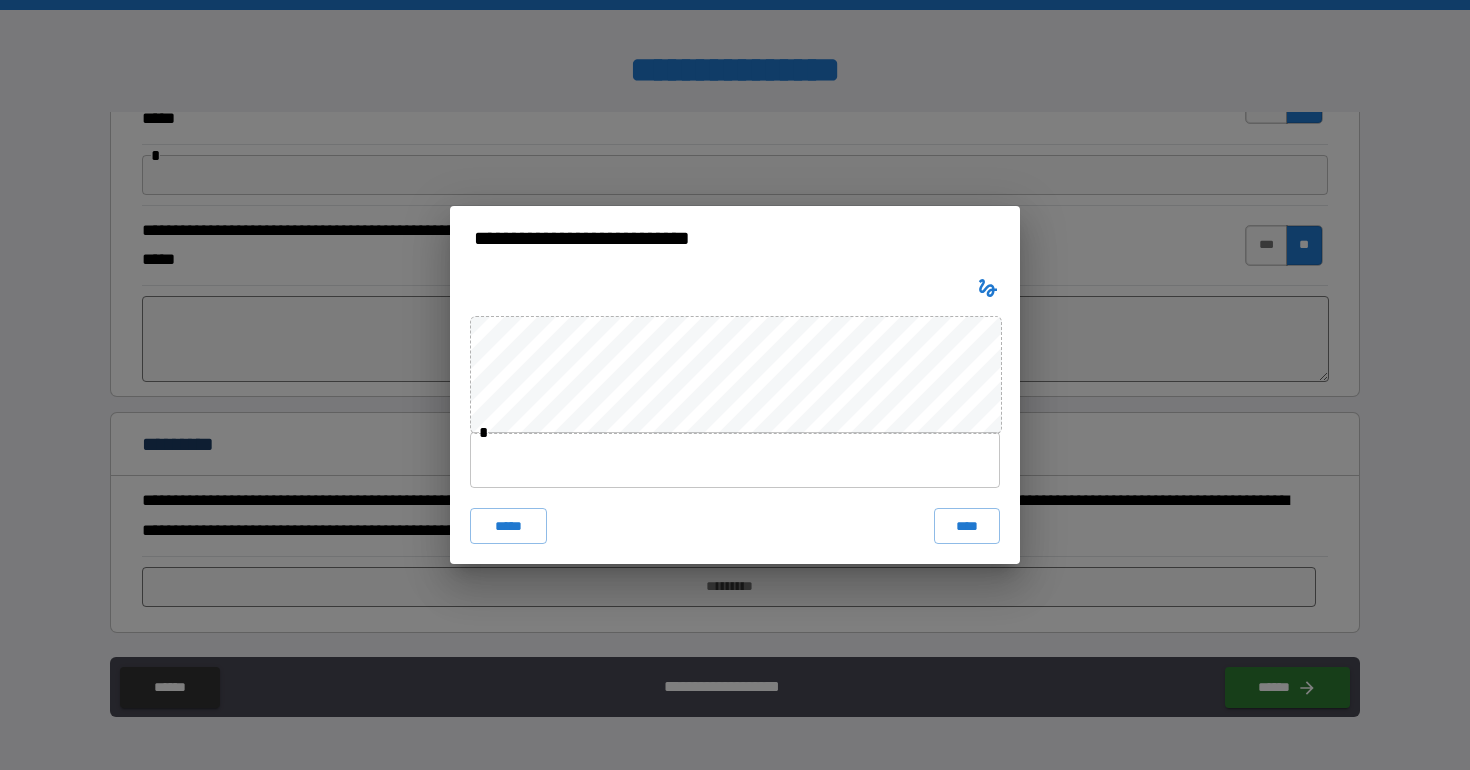click at bounding box center [735, 460] 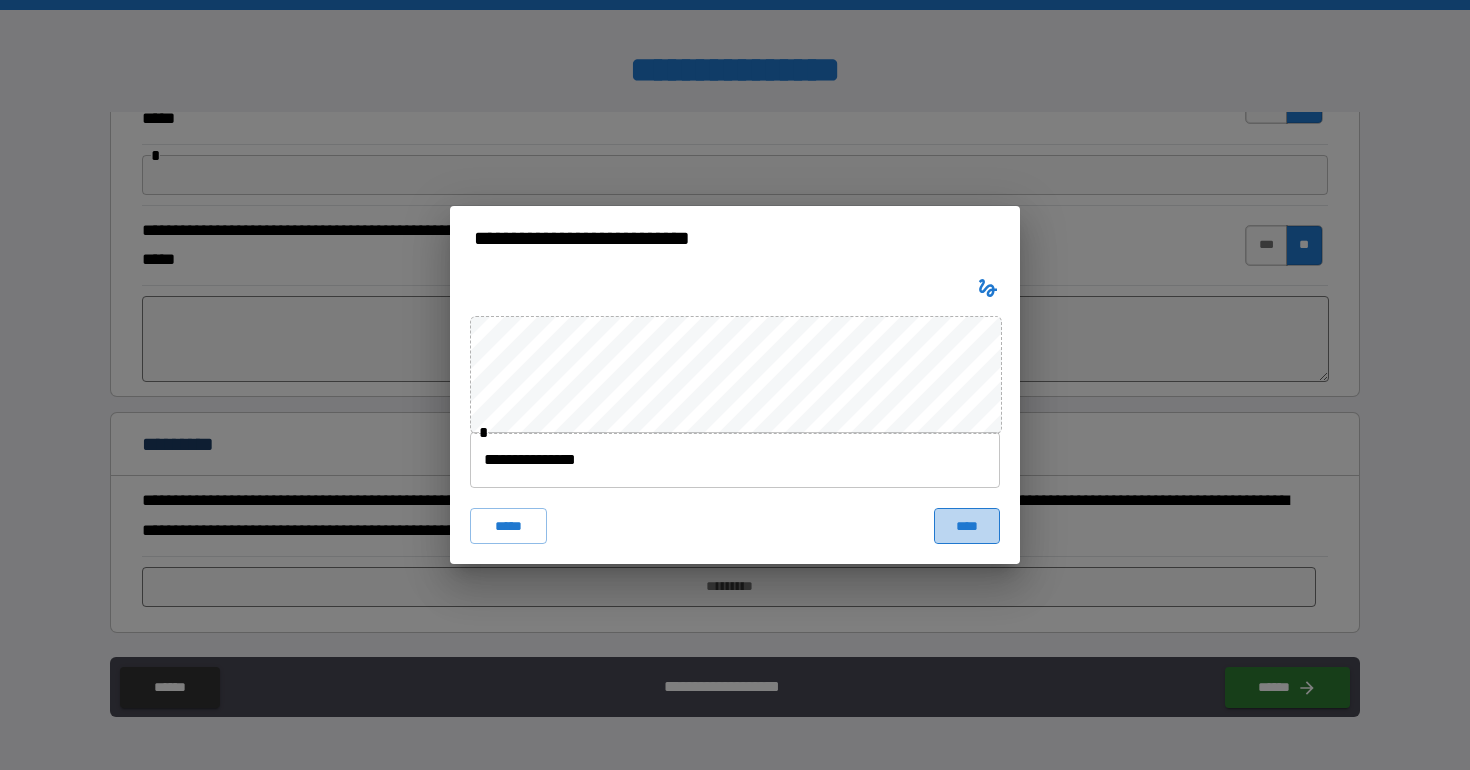 click on "****" at bounding box center [967, 526] 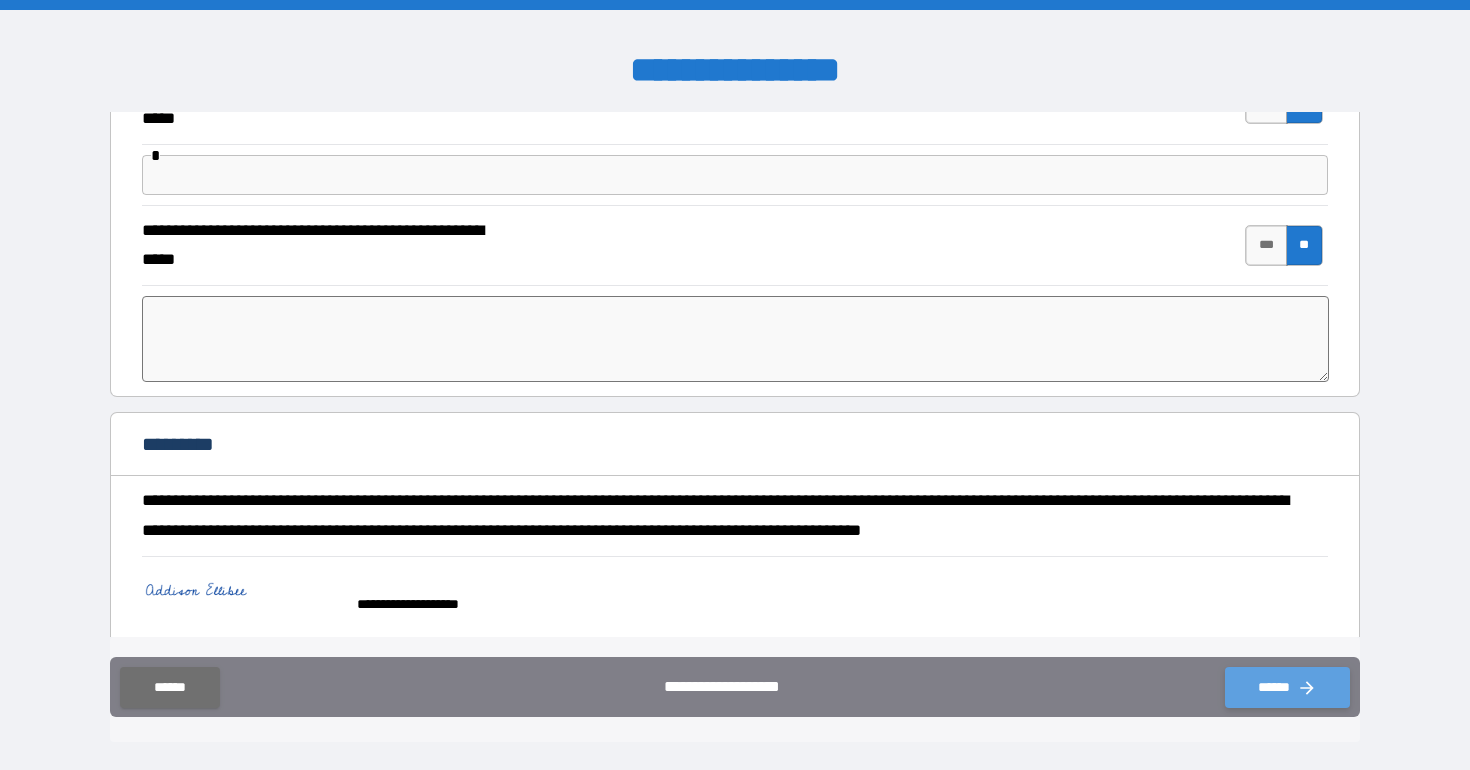 click 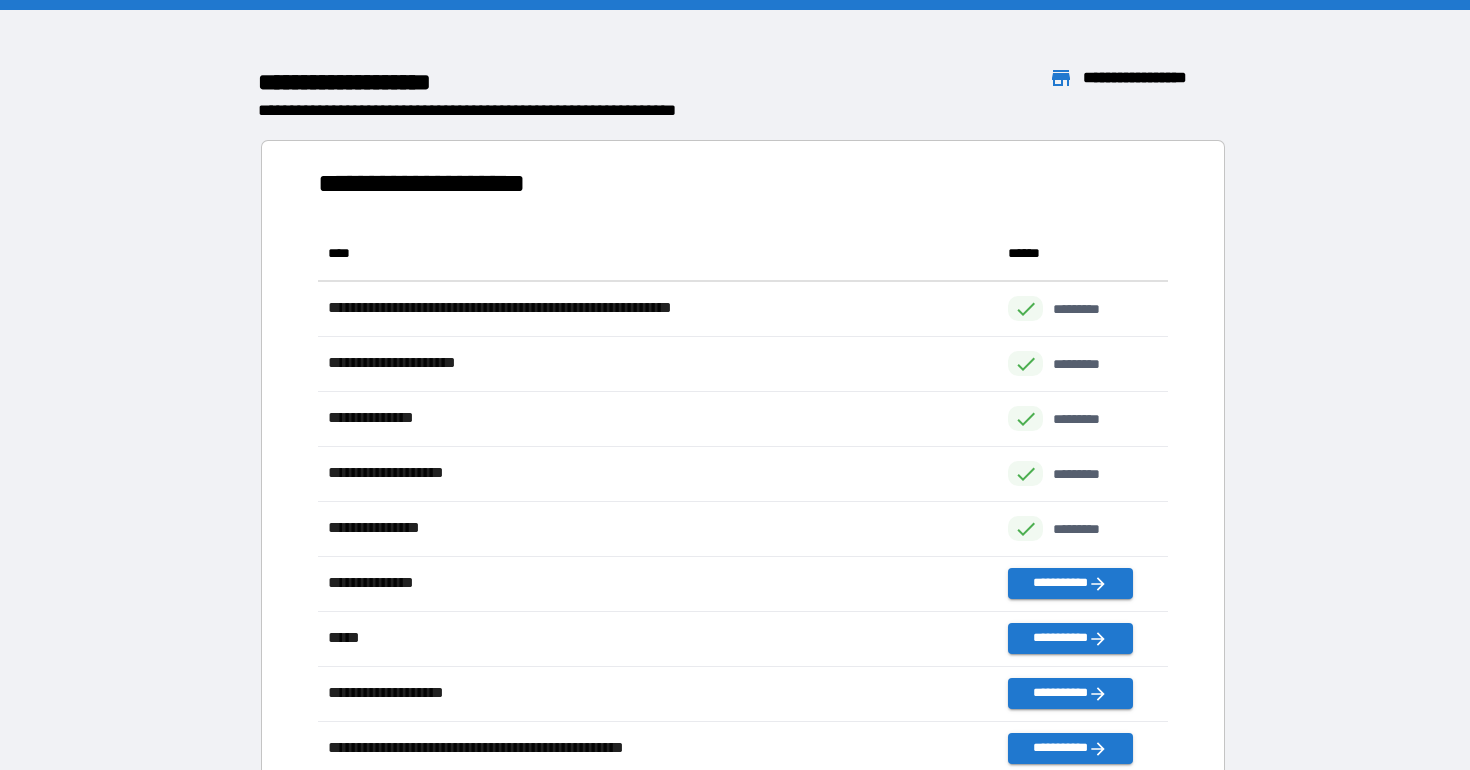 scroll, scrollTop: 1, scrollLeft: 1, axis: both 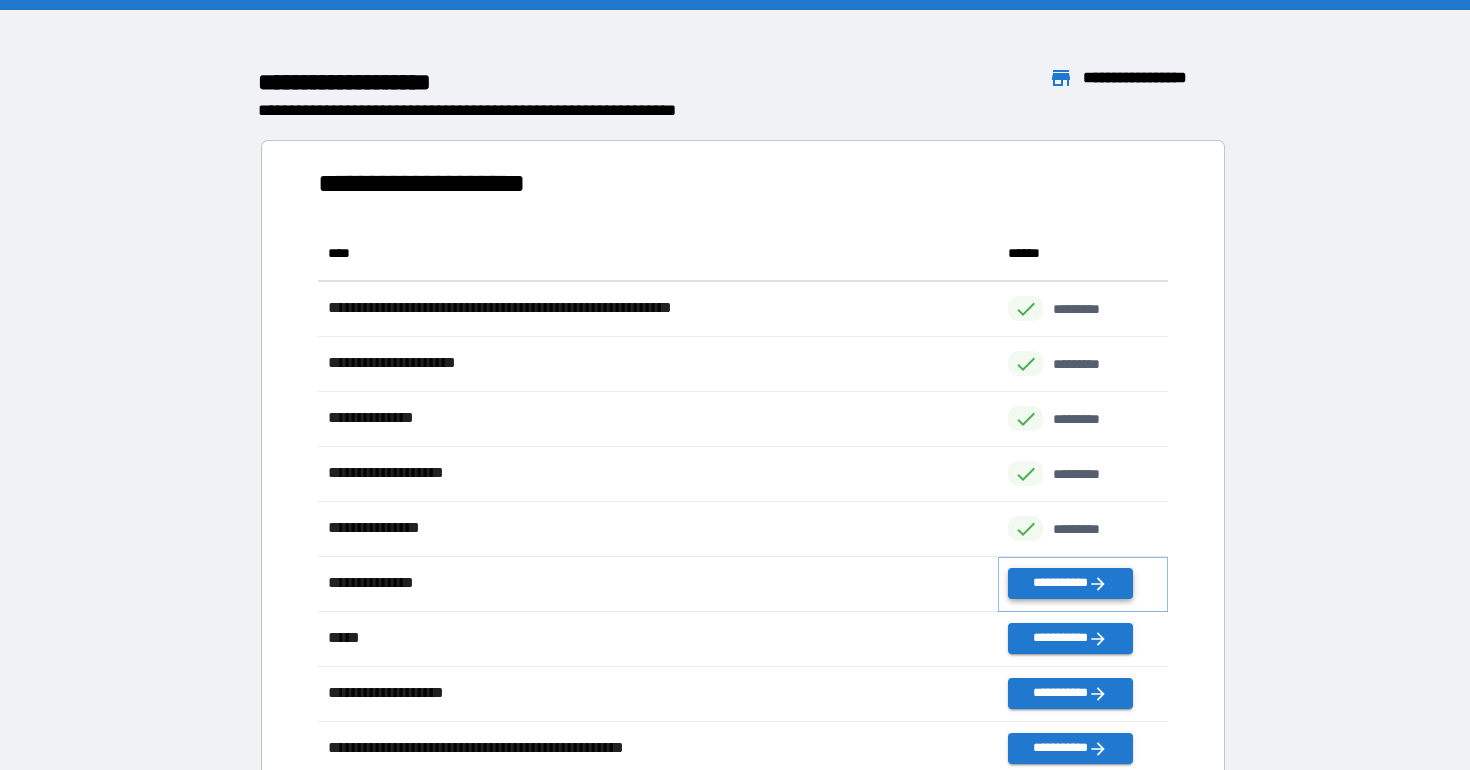 click on "**********" at bounding box center [1070, 583] 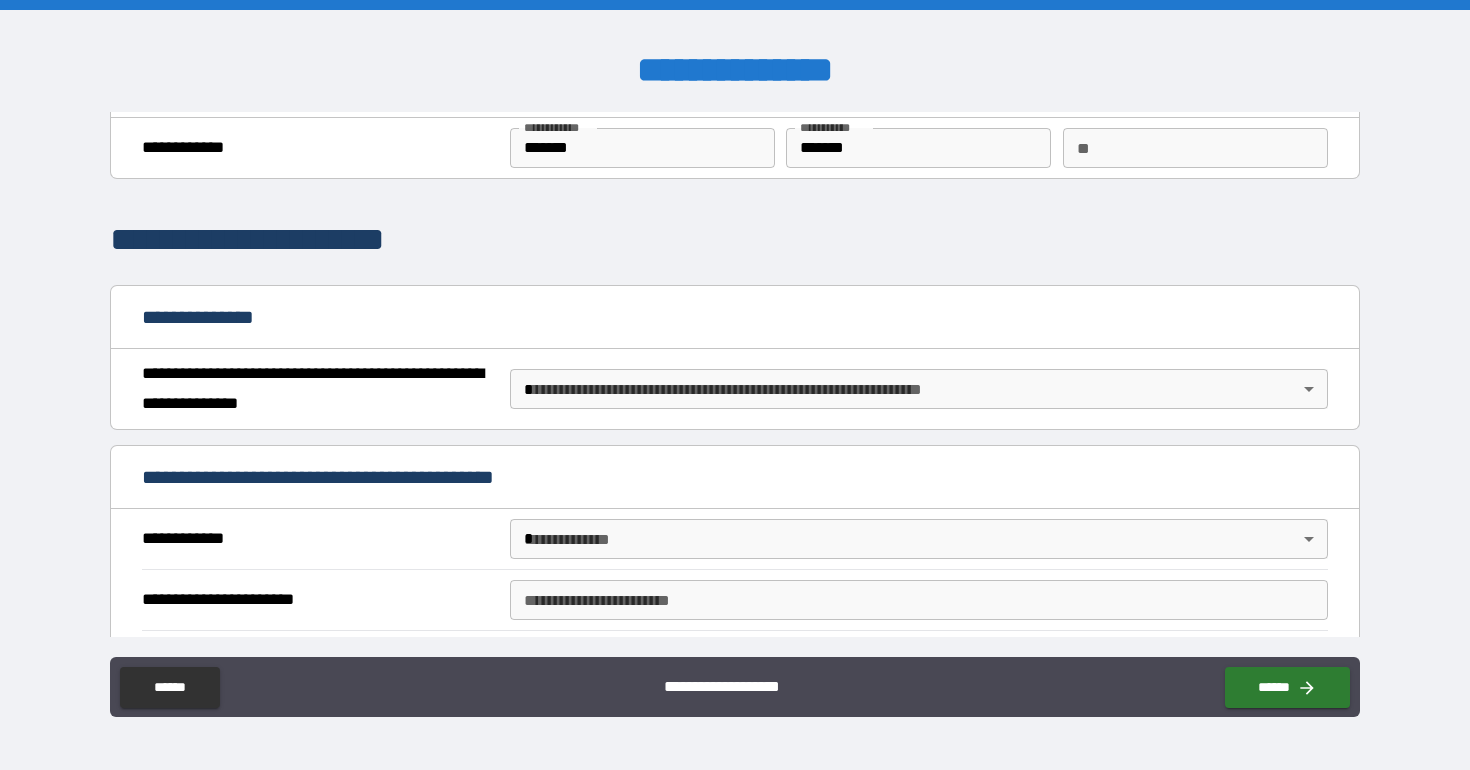 scroll, scrollTop: 0, scrollLeft: 0, axis: both 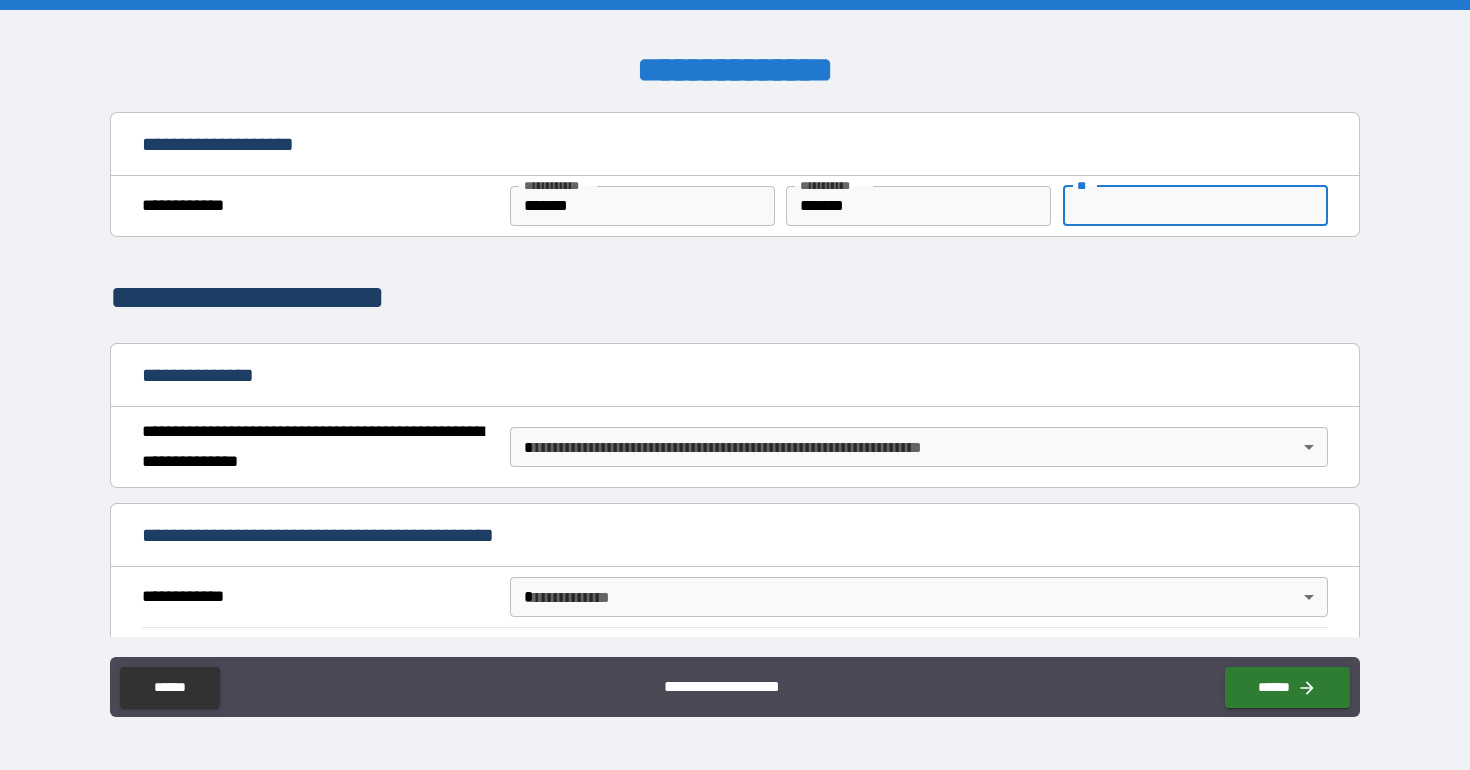 click on "**" at bounding box center (1195, 206) 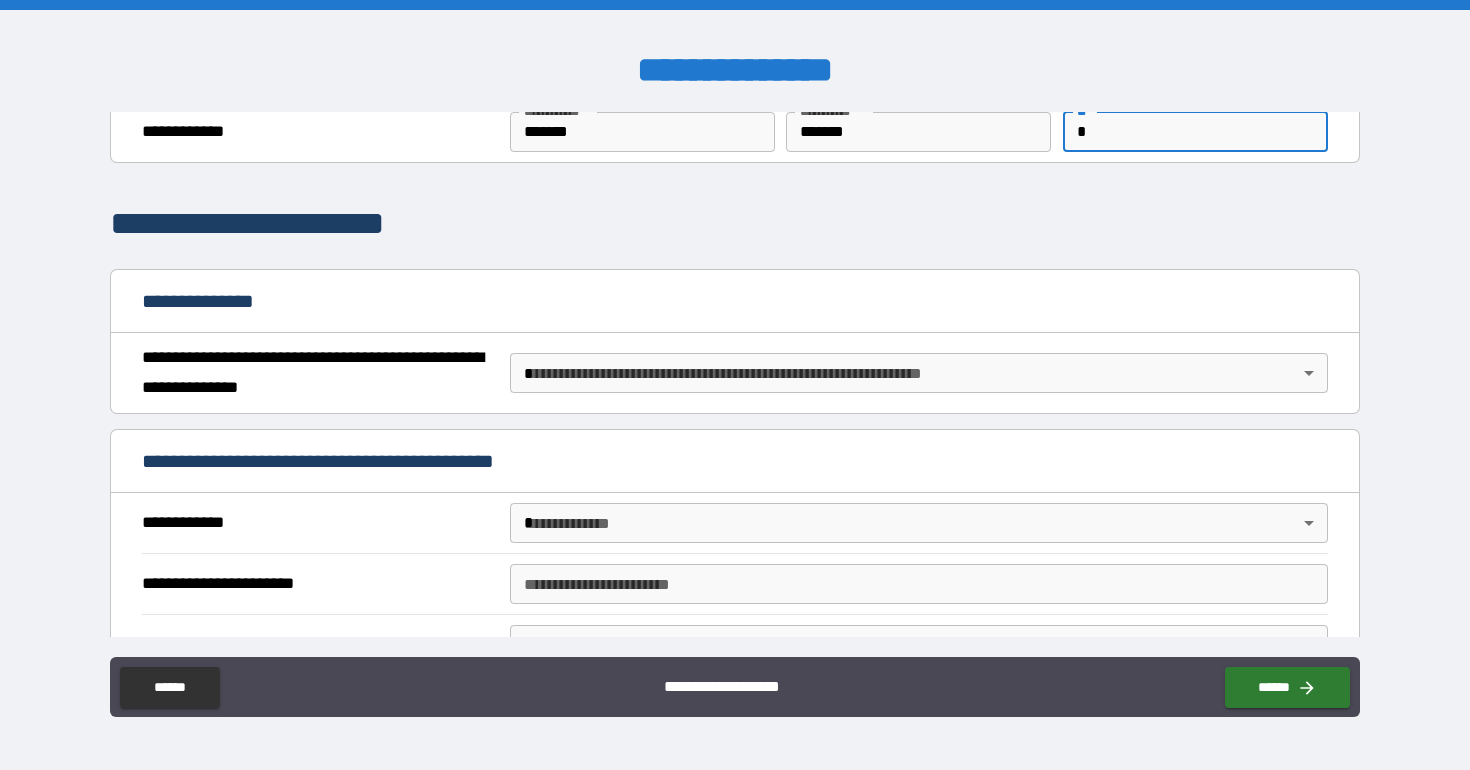 scroll, scrollTop: 174, scrollLeft: 0, axis: vertical 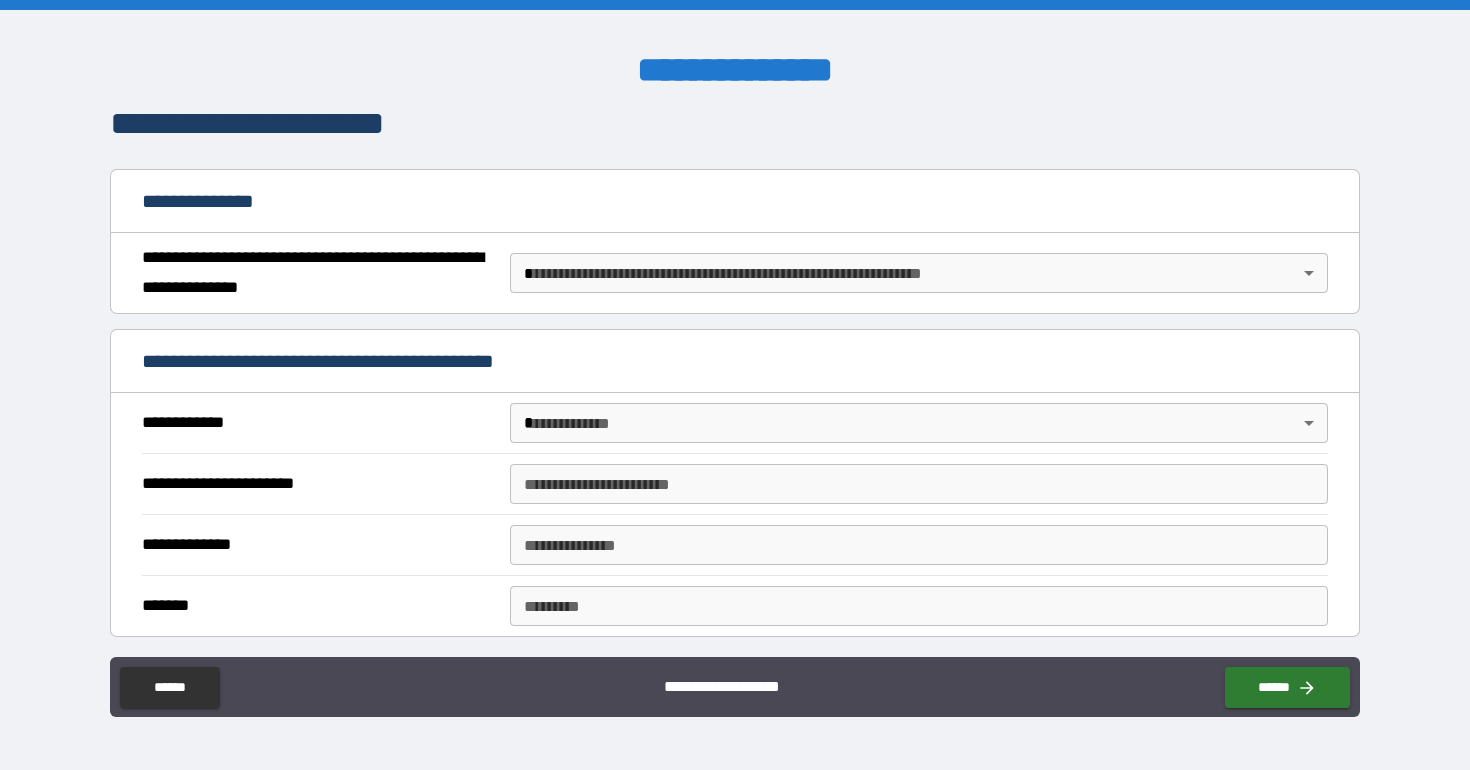 click on "**********" at bounding box center [735, 385] 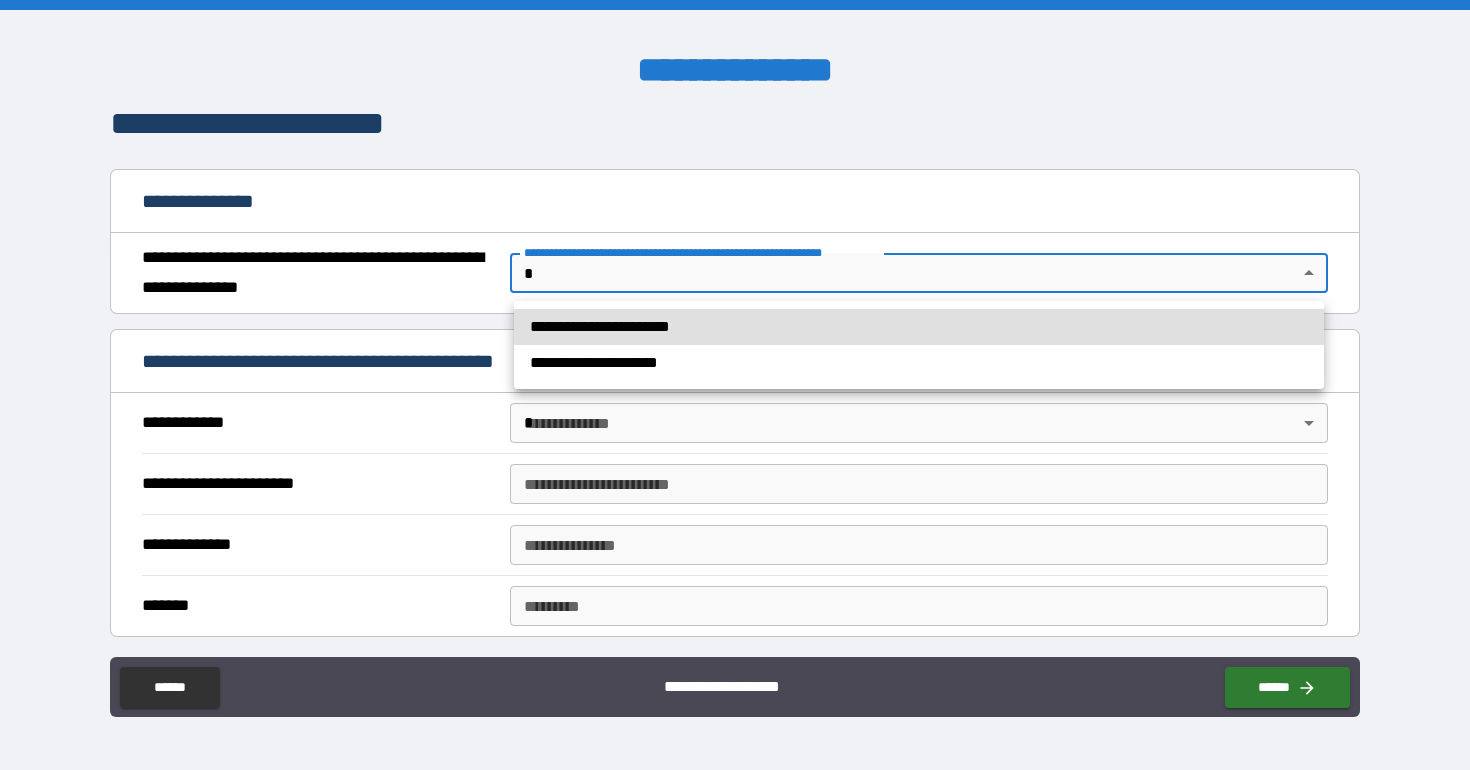 click on "**********" at bounding box center [919, 327] 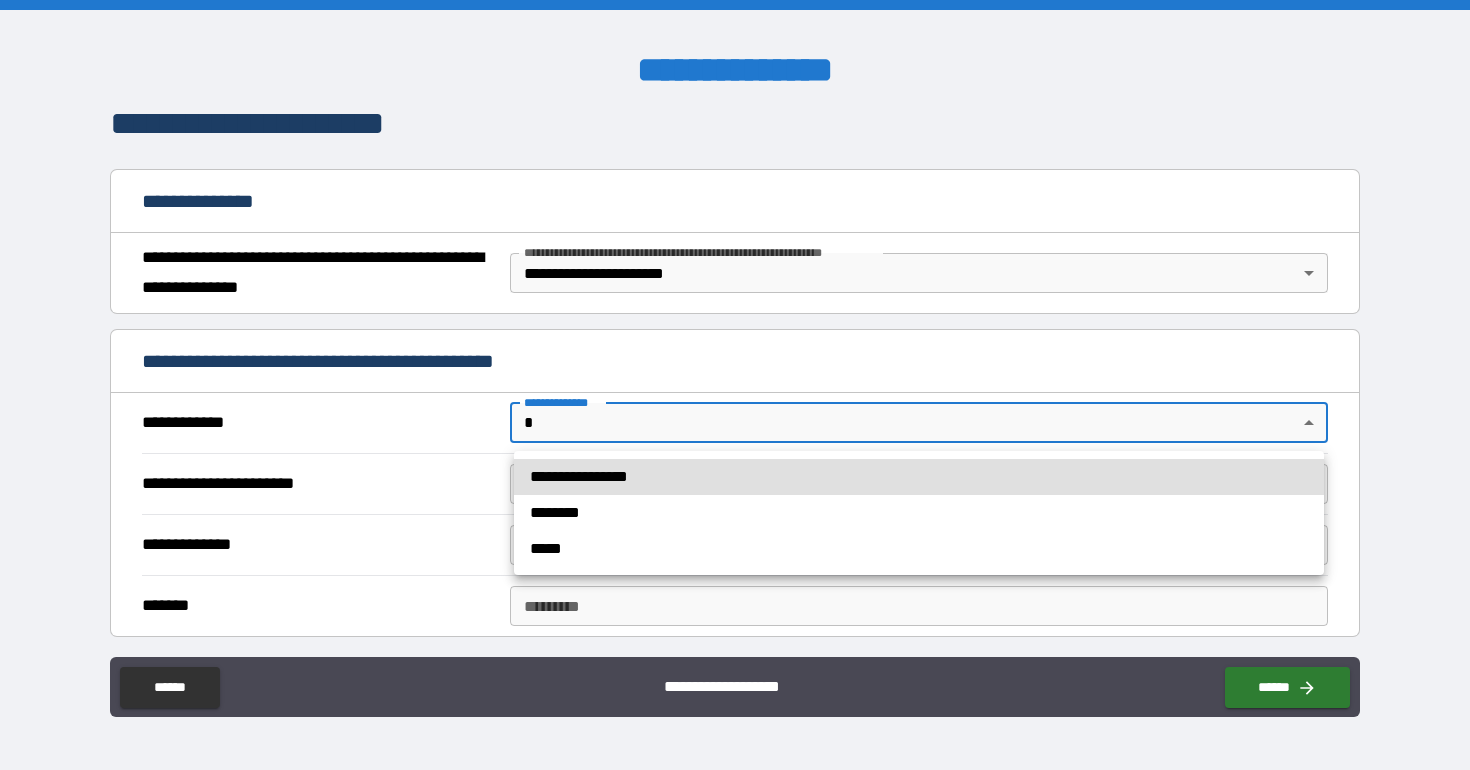 click on "**********" at bounding box center (735, 385) 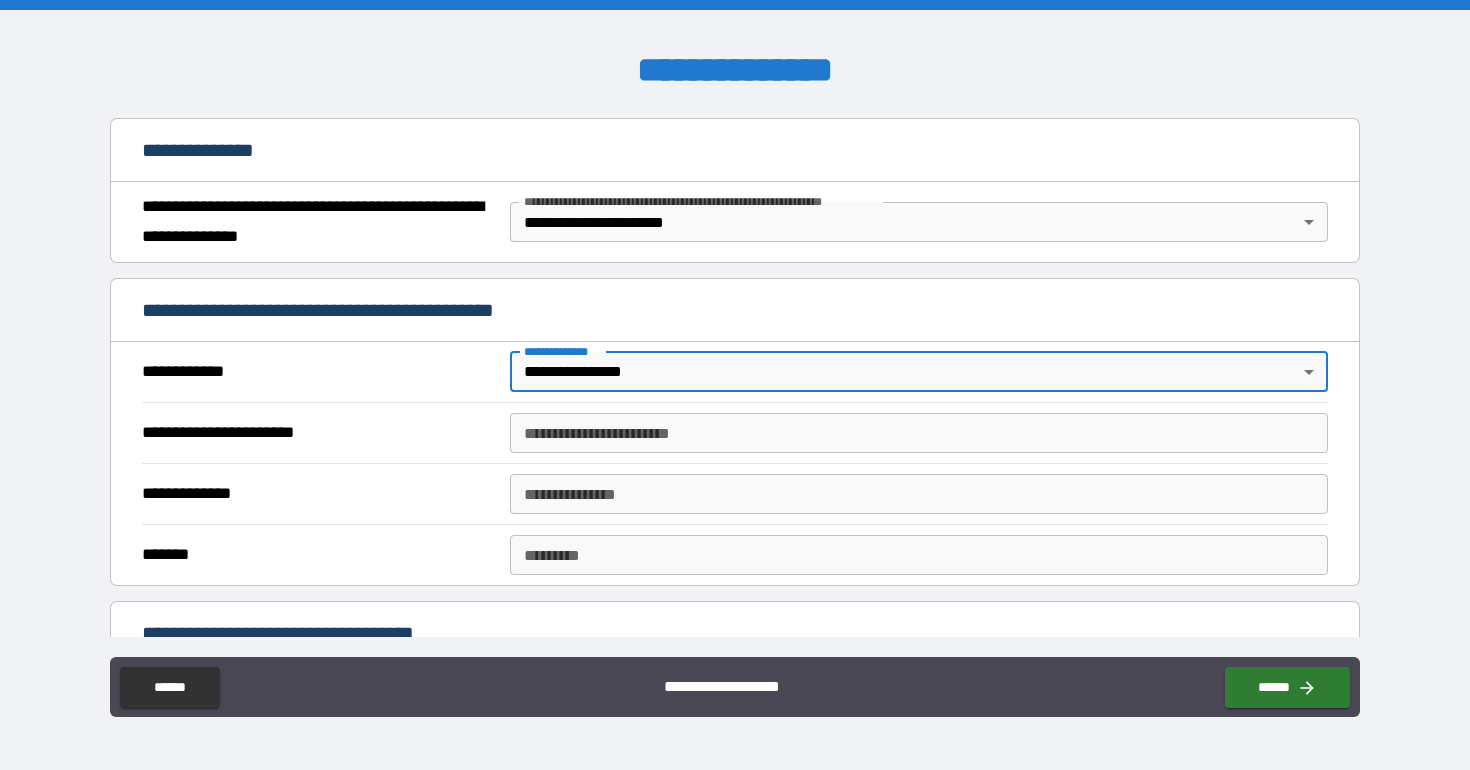 scroll, scrollTop: 239, scrollLeft: 0, axis: vertical 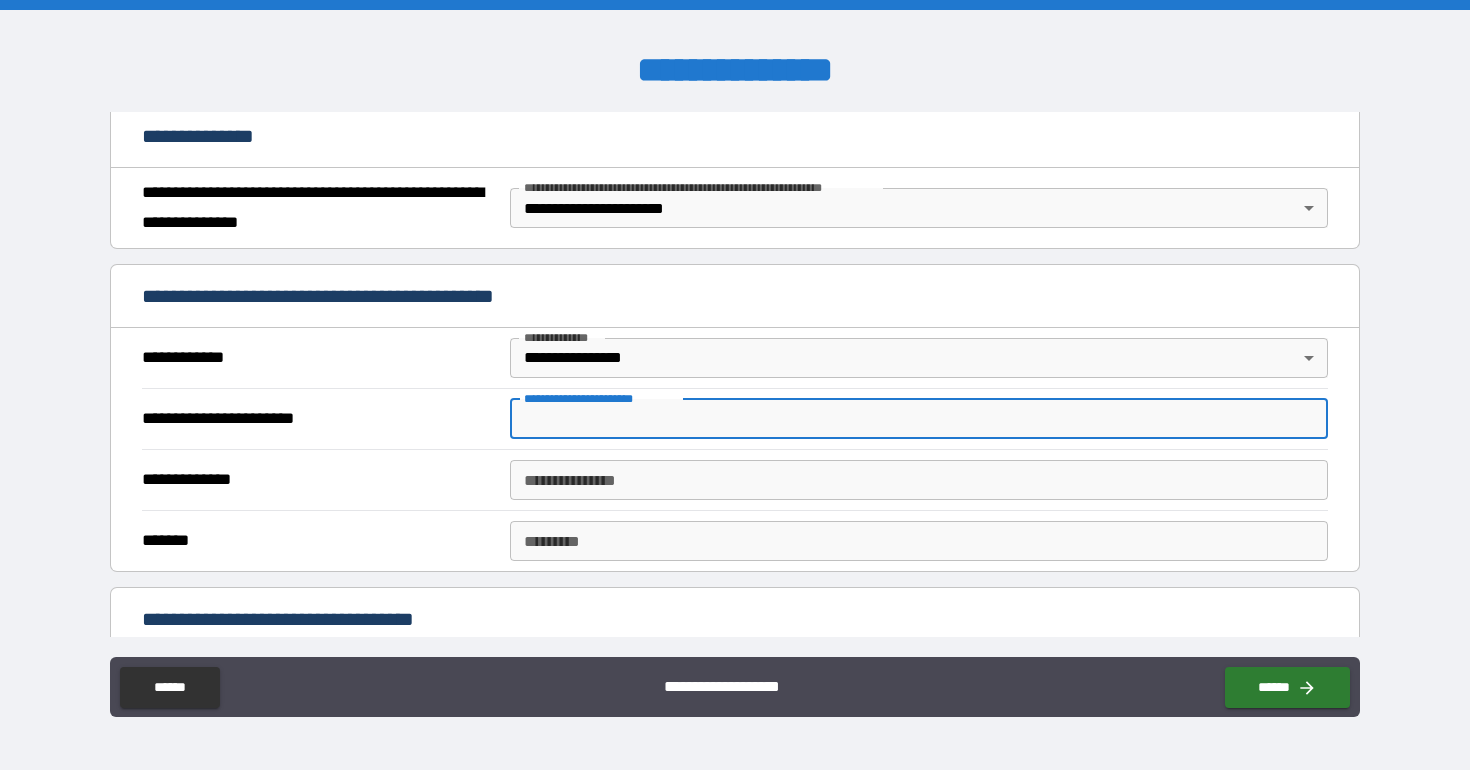 click on "**********" at bounding box center (919, 419) 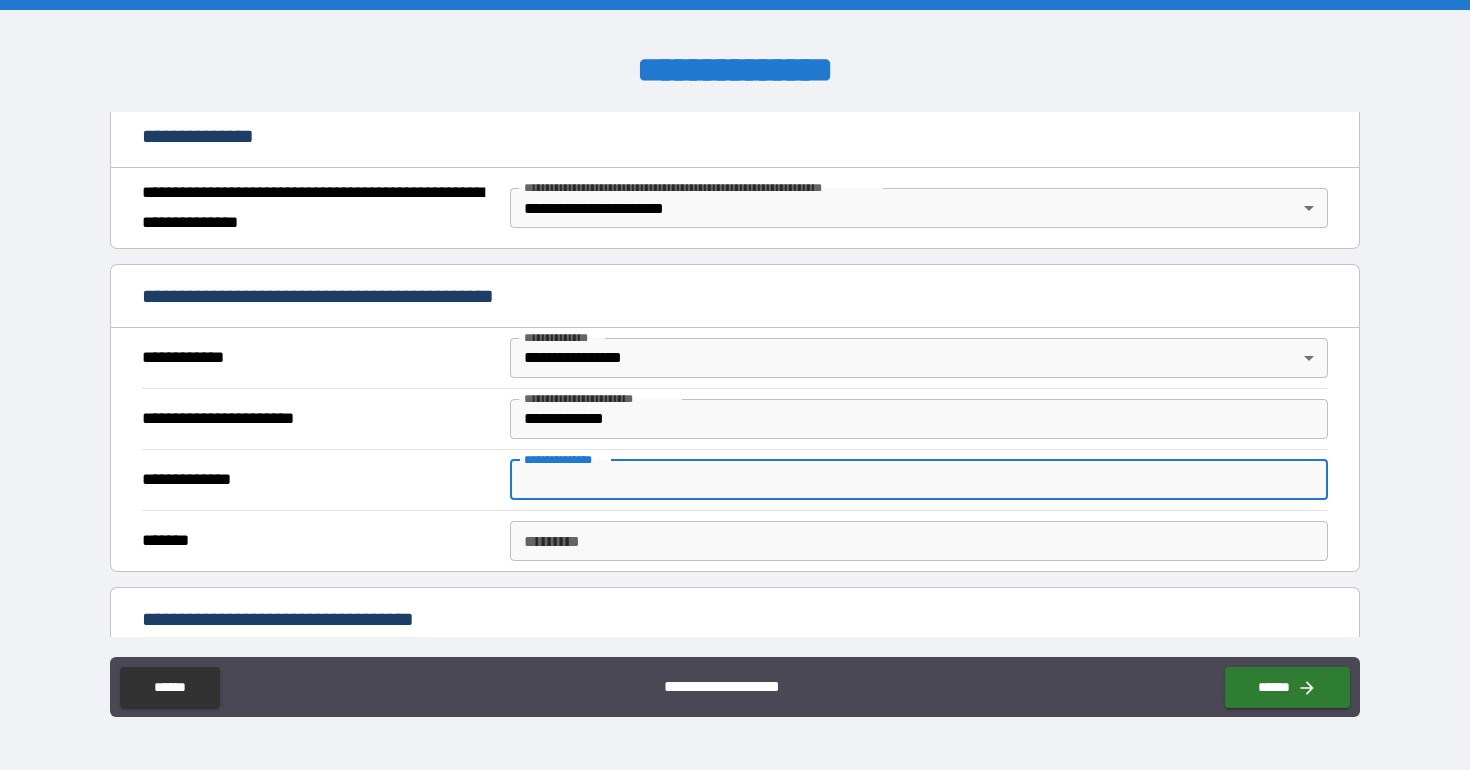 click on "**********" at bounding box center [919, 480] 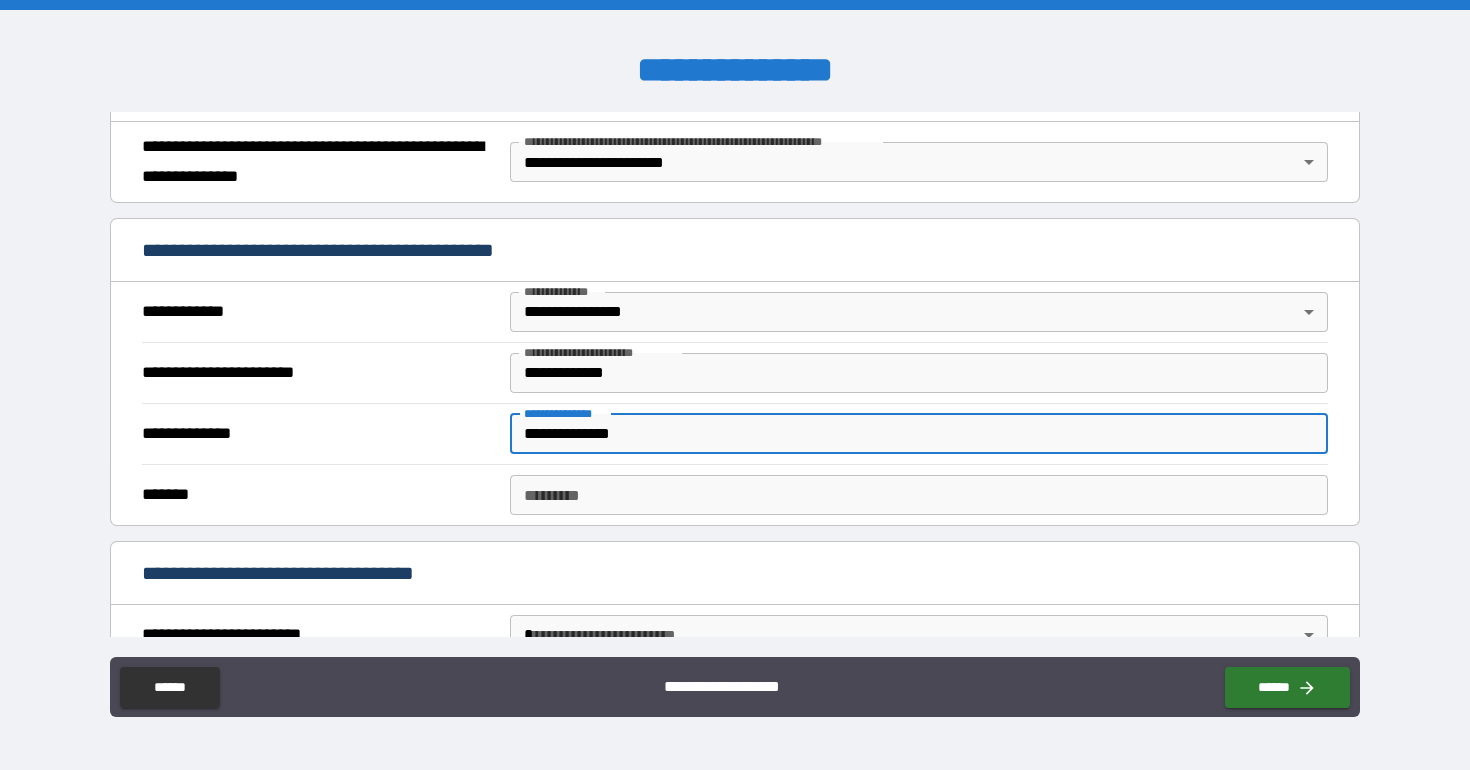 scroll, scrollTop: 309, scrollLeft: 0, axis: vertical 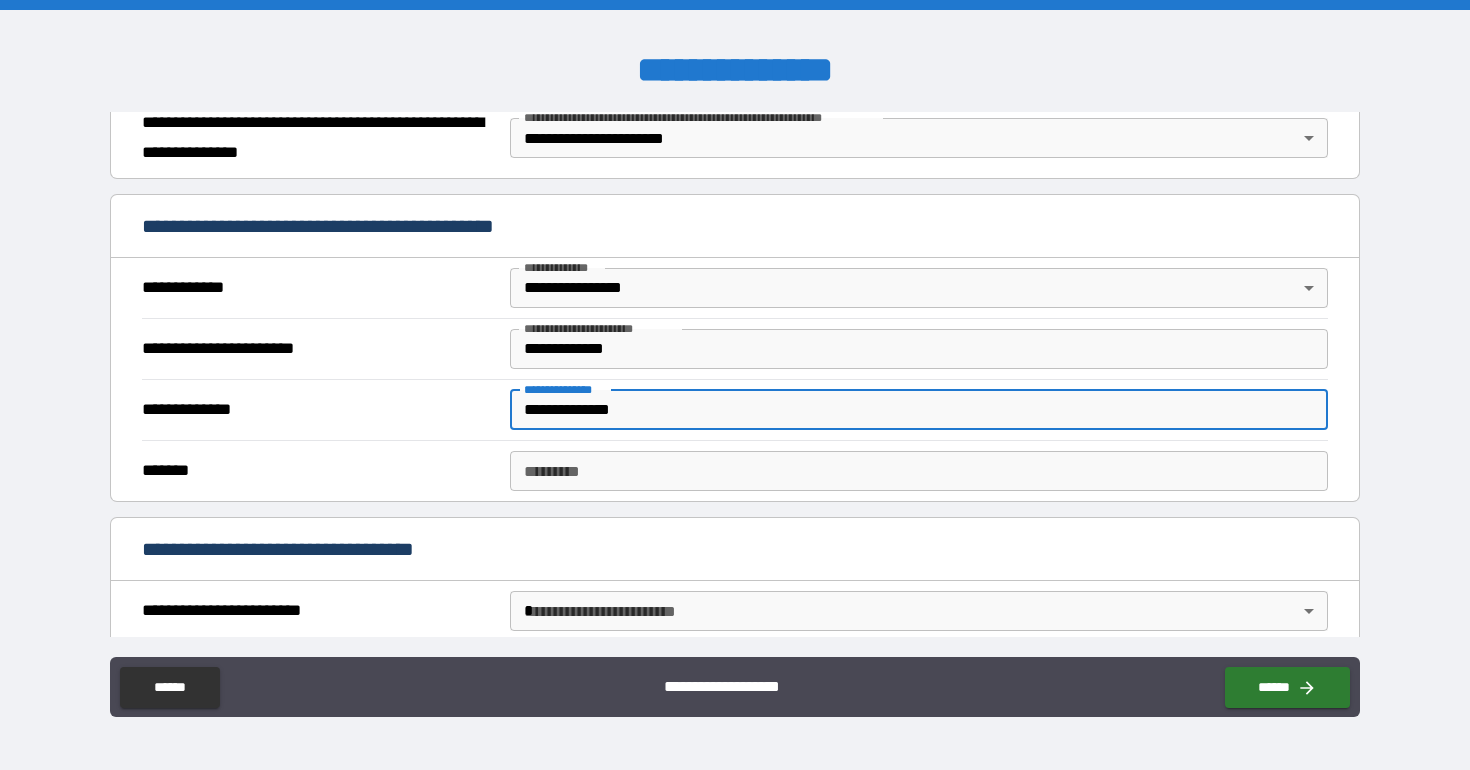 click on "*******   *" at bounding box center (919, 471) 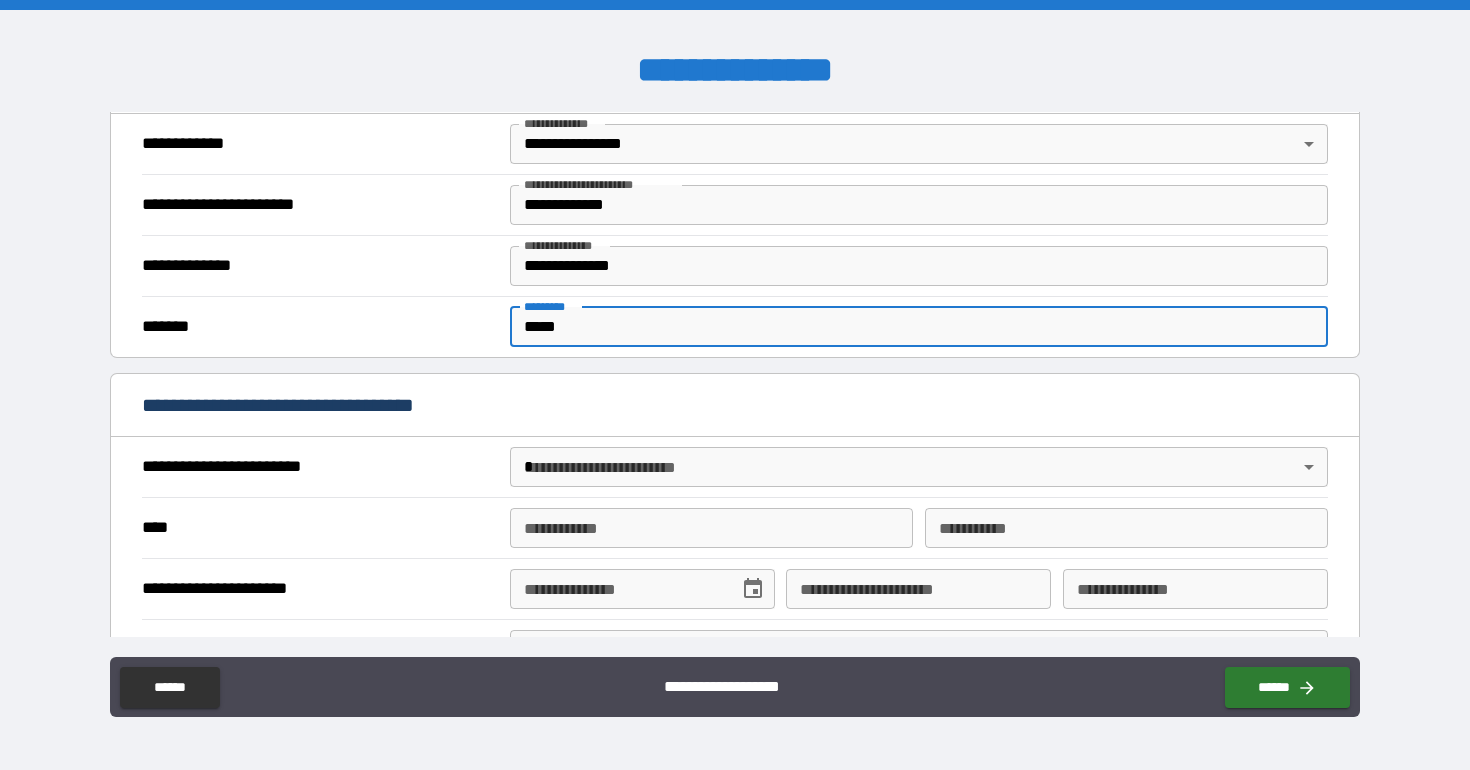 scroll, scrollTop: 475, scrollLeft: 0, axis: vertical 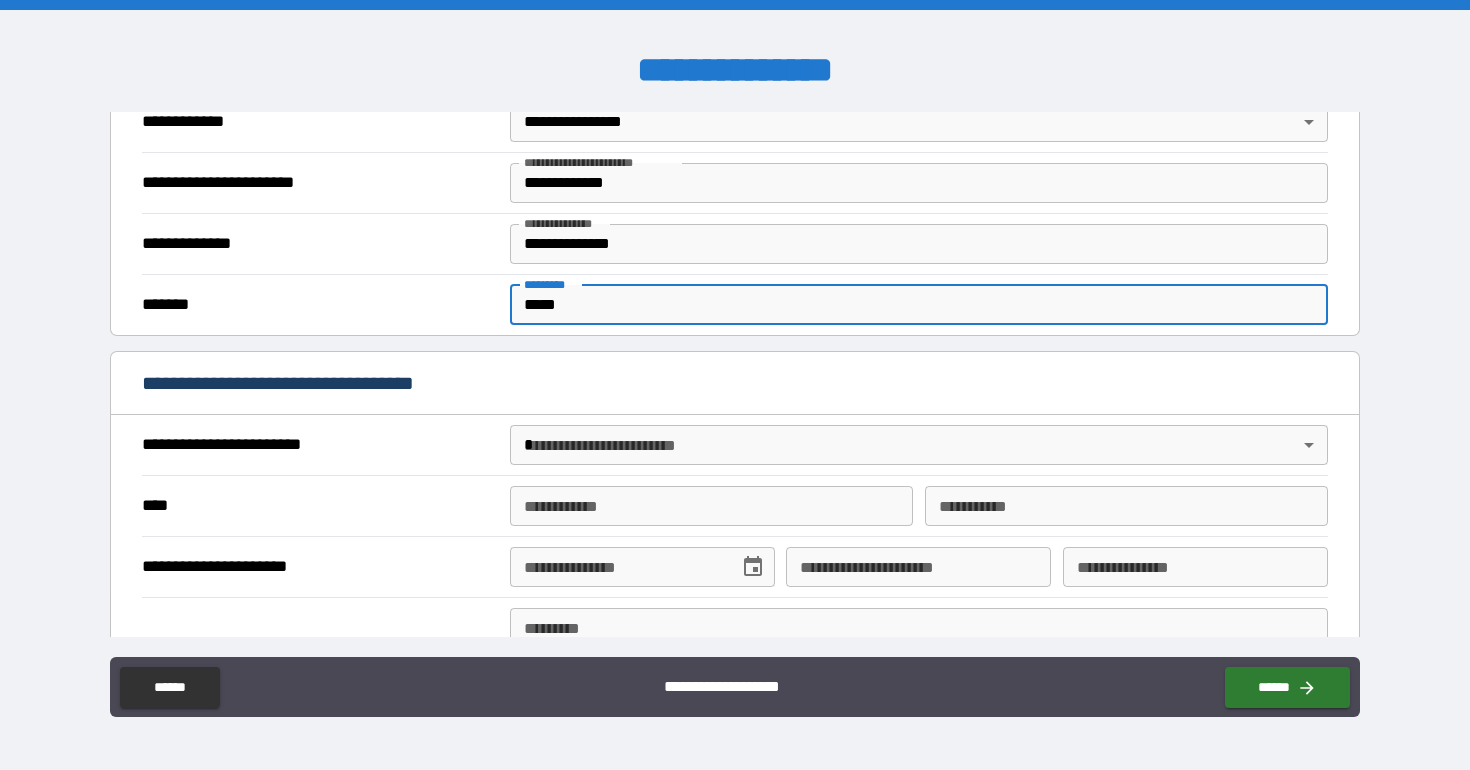click on "**********" at bounding box center [735, 385] 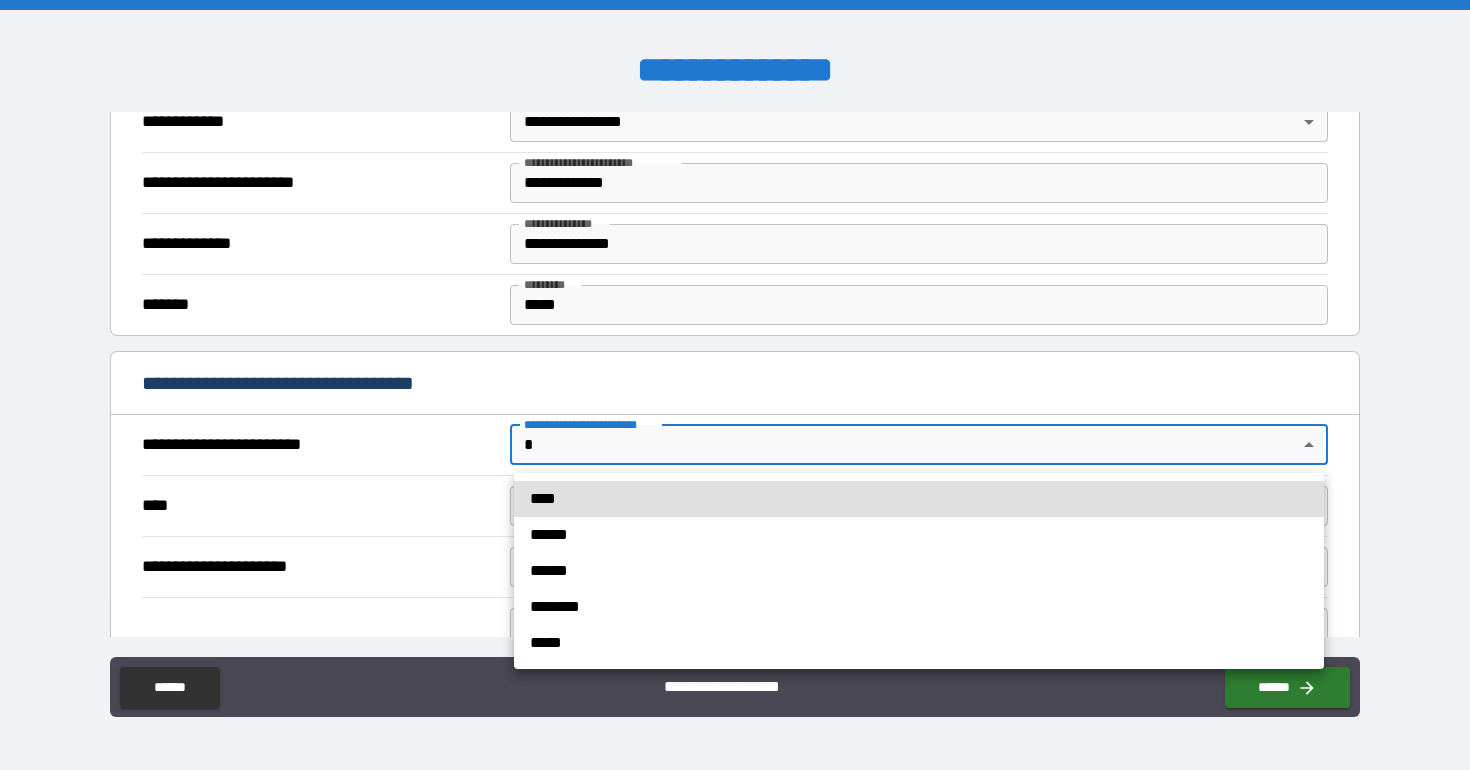 click on "******" at bounding box center (919, 535) 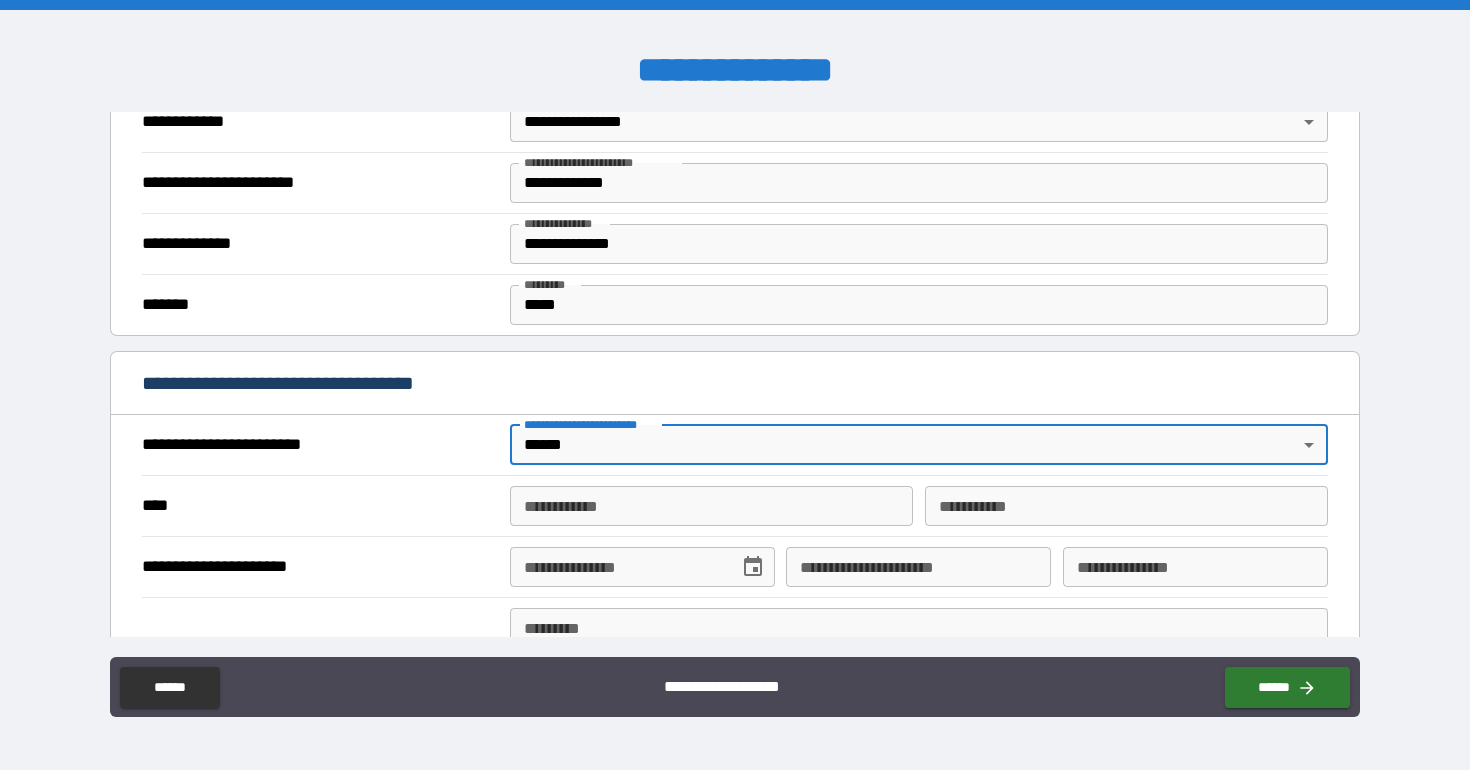 click on "**********" at bounding box center [734, 505] 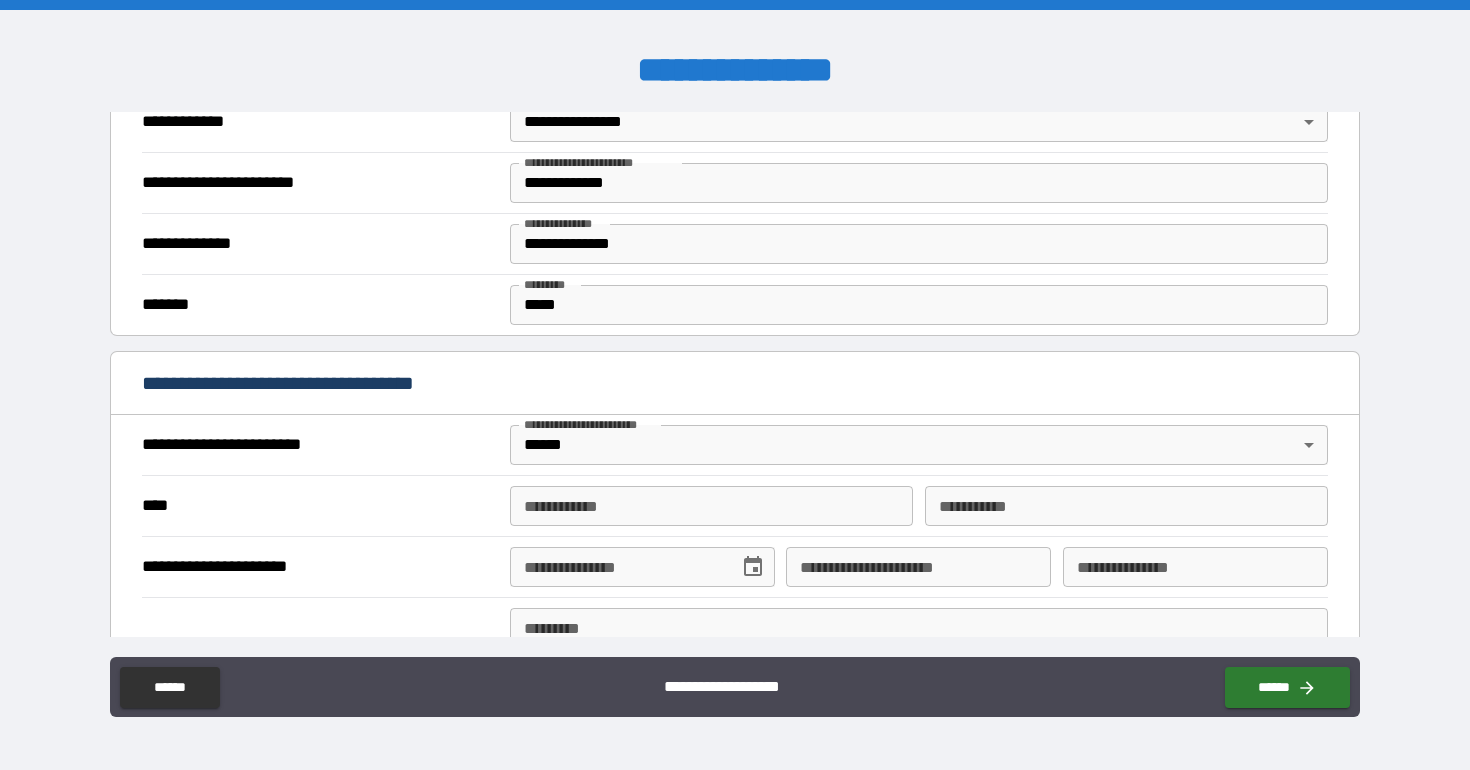 click on "**********" at bounding box center (711, 506) 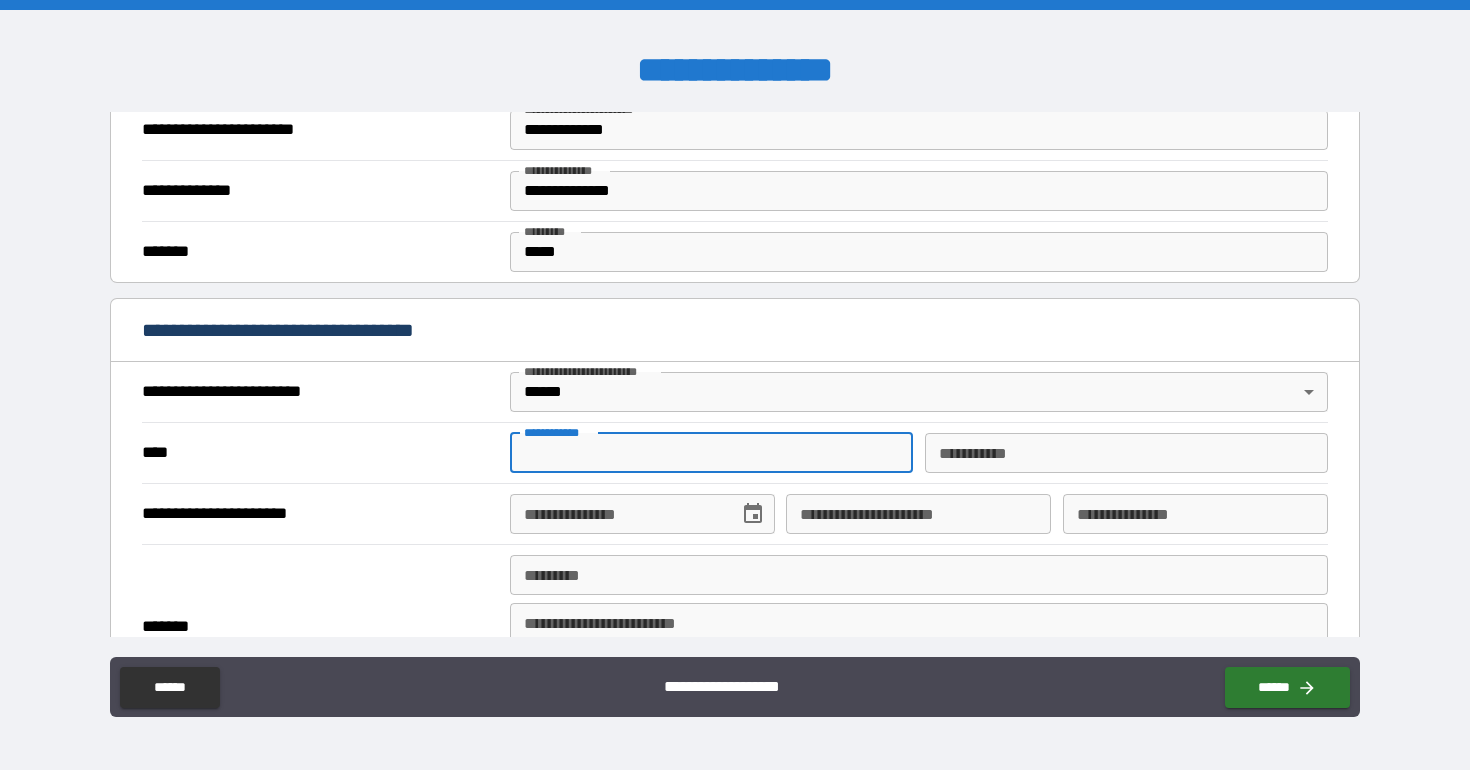 scroll, scrollTop: 533, scrollLeft: 0, axis: vertical 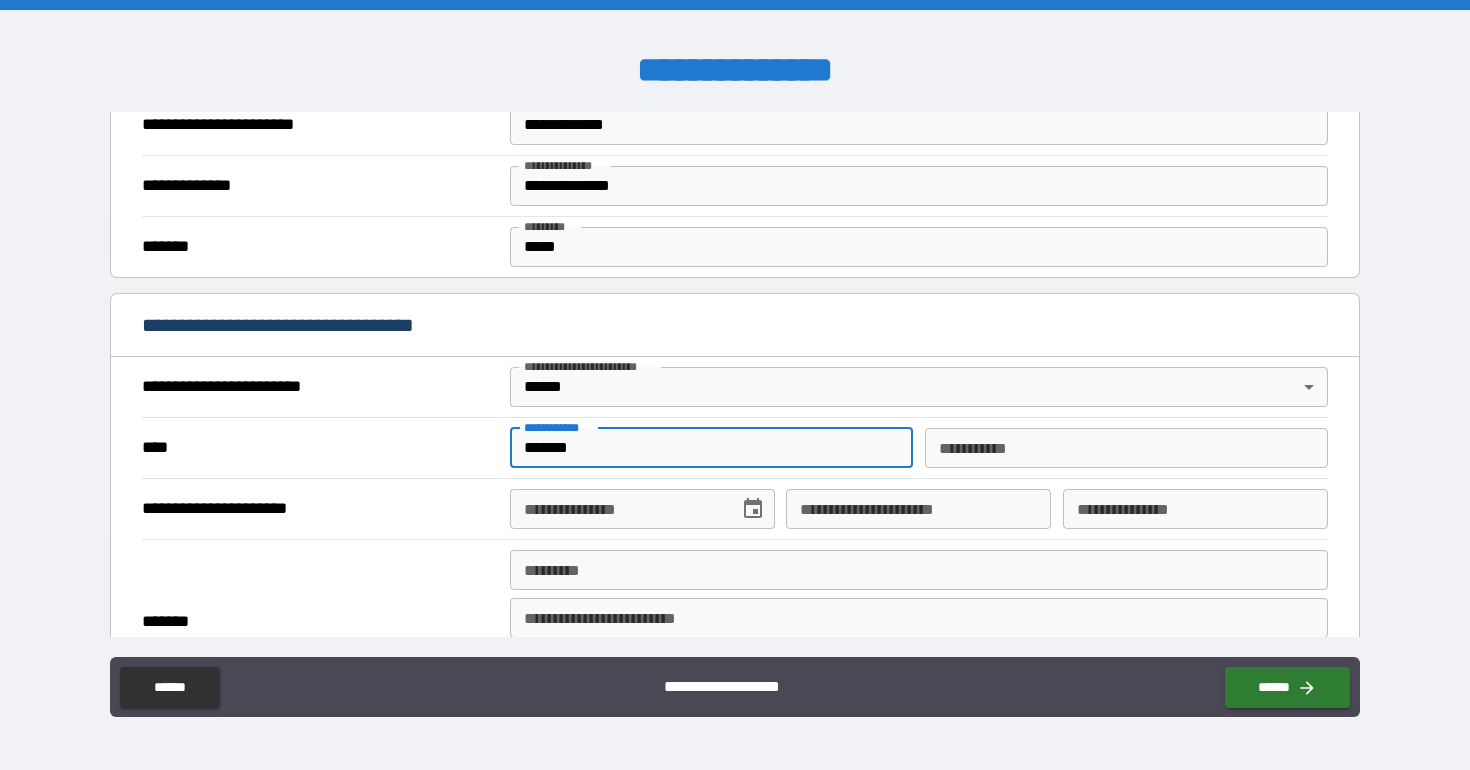 click on "*********   *" at bounding box center [1126, 448] 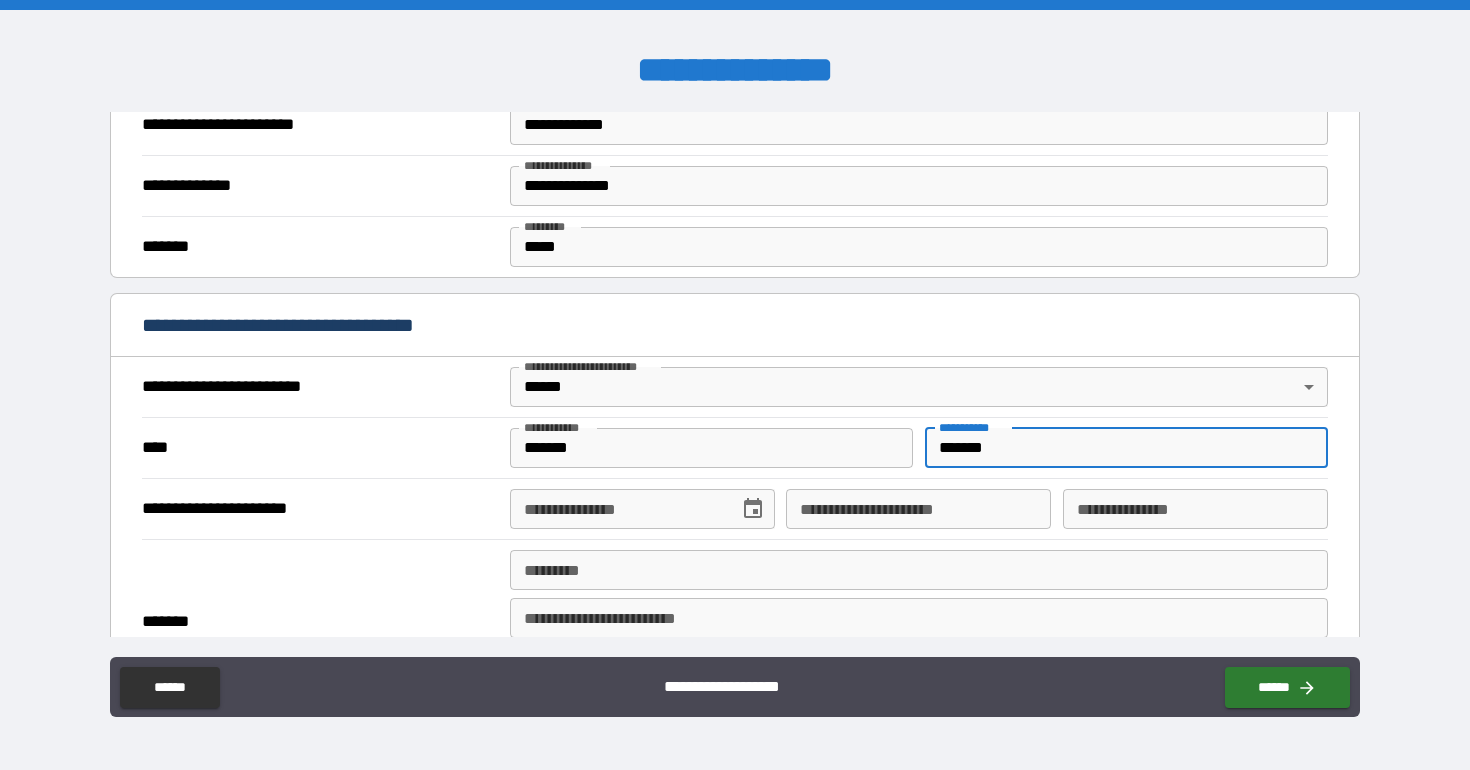 click on "**********" at bounding box center [617, 509] 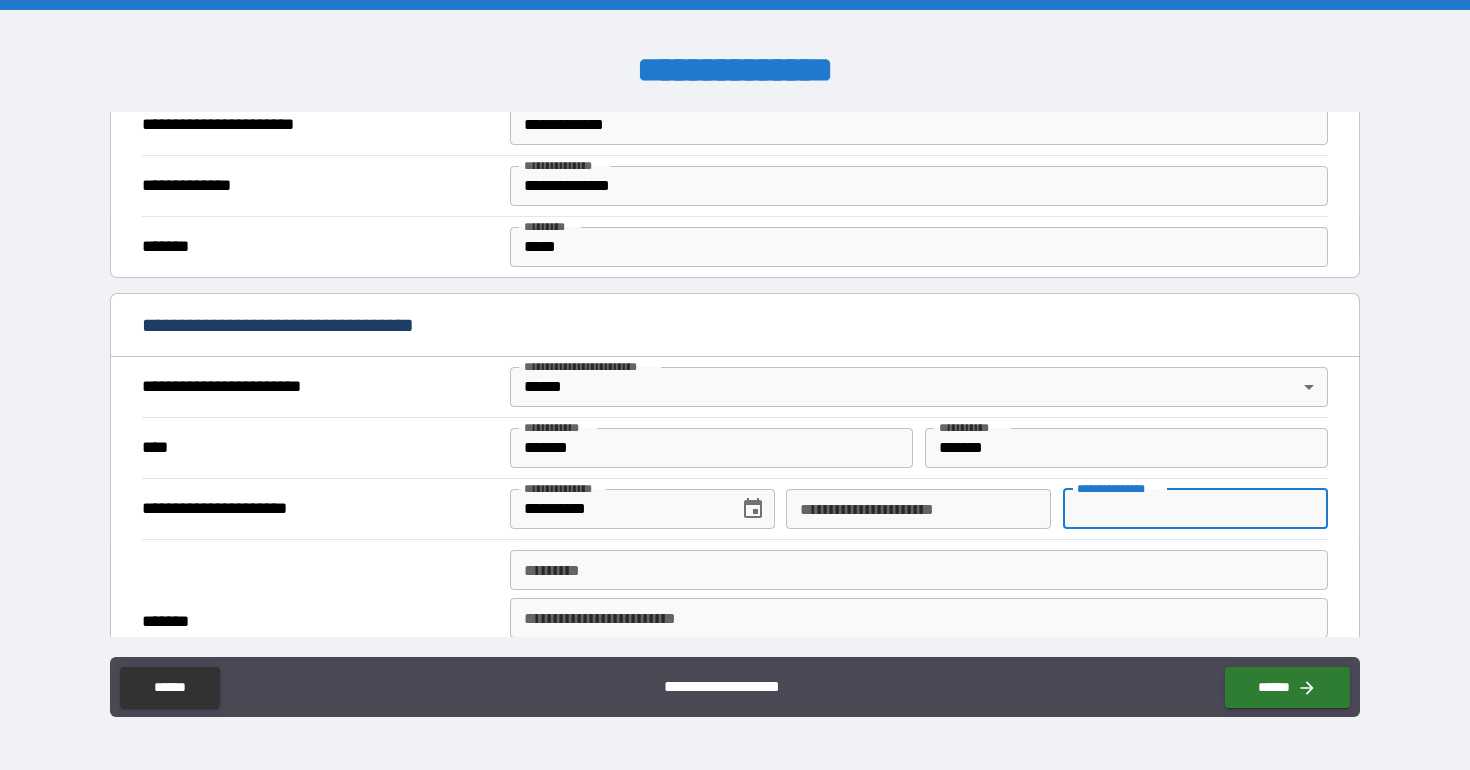 click on "**********" at bounding box center (1195, 509) 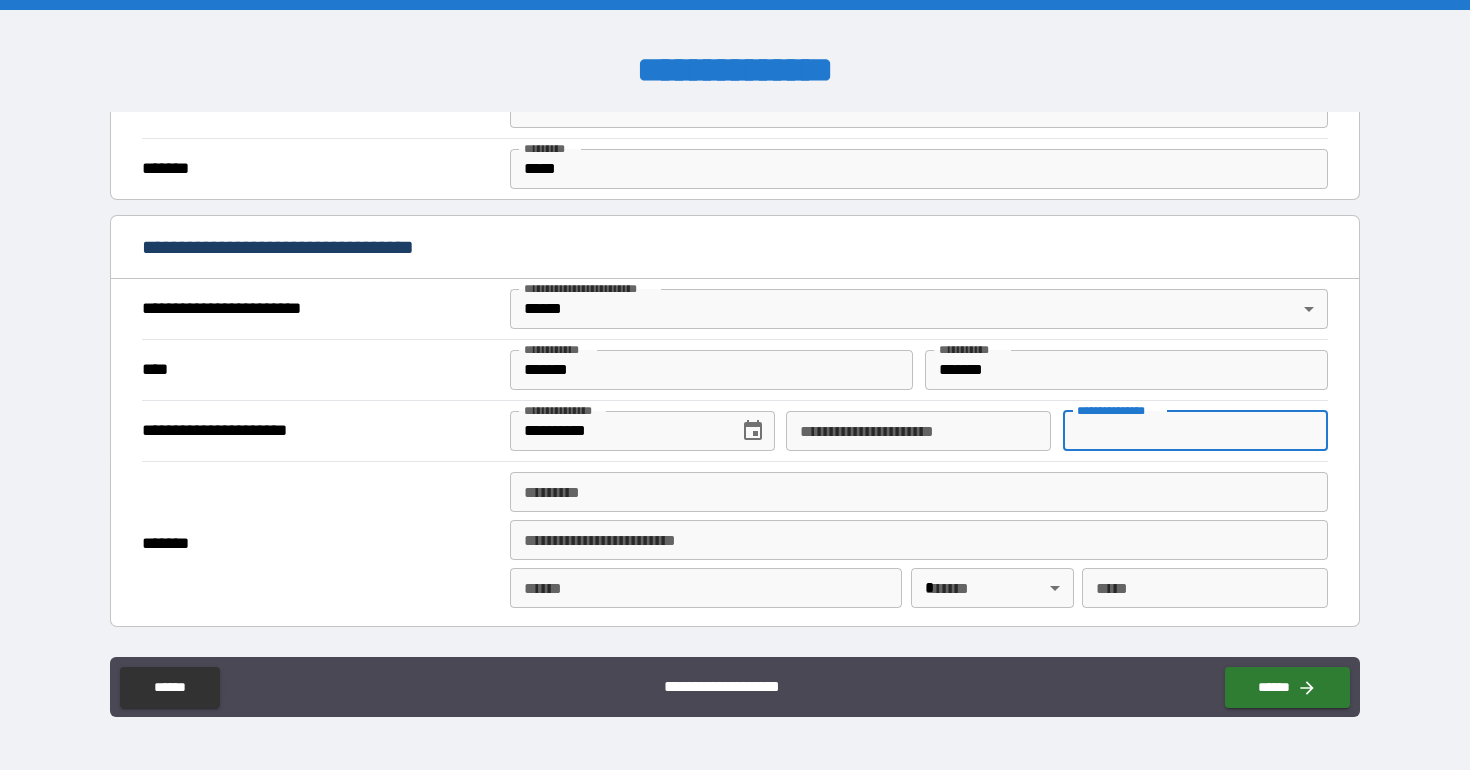scroll, scrollTop: 692, scrollLeft: 0, axis: vertical 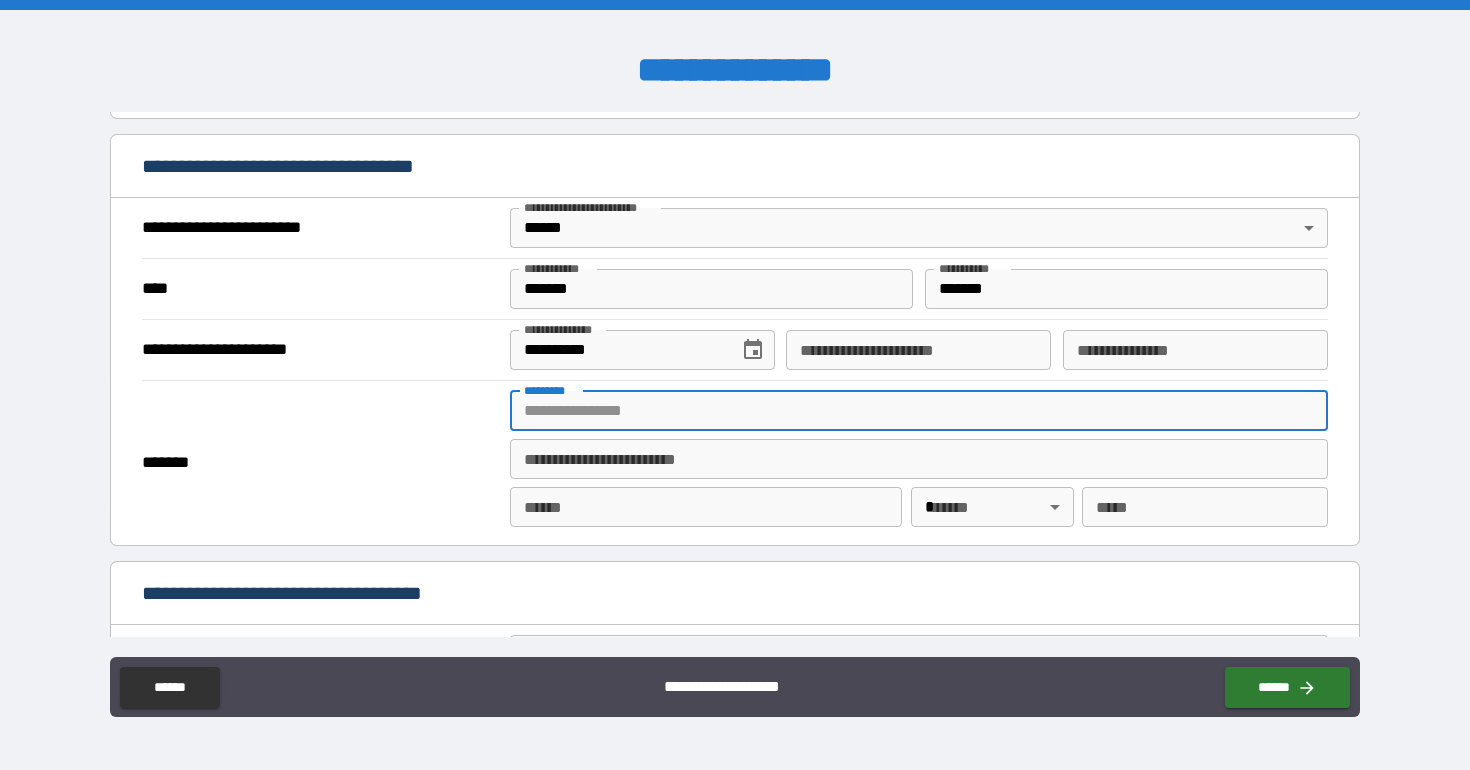 click on "*******   *" at bounding box center [919, 411] 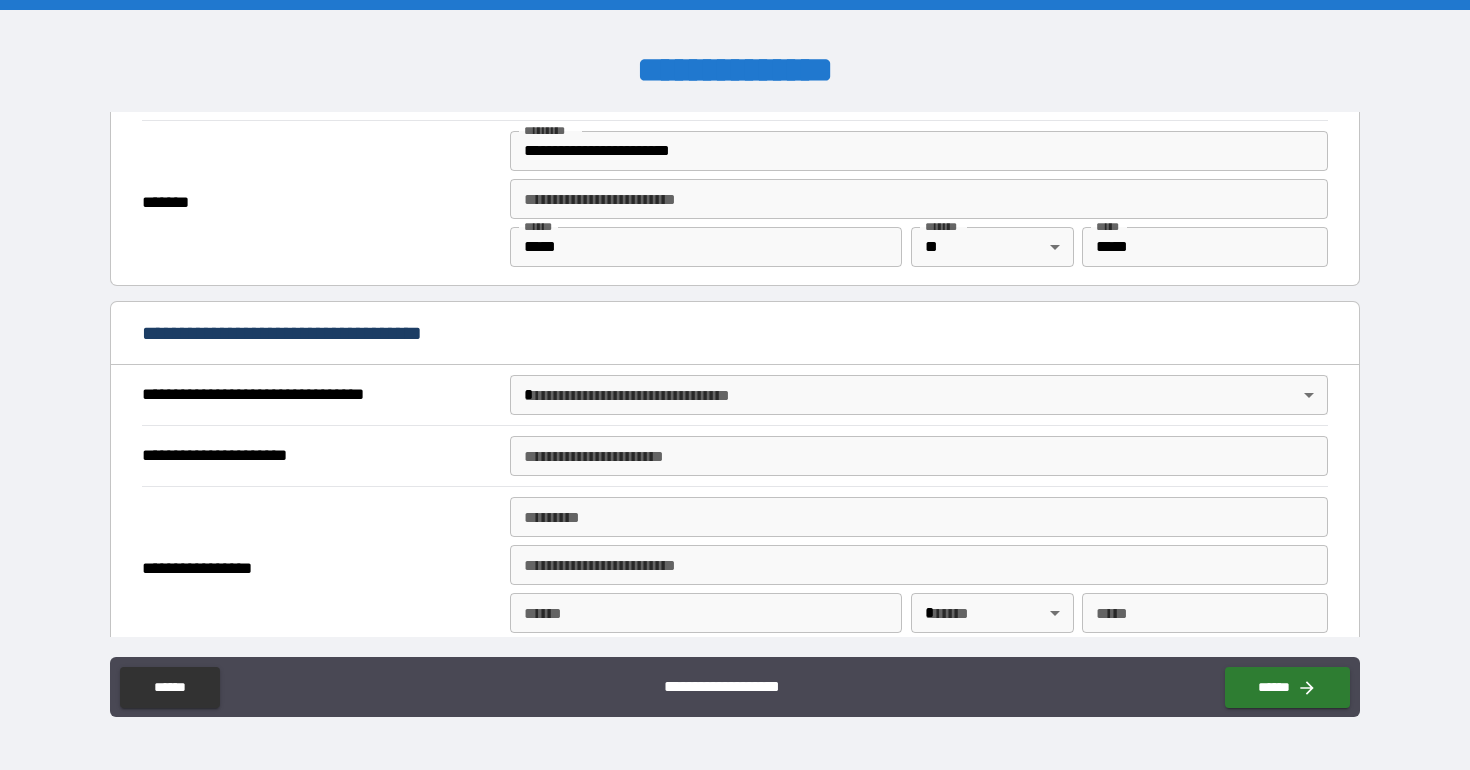 scroll, scrollTop: 1012, scrollLeft: 0, axis: vertical 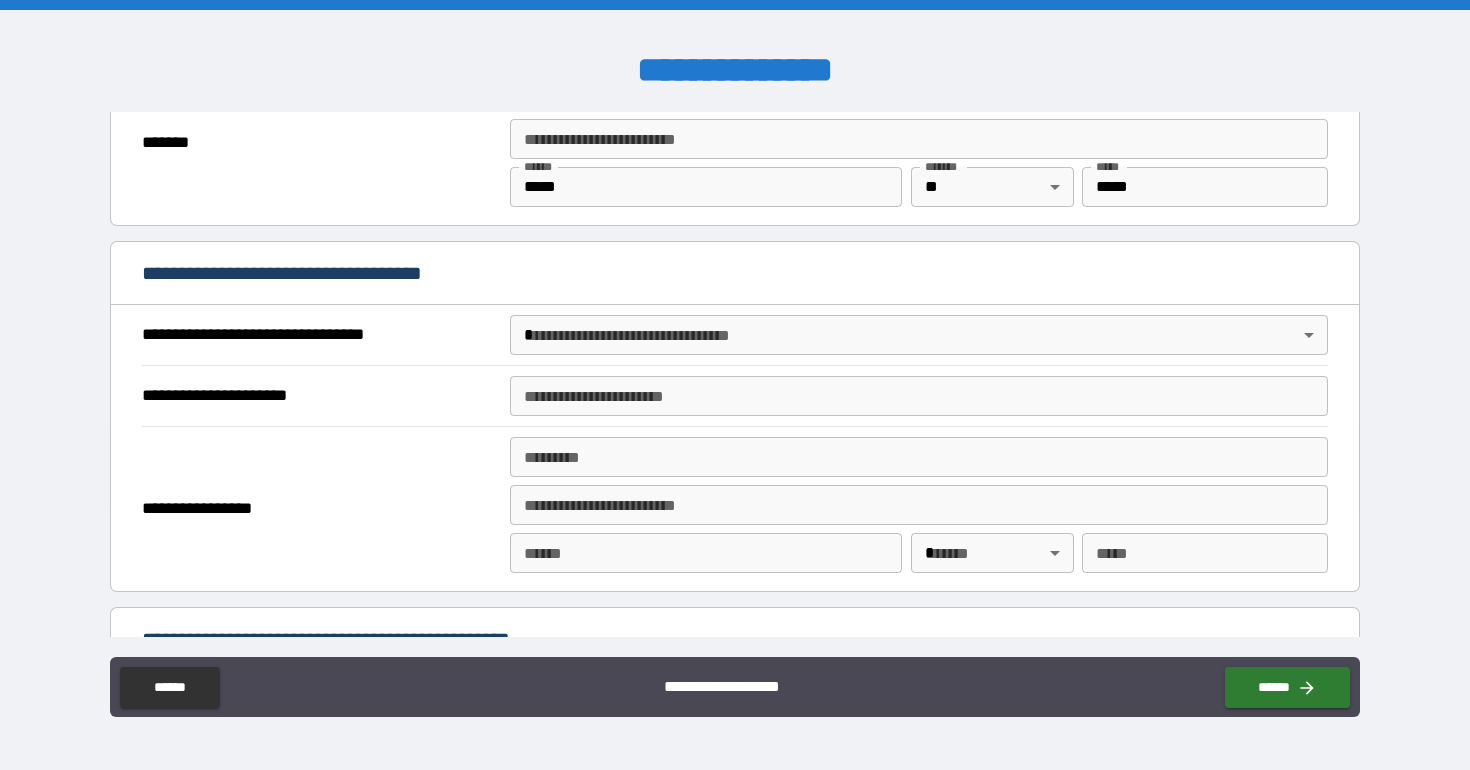 click on "**********" at bounding box center [735, 385] 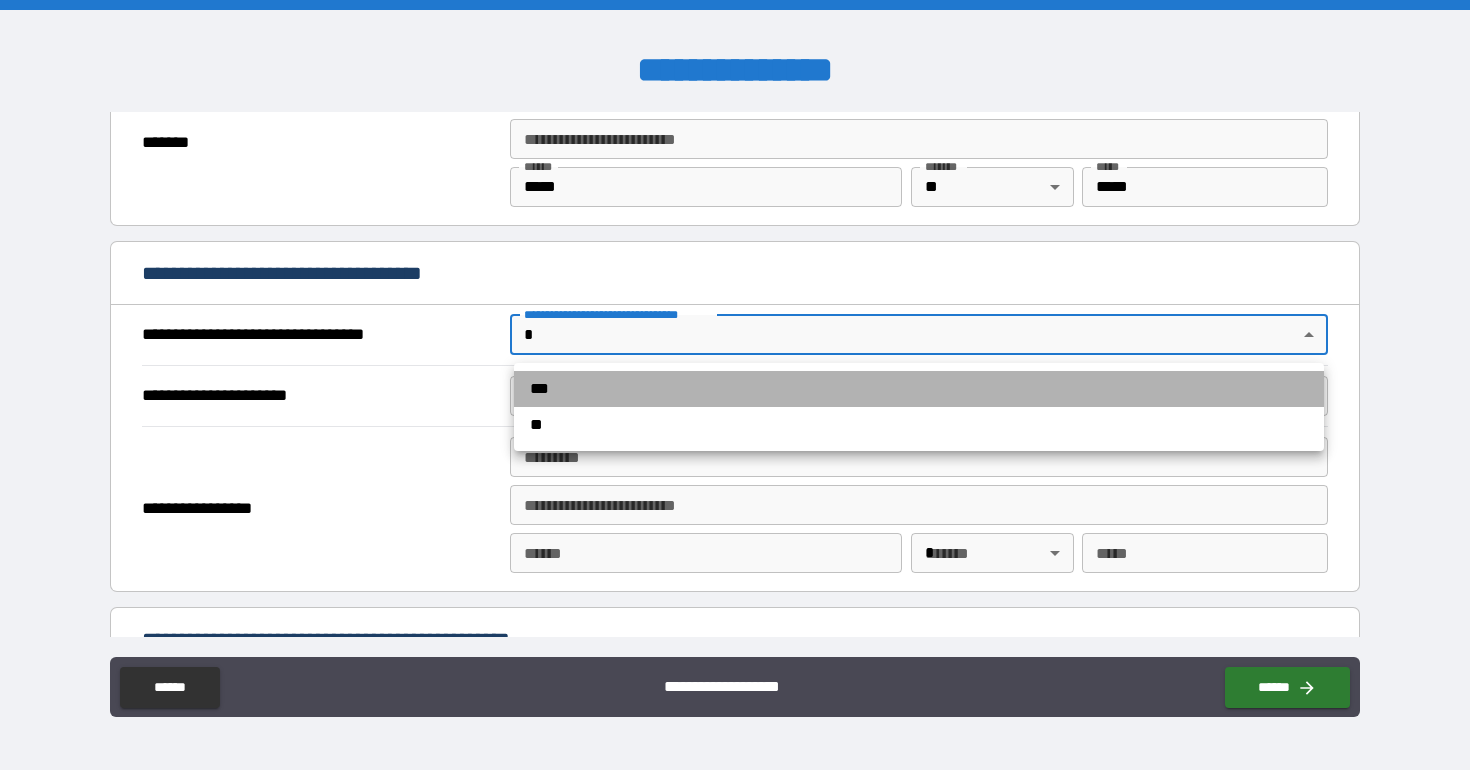 click on "***" at bounding box center [919, 389] 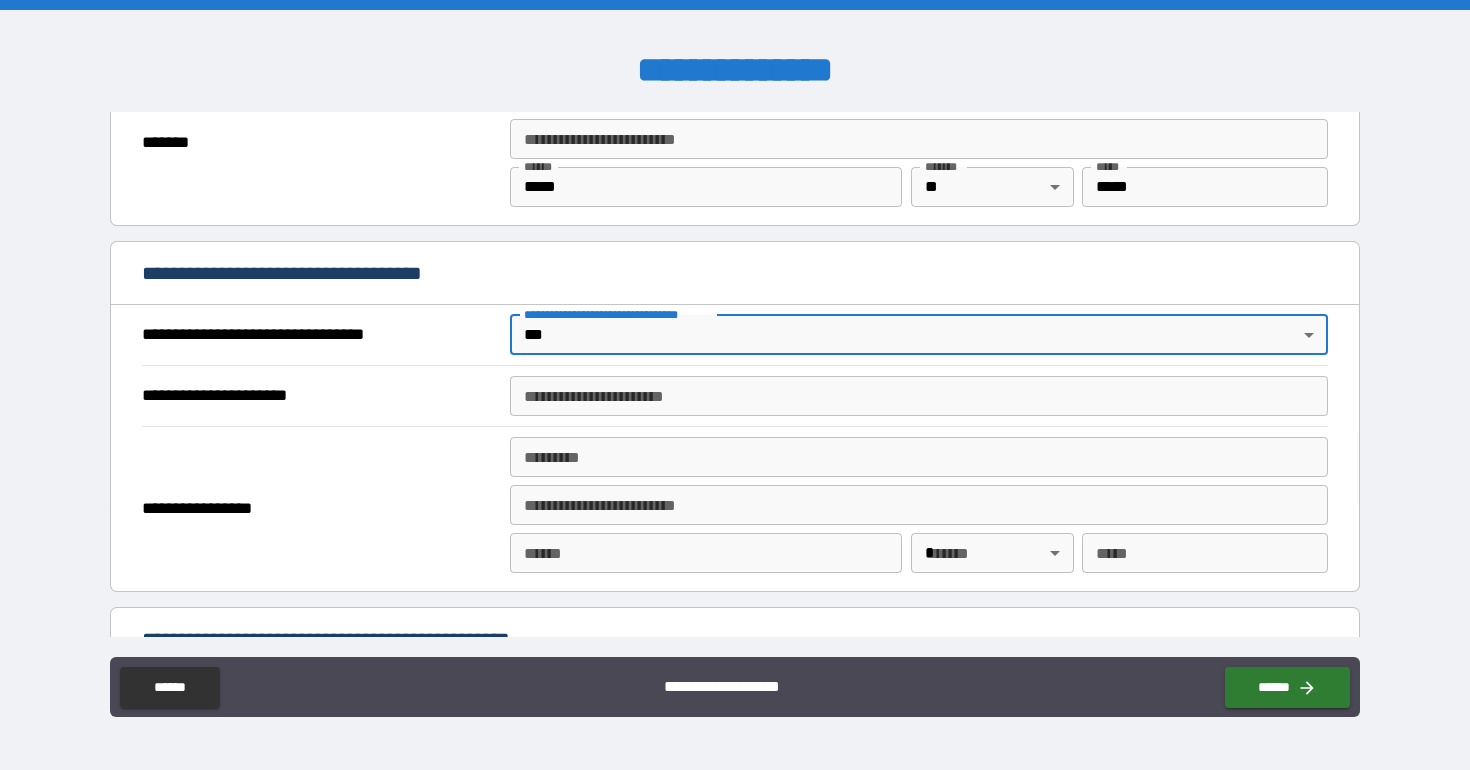 click on "**********" at bounding box center [919, 396] 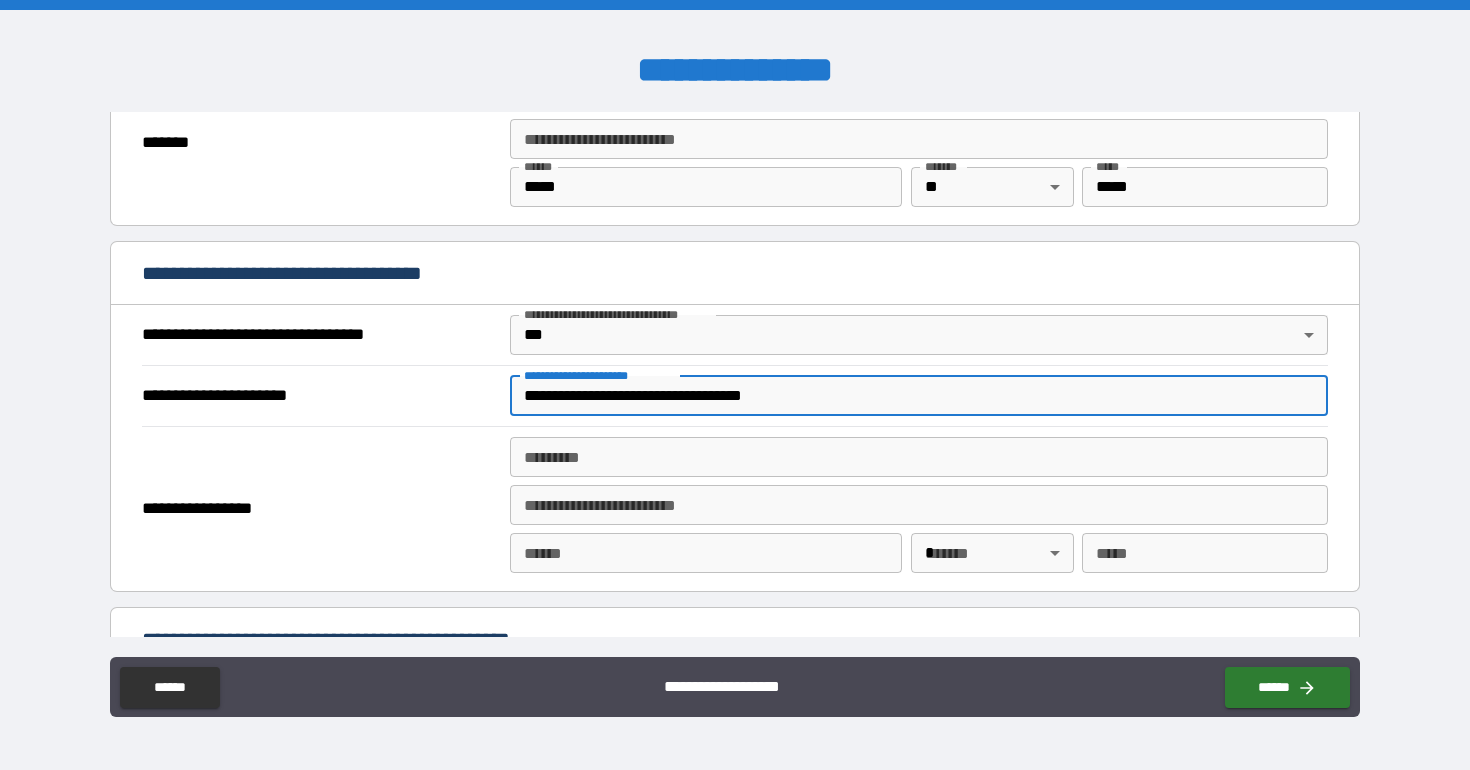 click on "*******   *" at bounding box center [919, 457] 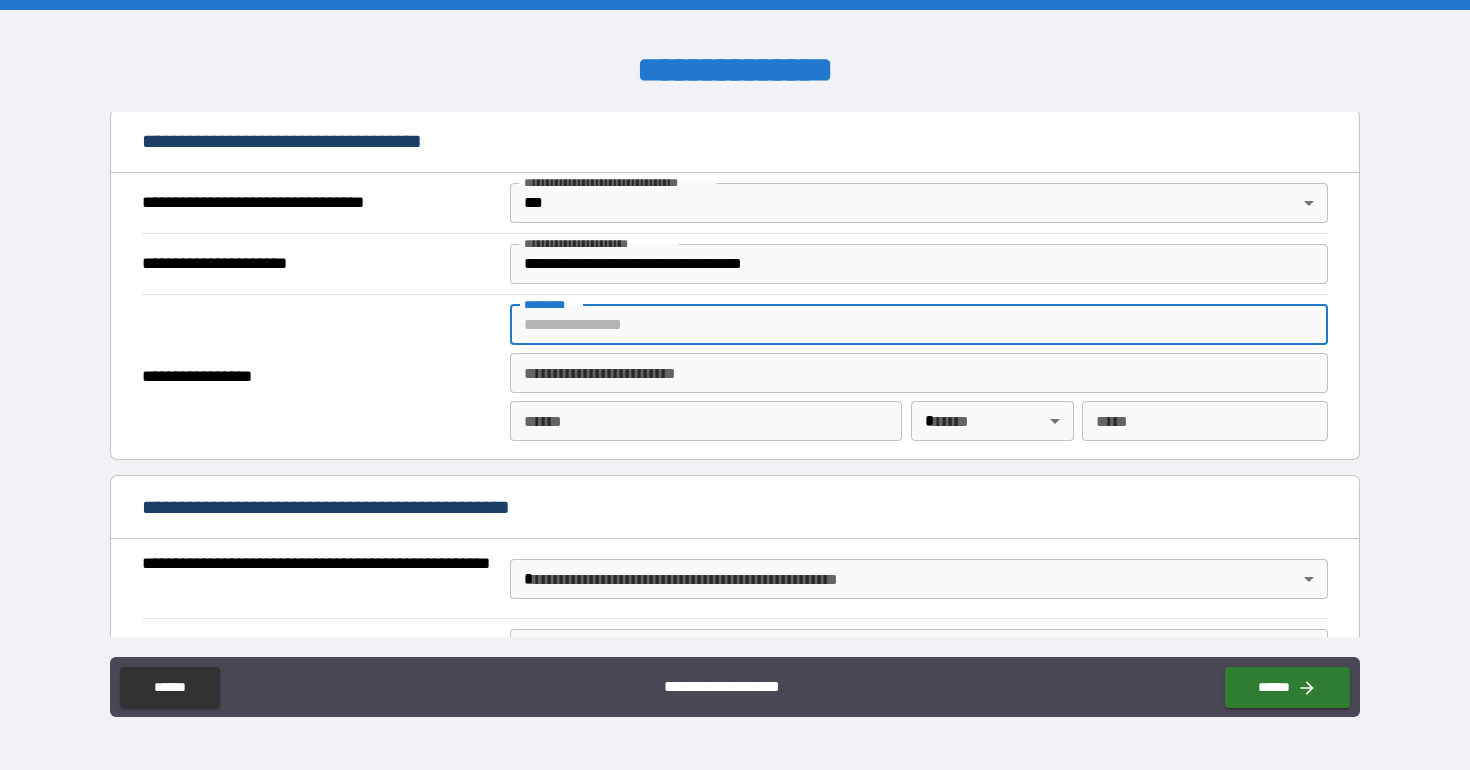 scroll, scrollTop: 1153, scrollLeft: 0, axis: vertical 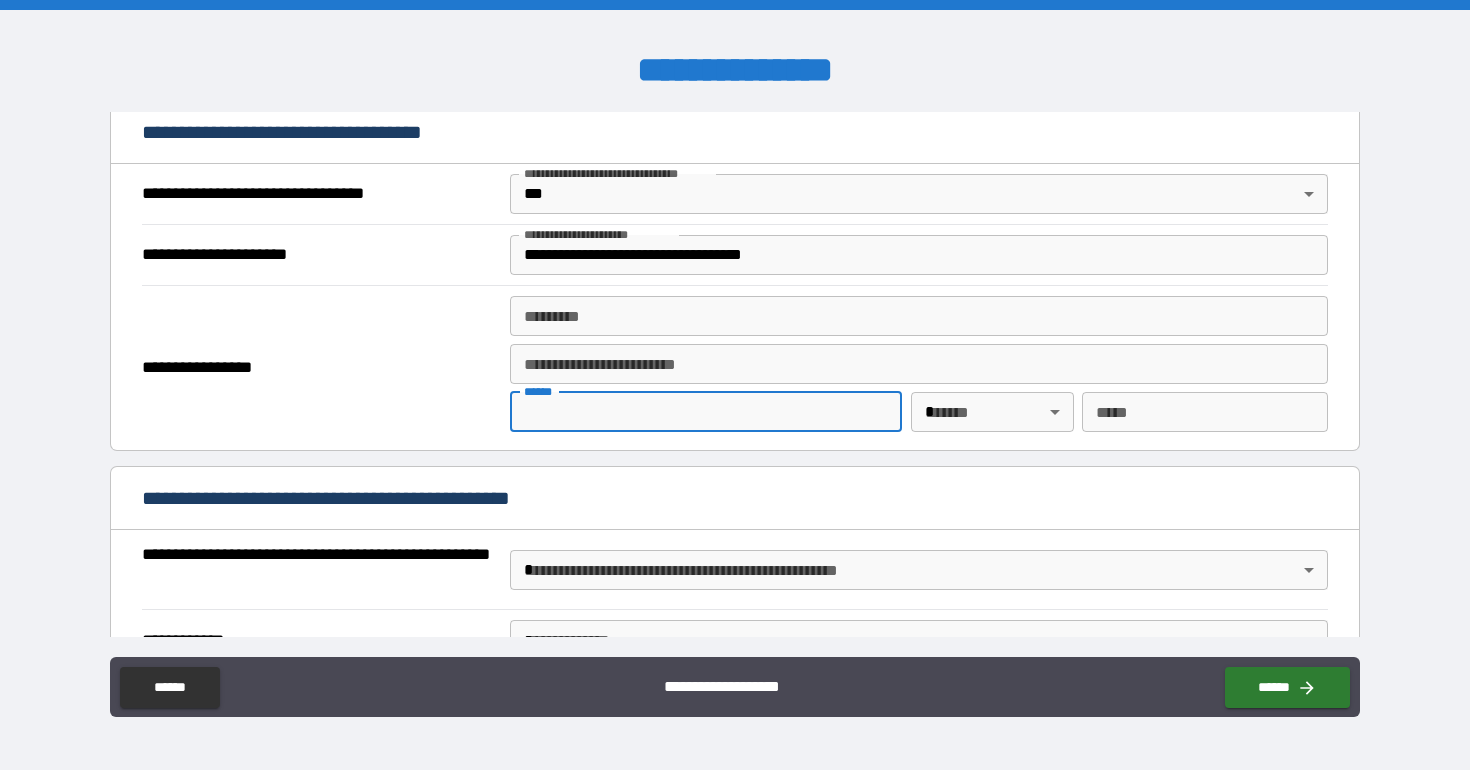 click on "****   *" at bounding box center (706, 412) 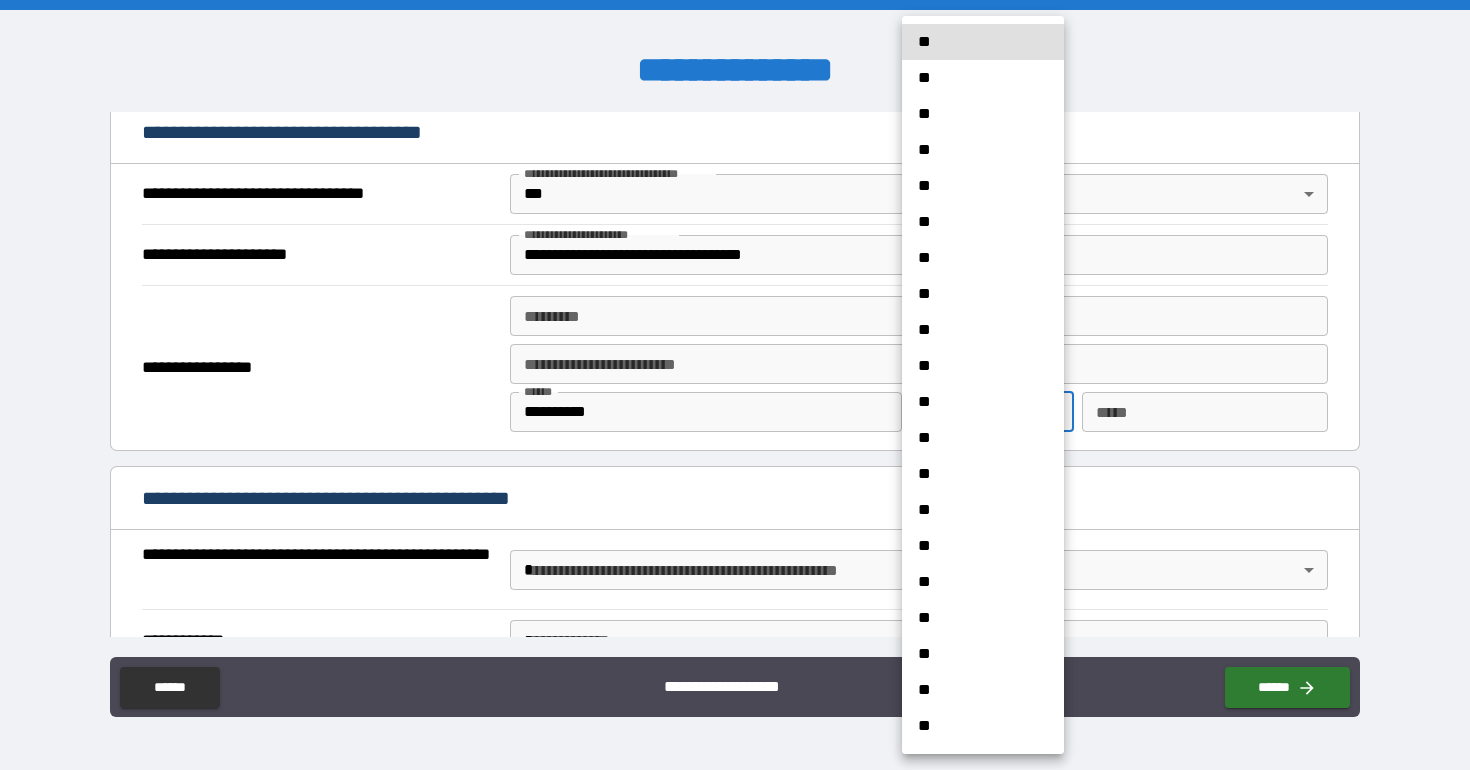 click on "**********" at bounding box center [735, 385] 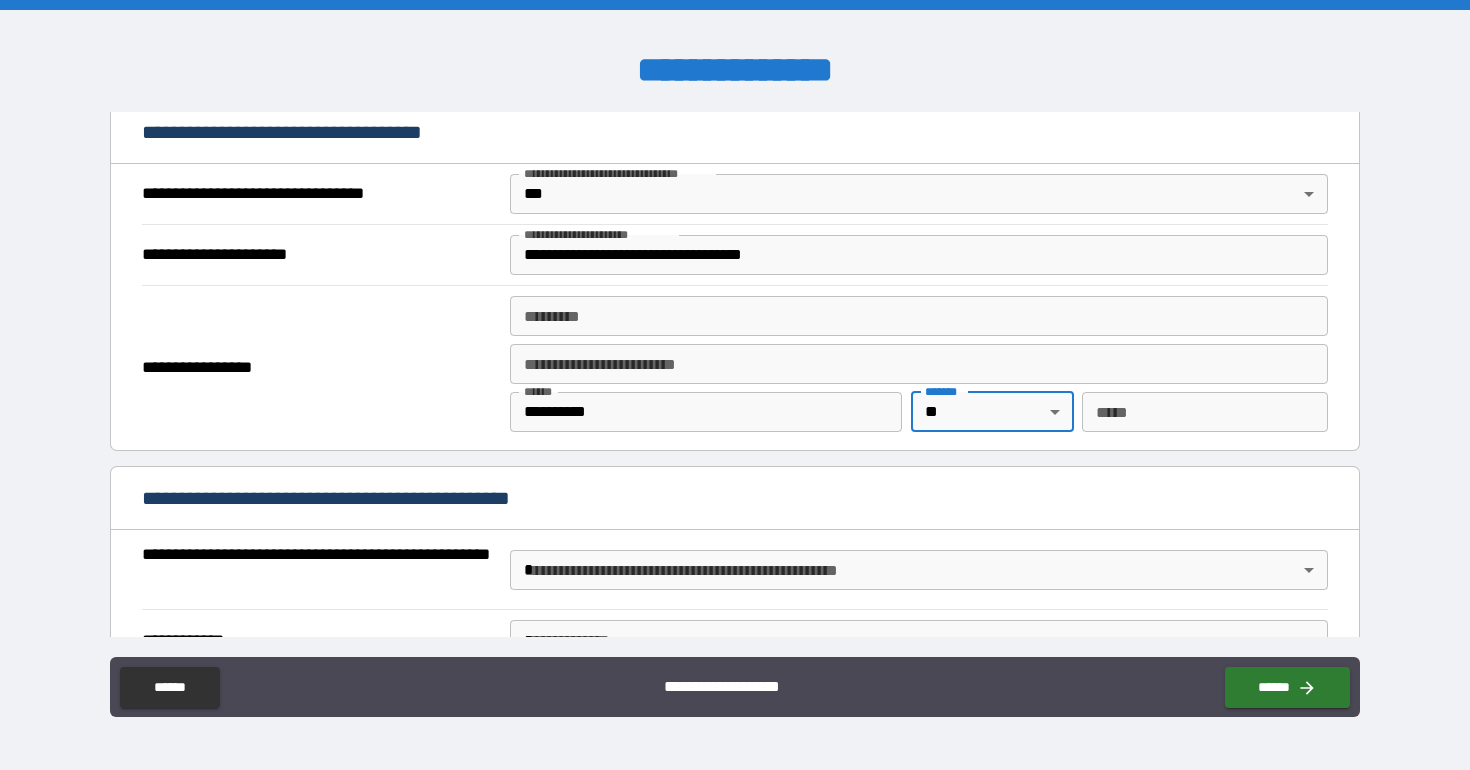 click on "***   *" at bounding box center [1204, 412] 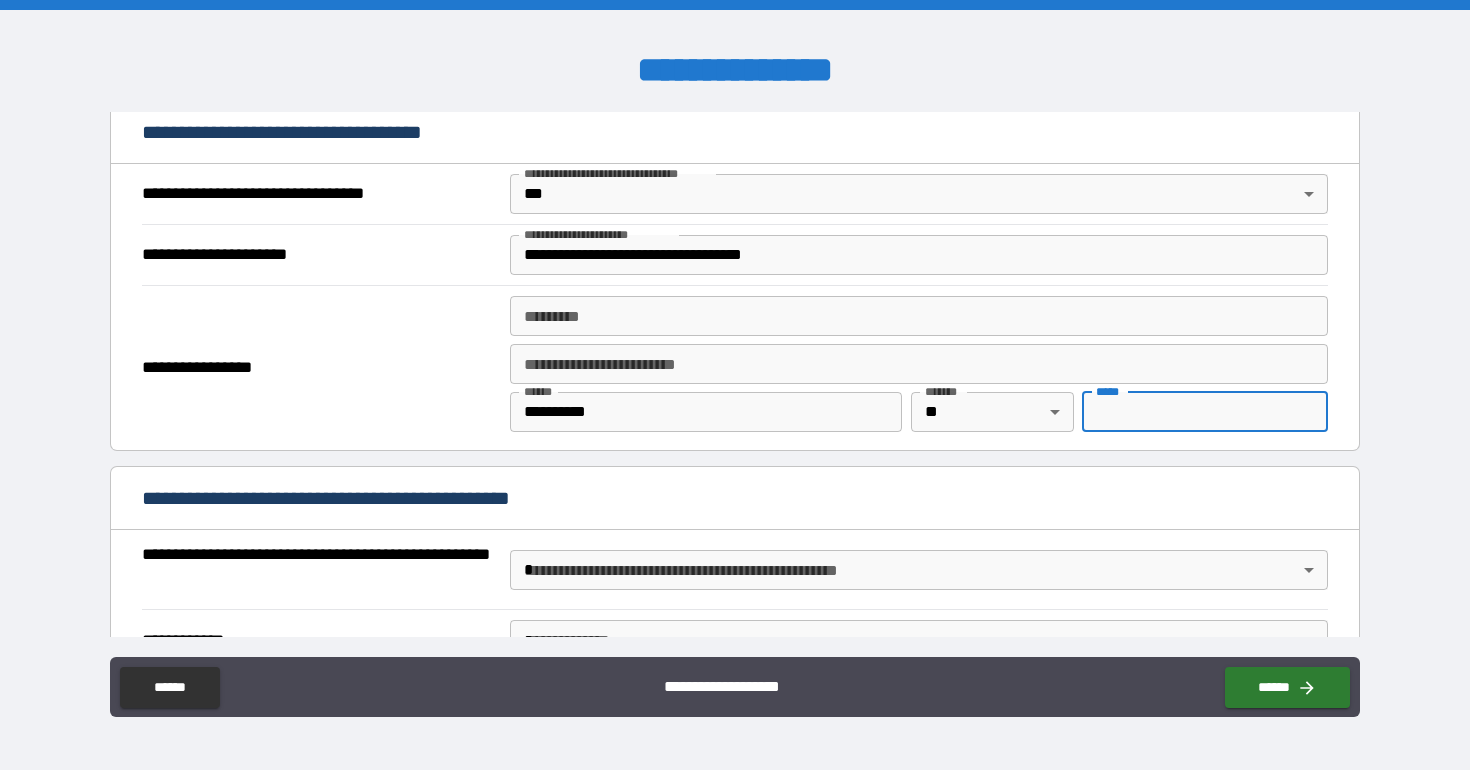 click on "**********" at bounding box center (919, 364) 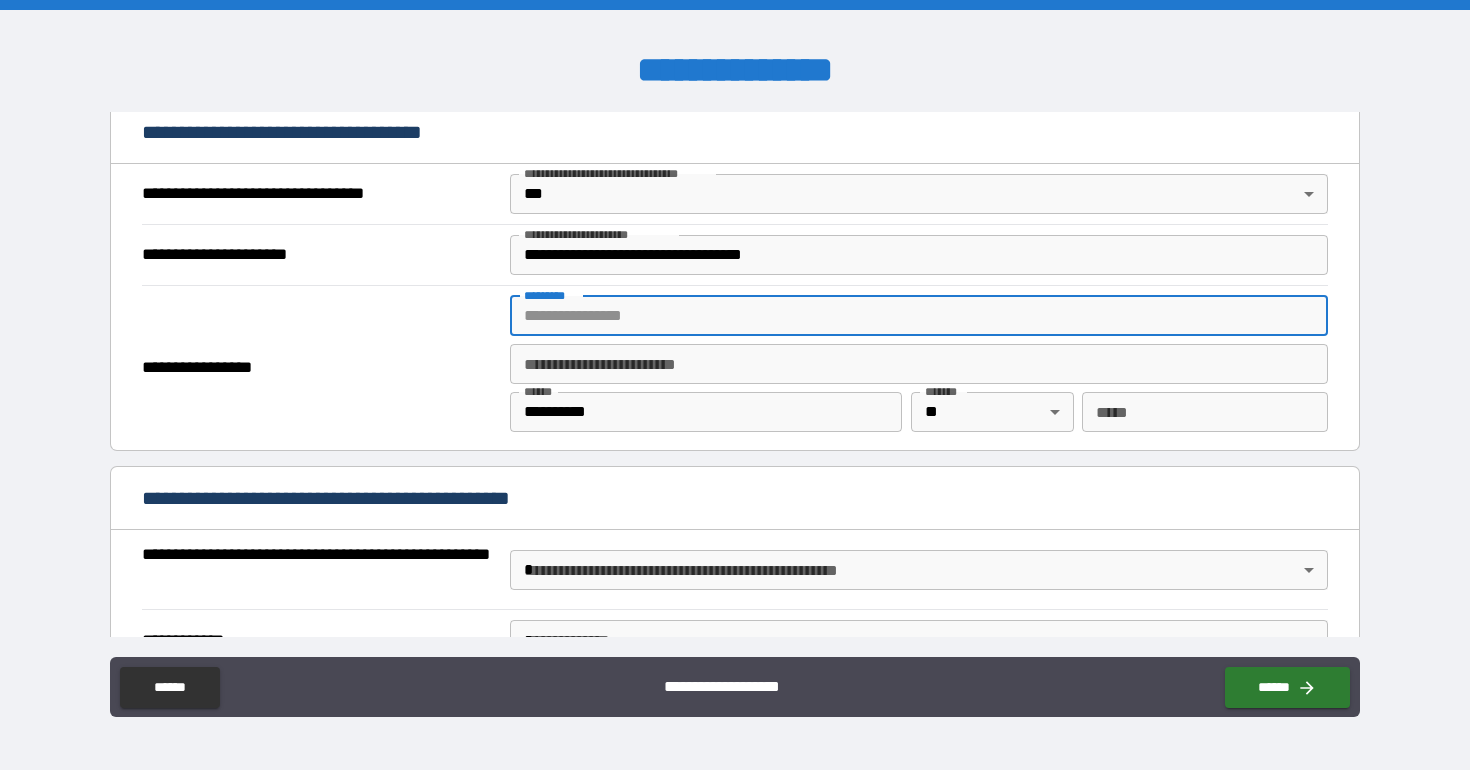 click on "*******   *" at bounding box center (919, 316) 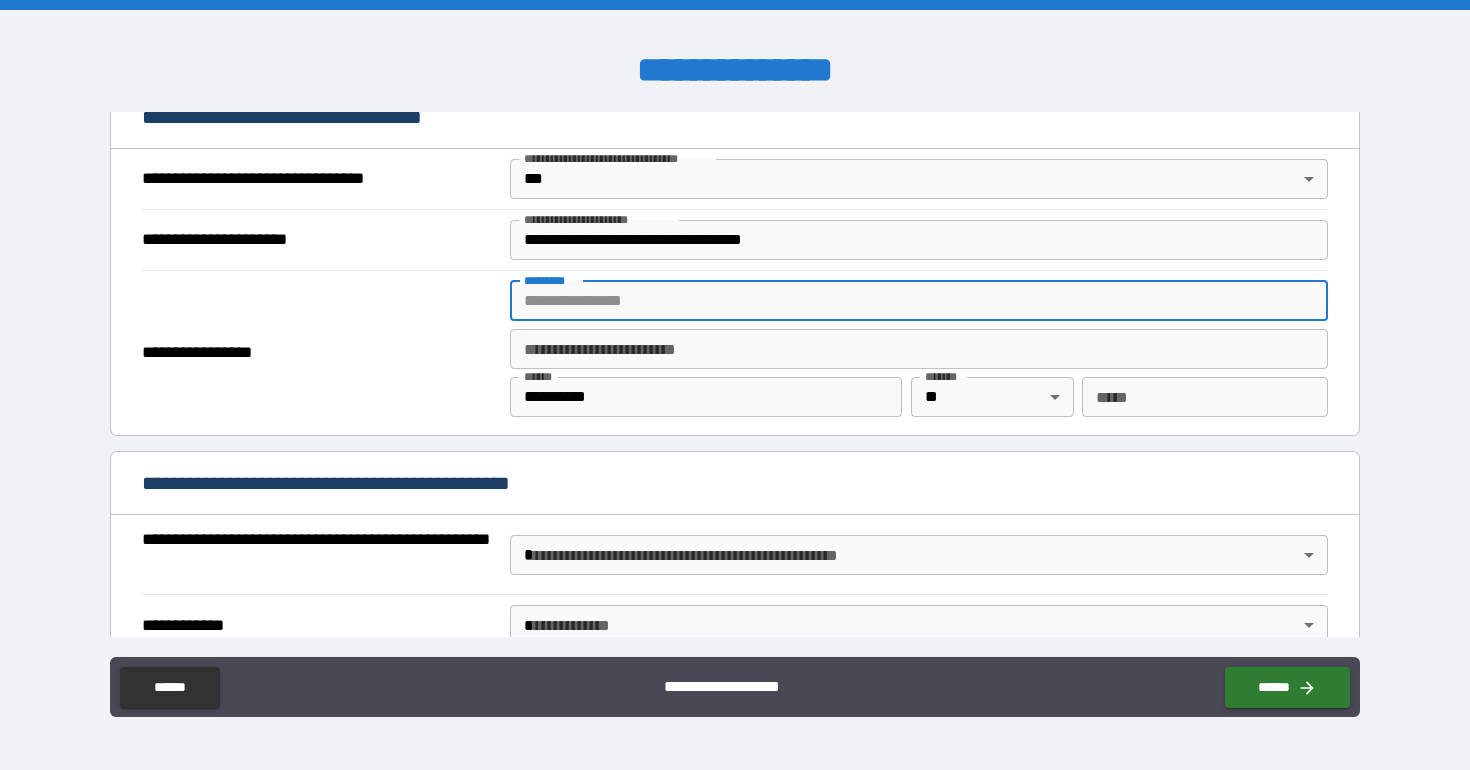 scroll, scrollTop: 1171, scrollLeft: 0, axis: vertical 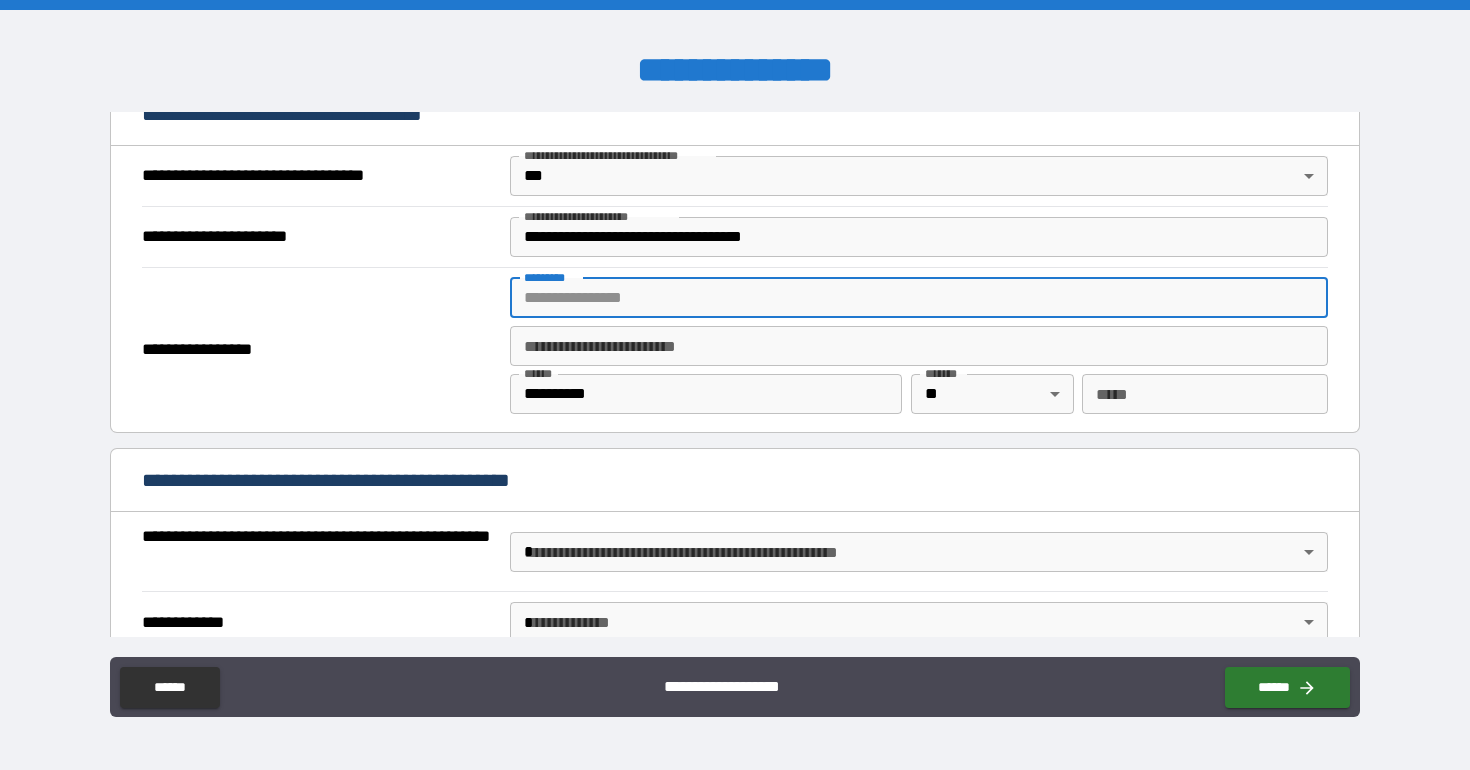 paste on "**********" 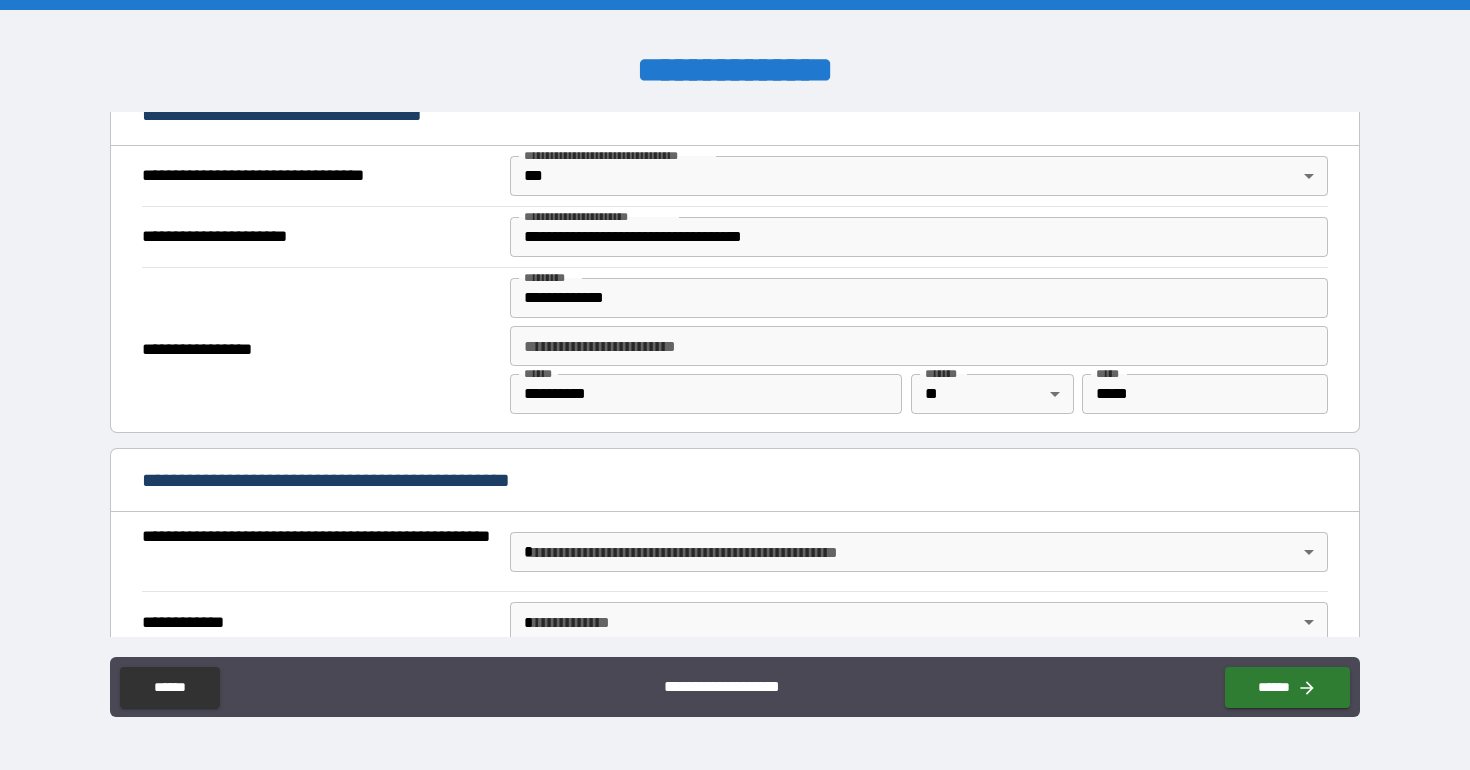 click on "**********" at bounding box center [734, 482] 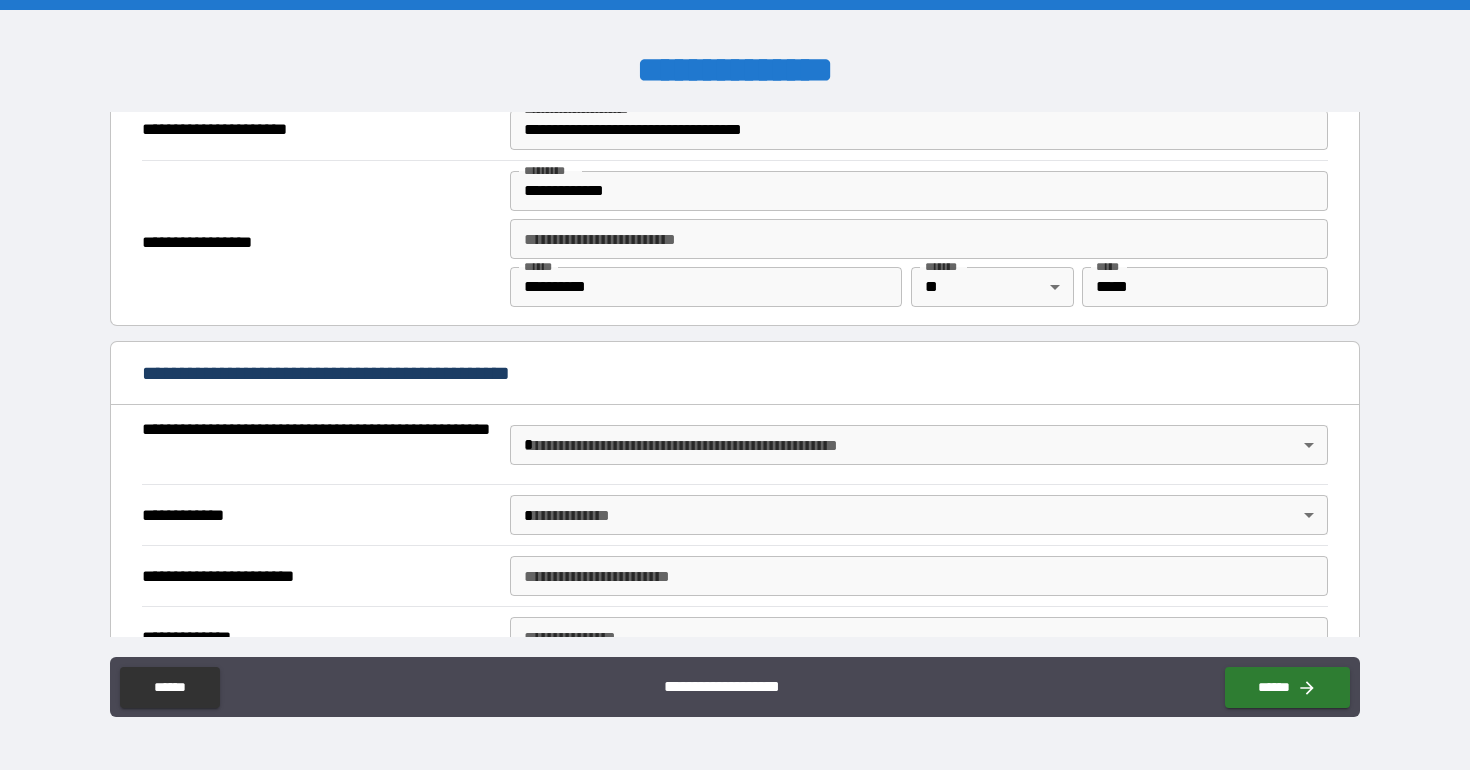scroll, scrollTop: 1281, scrollLeft: 0, axis: vertical 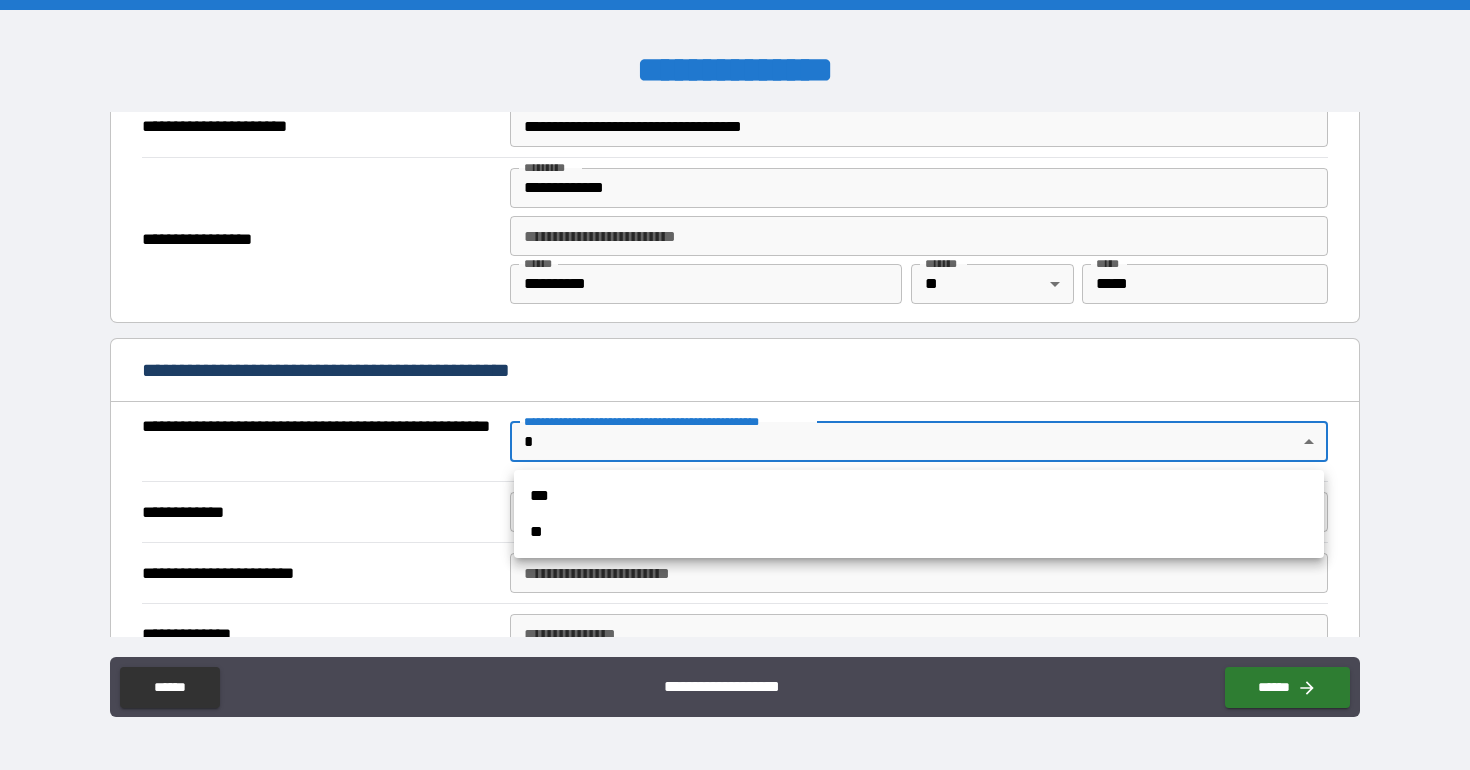 click on "**********" at bounding box center [735, 385] 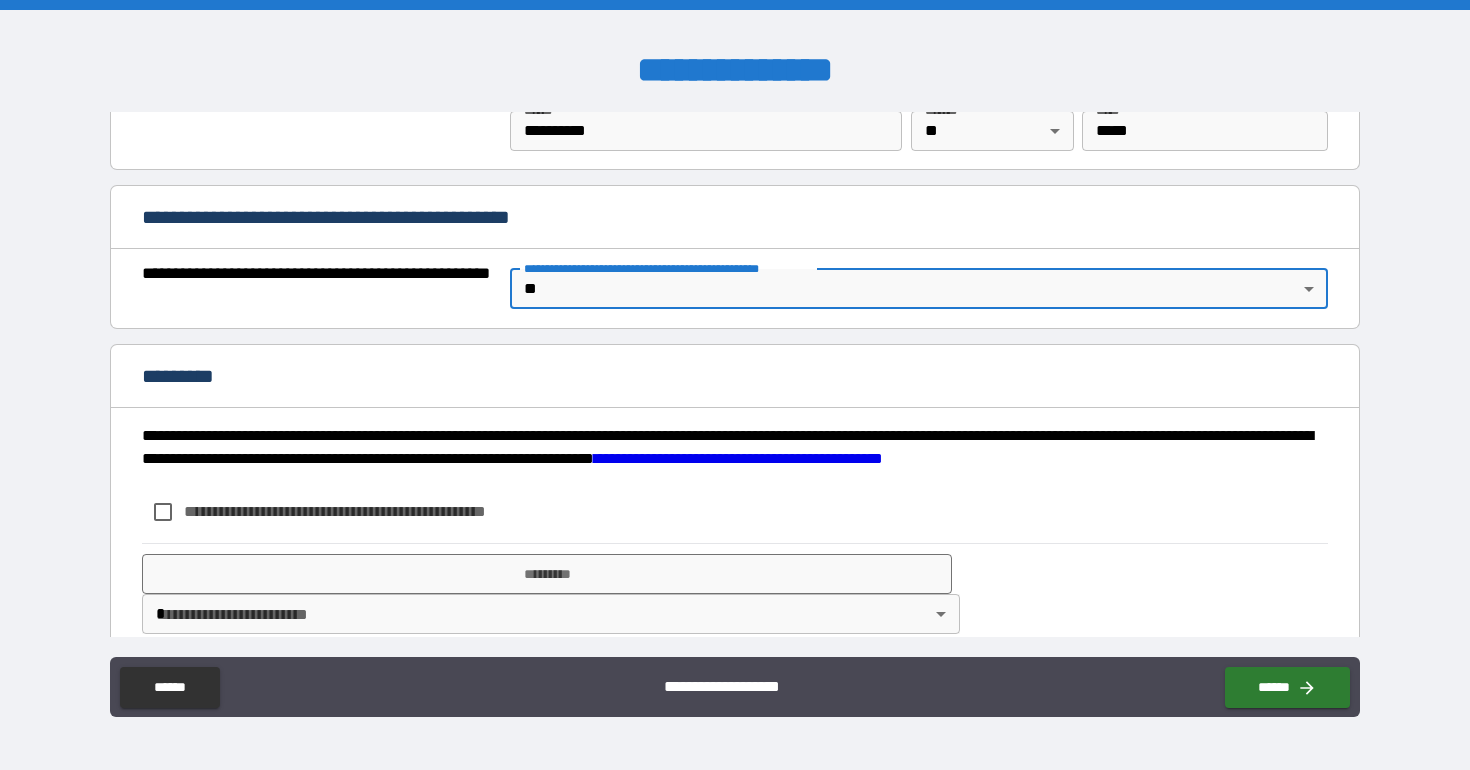 scroll, scrollTop: 1461, scrollLeft: 0, axis: vertical 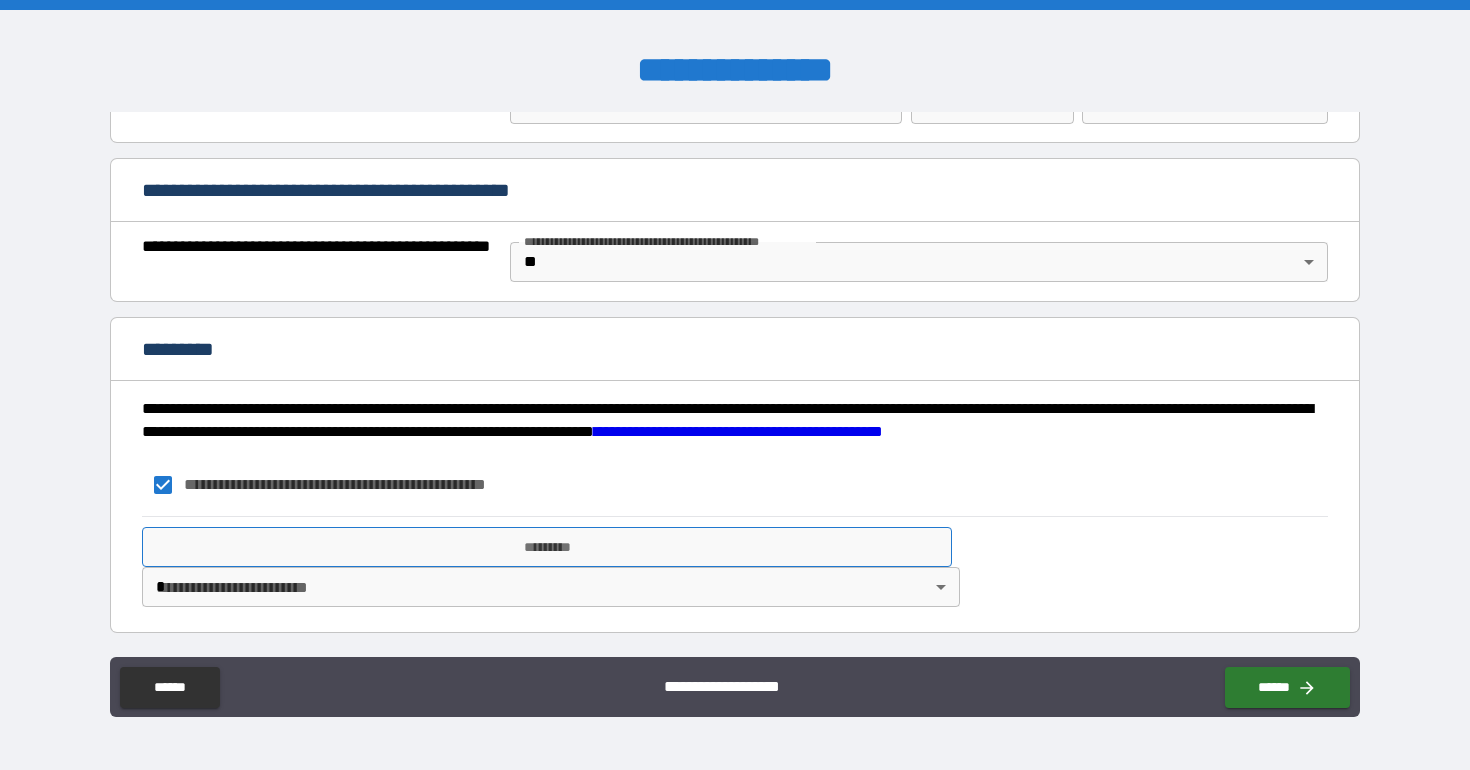 click on "*********" at bounding box center (547, 547) 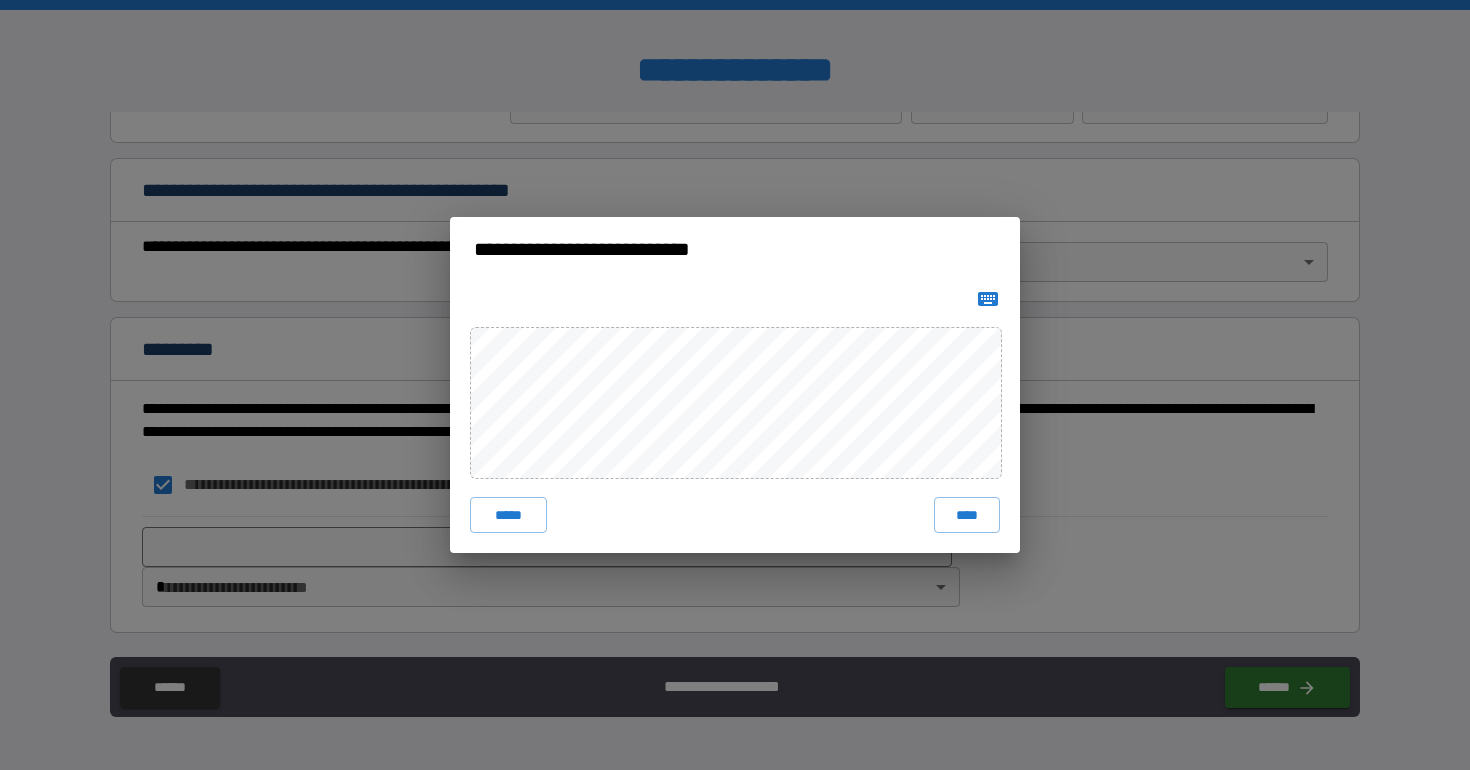 click 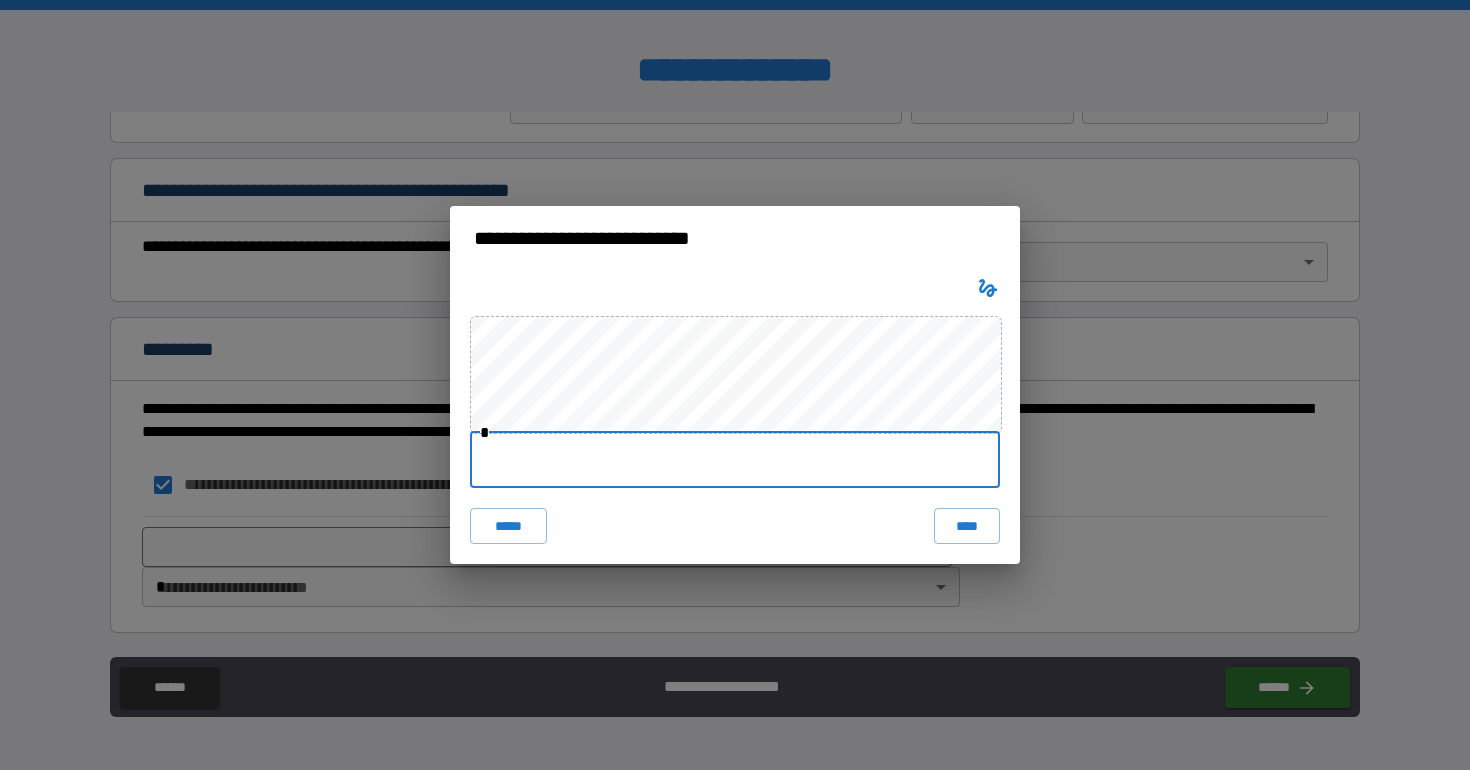 click at bounding box center [735, 460] 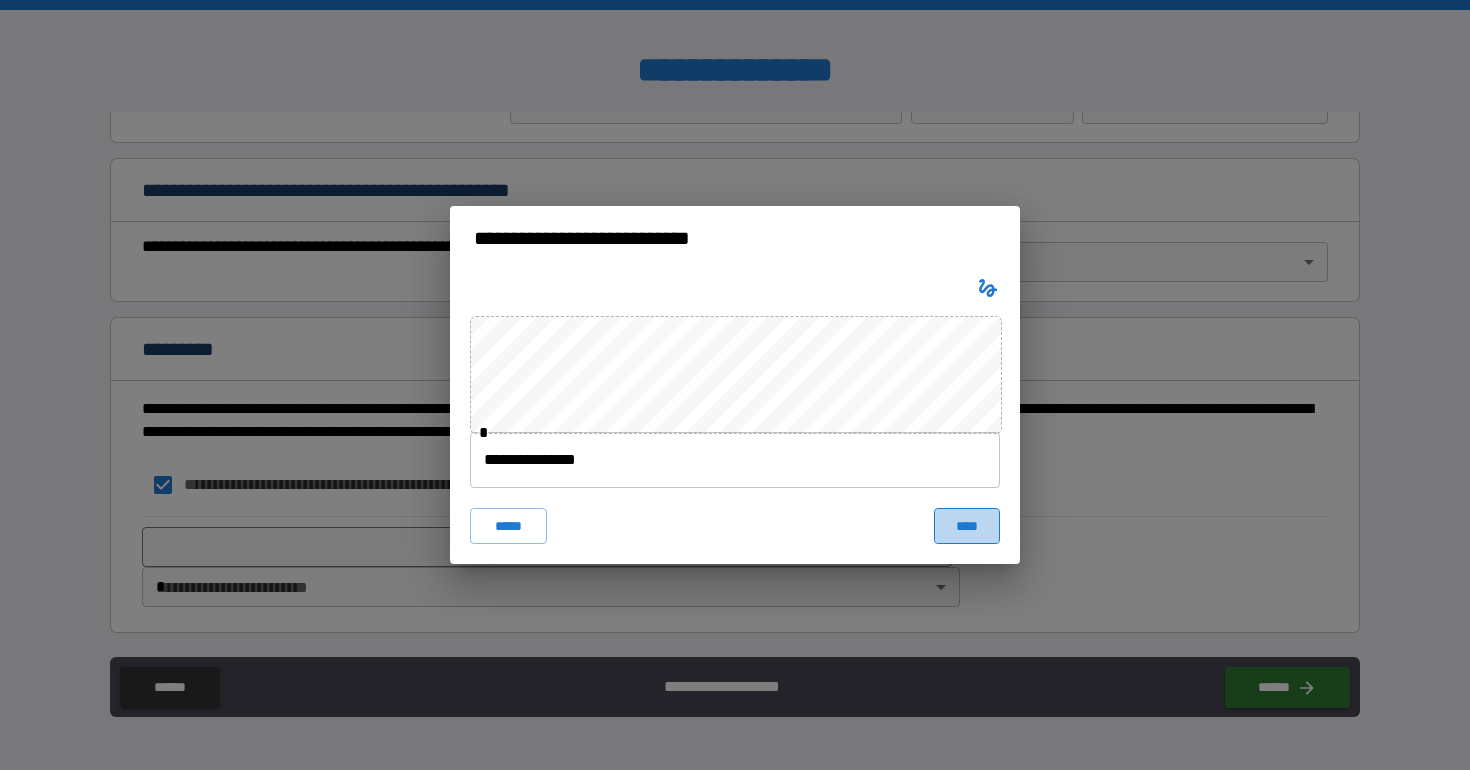 click on "****" at bounding box center (967, 526) 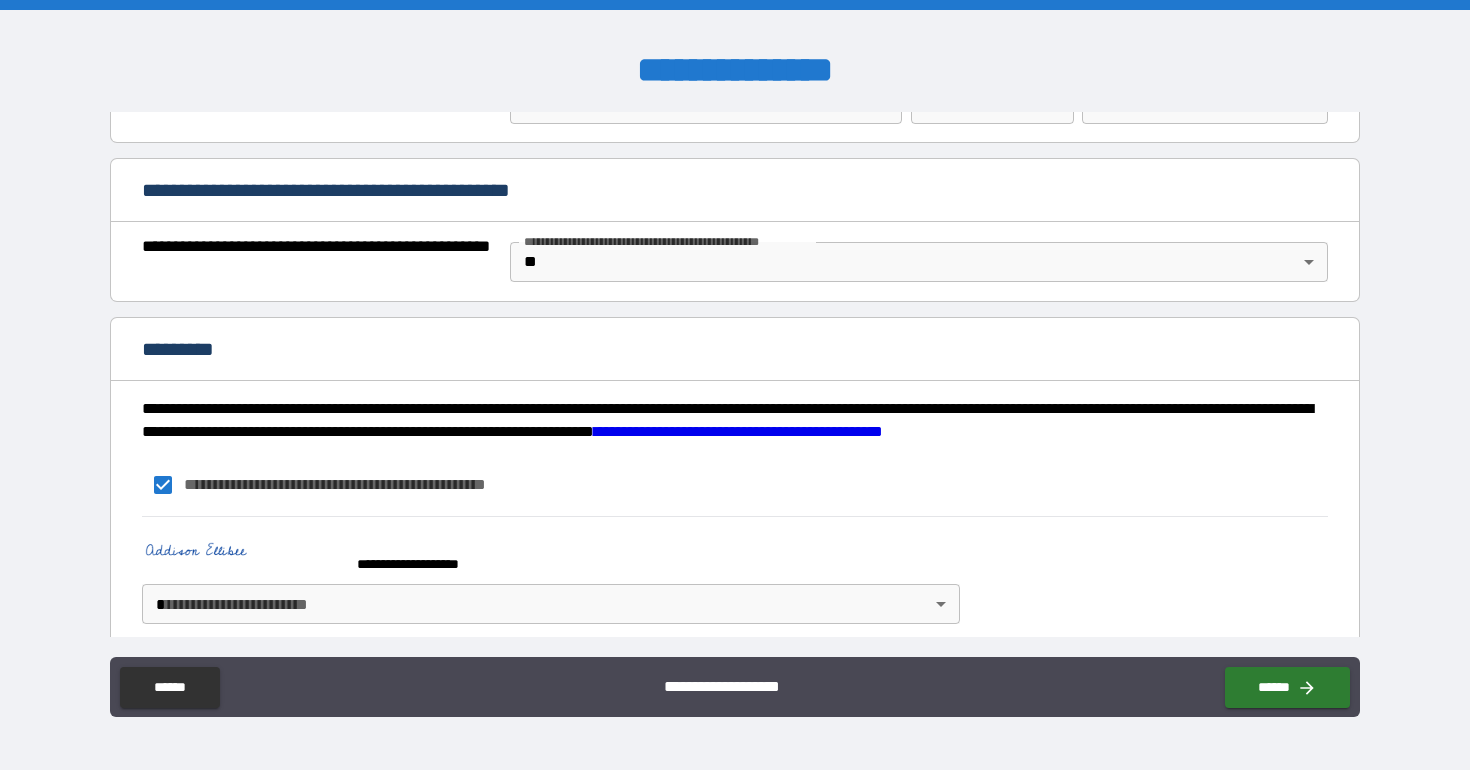 click on "**********" at bounding box center (735, 385) 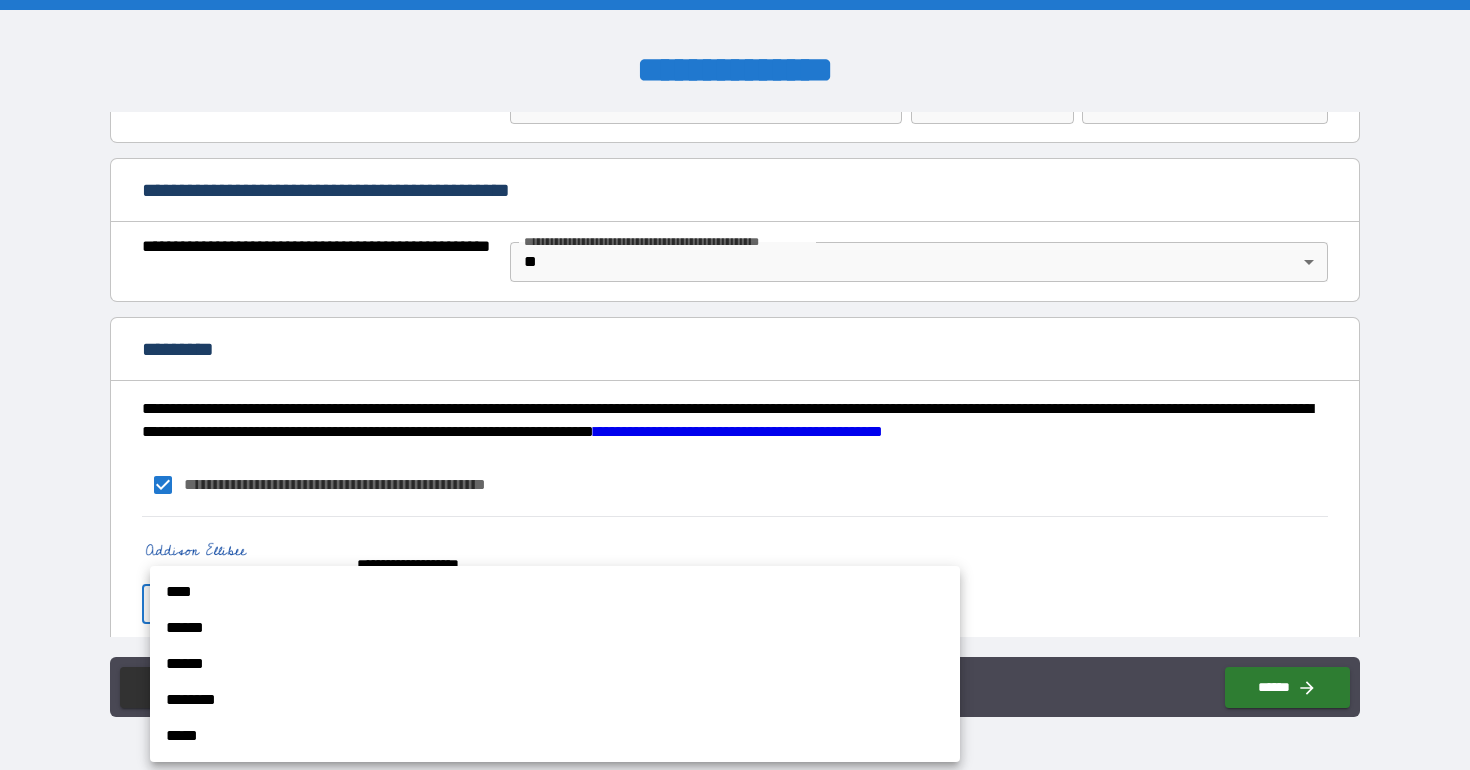 click on "******" at bounding box center [555, 628] 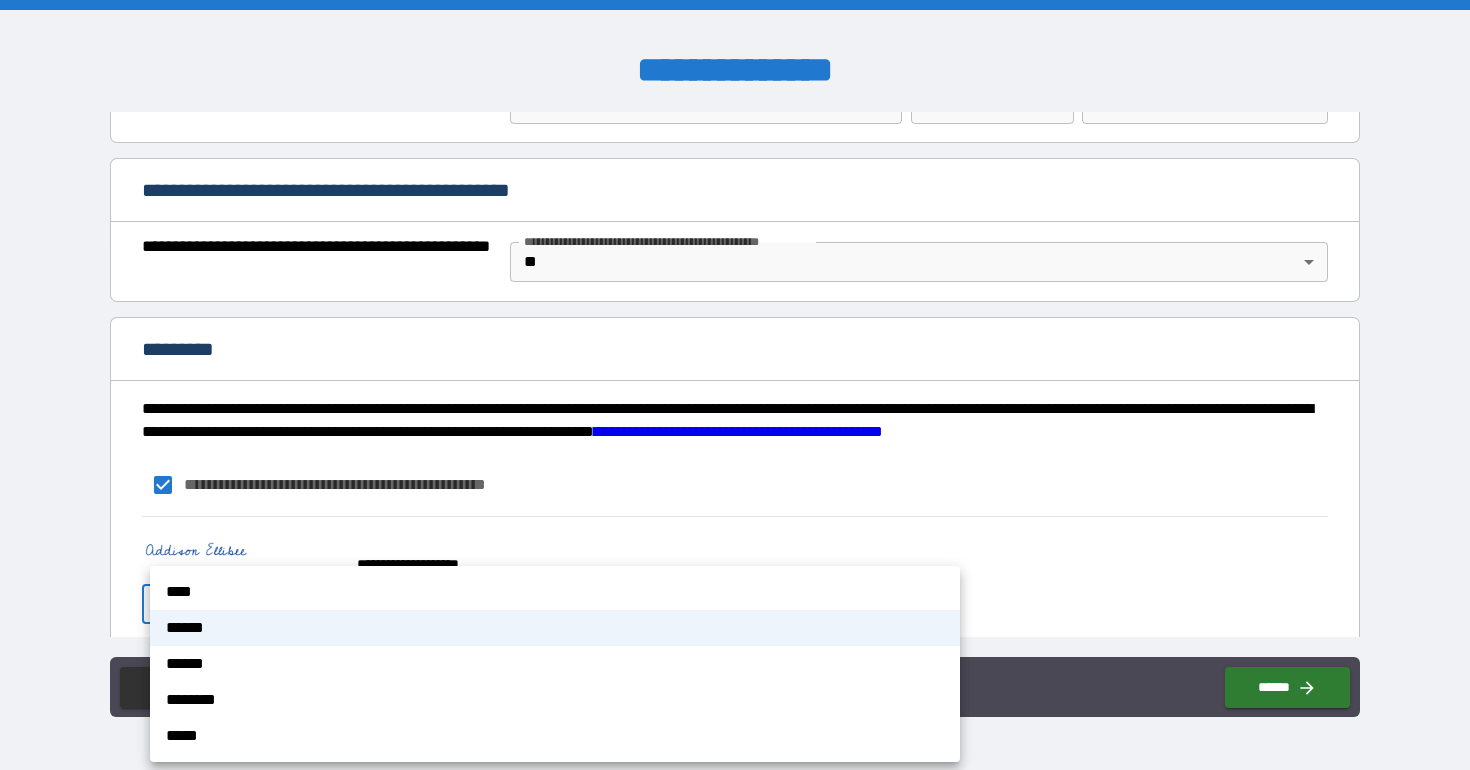 click on "**********" at bounding box center [735, 385] 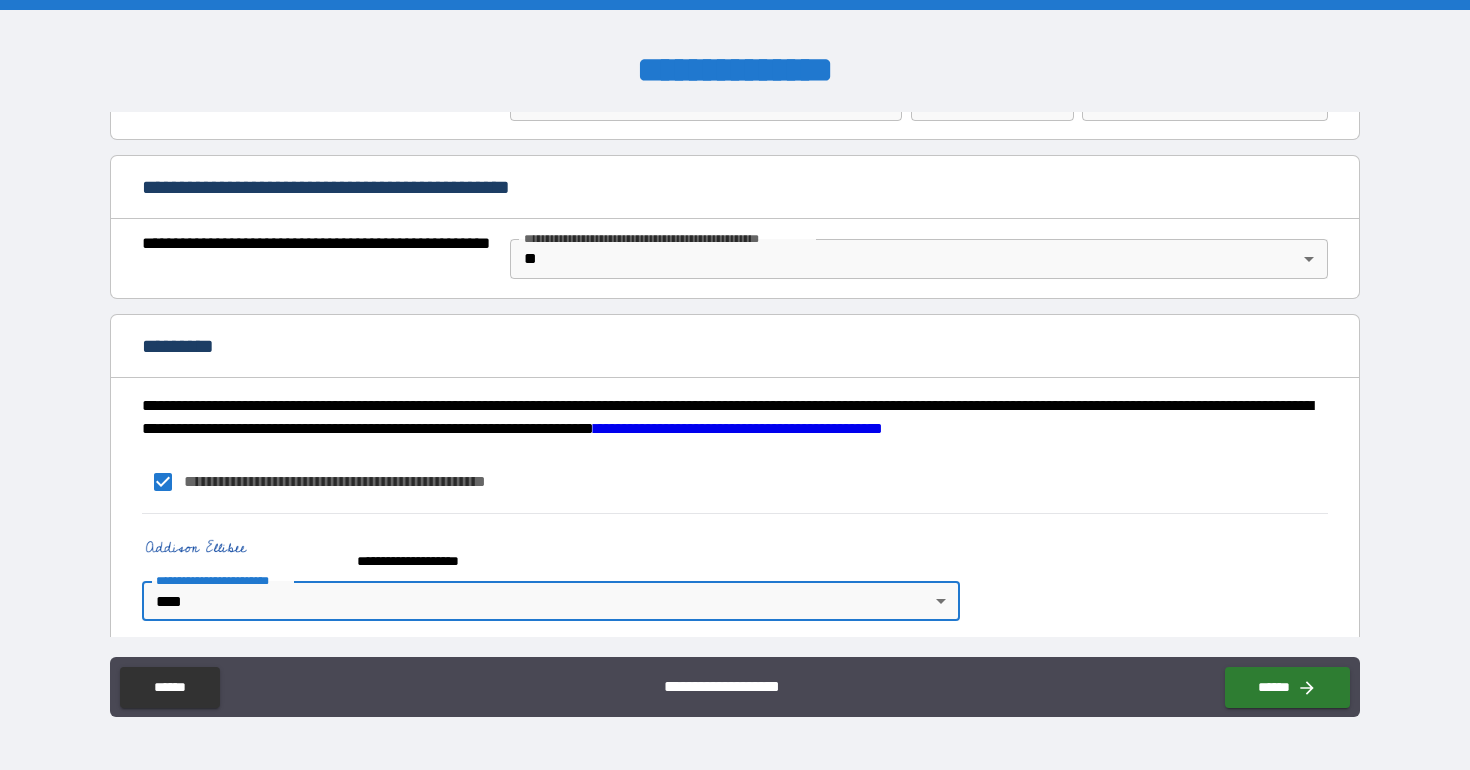 scroll, scrollTop: 1478, scrollLeft: 0, axis: vertical 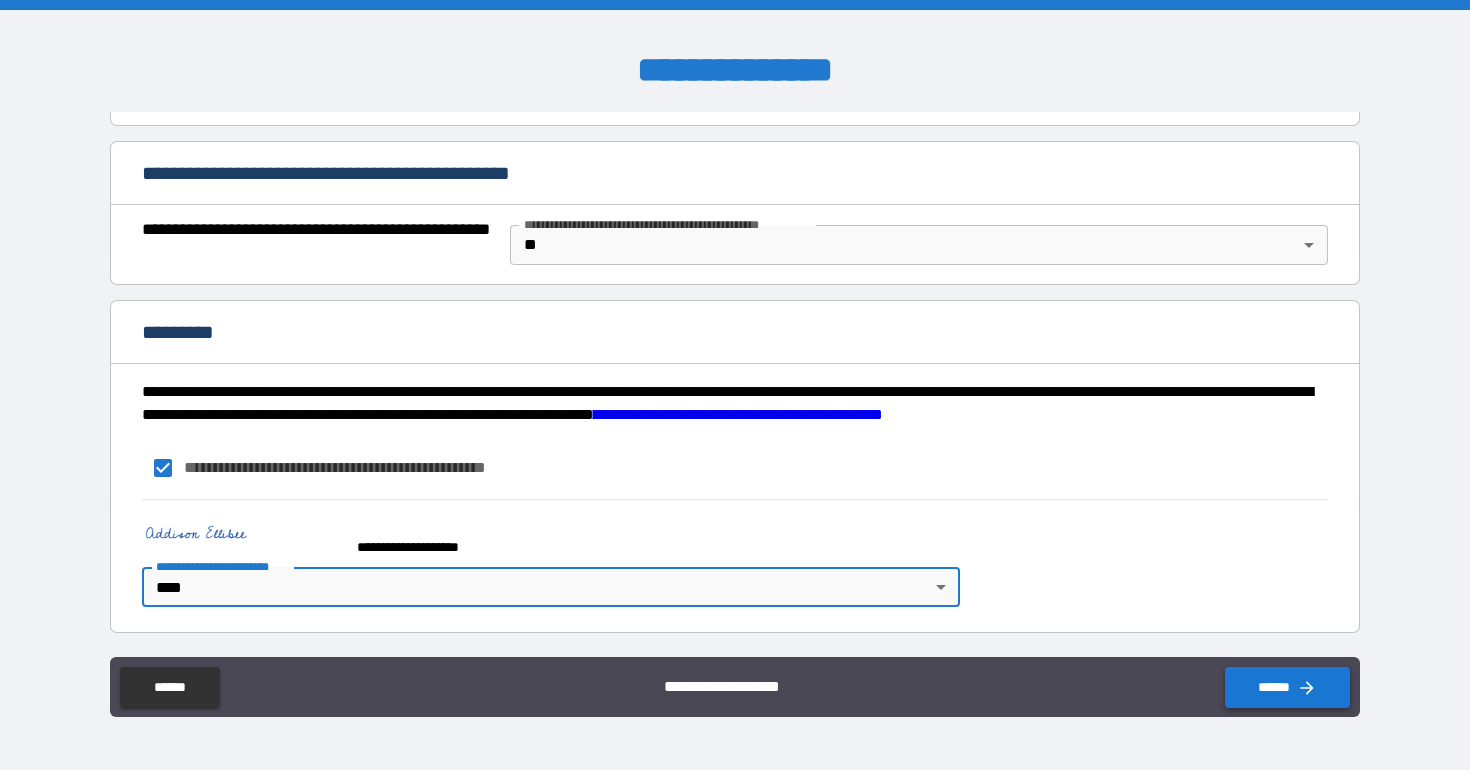 click 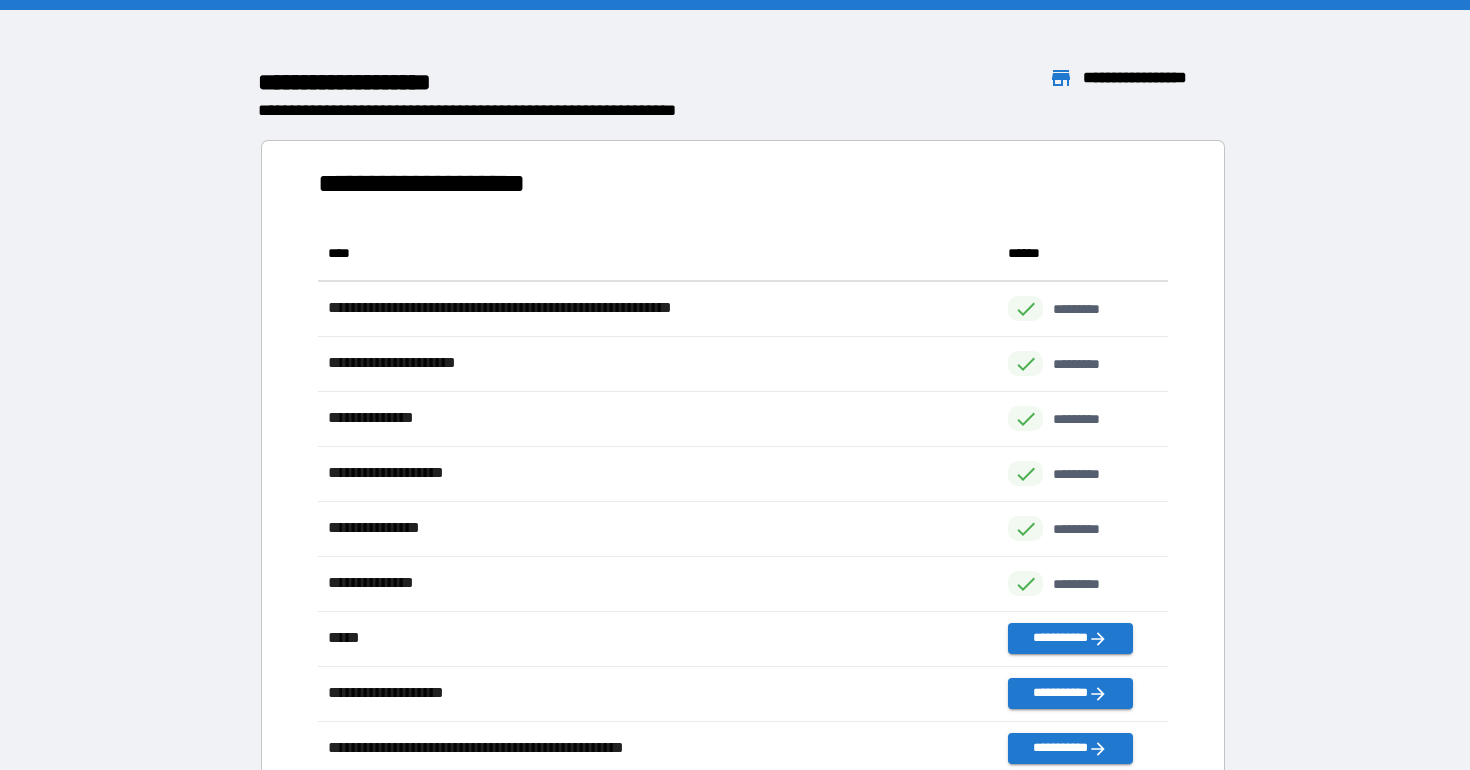 scroll, scrollTop: 1, scrollLeft: 1, axis: both 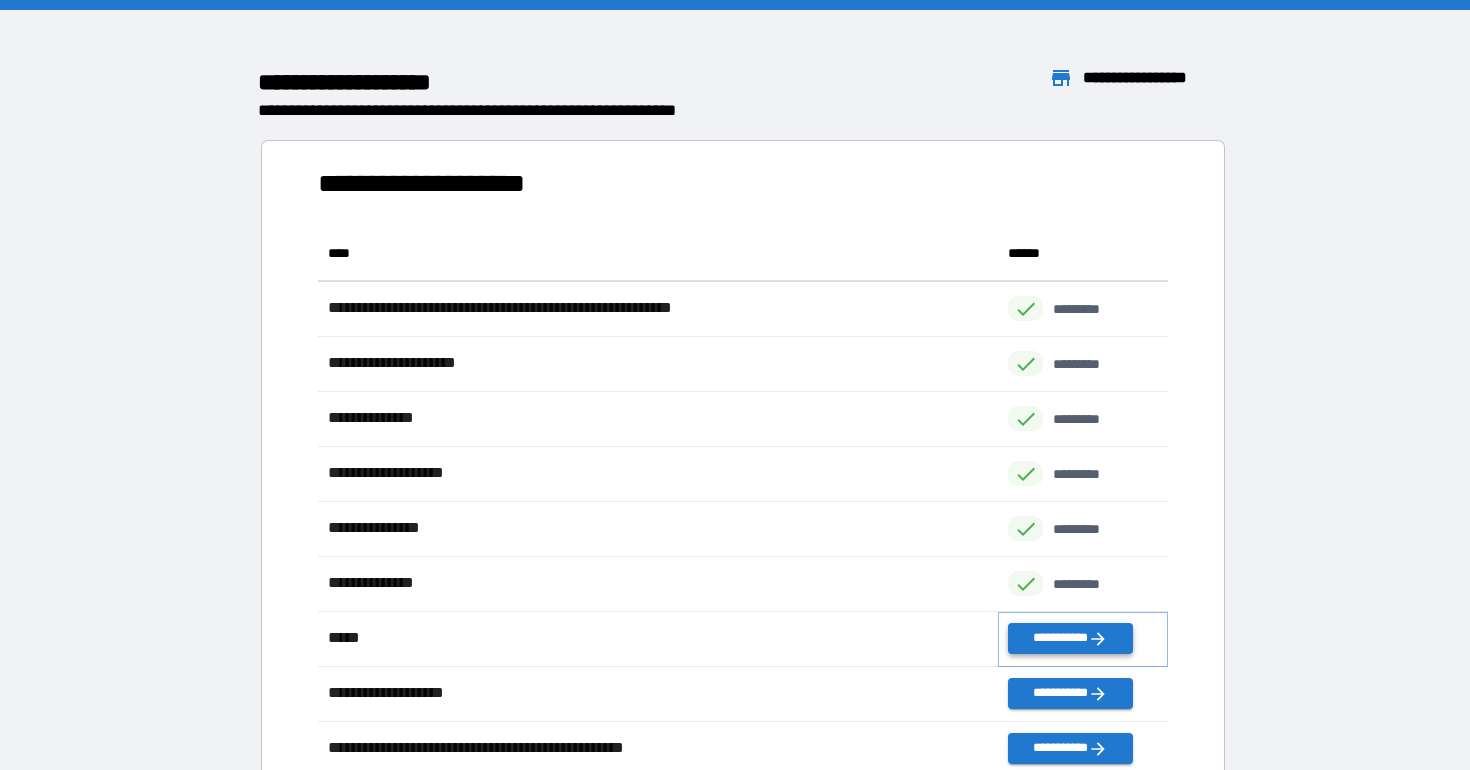 click on "**********" at bounding box center [1070, 638] 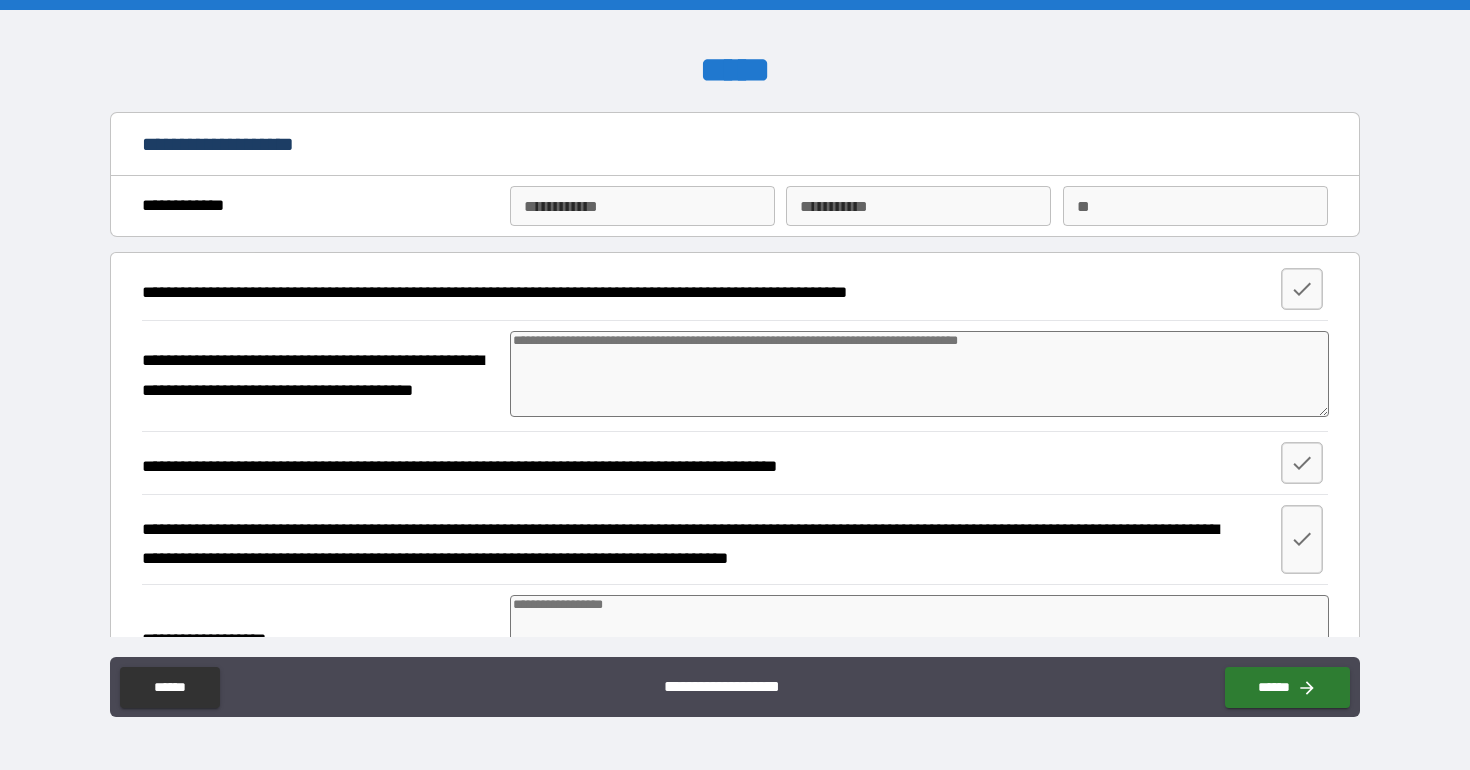 click on "**********" at bounding box center (642, 206) 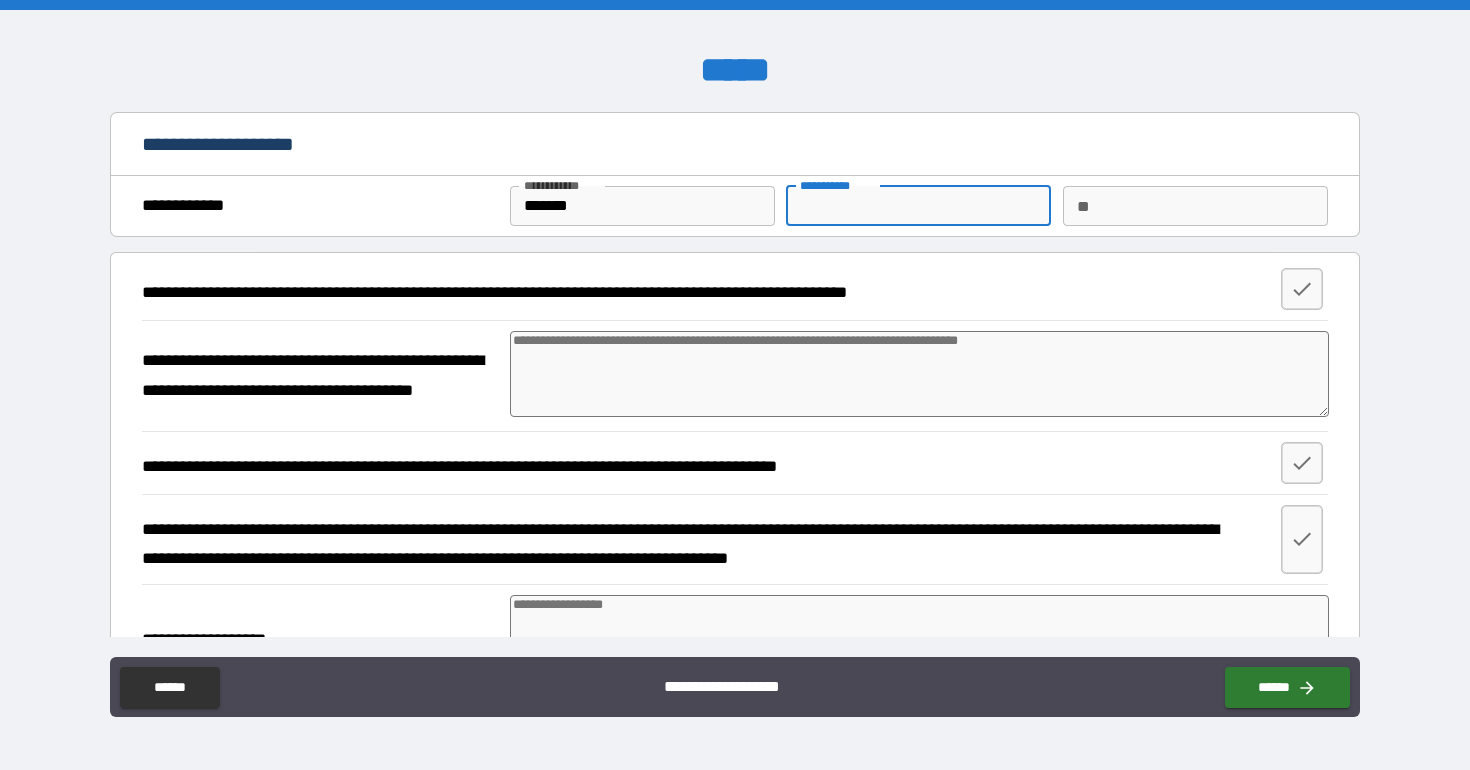 click on "*********   *" at bounding box center [918, 206] 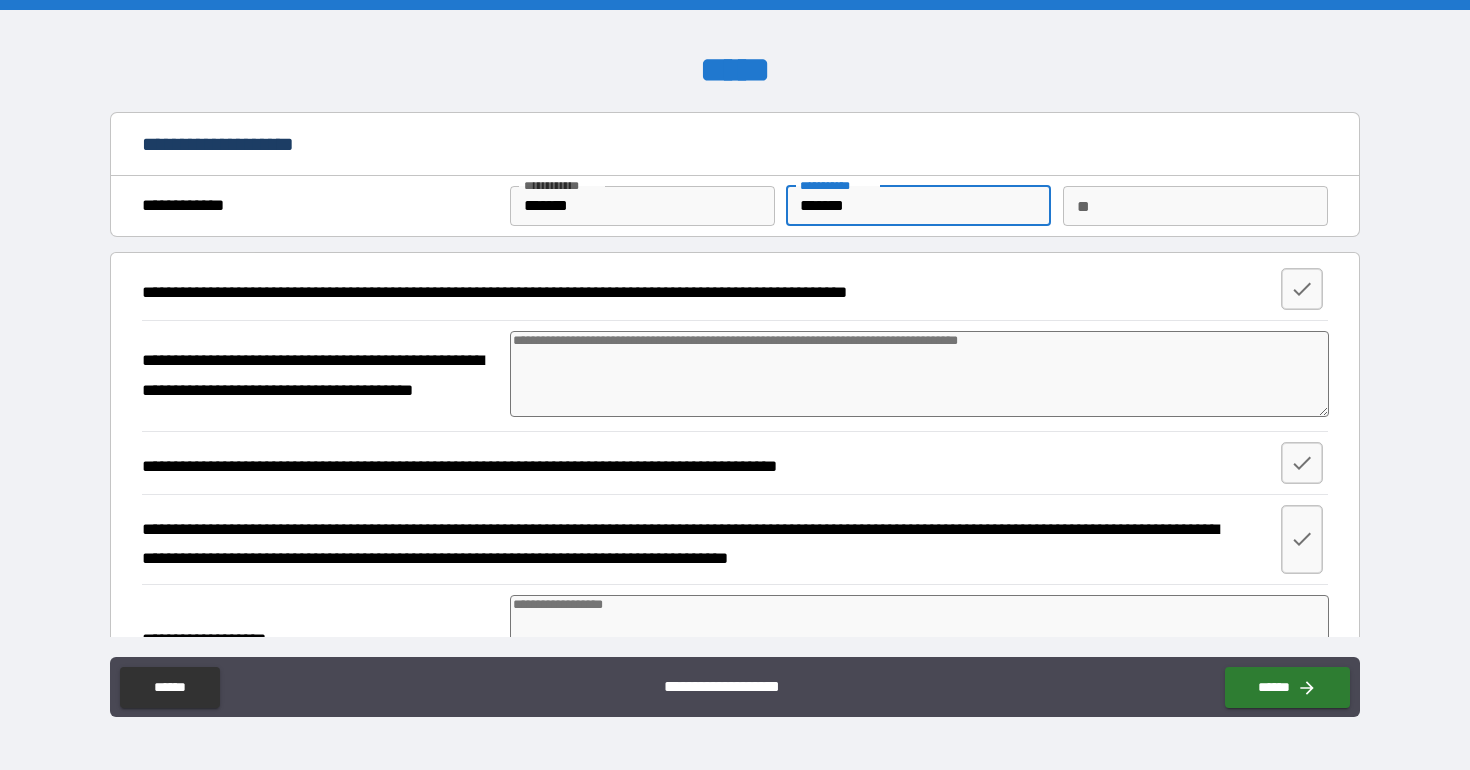 click on "**" at bounding box center [1195, 206] 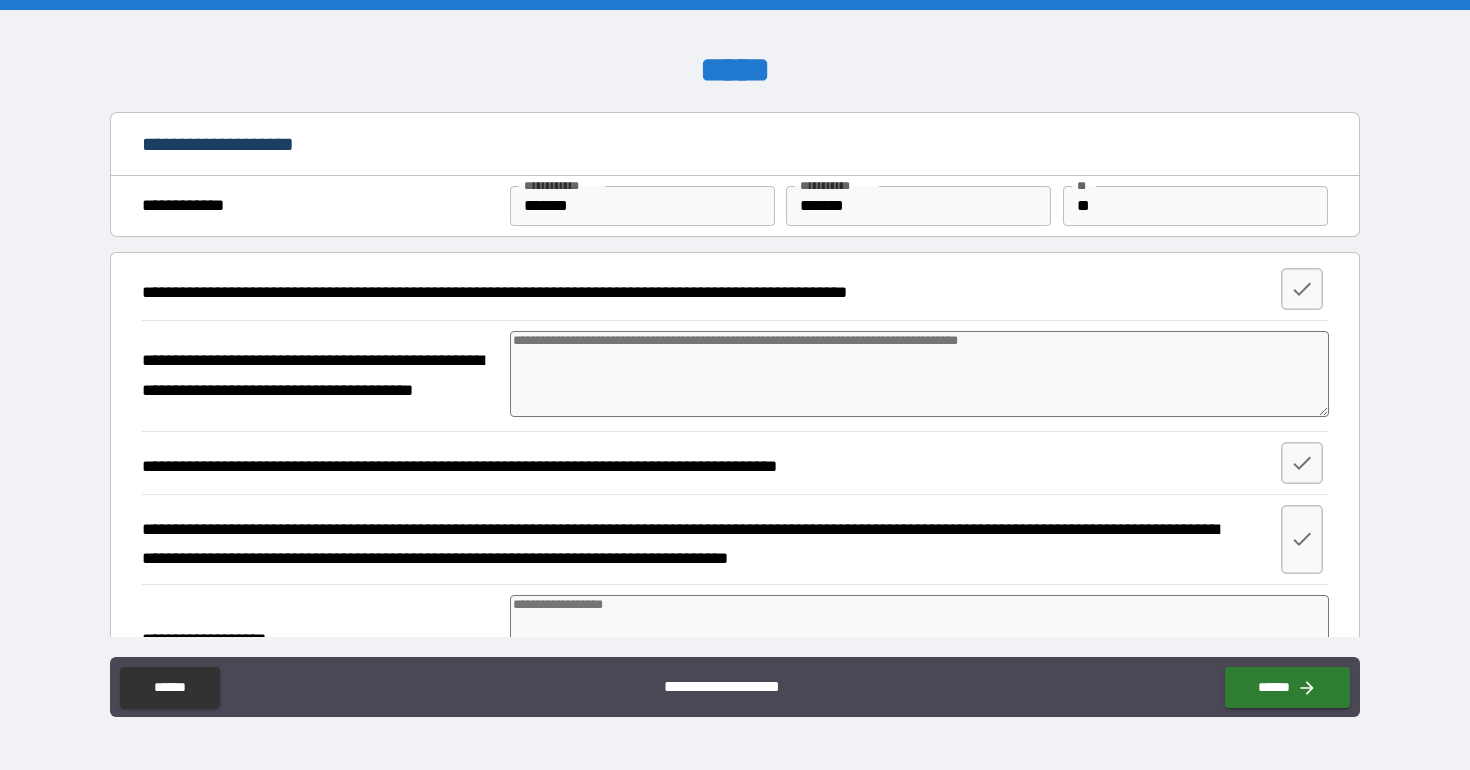click at bounding box center [919, 374] 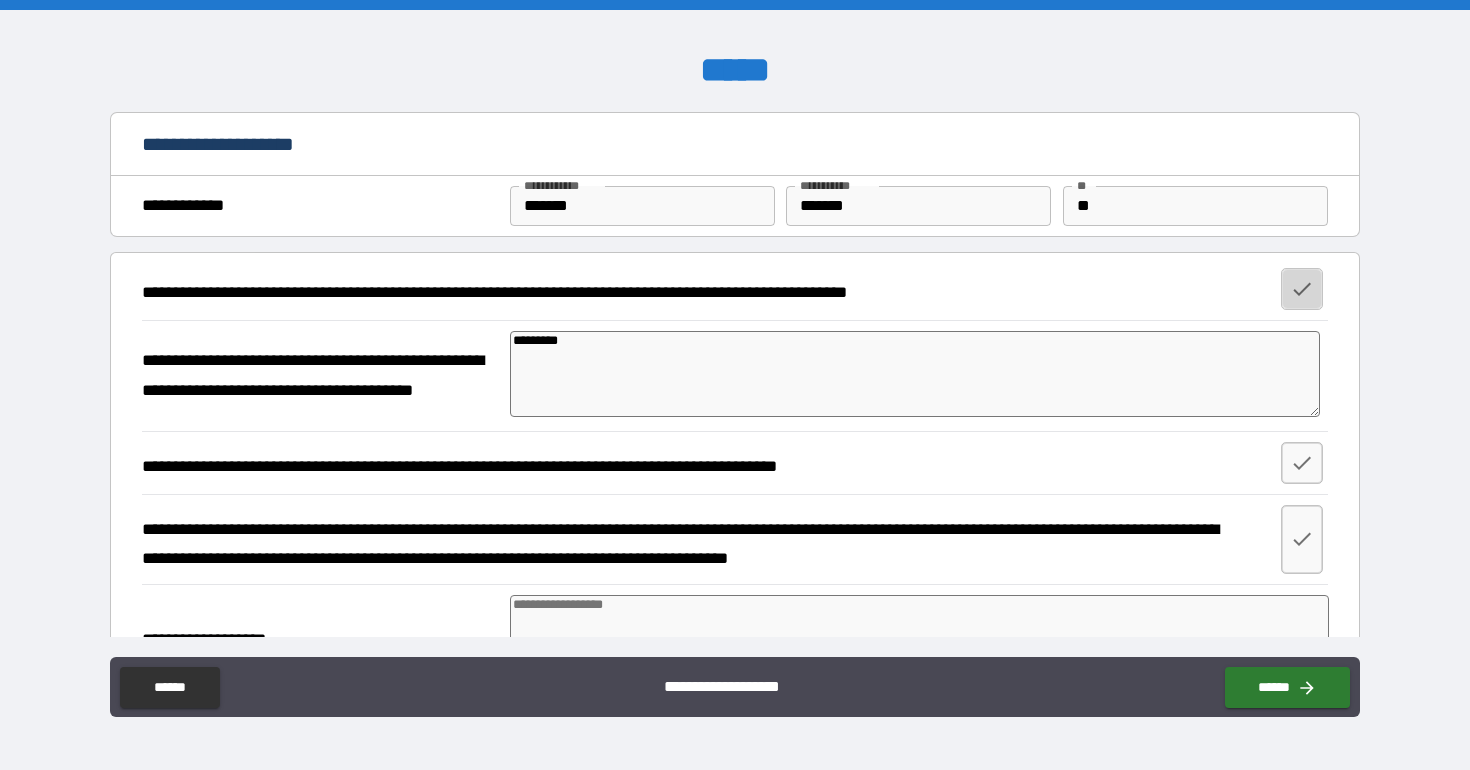 click 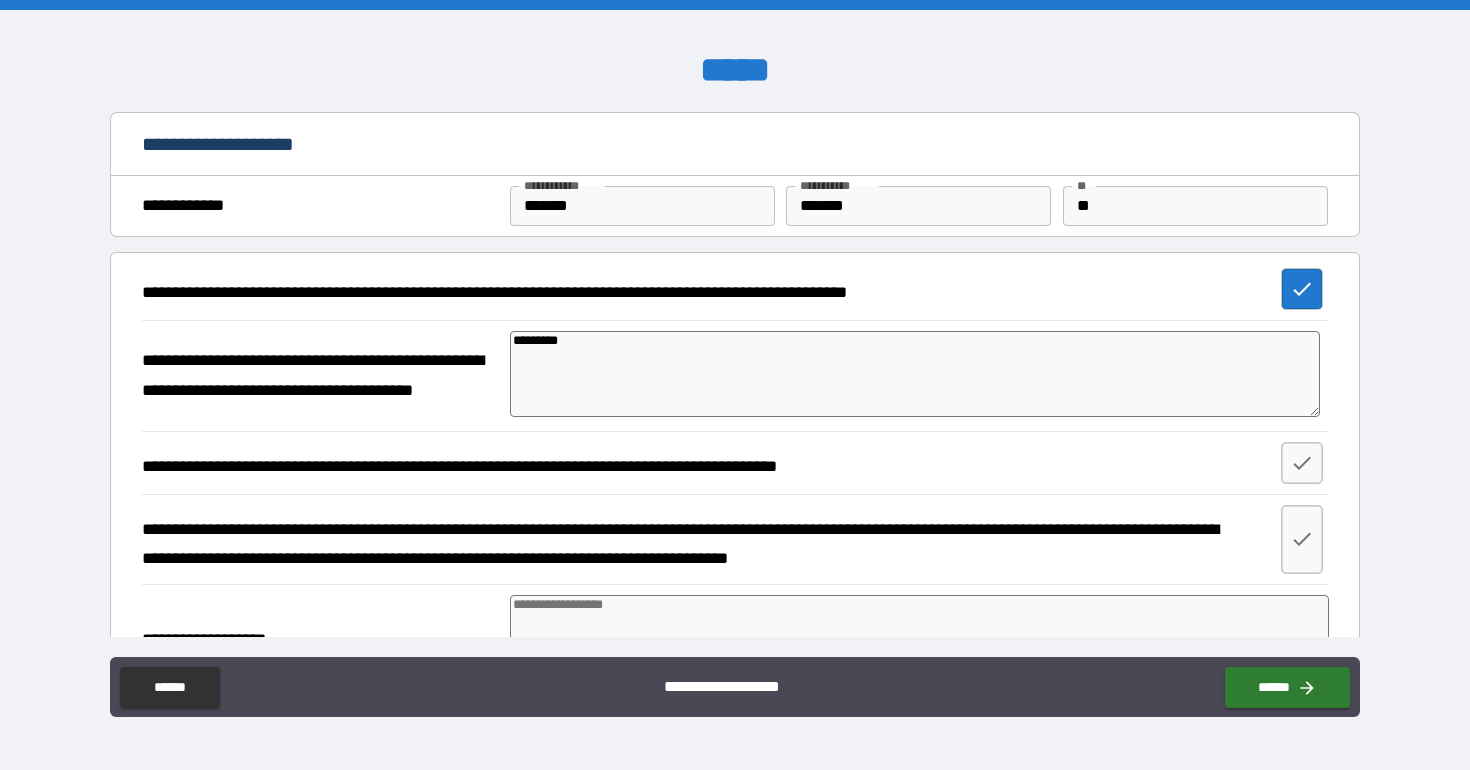 click on "*********" at bounding box center (915, 374) 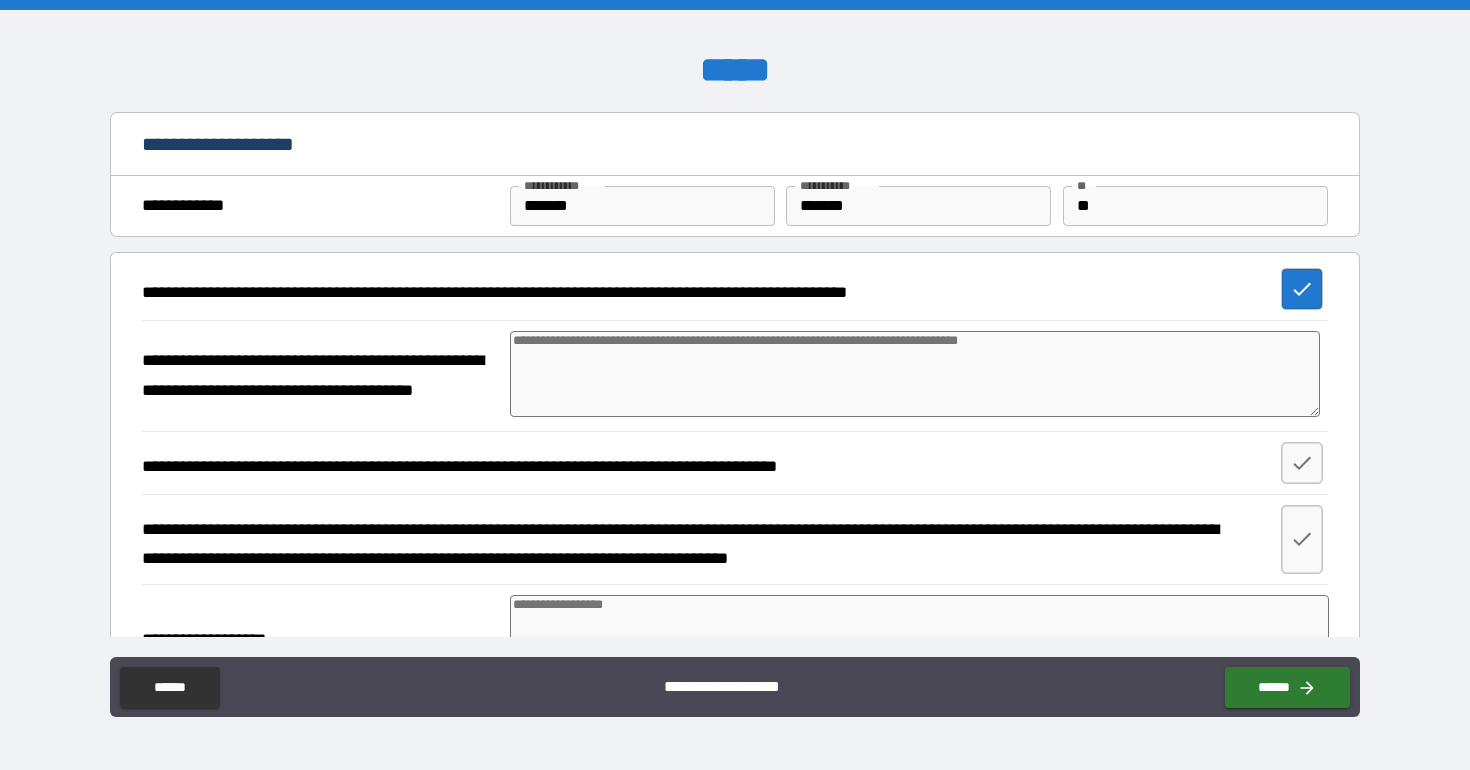 click on "**********" at bounding box center (732, 463) 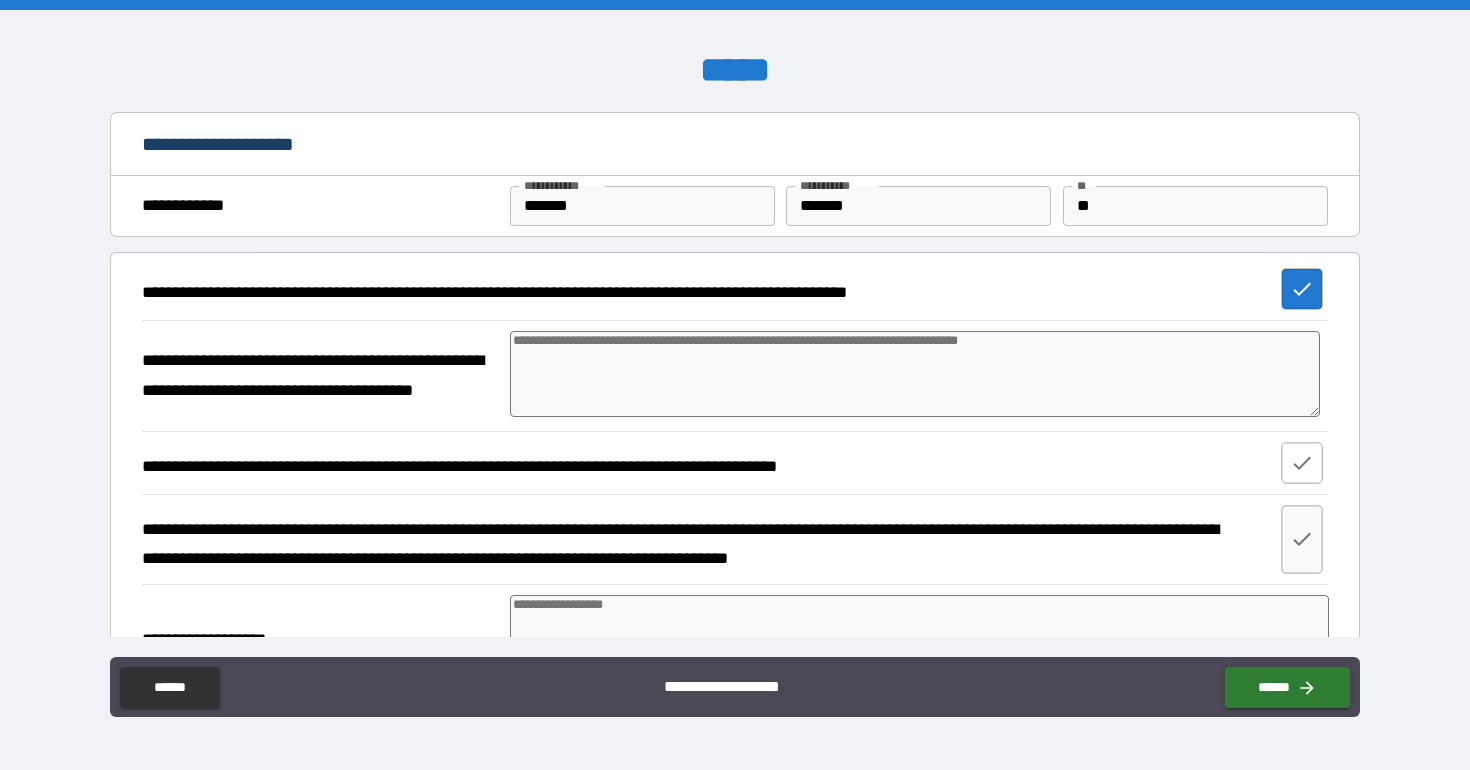 click 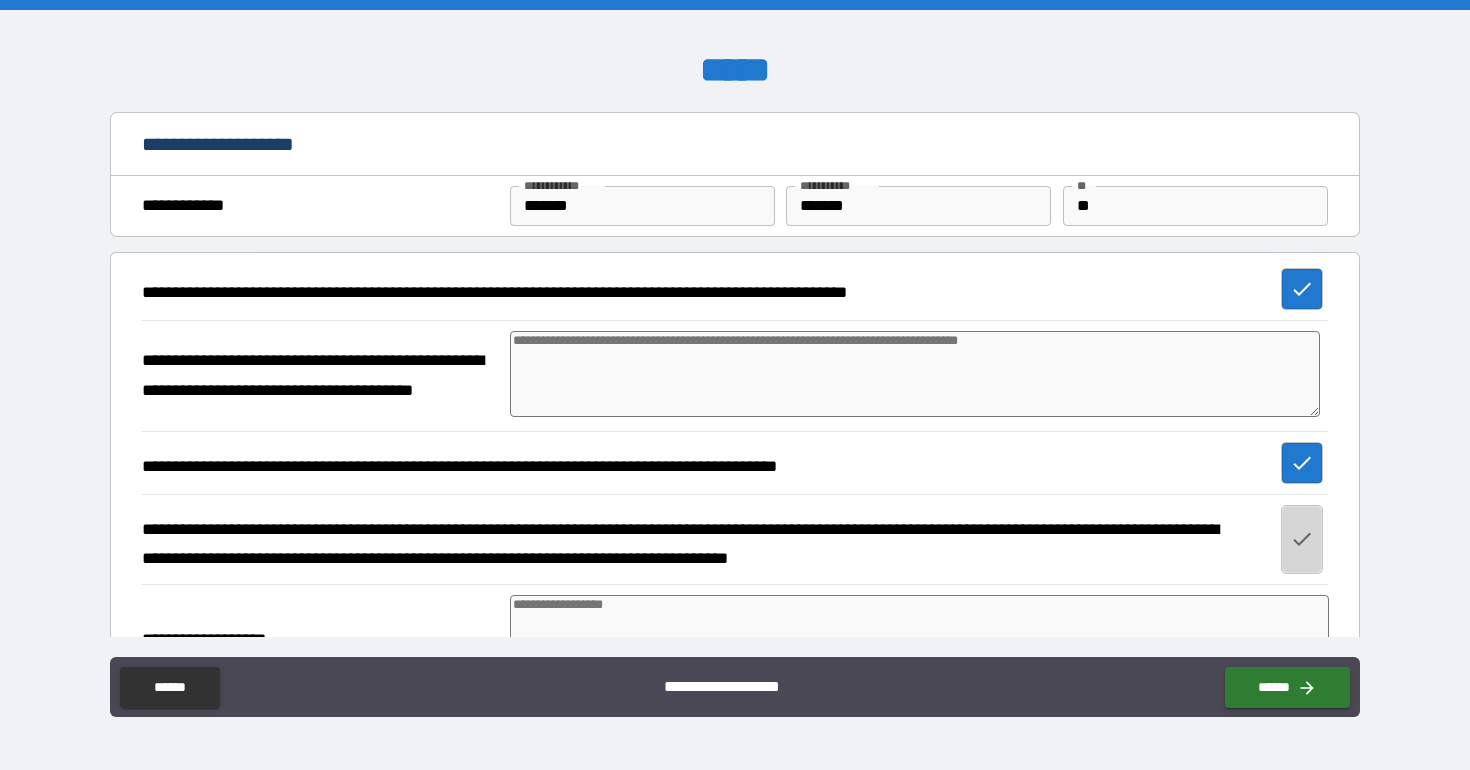 click at bounding box center [1302, 540] 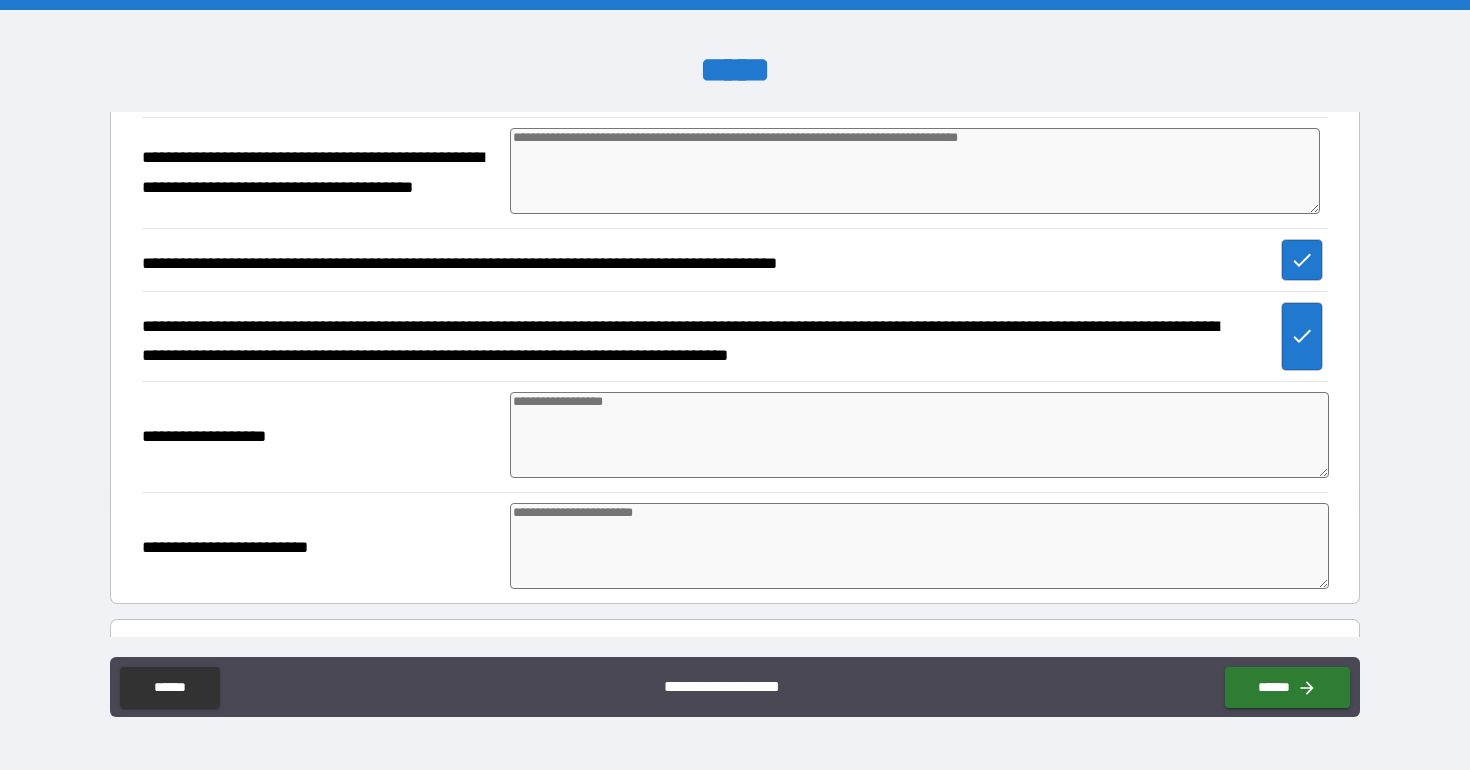 scroll, scrollTop: 208, scrollLeft: 0, axis: vertical 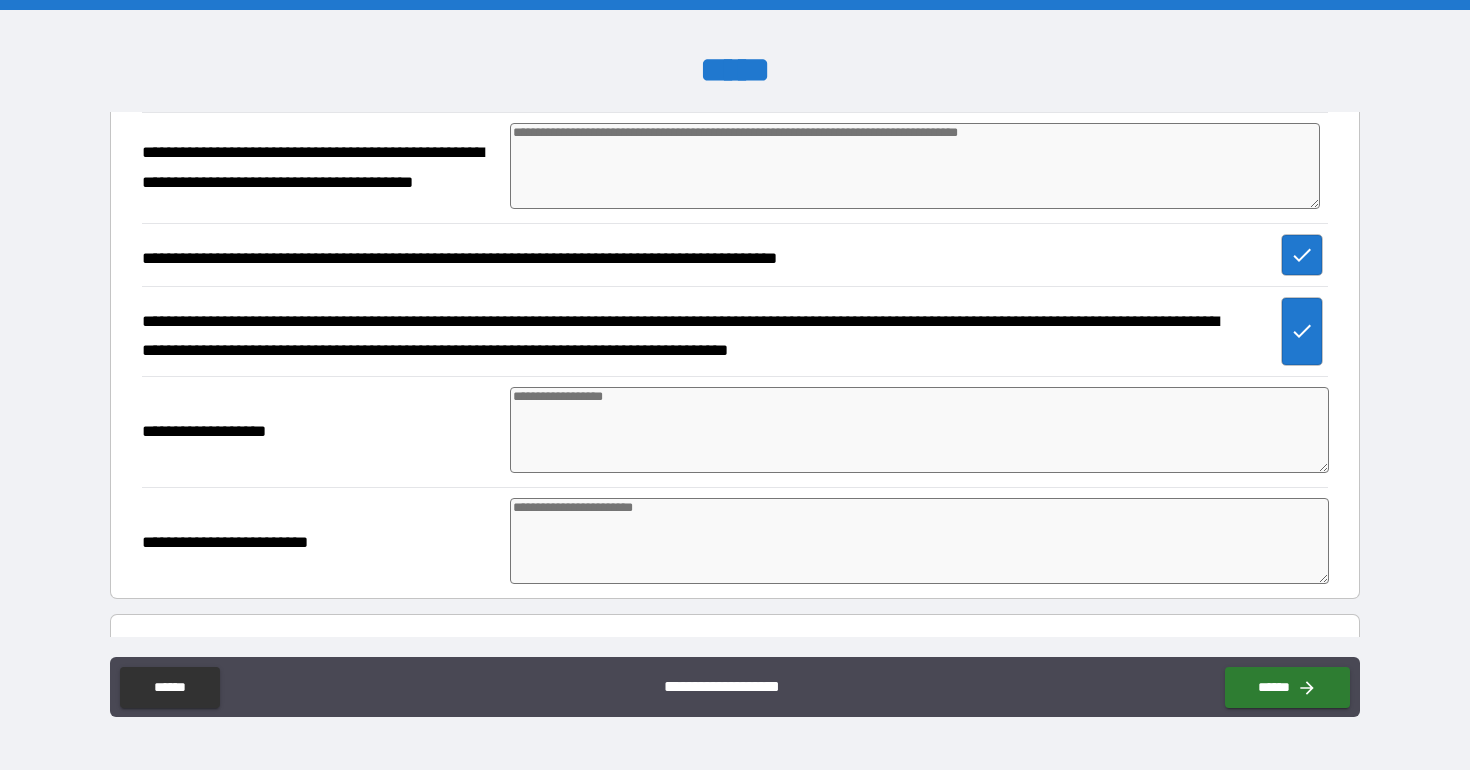click at bounding box center [919, 430] 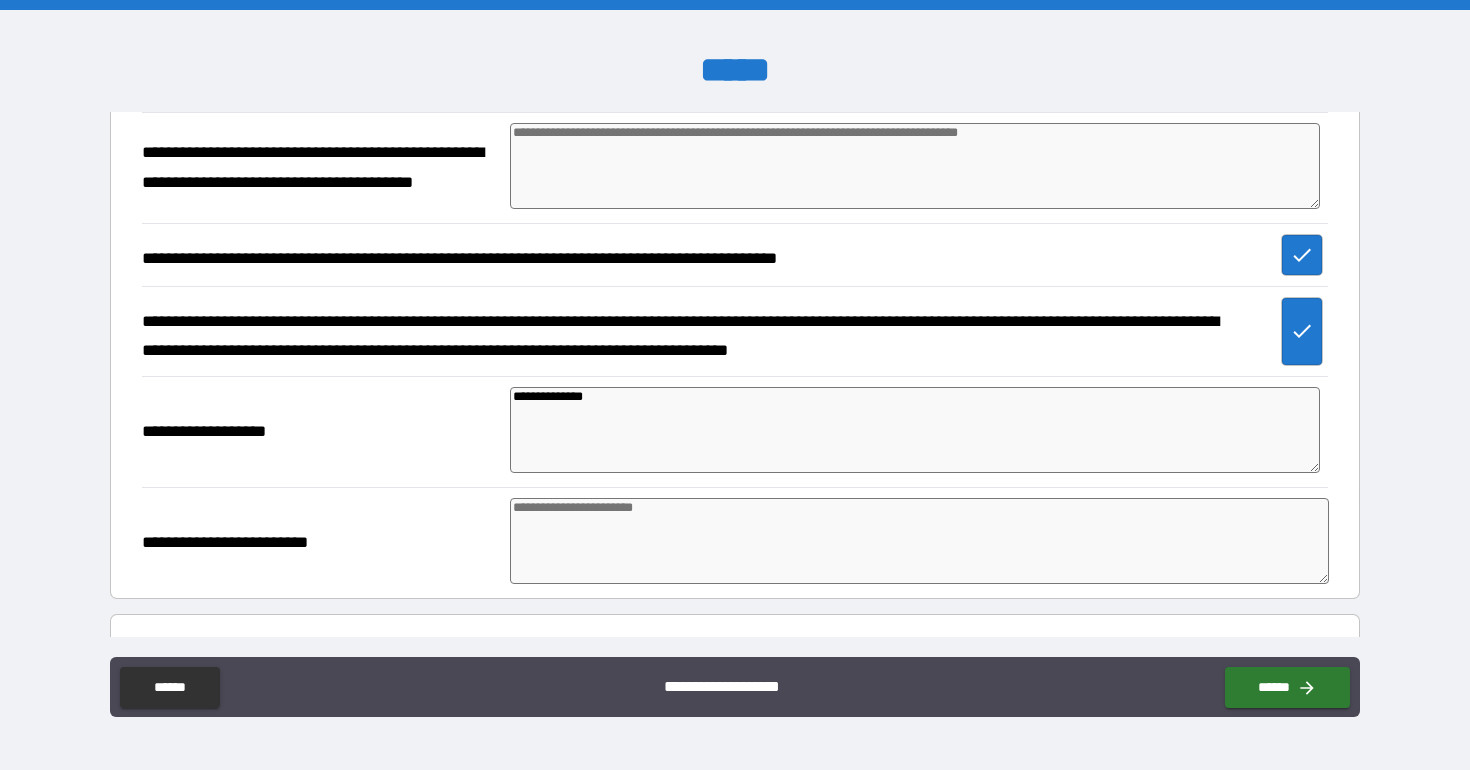 click at bounding box center (919, 541) 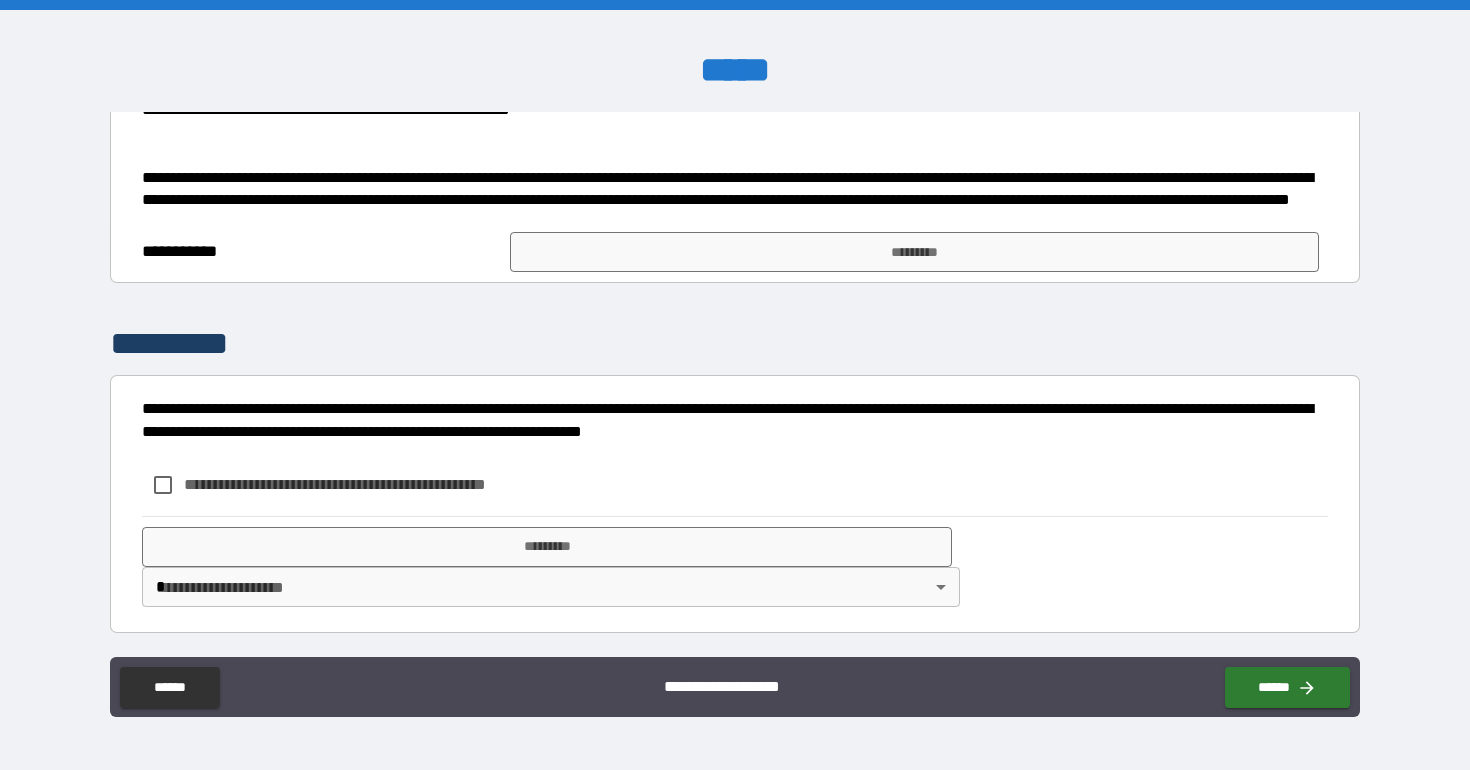 scroll, scrollTop: 1668, scrollLeft: 0, axis: vertical 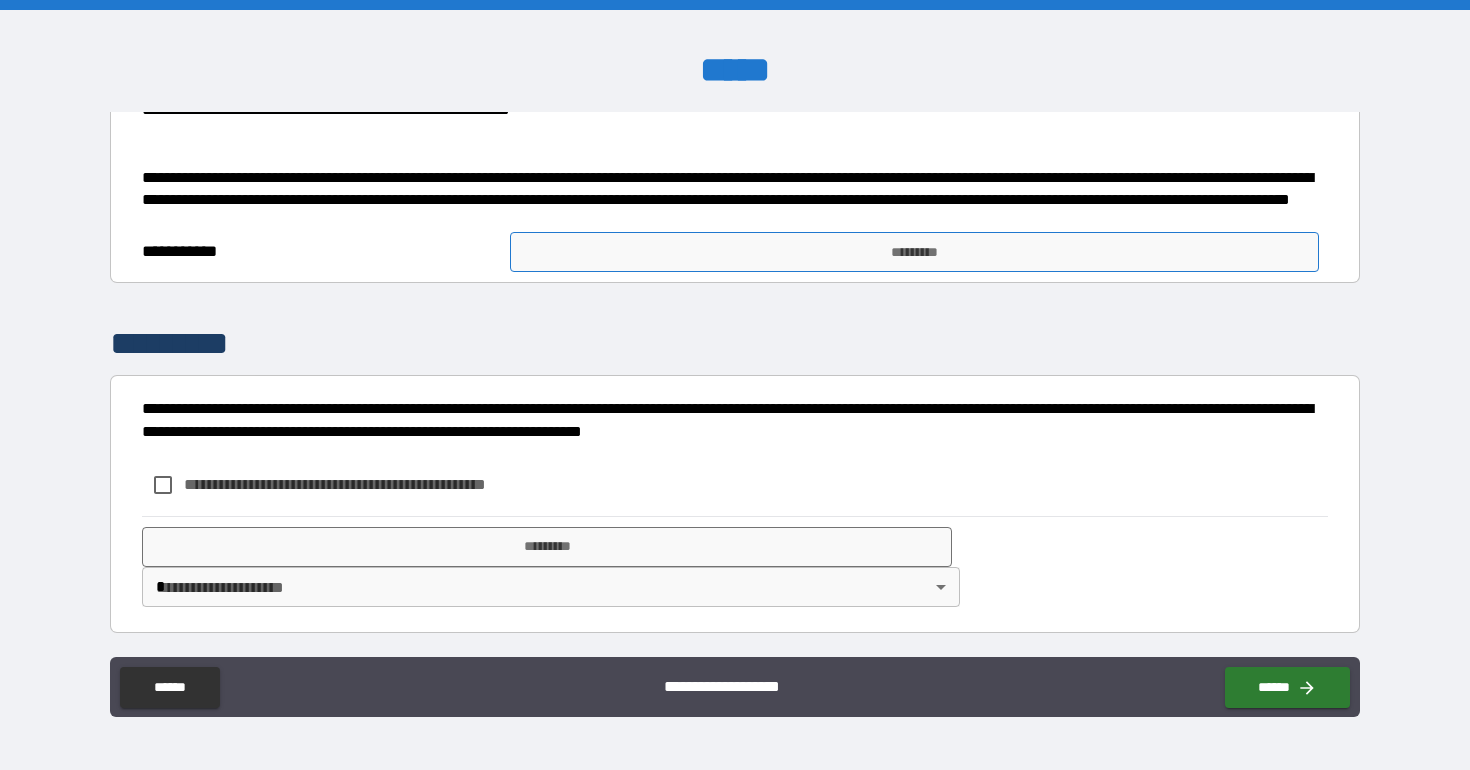 click on "*********" at bounding box center [915, 252] 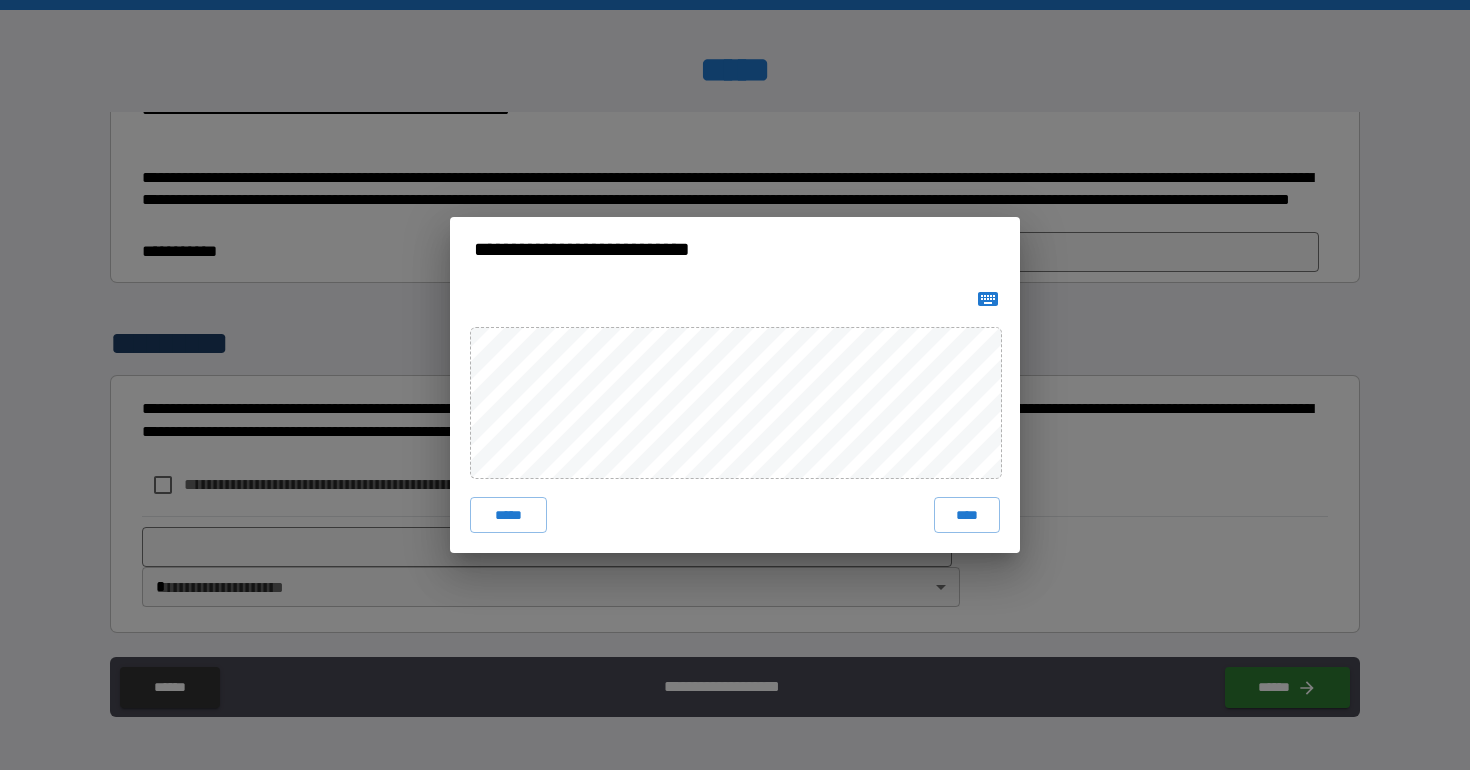 click at bounding box center (988, 299) 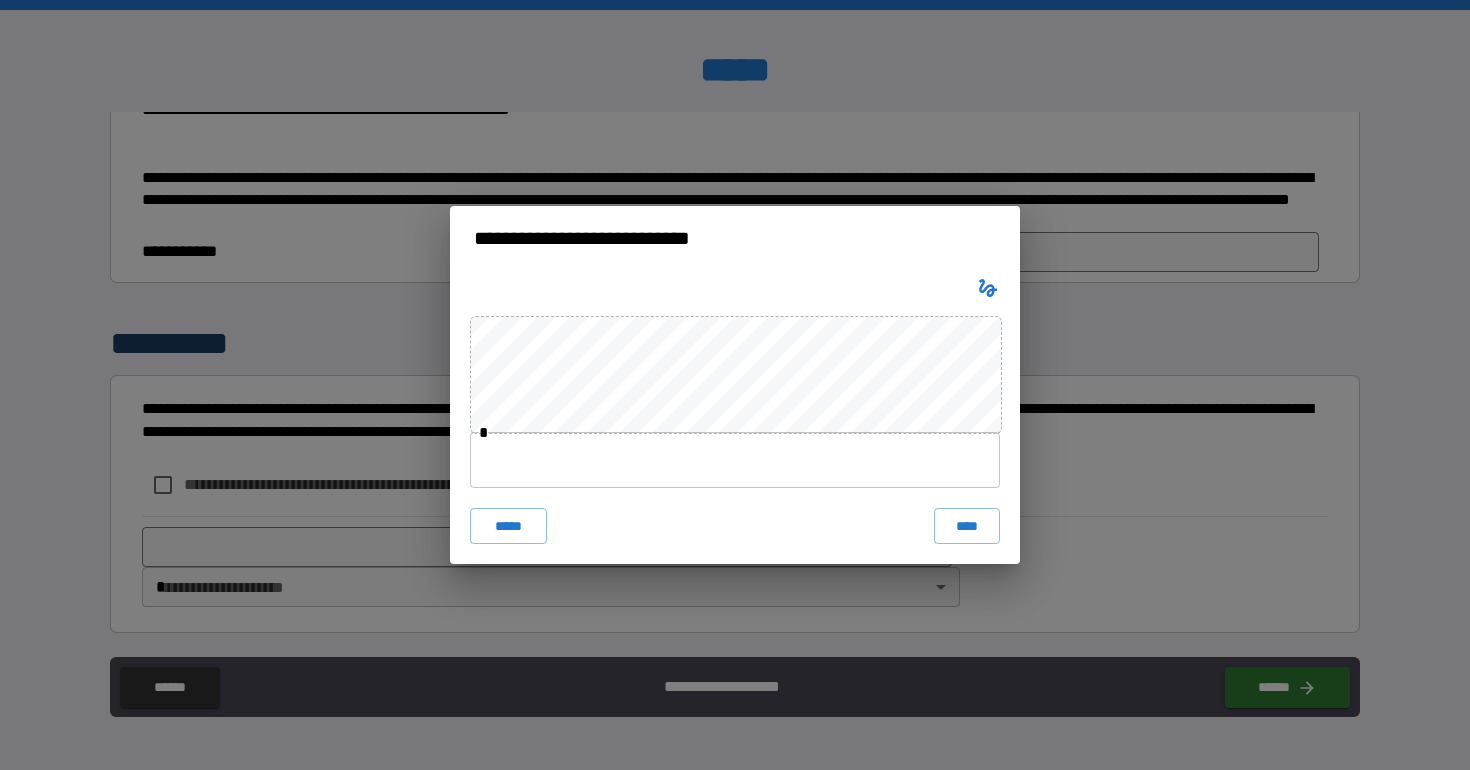 click at bounding box center [735, 460] 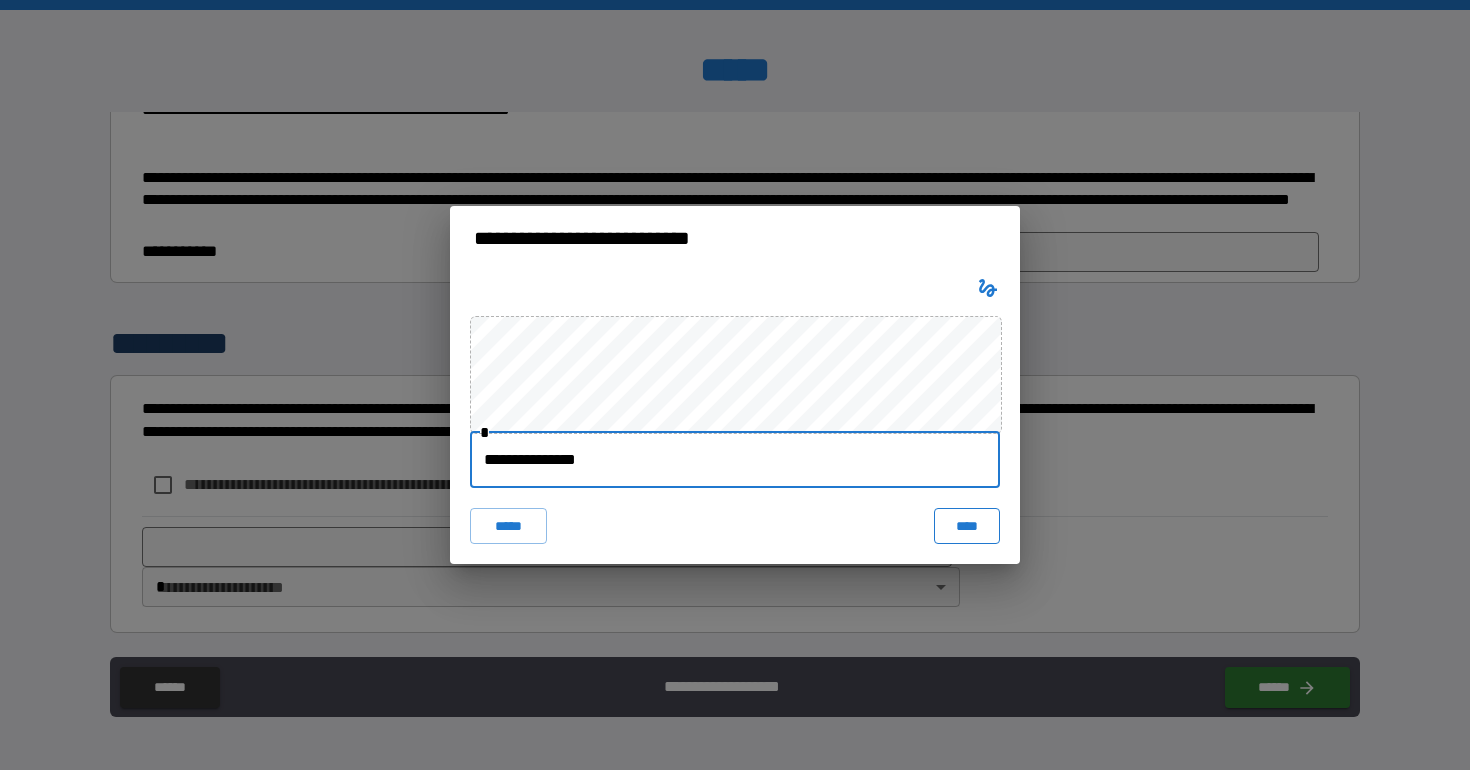 click on "****" at bounding box center (967, 526) 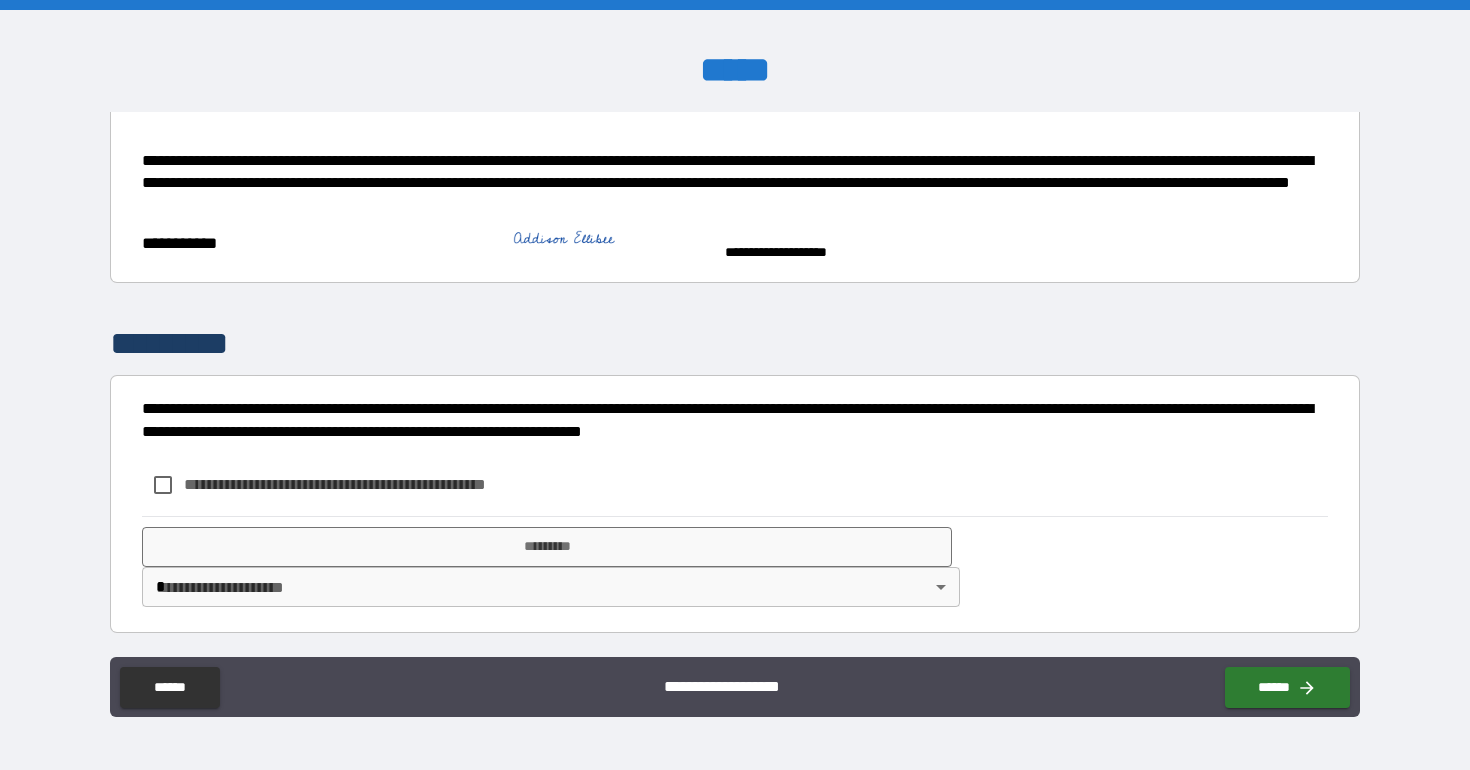 click on "**********" at bounding box center [347, 485] 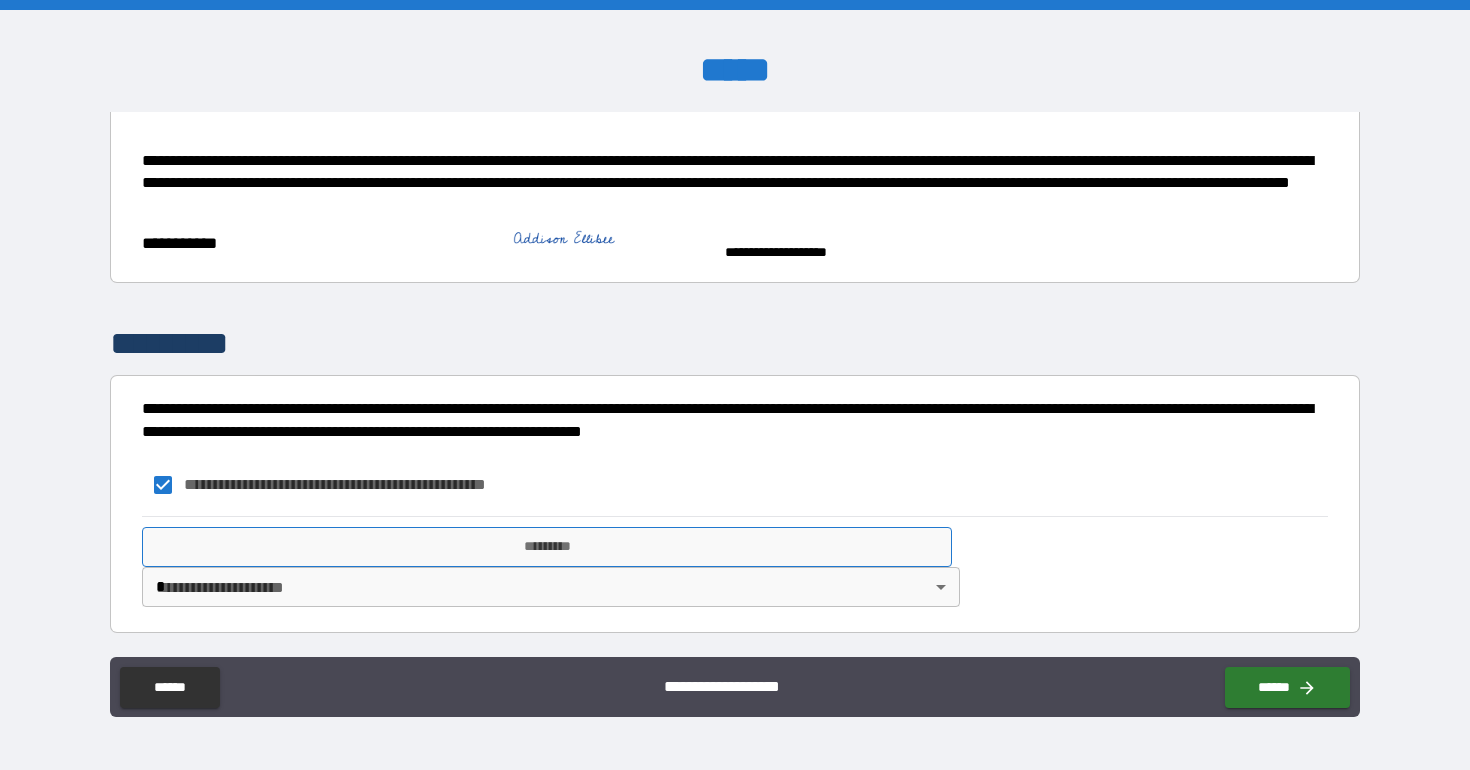 click on "*********" at bounding box center [547, 547] 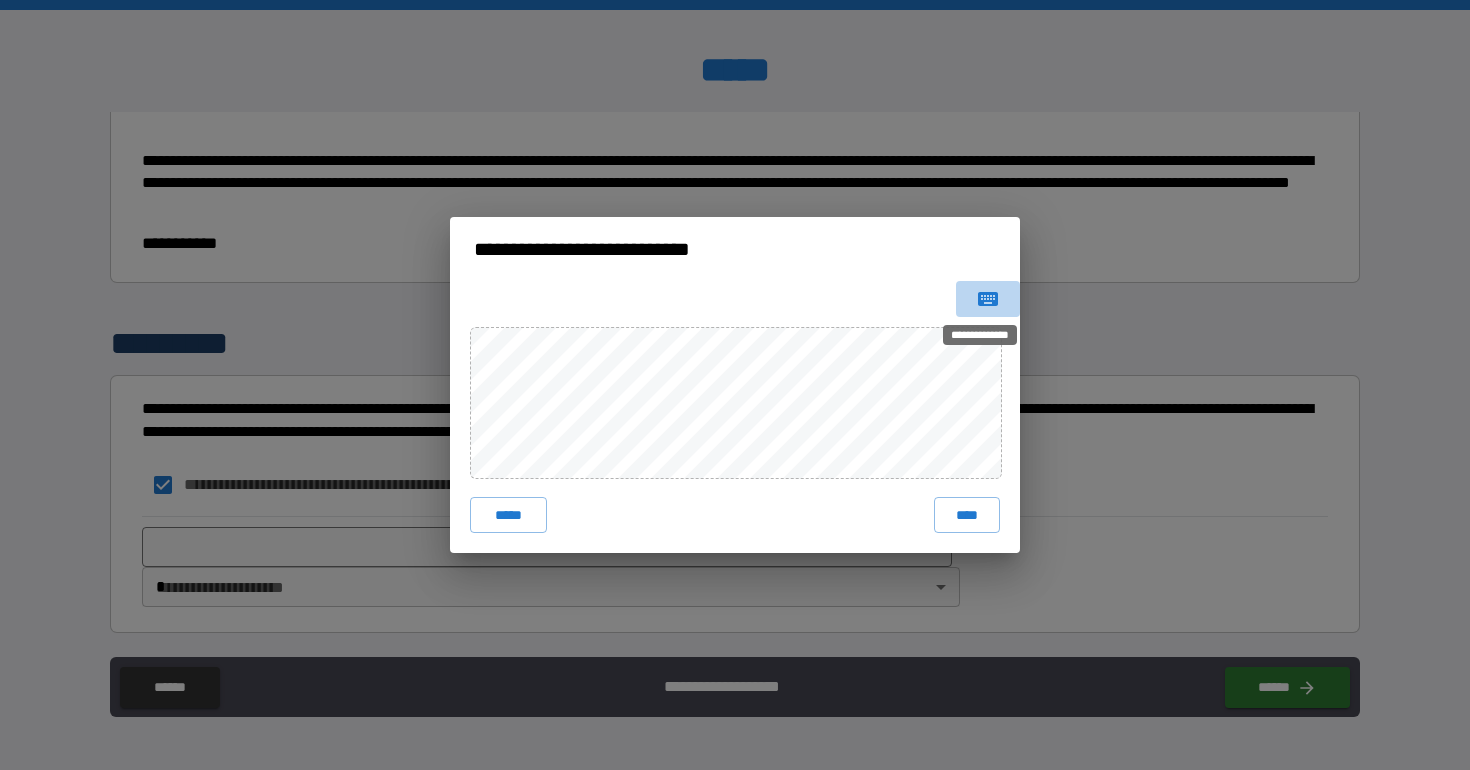 click 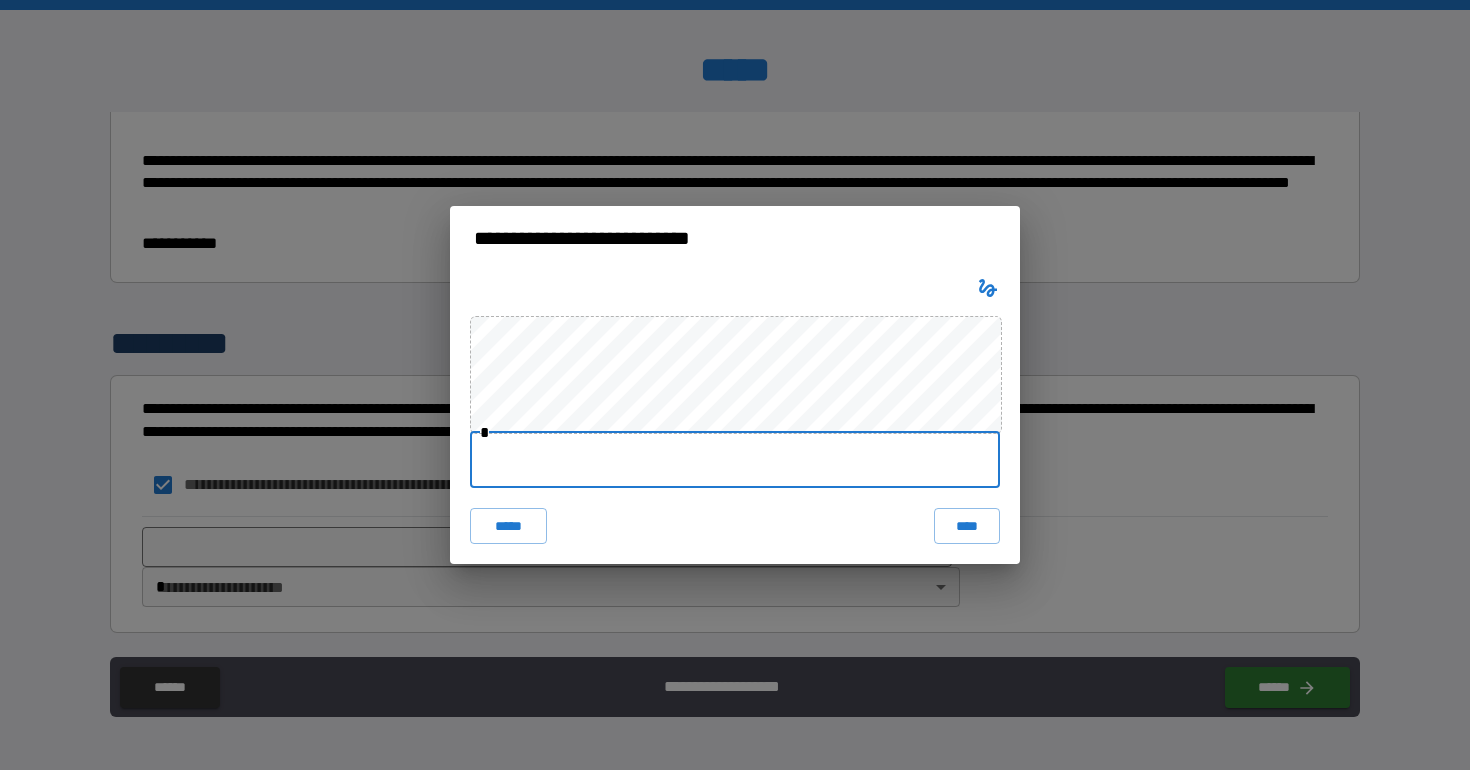 click at bounding box center [735, 460] 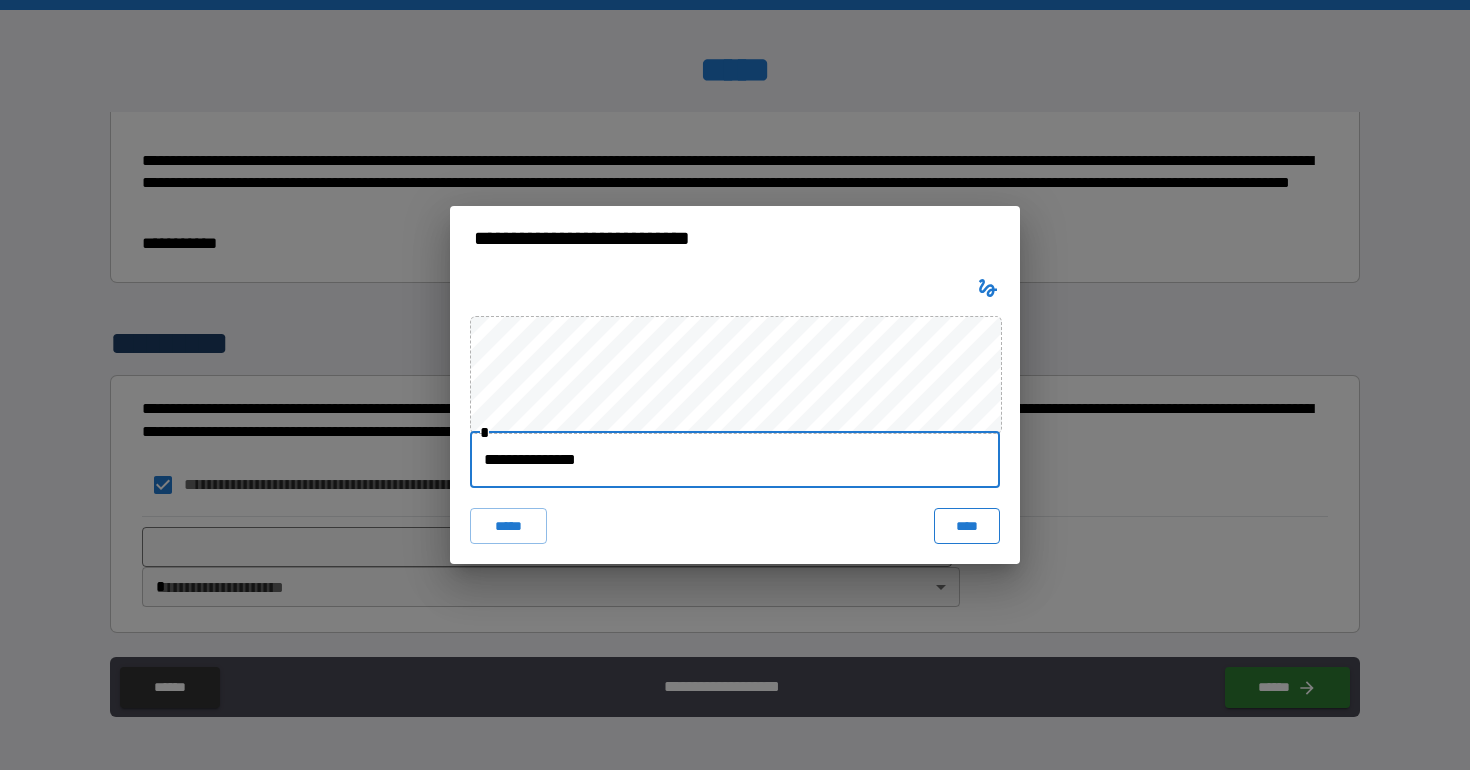 click on "****" at bounding box center (967, 526) 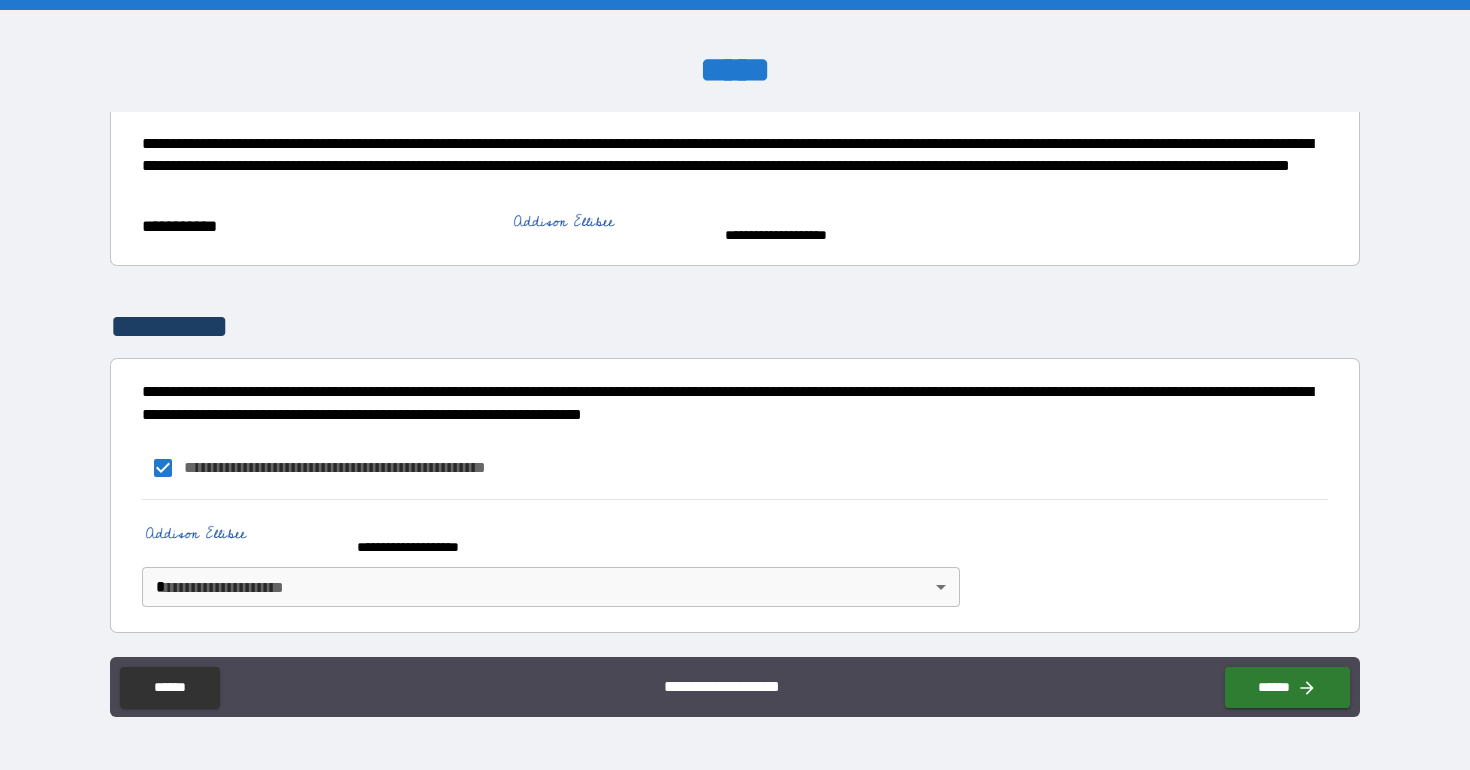 scroll, scrollTop: 1702, scrollLeft: 0, axis: vertical 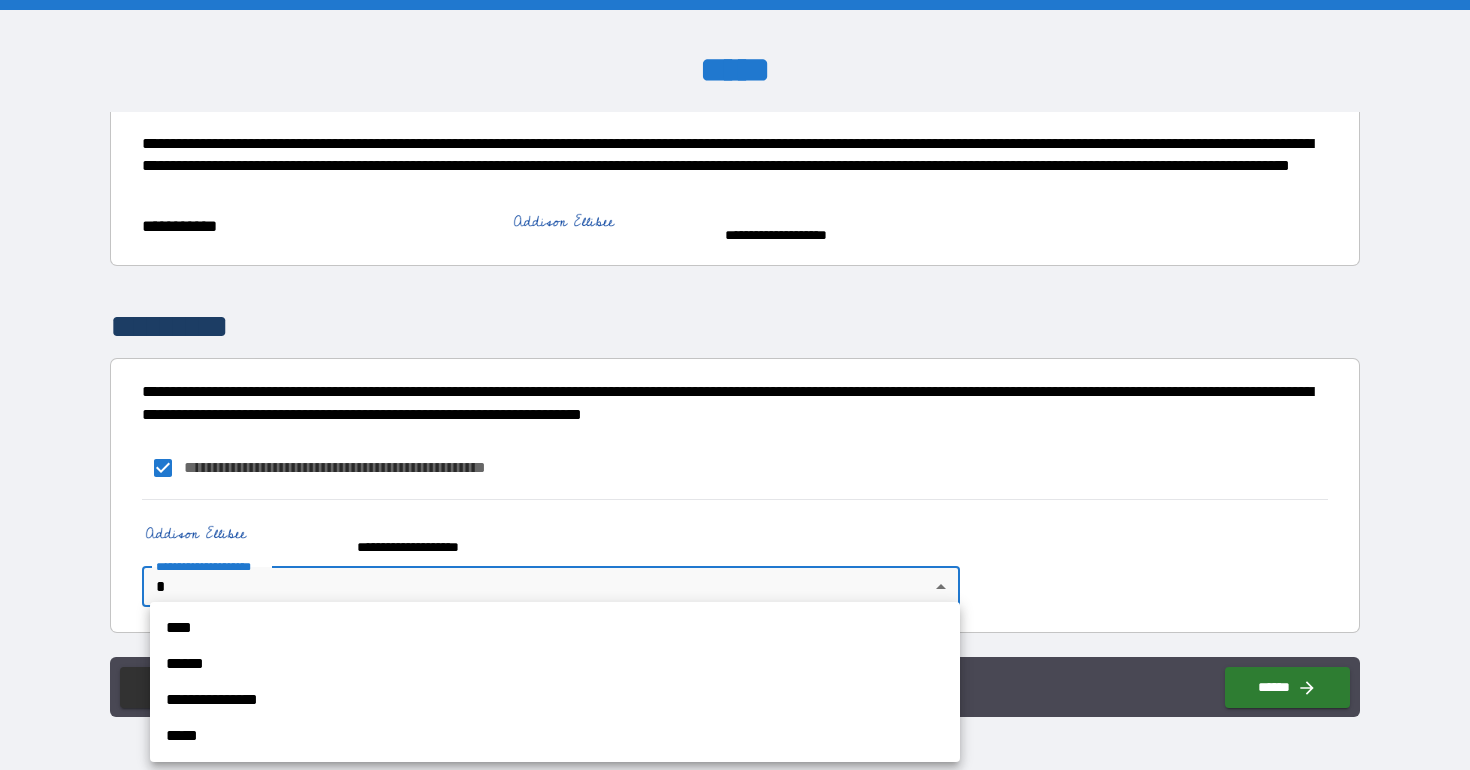 click on "**********" at bounding box center [735, 385] 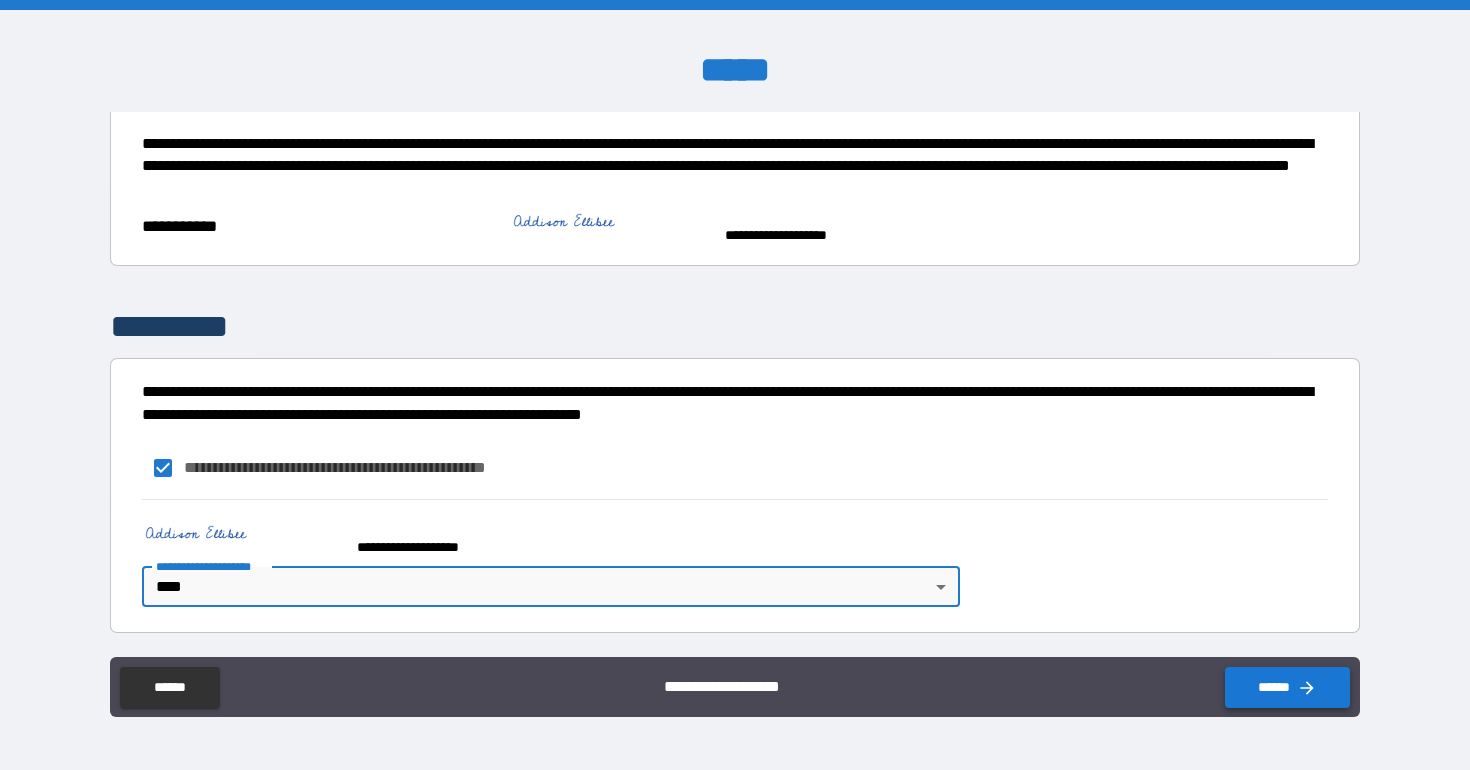 click on "******" at bounding box center [1287, 687] 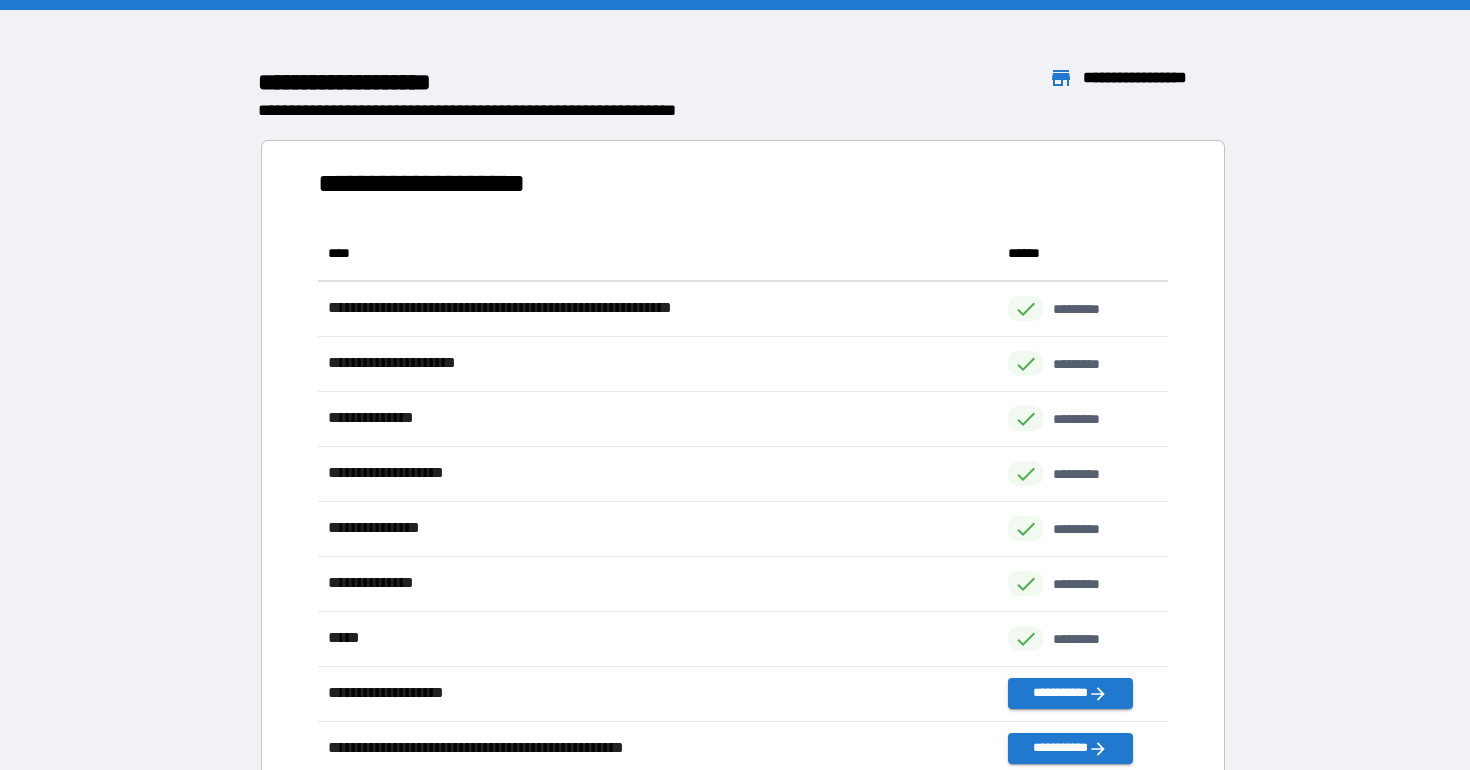 scroll, scrollTop: 1, scrollLeft: 1, axis: both 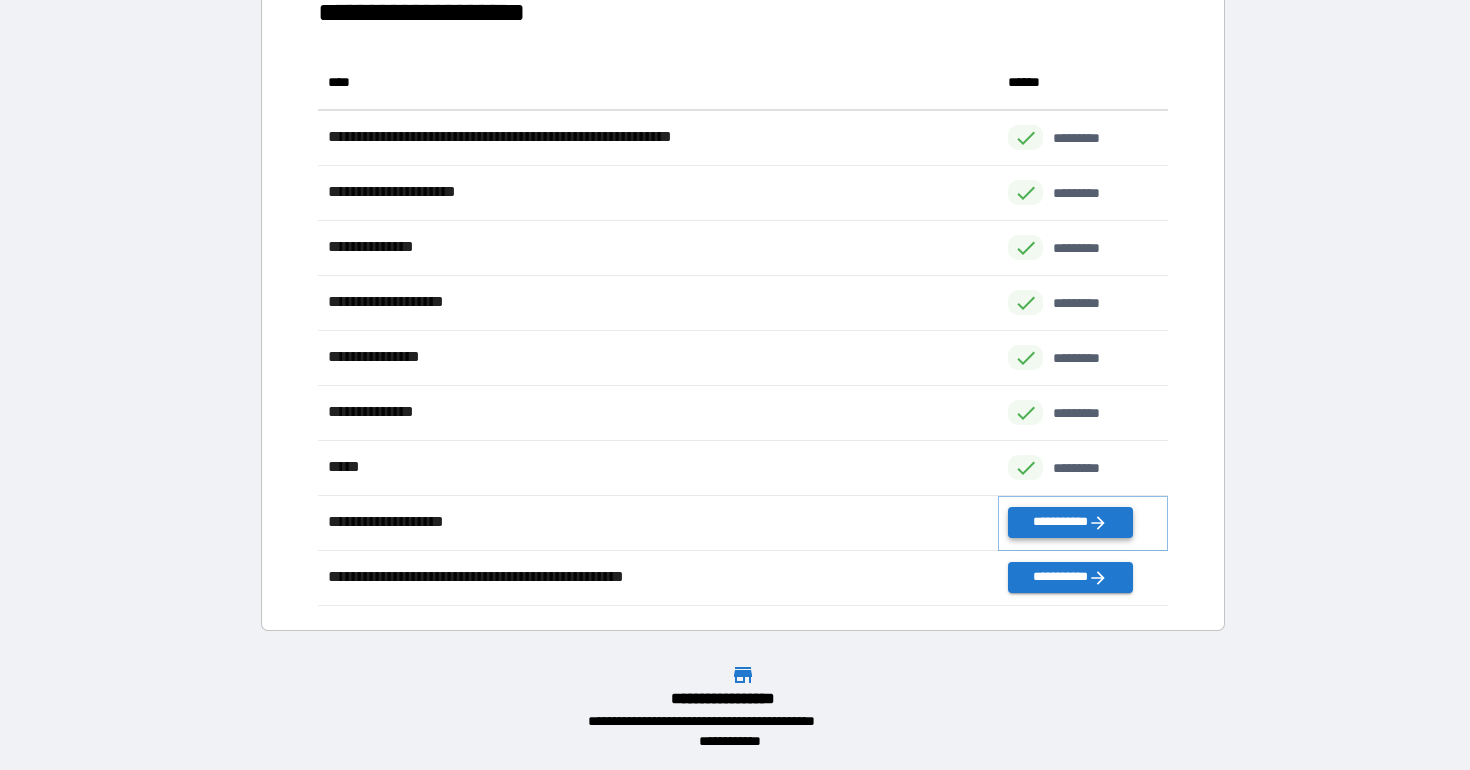 click on "**********" at bounding box center (1070, 522) 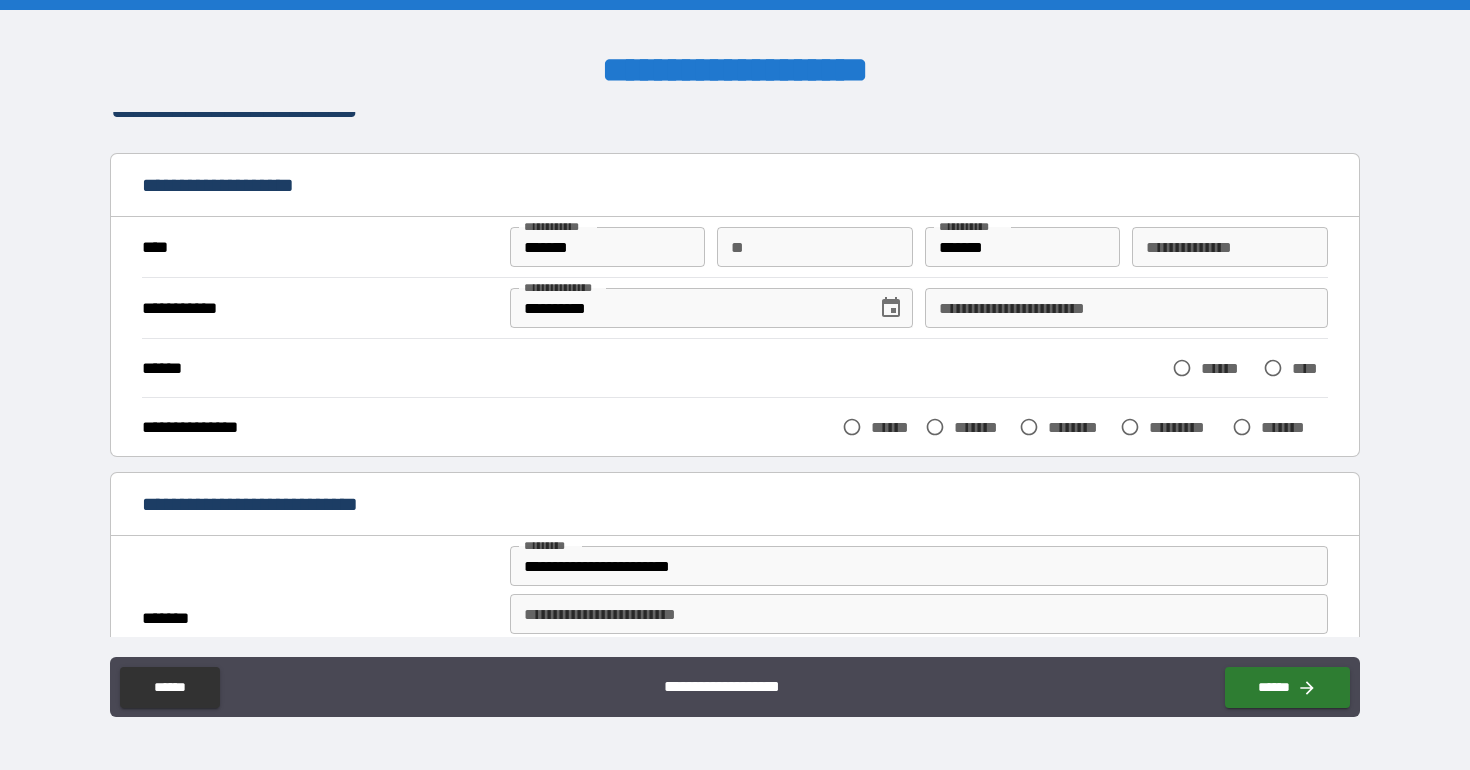scroll, scrollTop: 41, scrollLeft: 0, axis: vertical 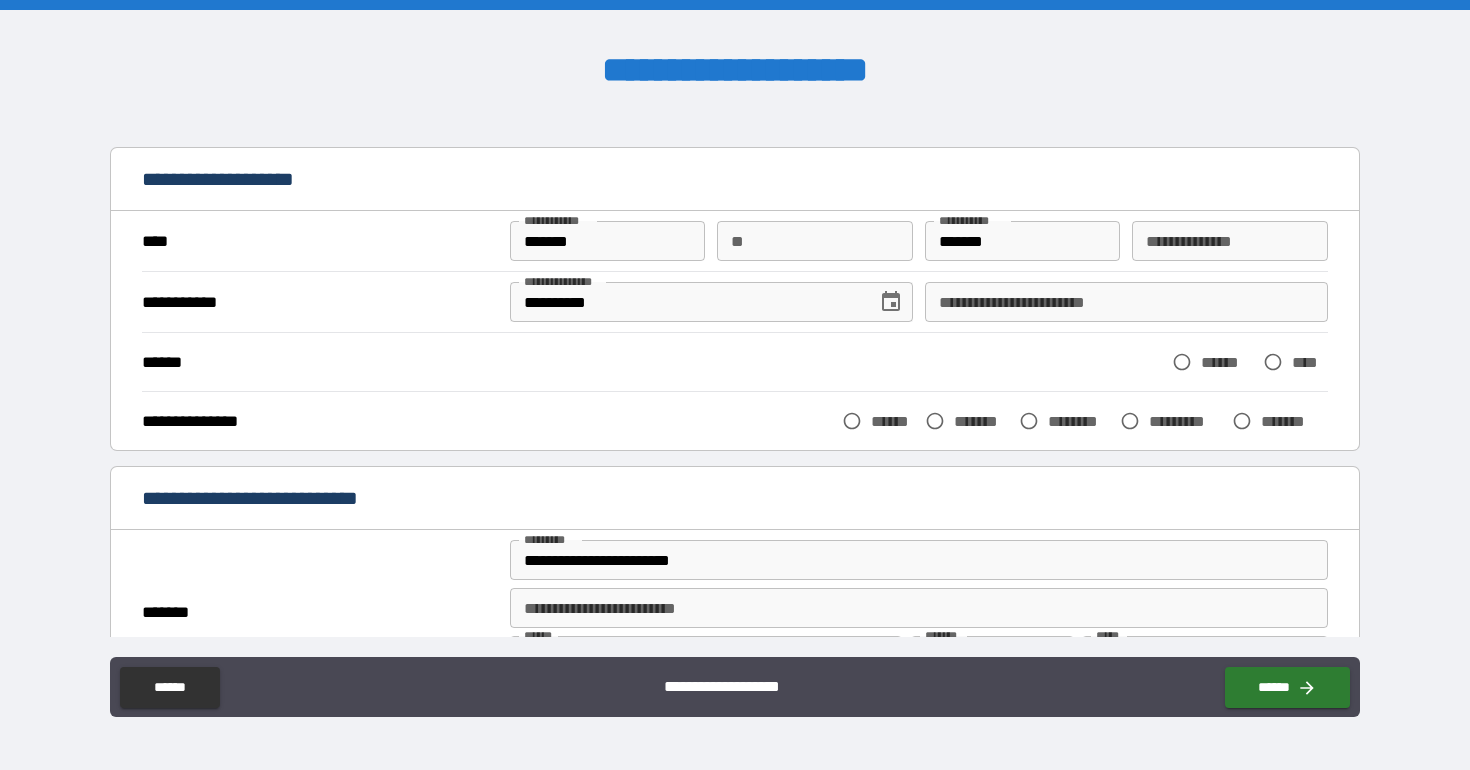 click on "**********" at bounding box center [1230, 241] 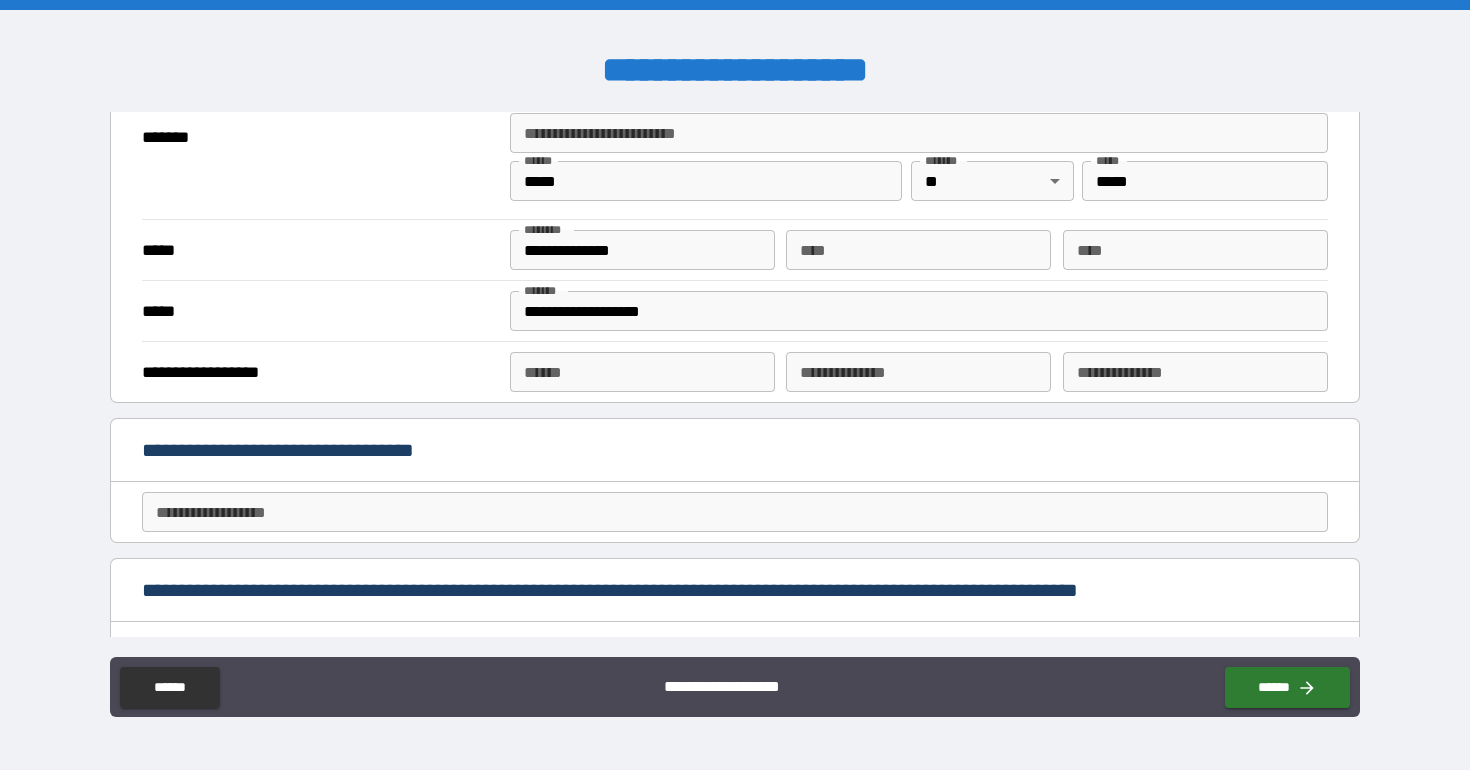 scroll, scrollTop: 533, scrollLeft: 0, axis: vertical 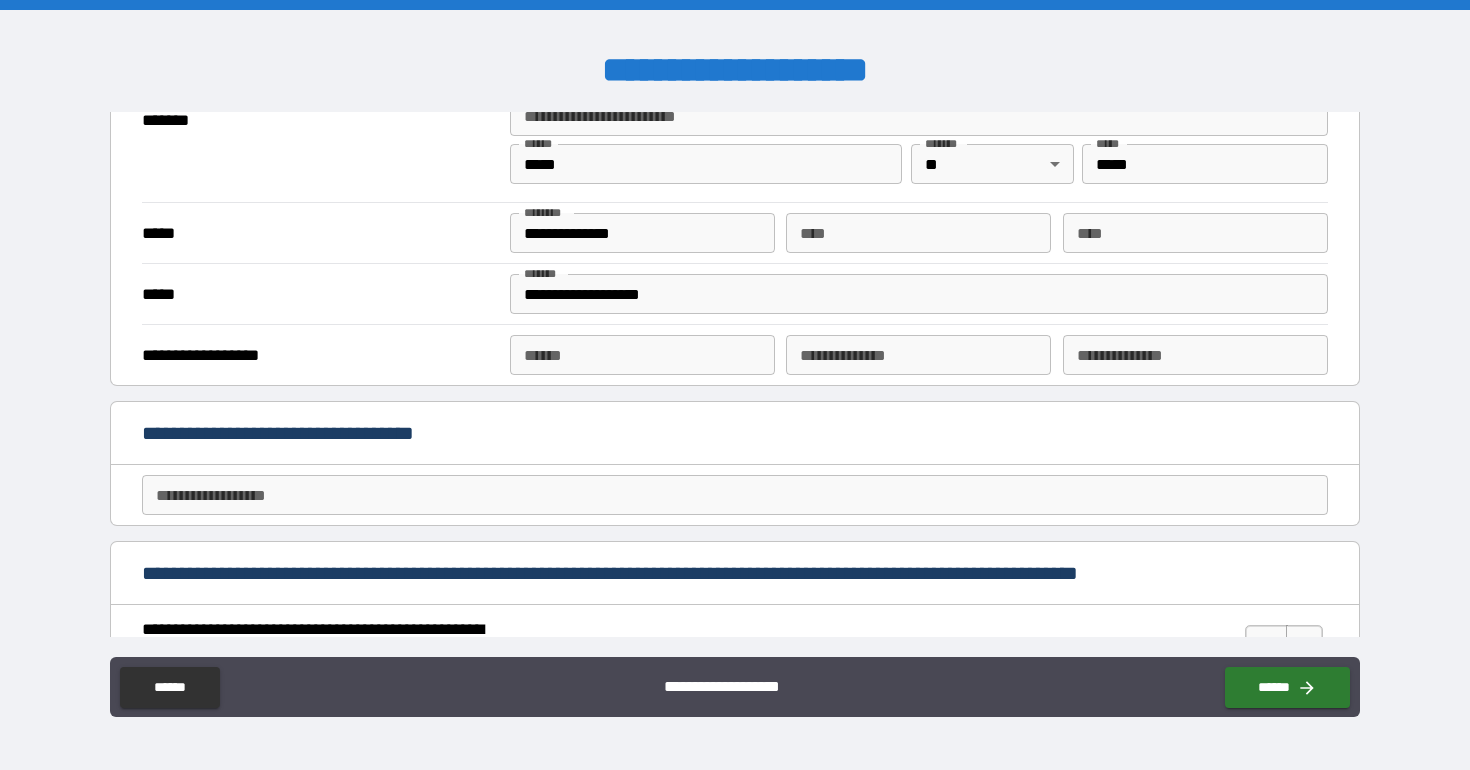 click on "**********" at bounding box center [734, 354] 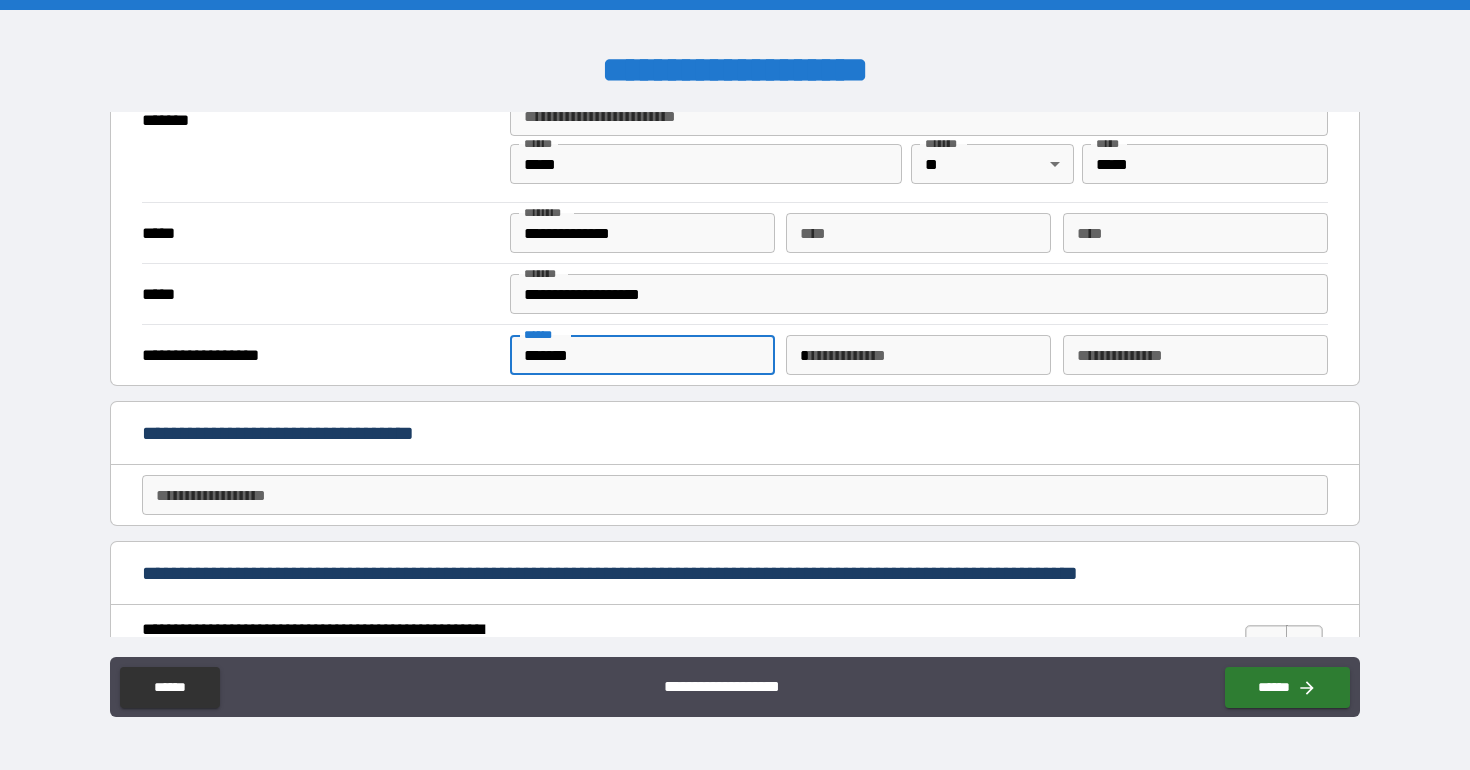 click on "*" at bounding box center [918, 355] 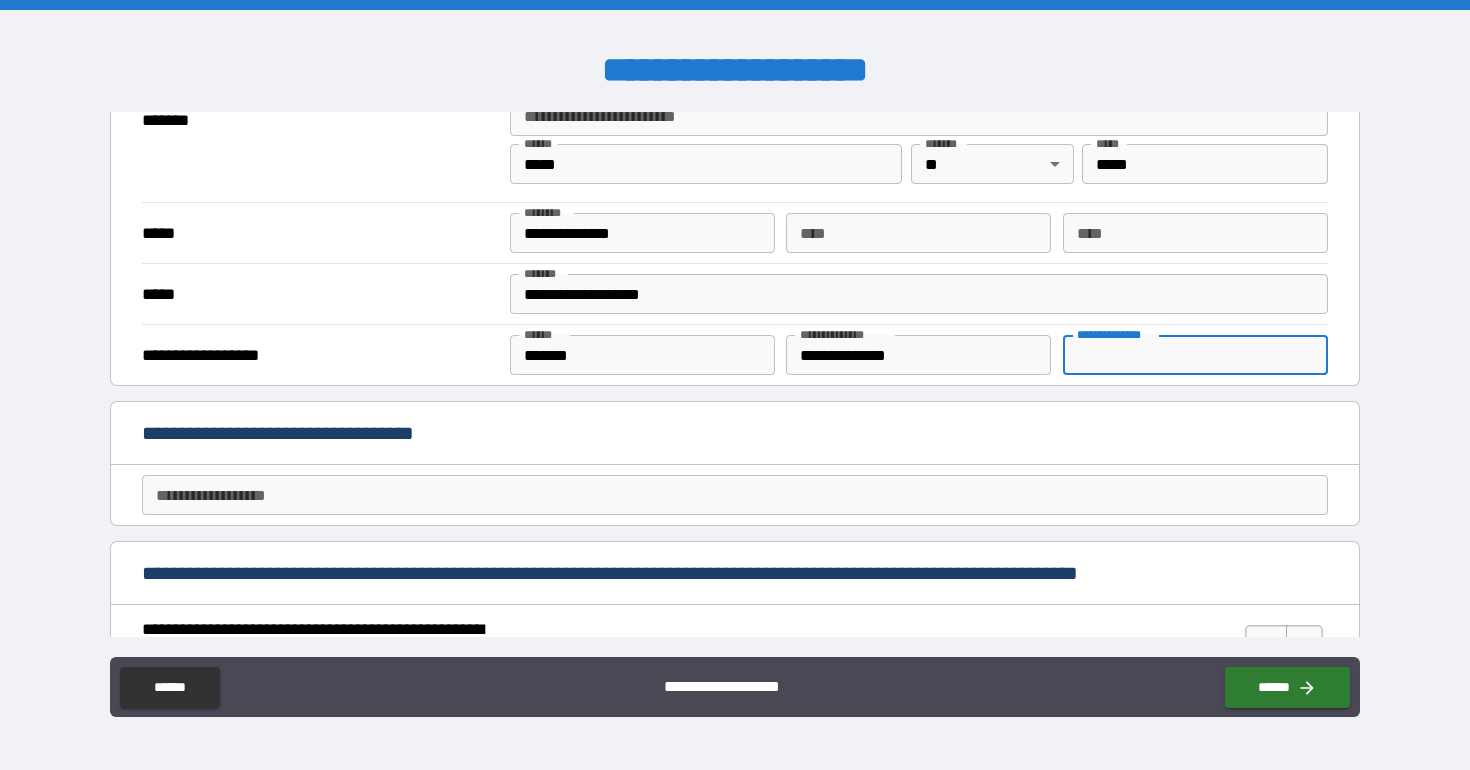 click on "**********" at bounding box center [1195, 355] 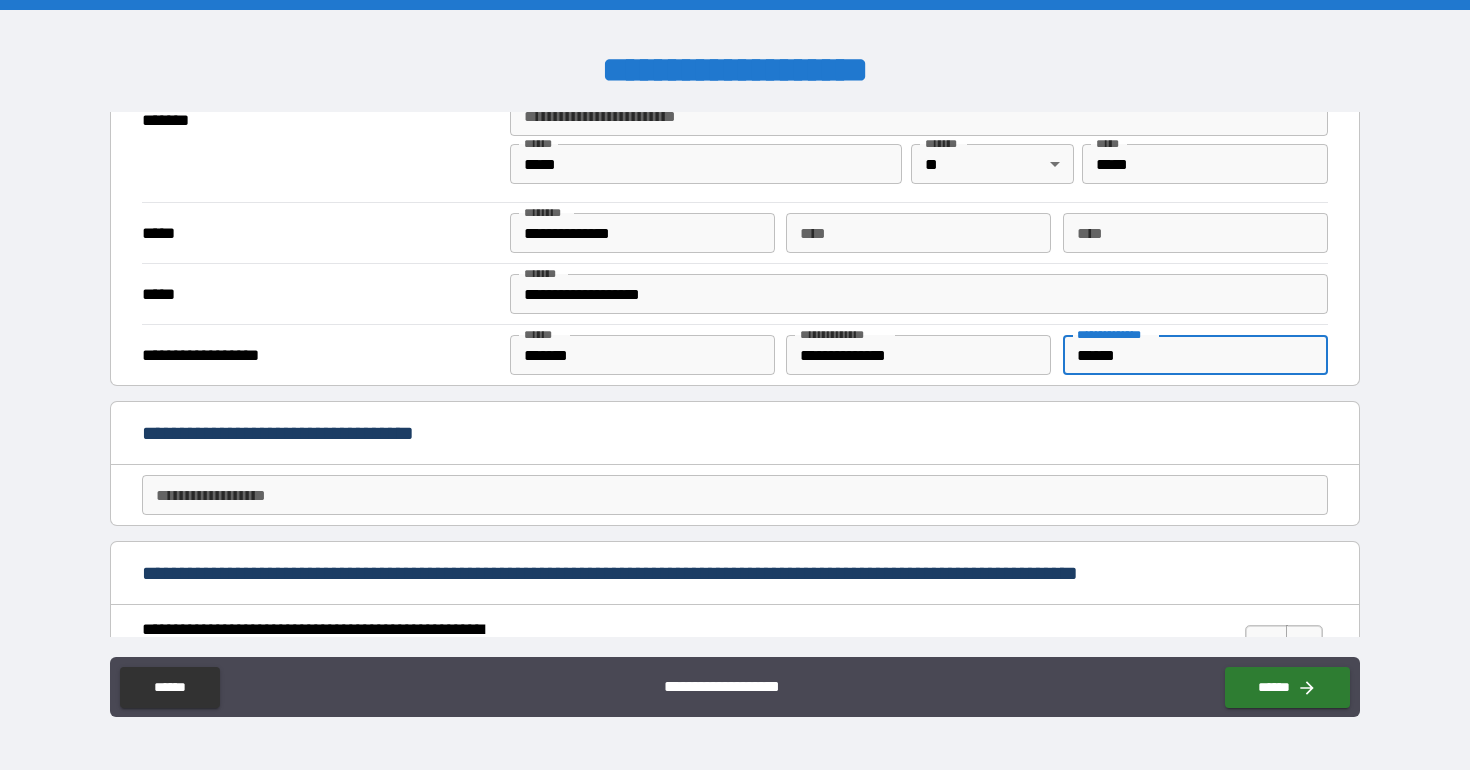 scroll, scrollTop: 622, scrollLeft: 0, axis: vertical 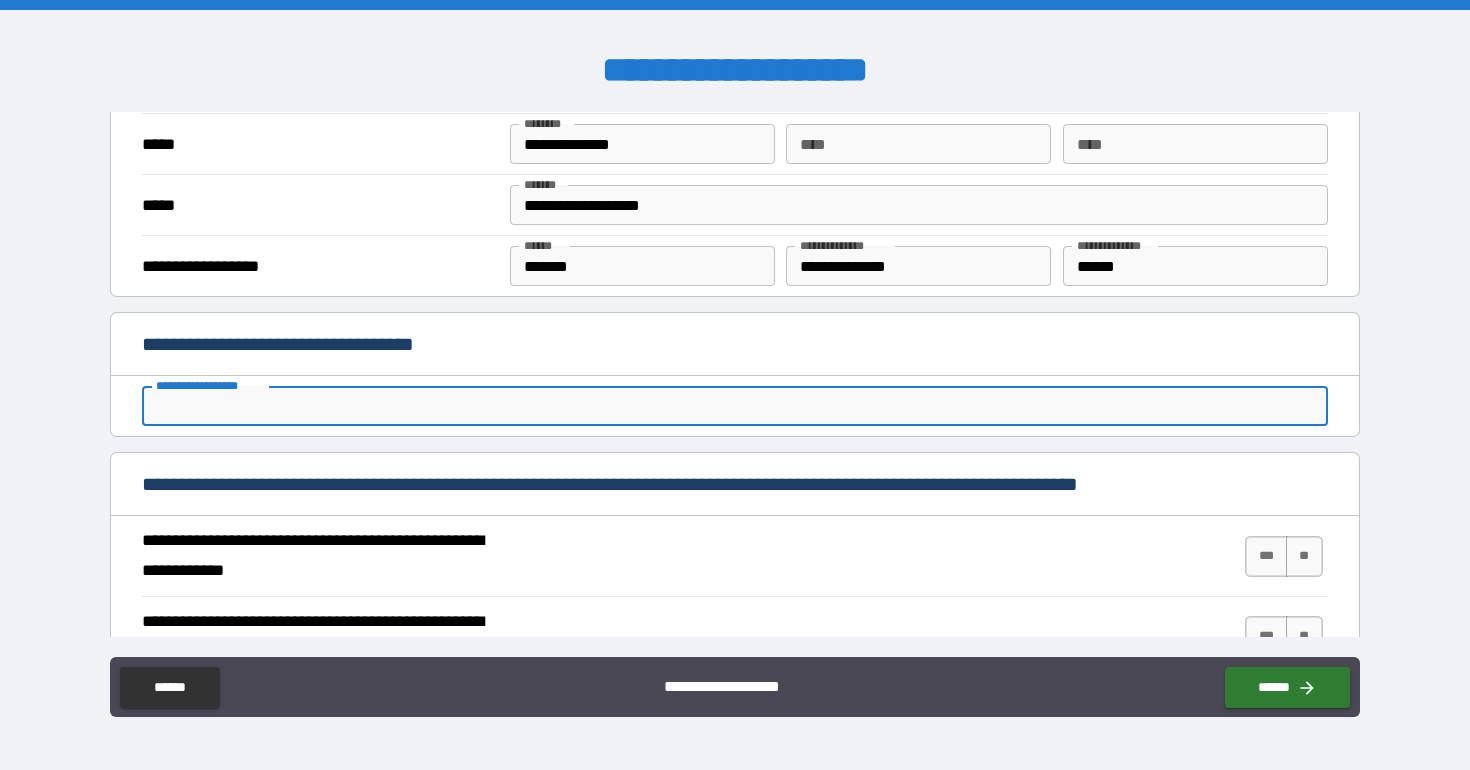 click on "**********" at bounding box center (734, 406) 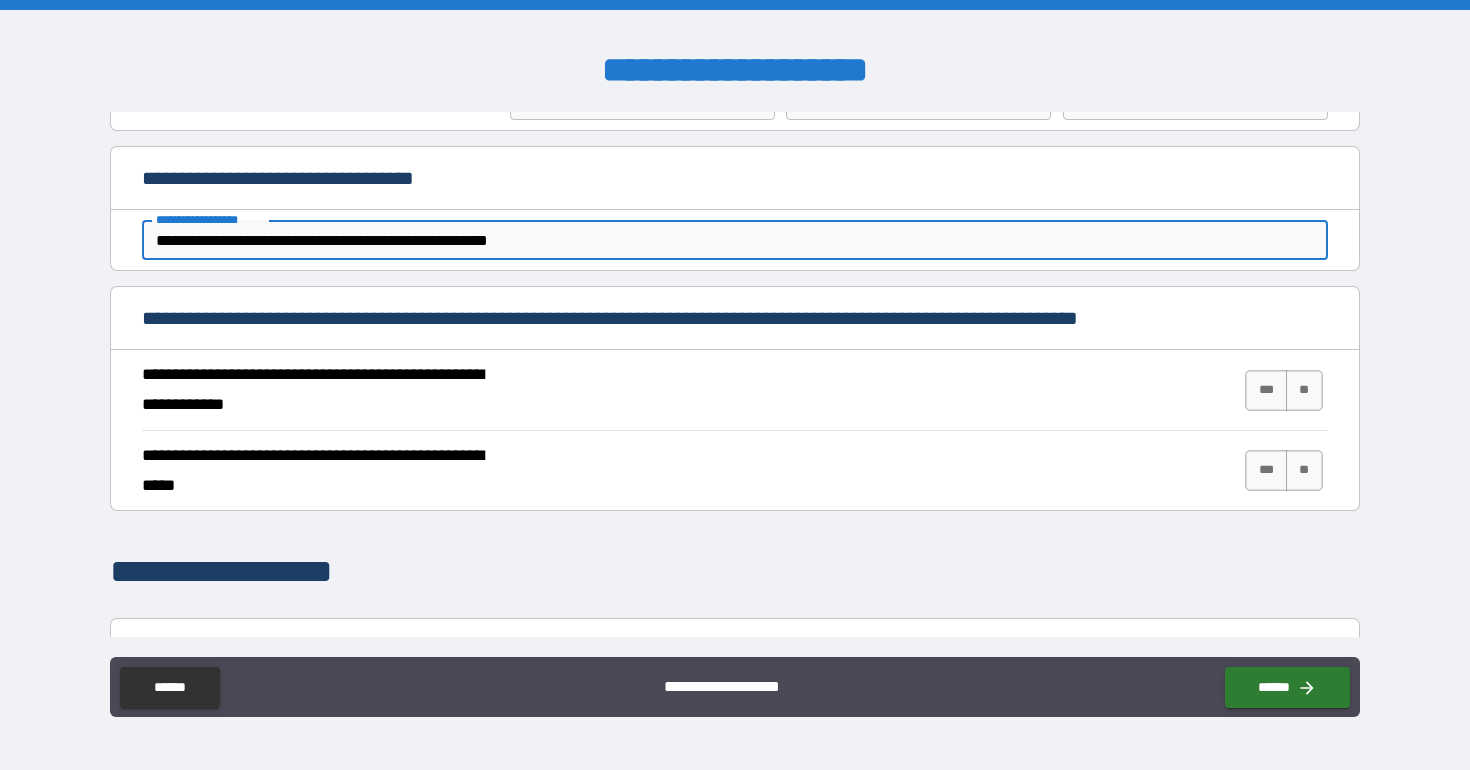scroll, scrollTop: 871, scrollLeft: 0, axis: vertical 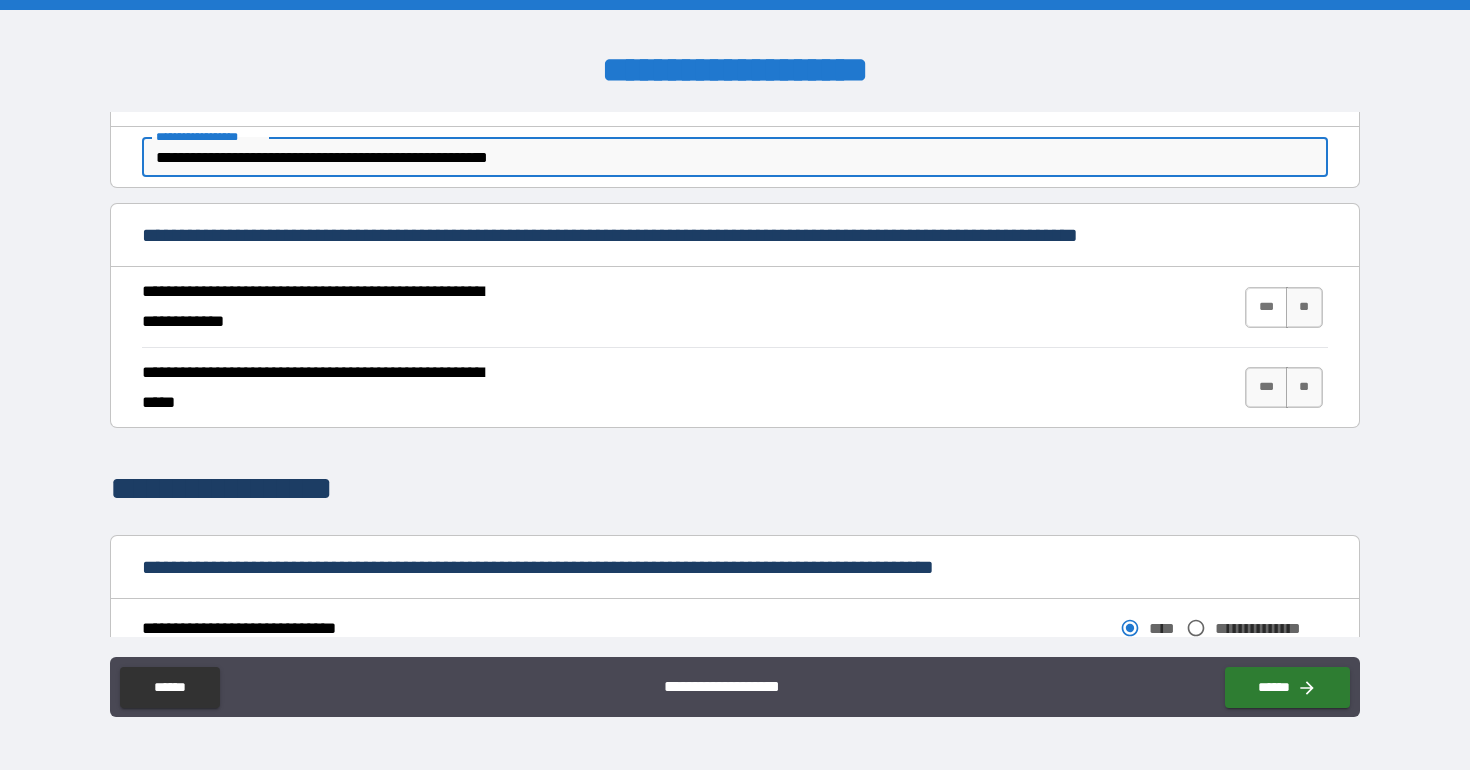 click on "***" at bounding box center [1266, 307] 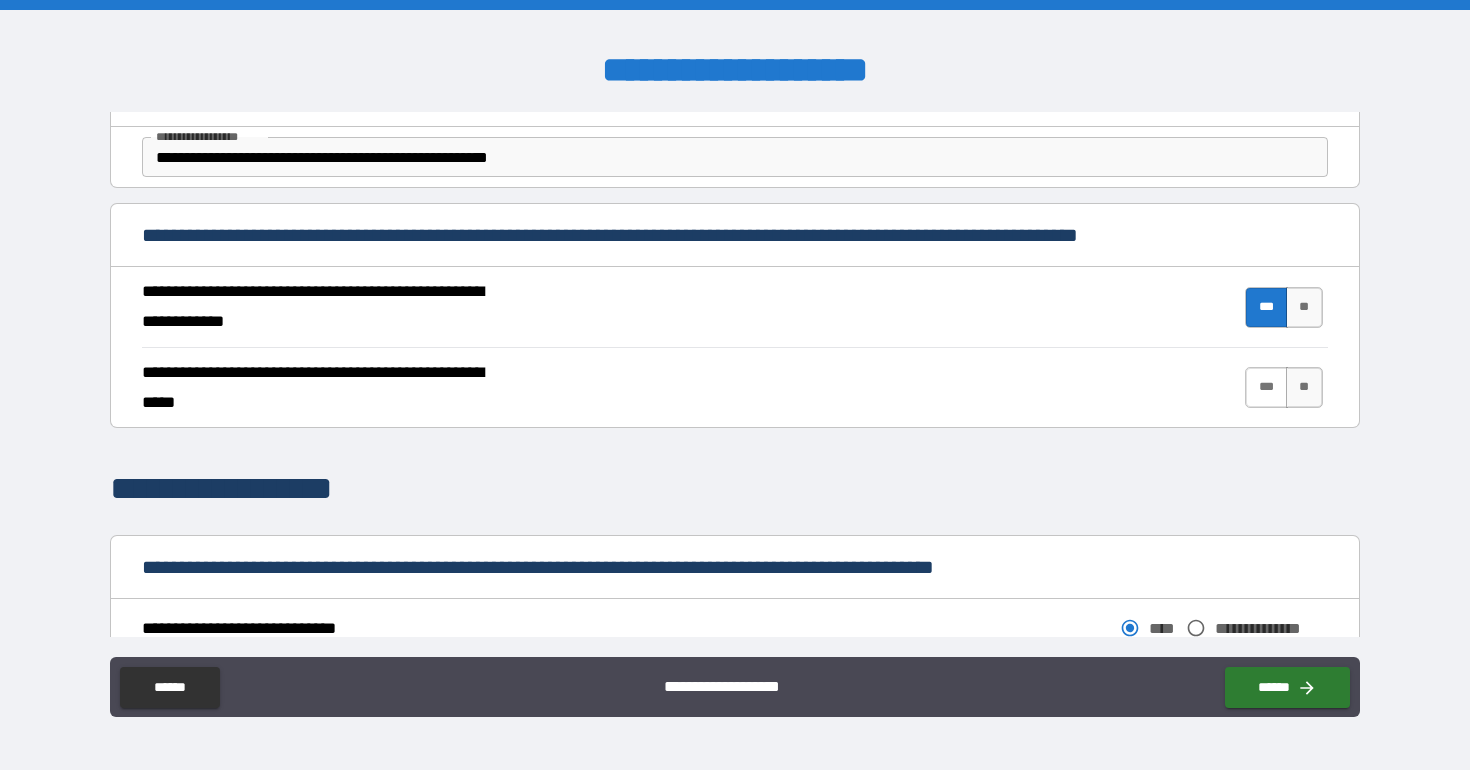 click on "***" at bounding box center [1266, 387] 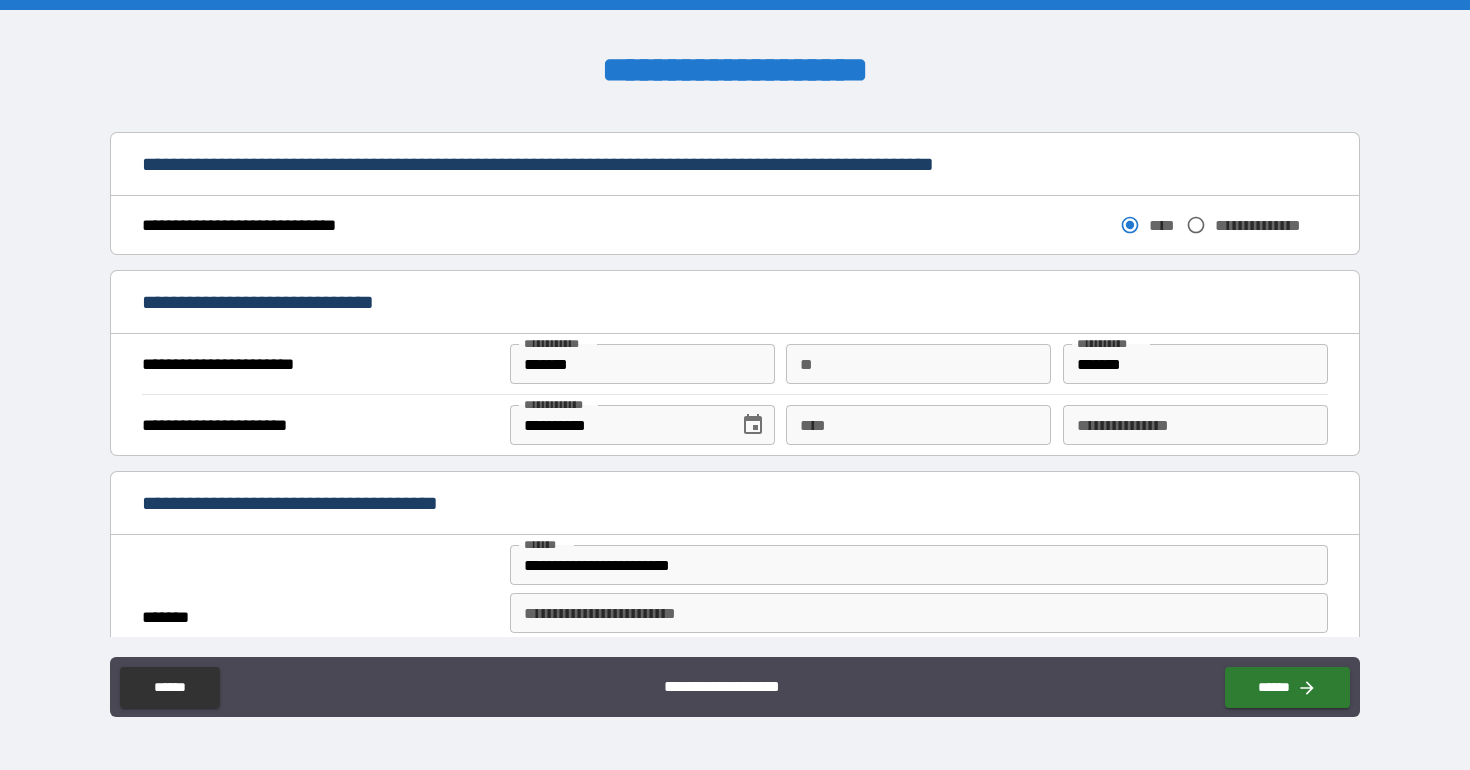 scroll, scrollTop: 1280, scrollLeft: 0, axis: vertical 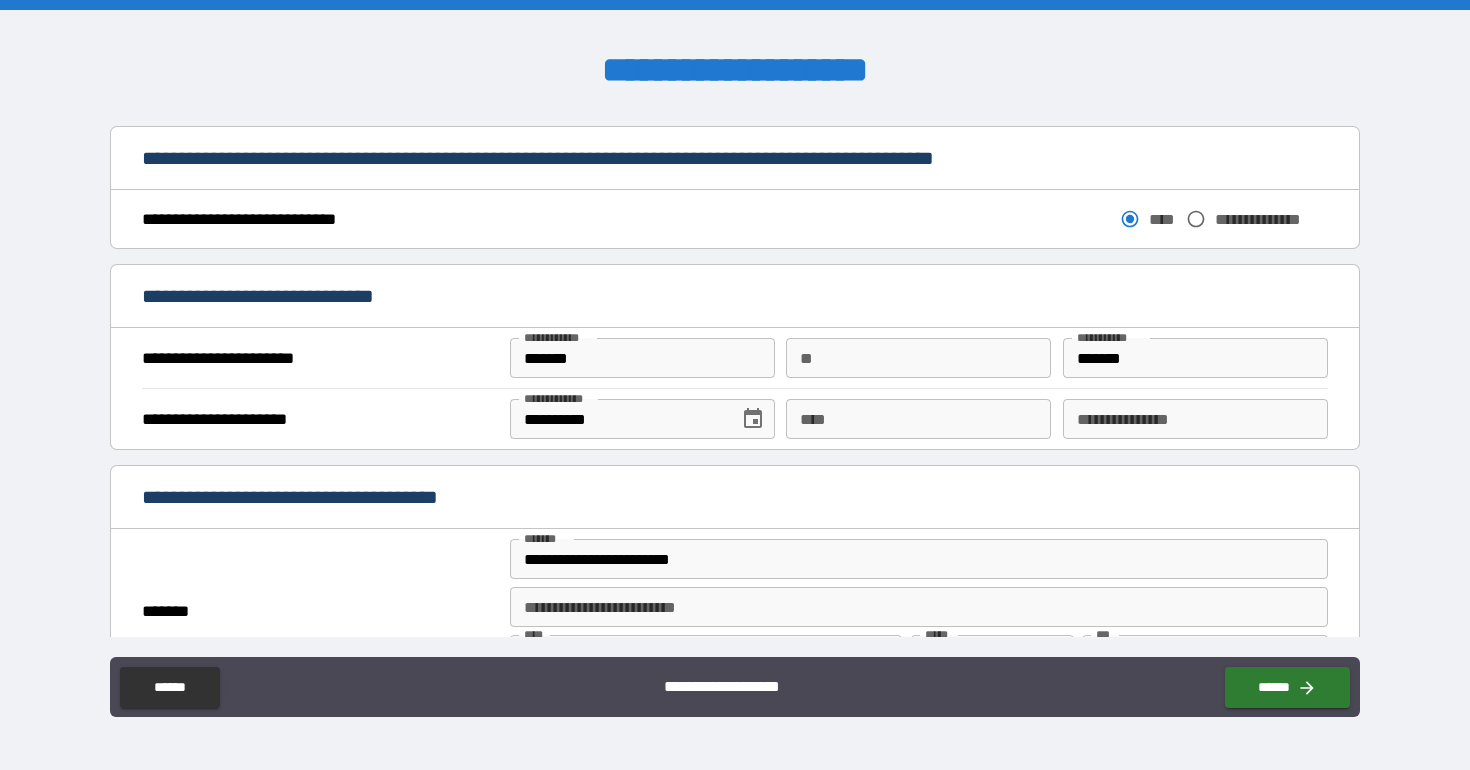 click on "**" at bounding box center [918, 358] 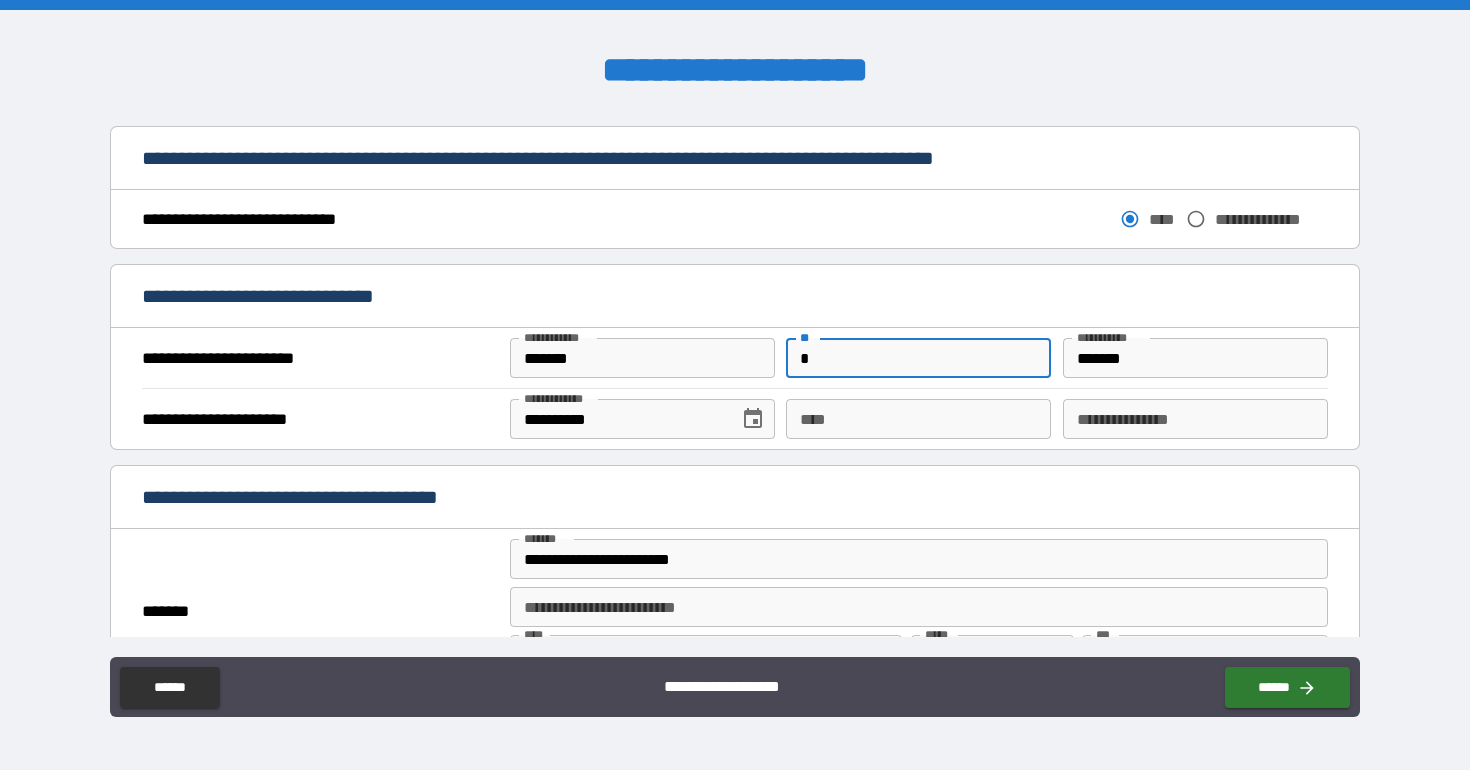 click on "**********" at bounding box center (1195, 419) 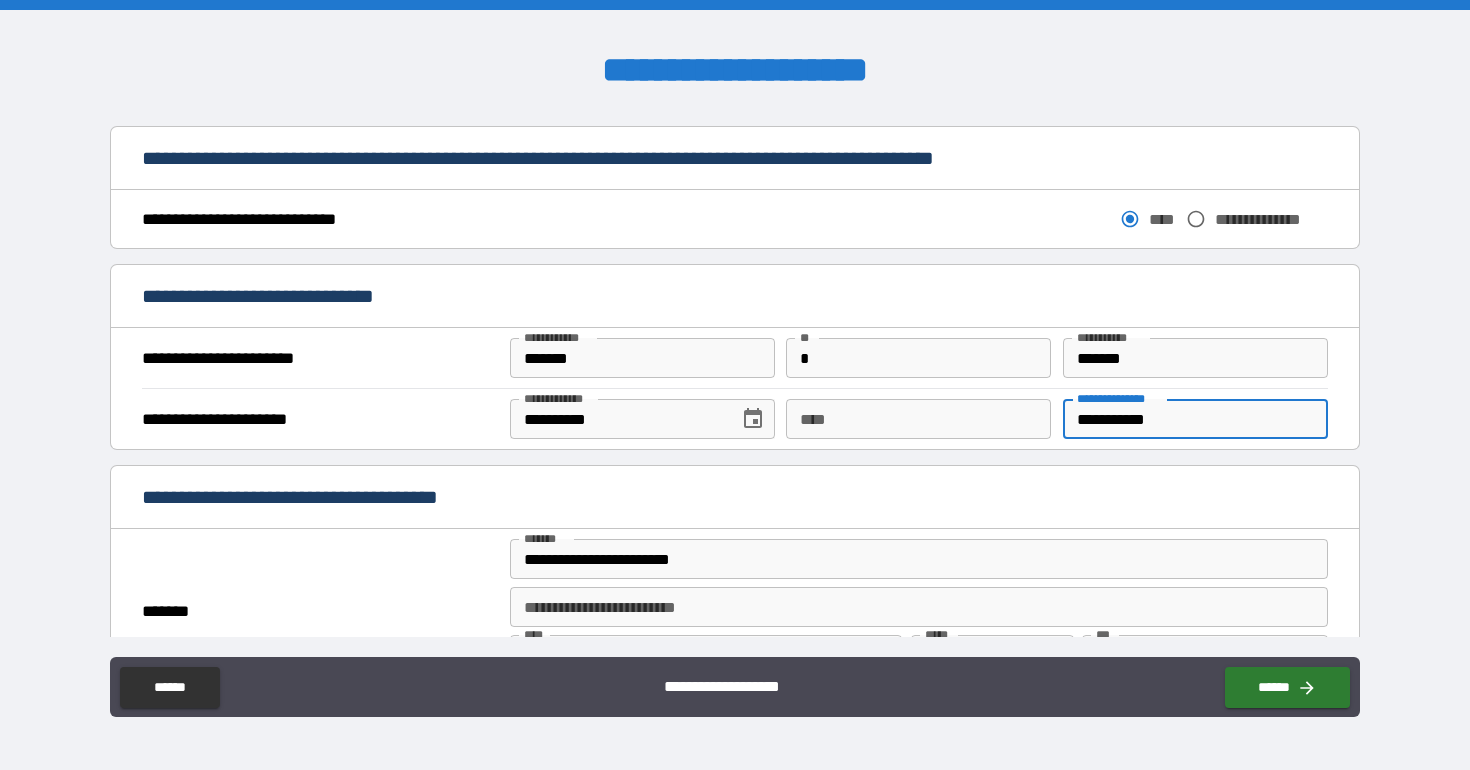 click on "****" at bounding box center (918, 419) 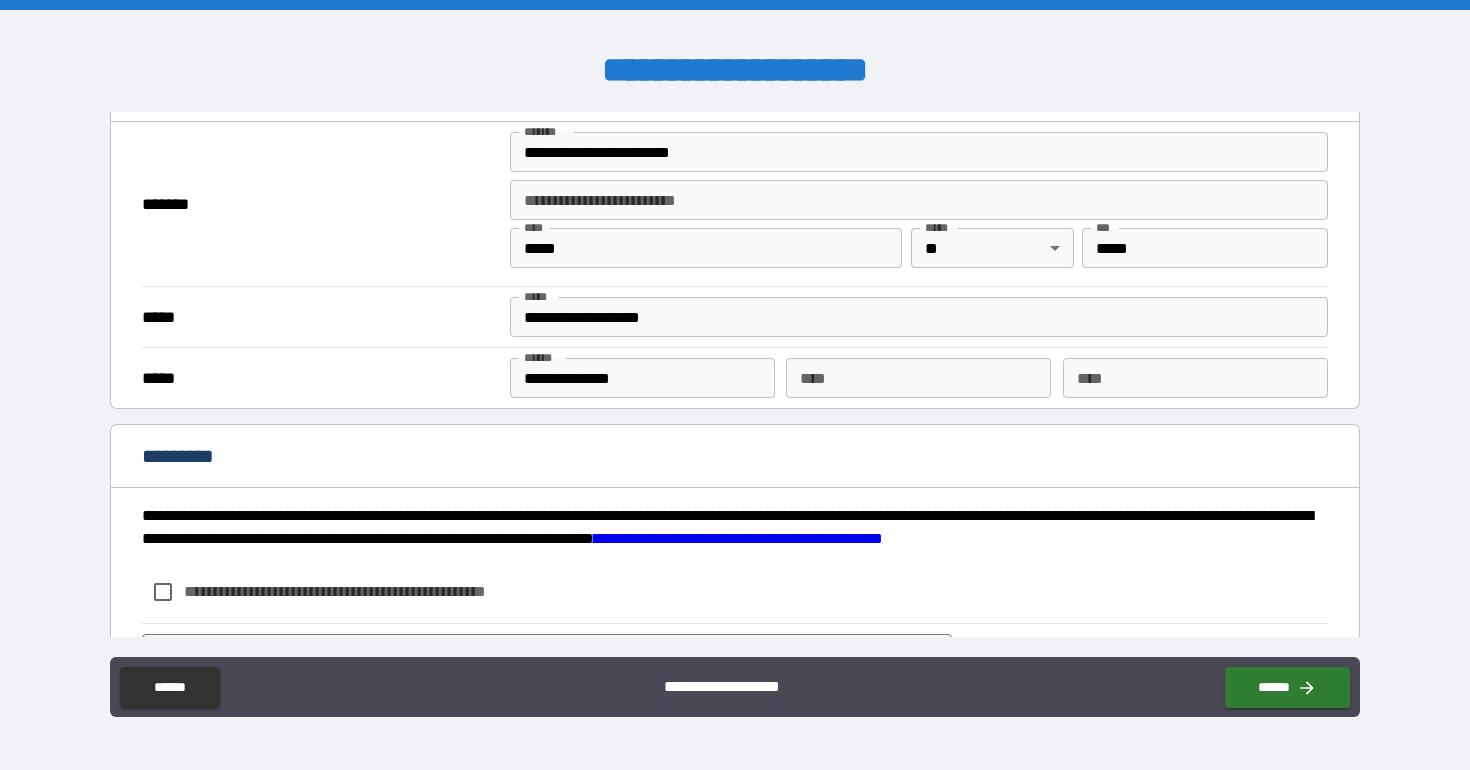 scroll, scrollTop: 1794, scrollLeft: 0, axis: vertical 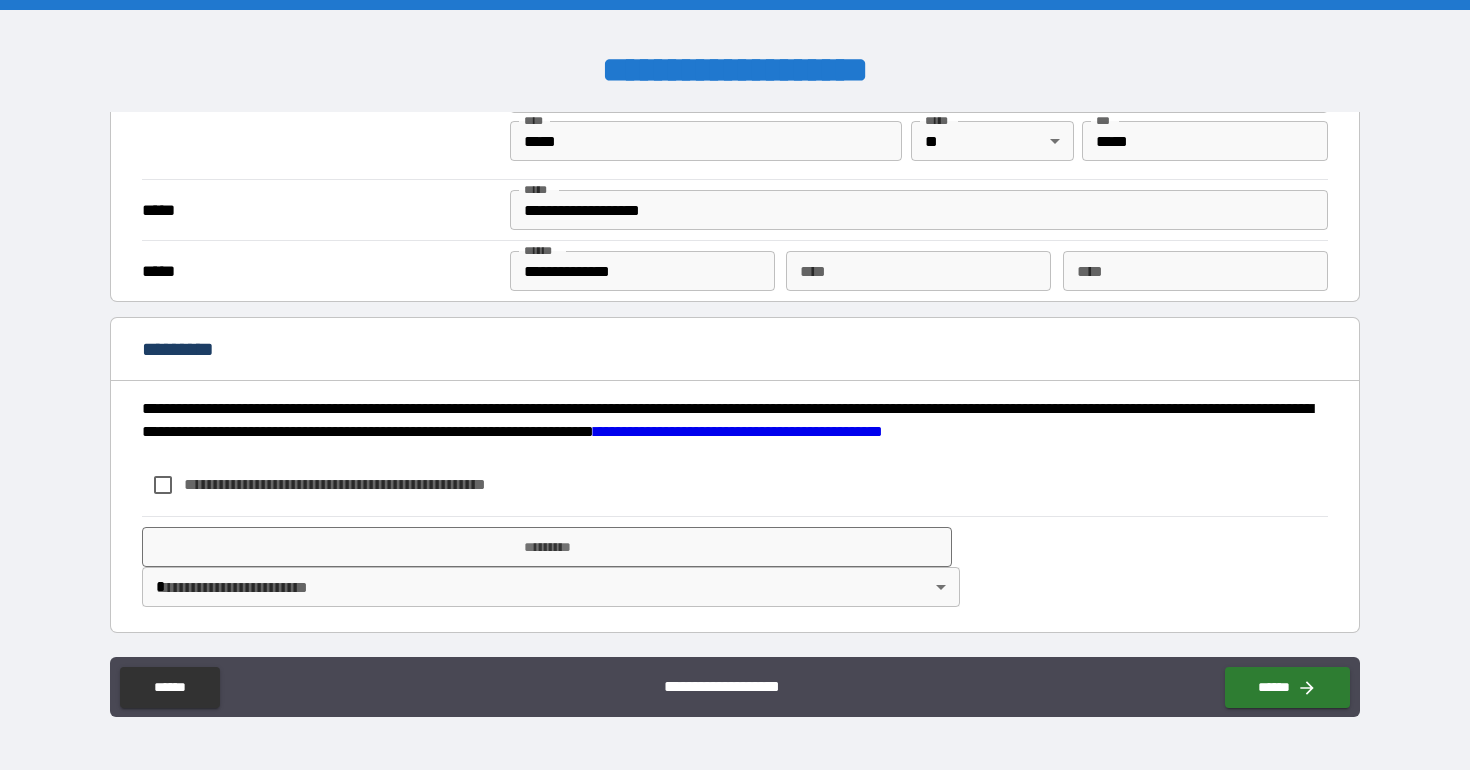 click on "**********" at bounding box center [347, 485] 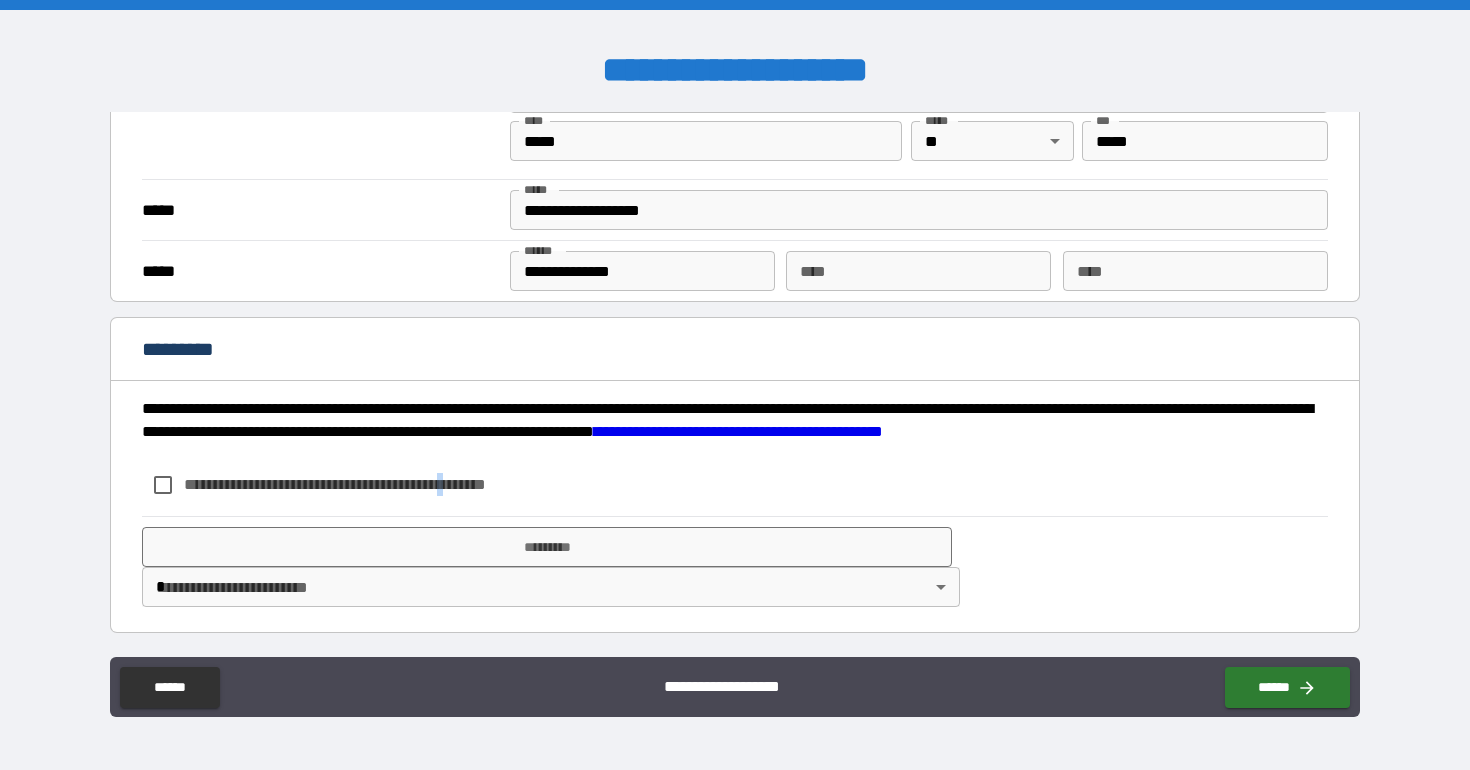 click on "**********" at bounding box center [368, 484] 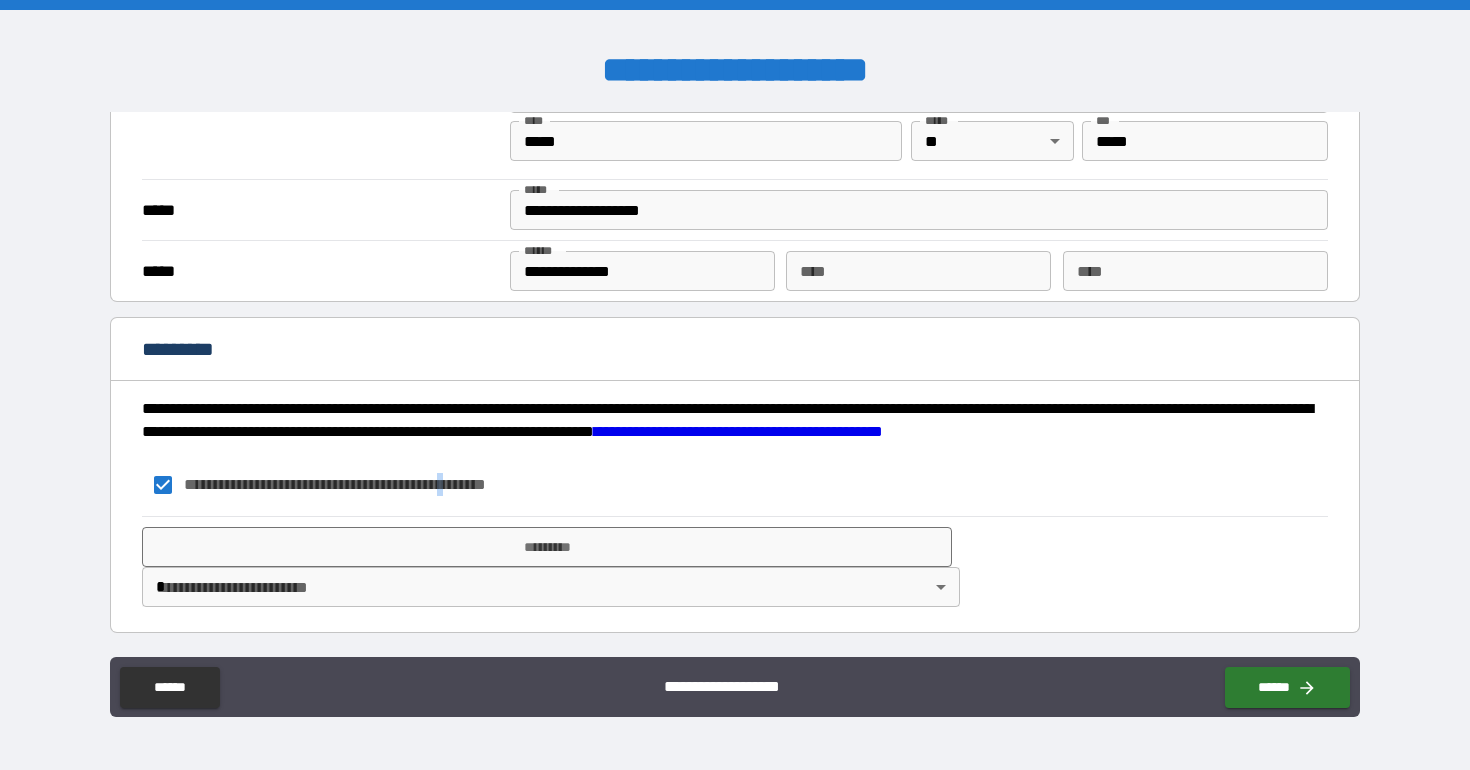 click on "**********" at bounding box center [735, 385] 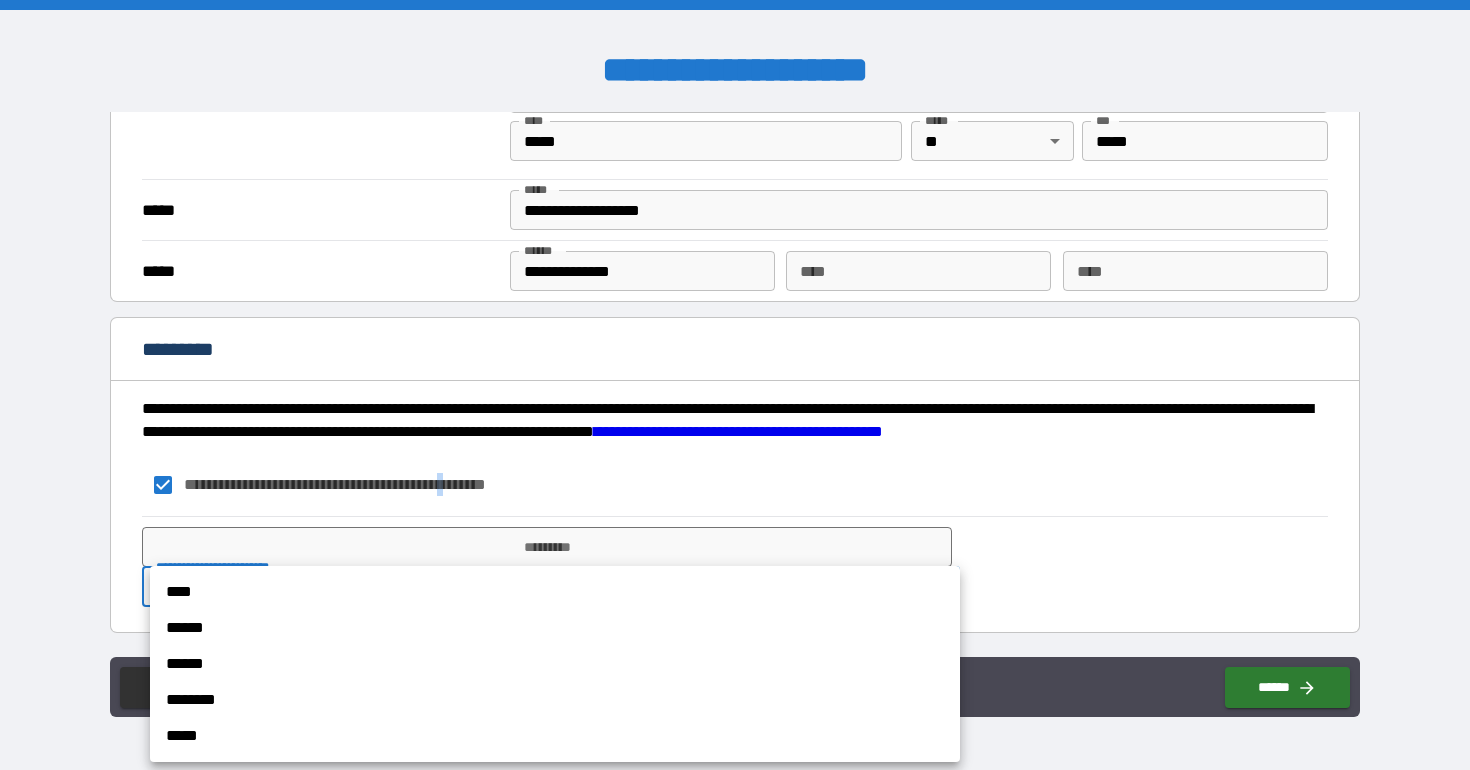 click on "****" at bounding box center [555, 592] 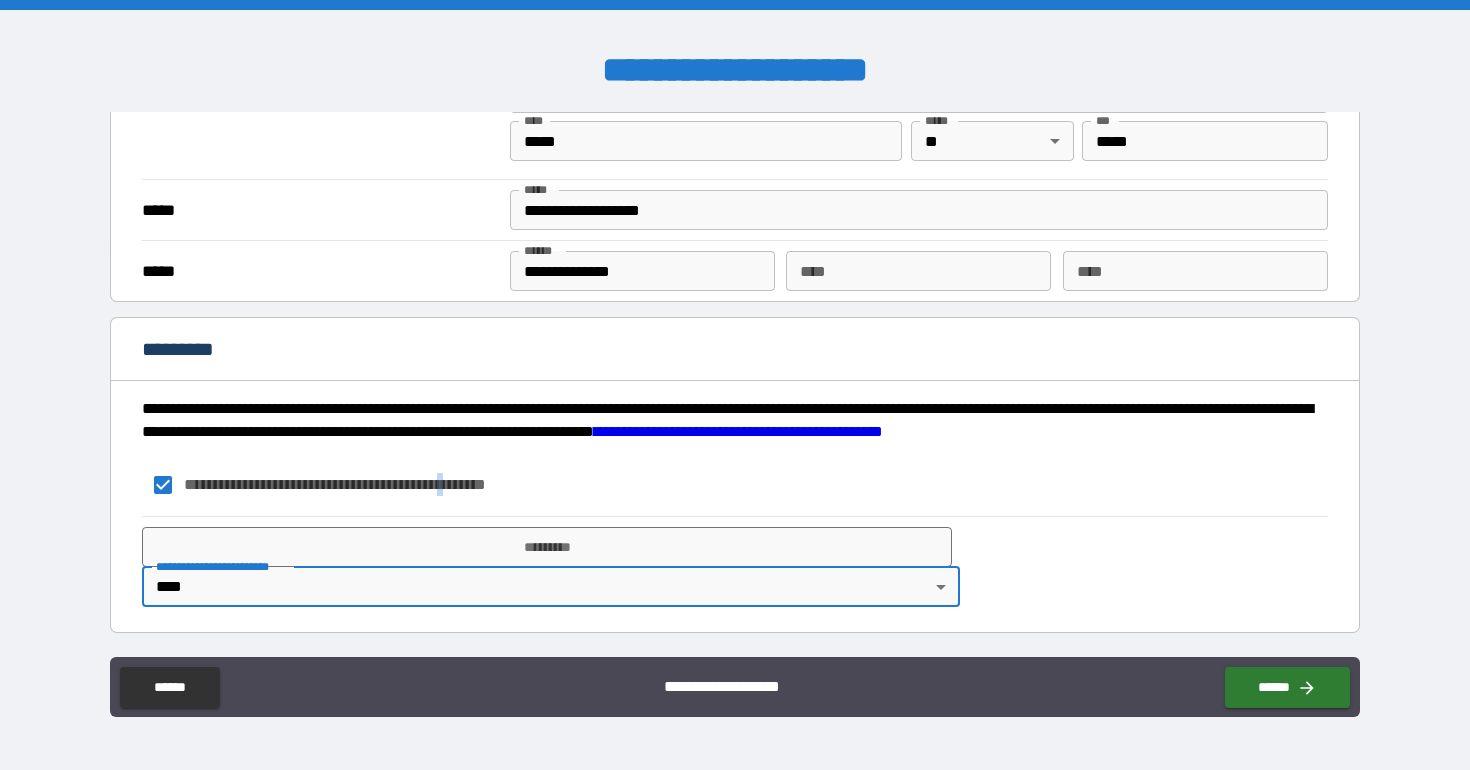 click on "**********" at bounding box center (221, 566) 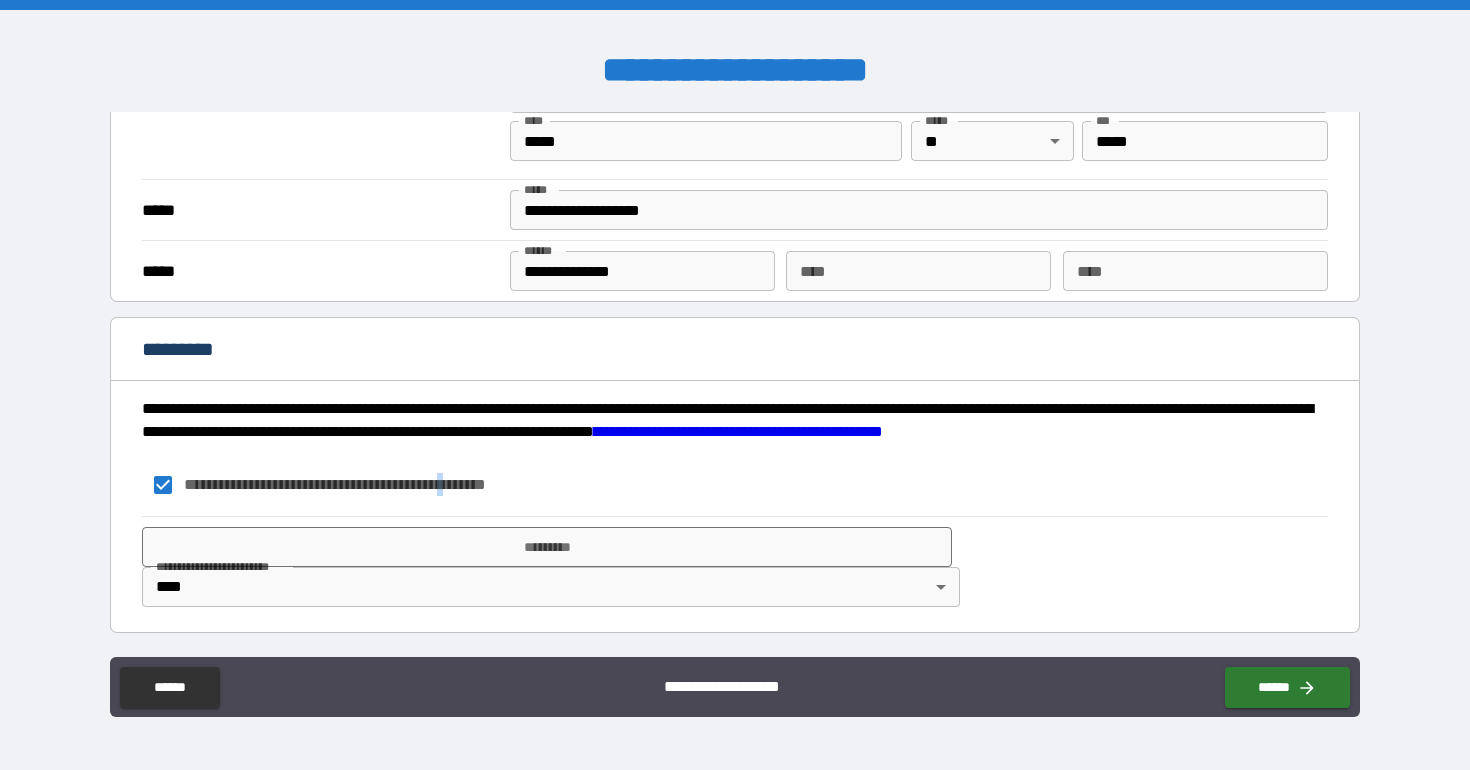 click on "**********" at bounding box center (221, 566) 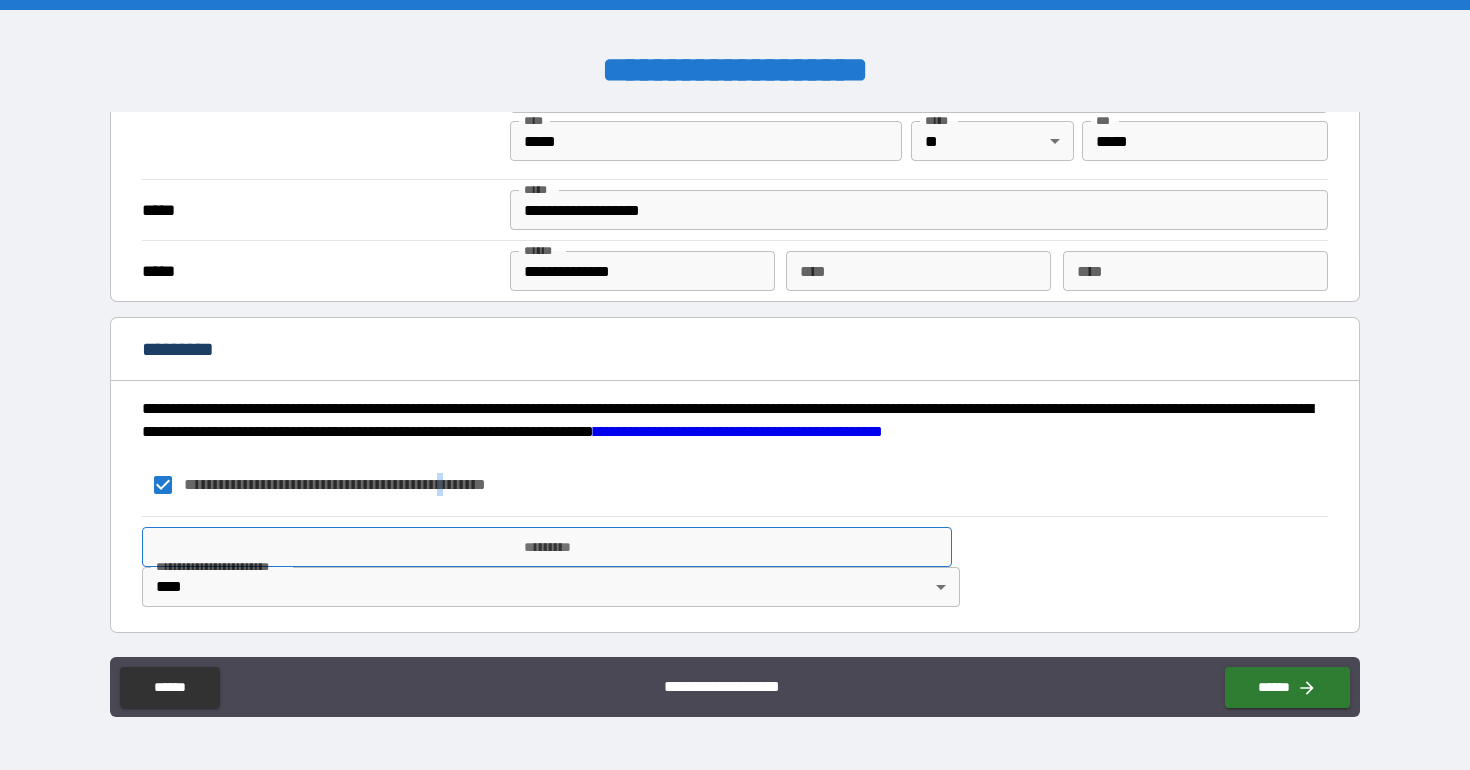 click on "*********" at bounding box center [547, 547] 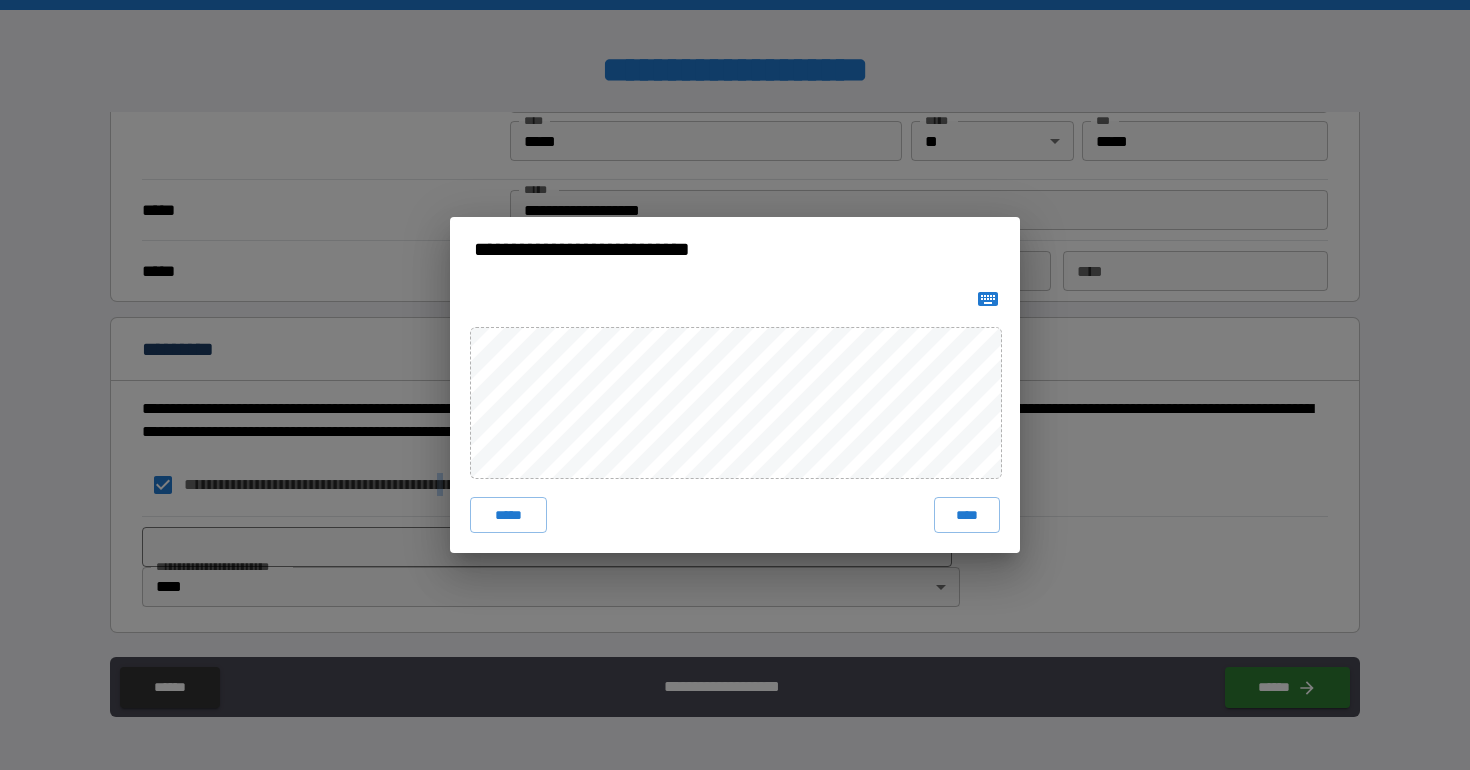 click 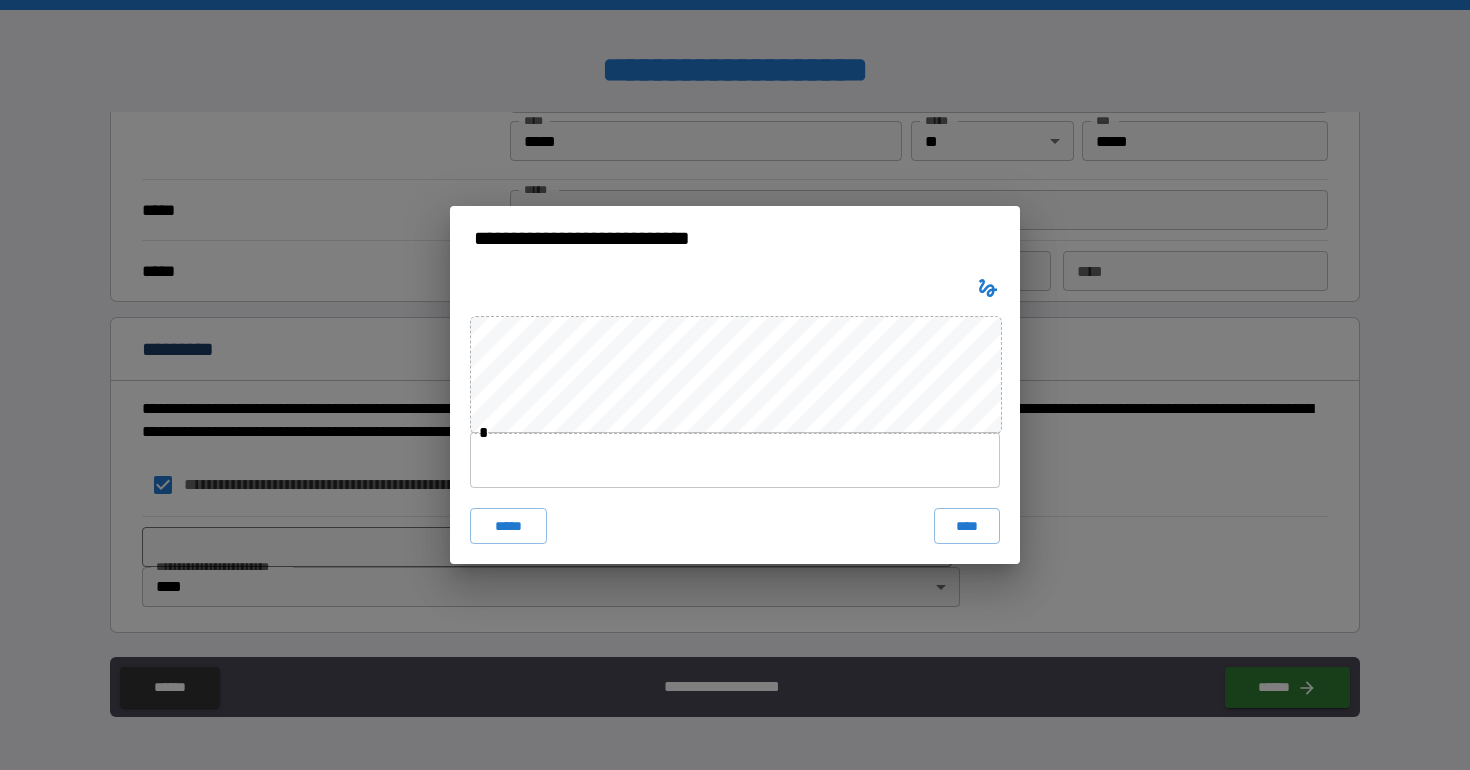 click at bounding box center (735, 460) 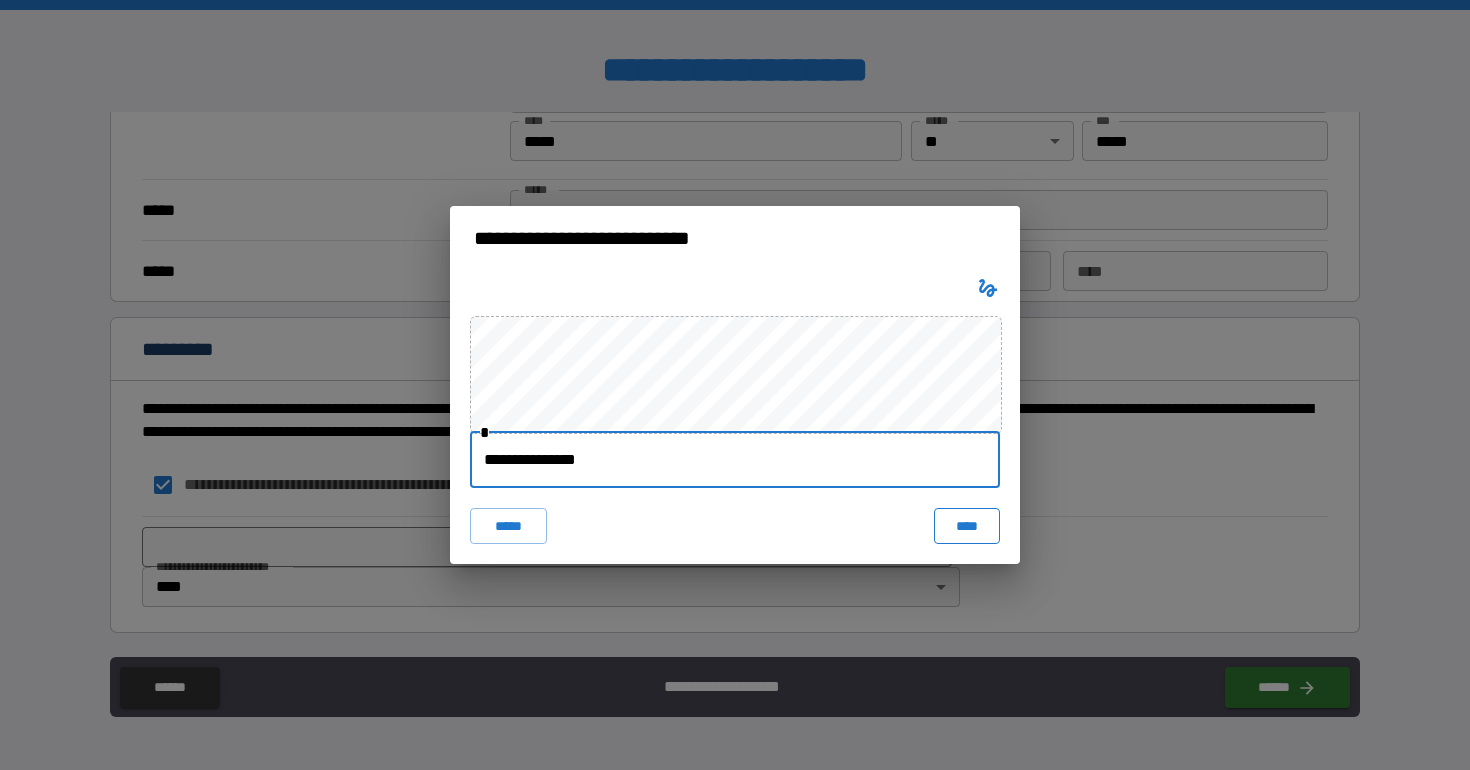 click on "****" at bounding box center (967, 526) 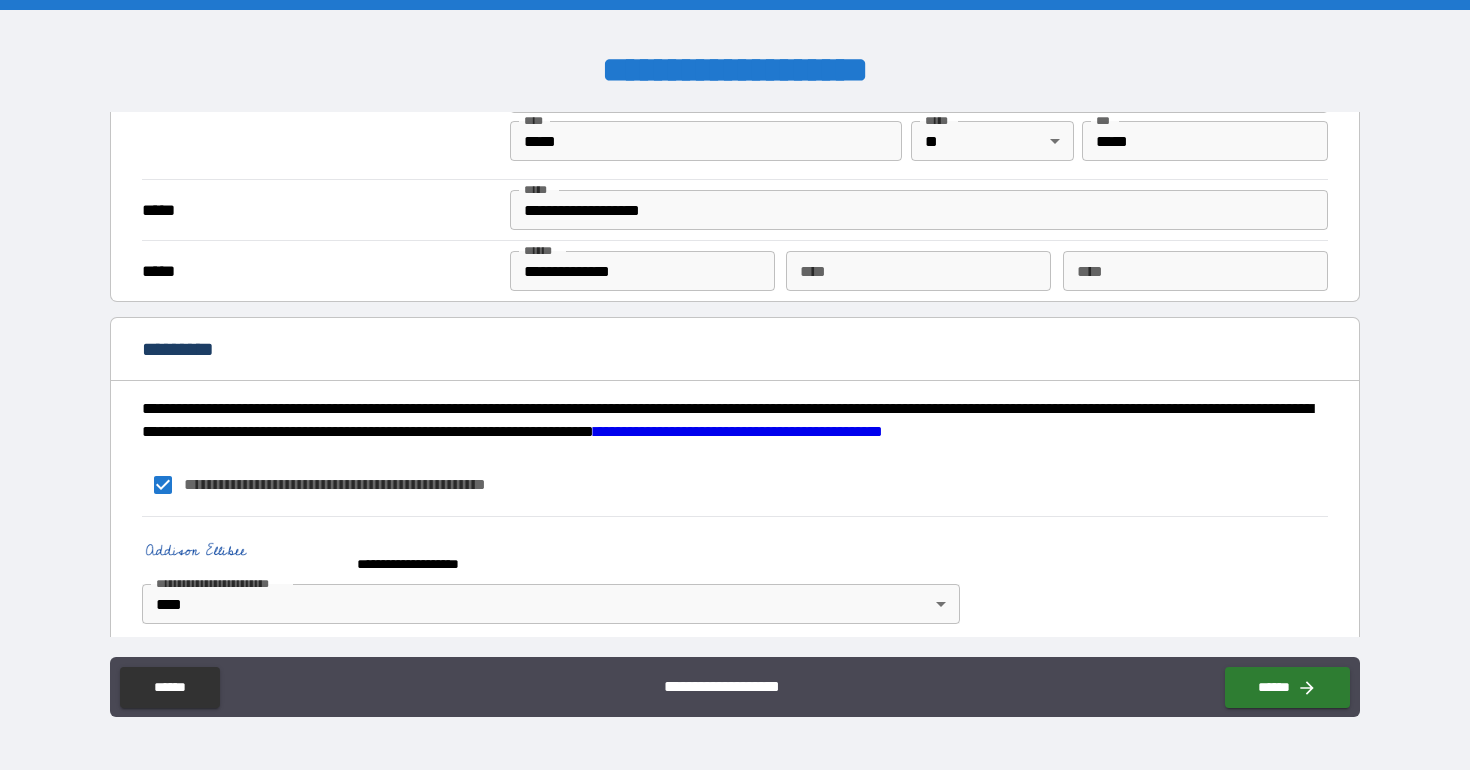 scroll, scrollTop: 1275, scrollLeft: 0, axis: vertical 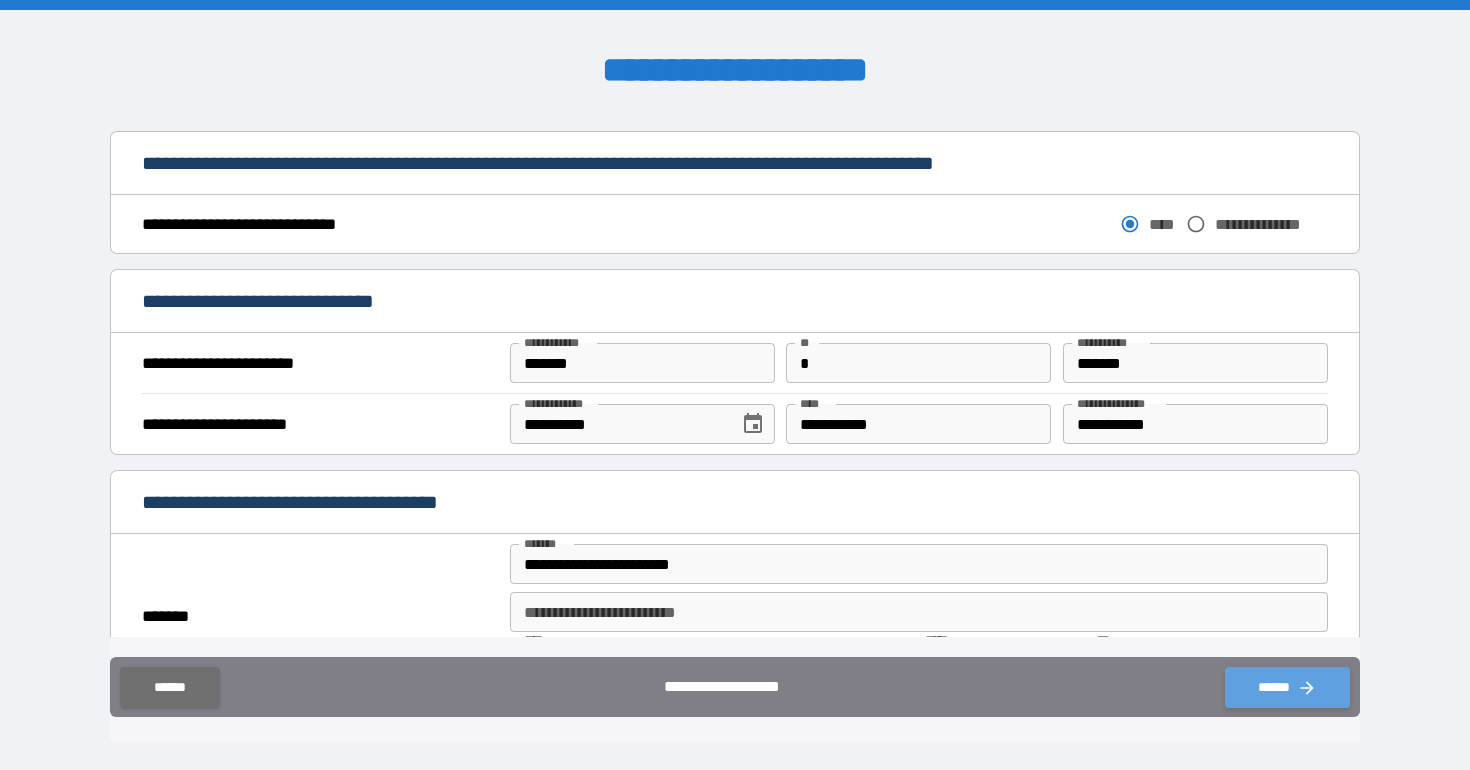 click on "******" at bounding box center [1287, 687] 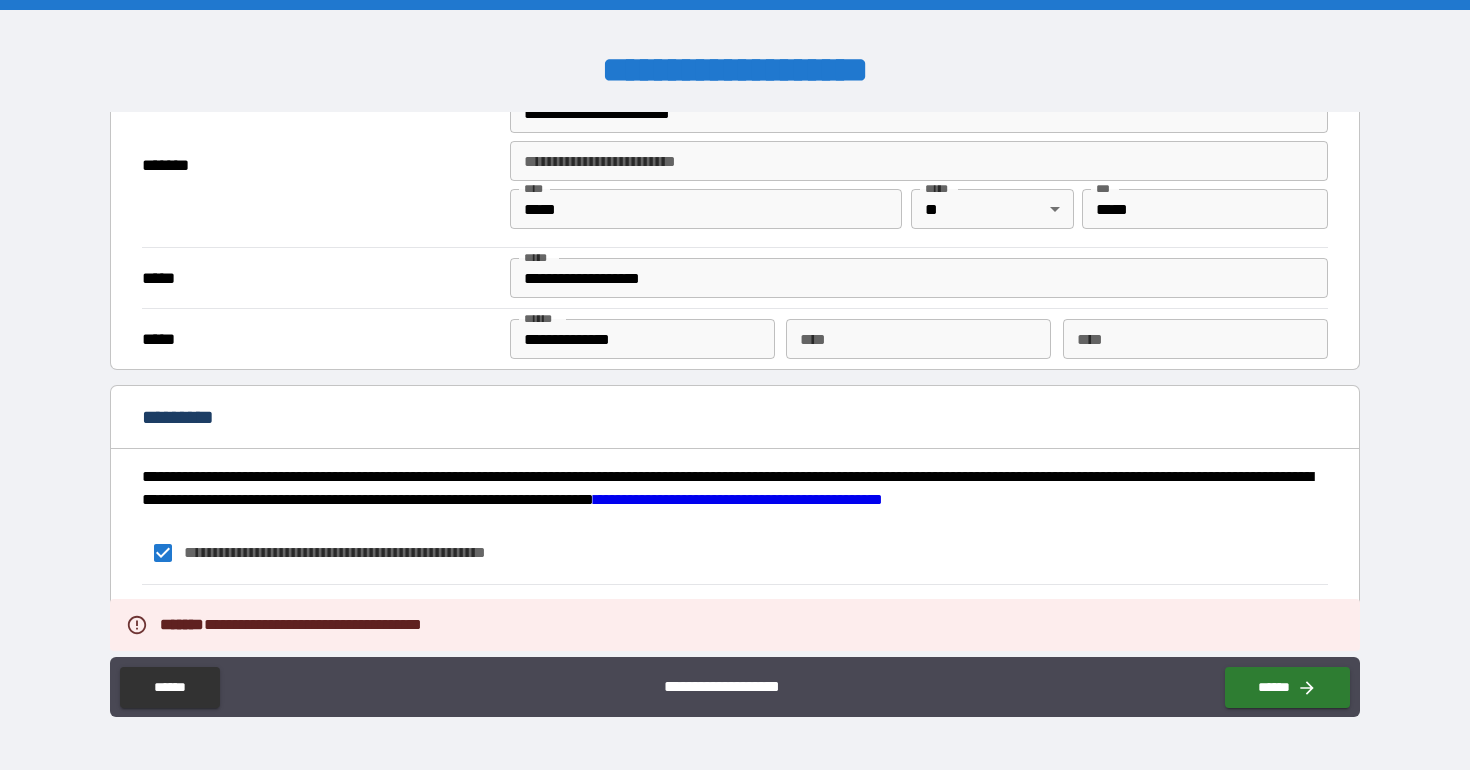 scroll, scrollTop: 1811, scrollLeft: 0, axis: vertical 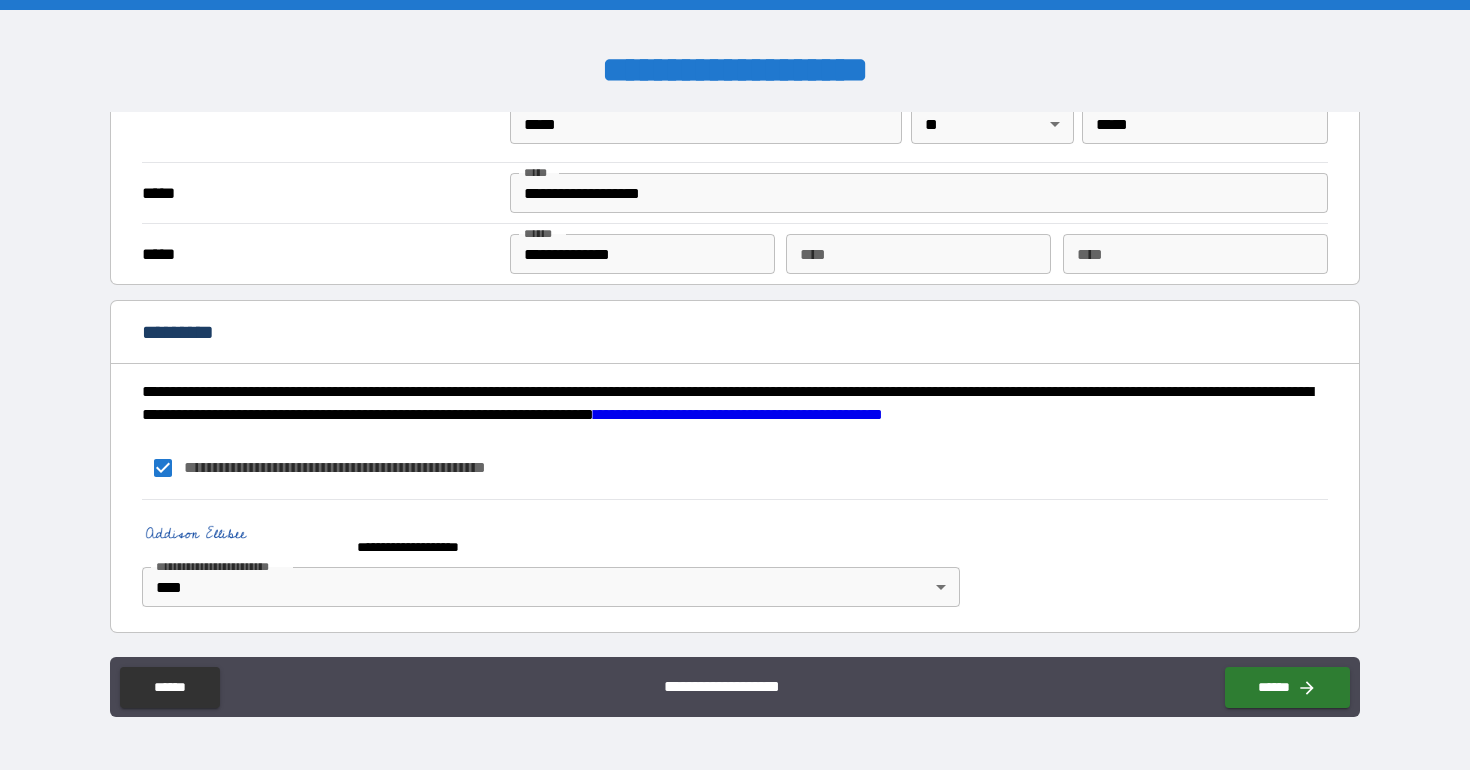 click on "**********" at bounding box center [735, 387] 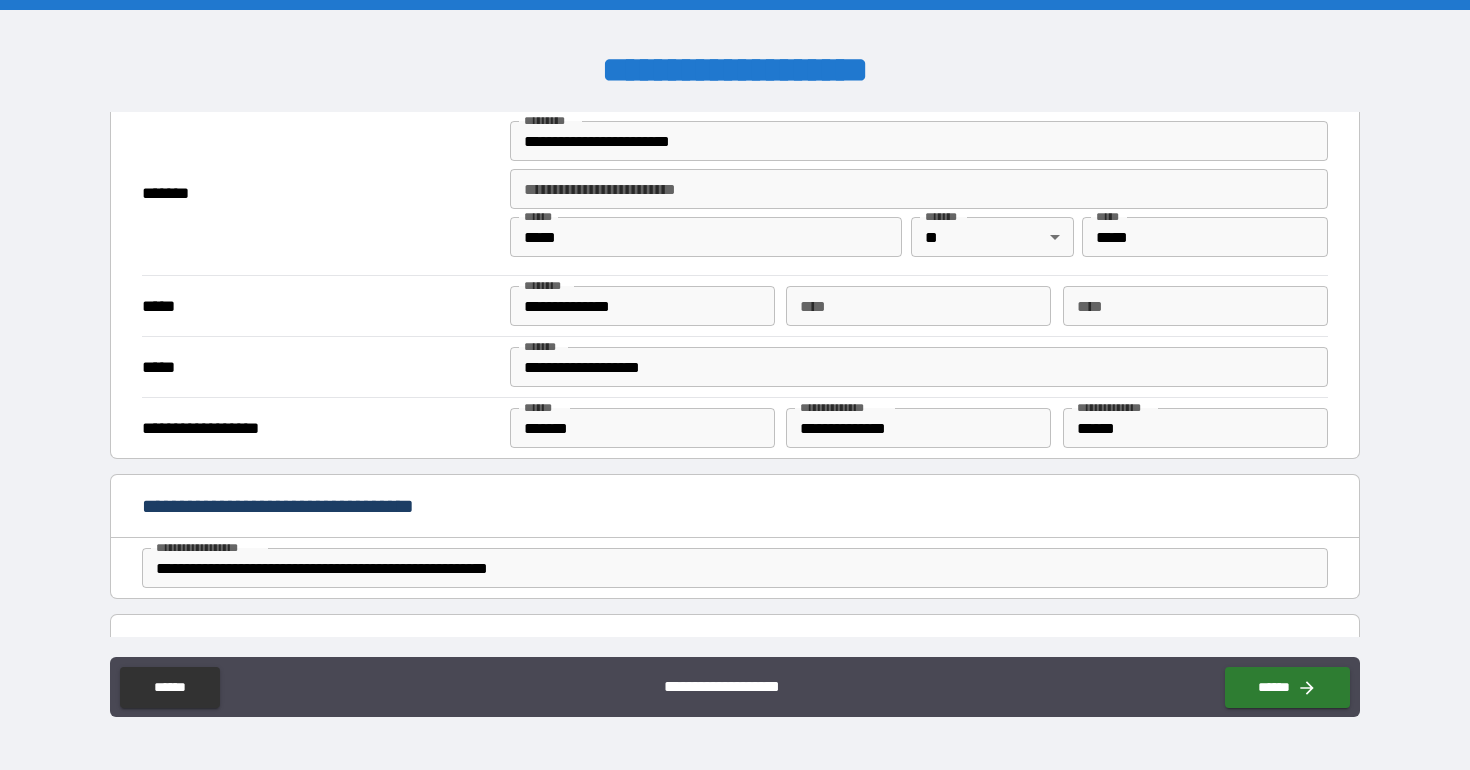 scroll, scrollTop: 0, scrollLeft: 0, axis: both 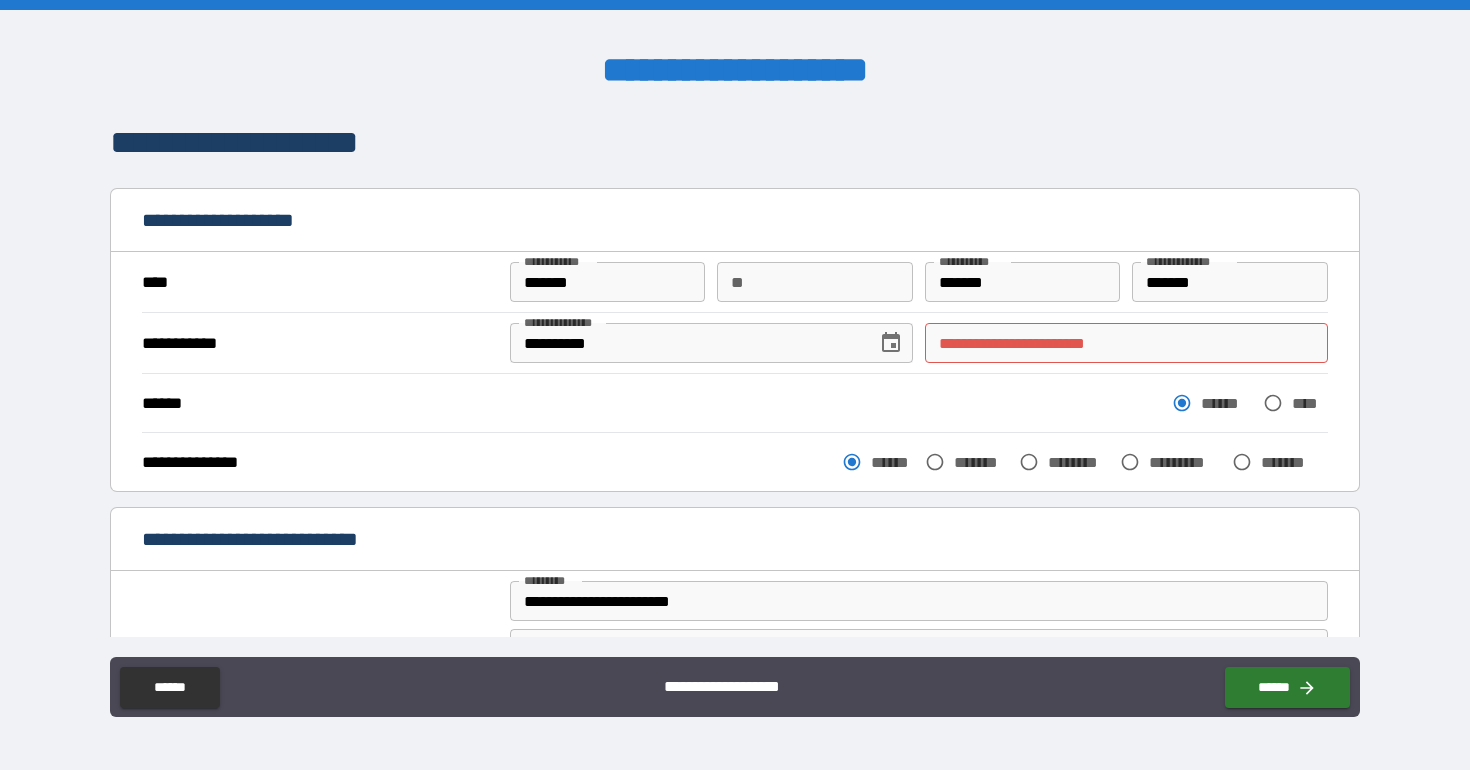 click on "**********" at bounding box center [1126, 343] 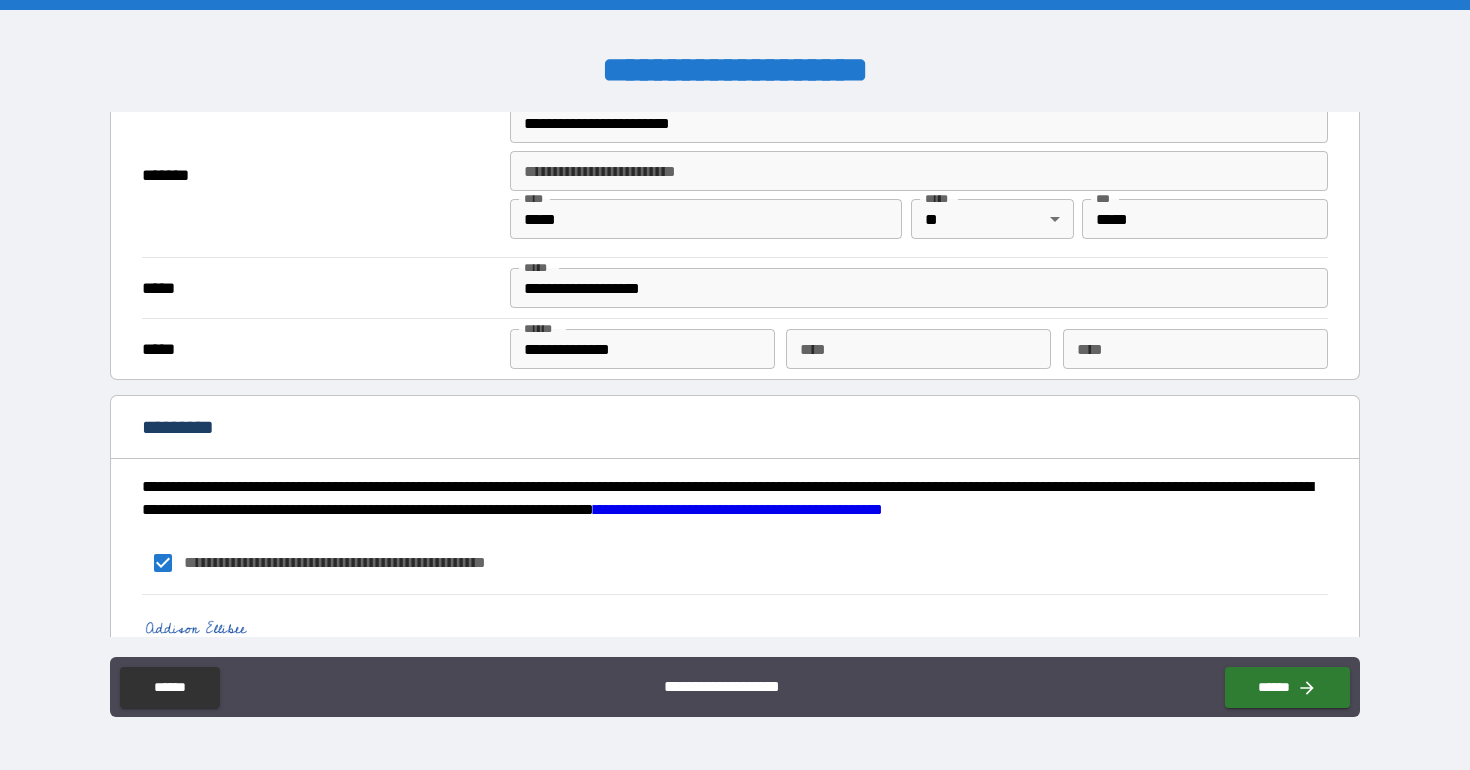 scroll, scrollTop: 1811, scrollLeft: 0, axis: vertical 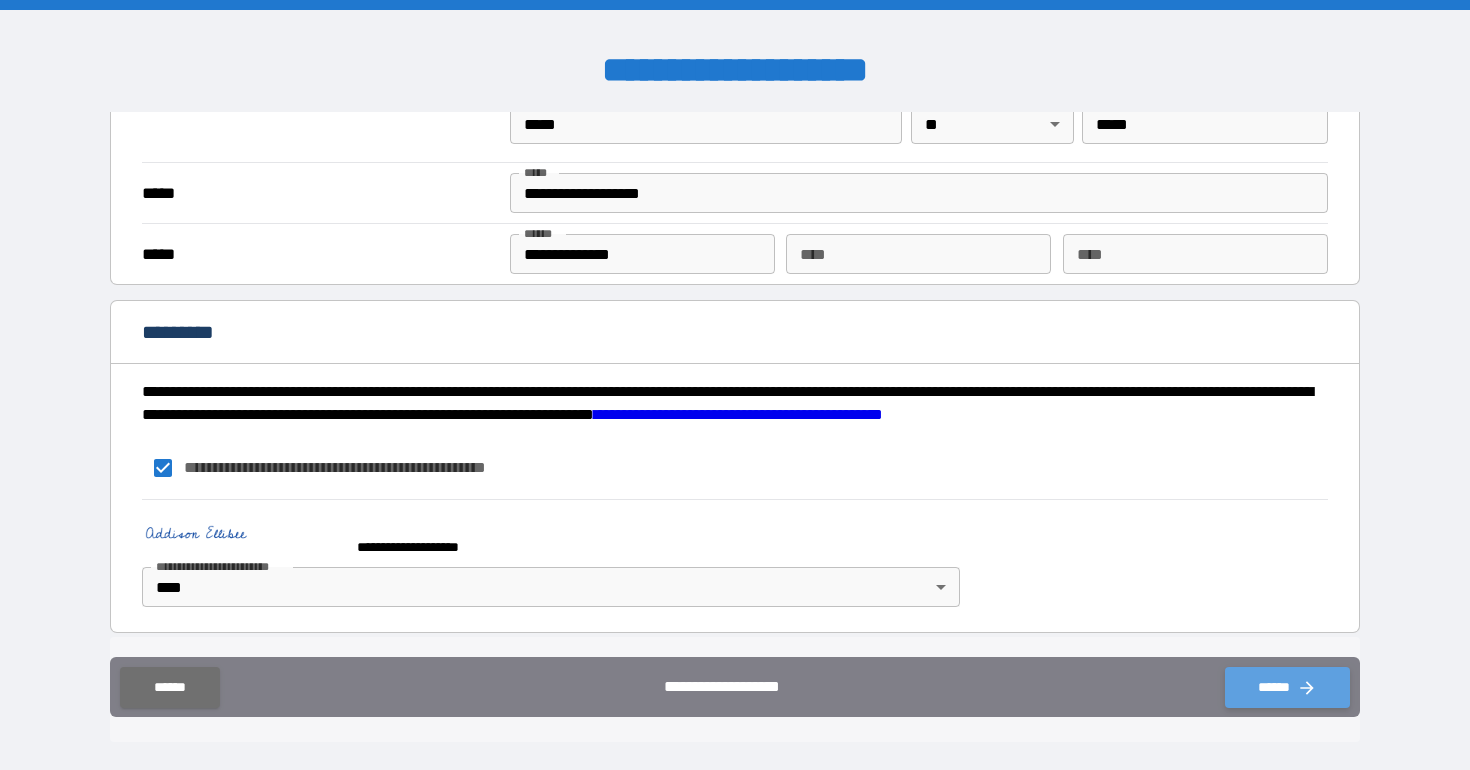 click 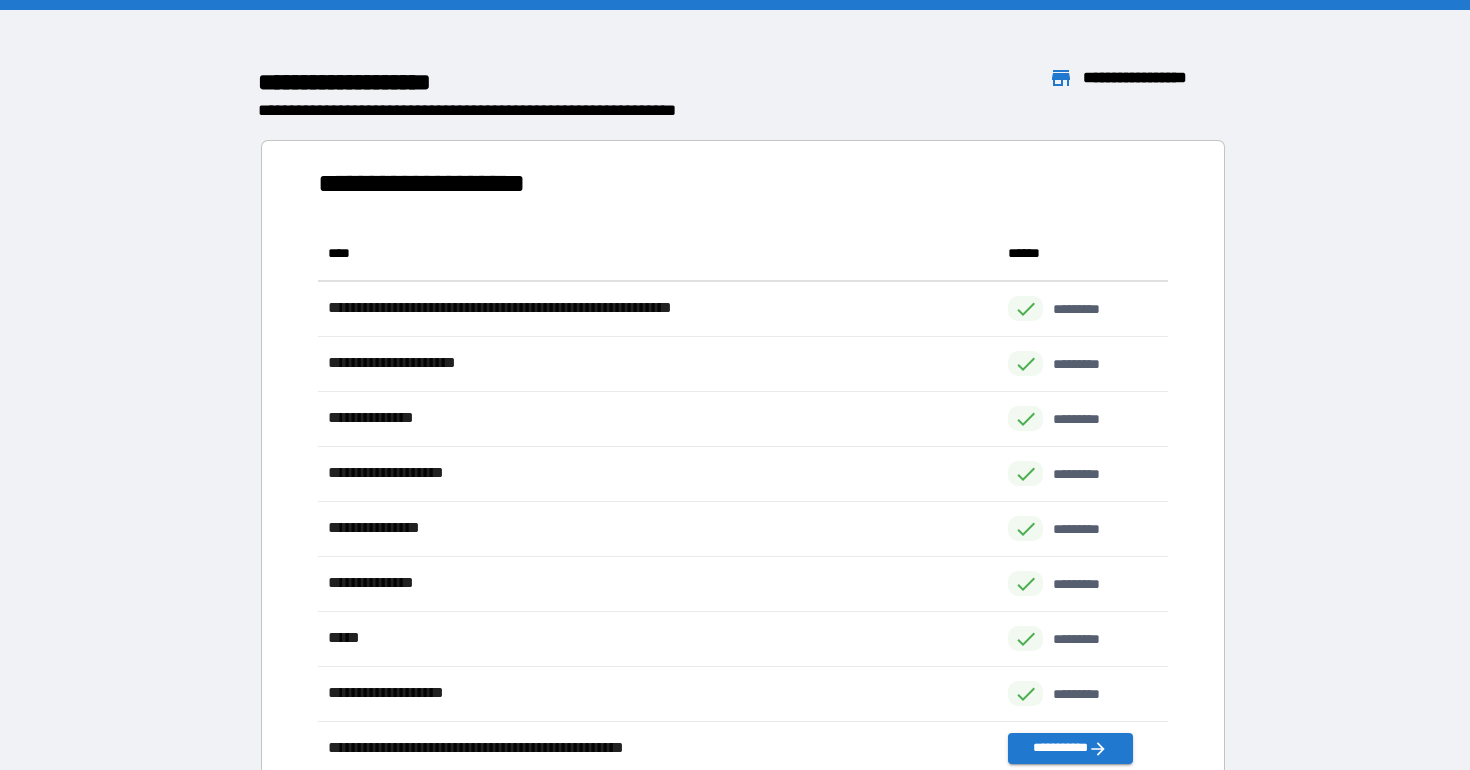 scroll, scrollTop: 1, scrollLeft: 1, axis: both 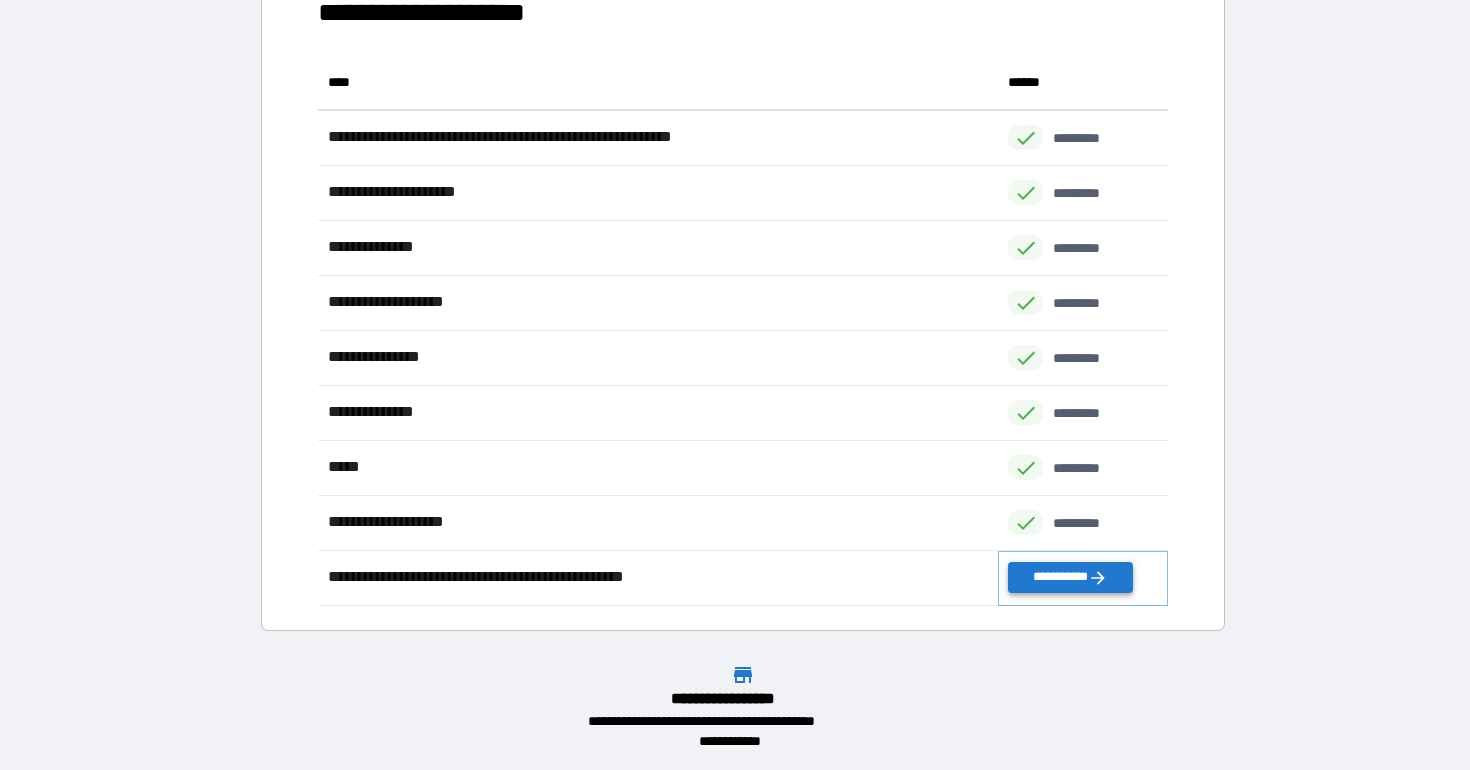 click on "**********" at bounding box center [1070, 577] 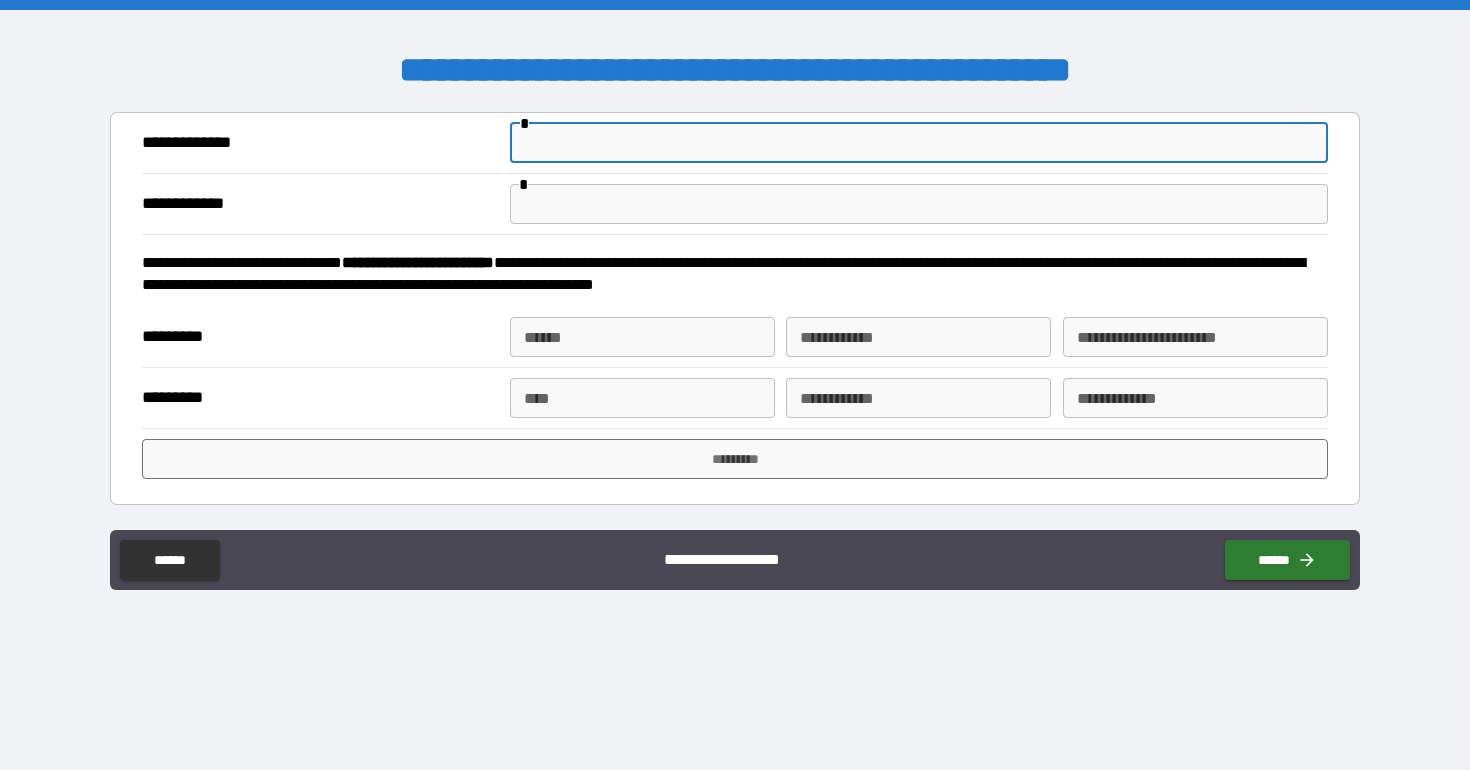 click at bounding box center [919, 143] 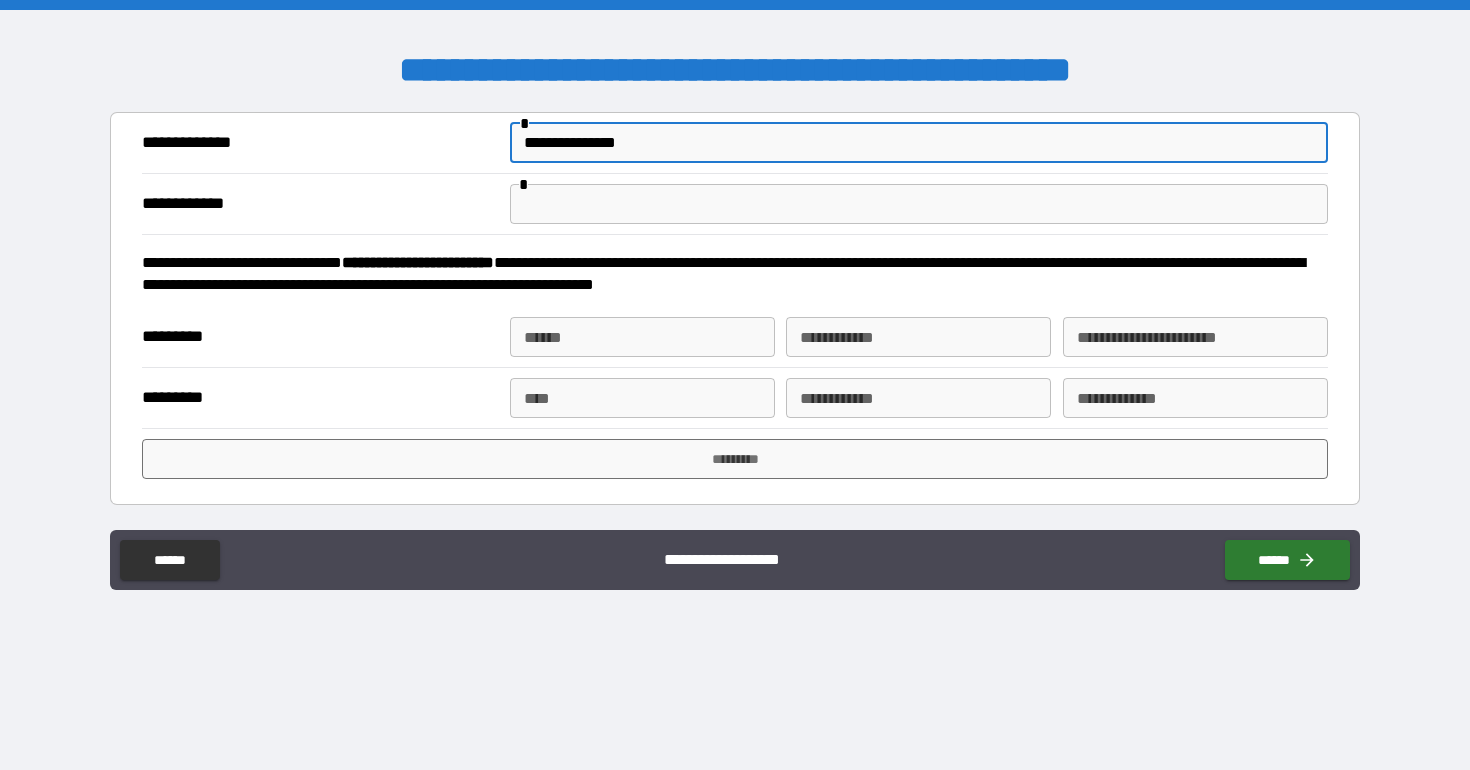 click on "****   *" at bounding box center (642, 337) 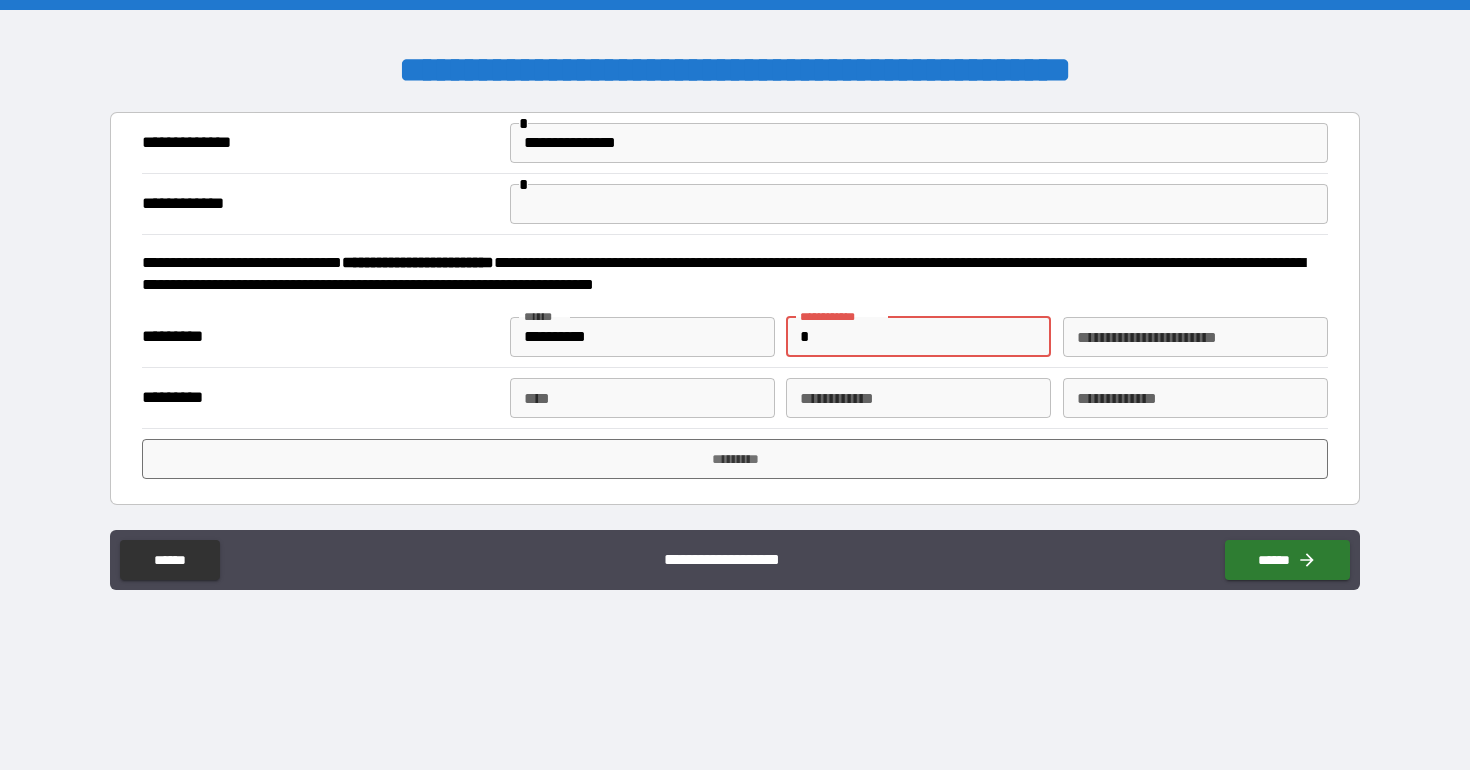 click on "*" at bounding box center [918, 337] 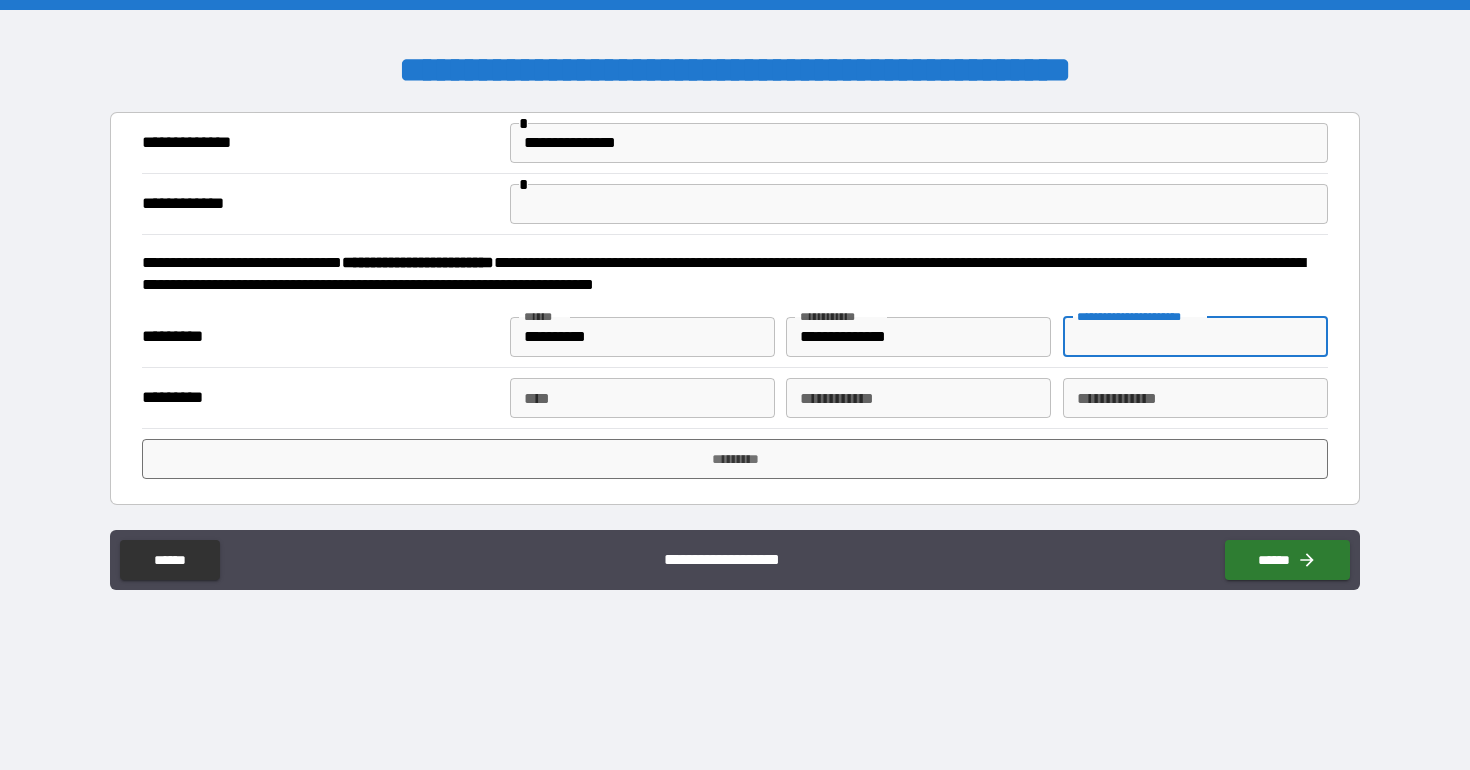 click on "**********" at bounding box center (1195, 337) 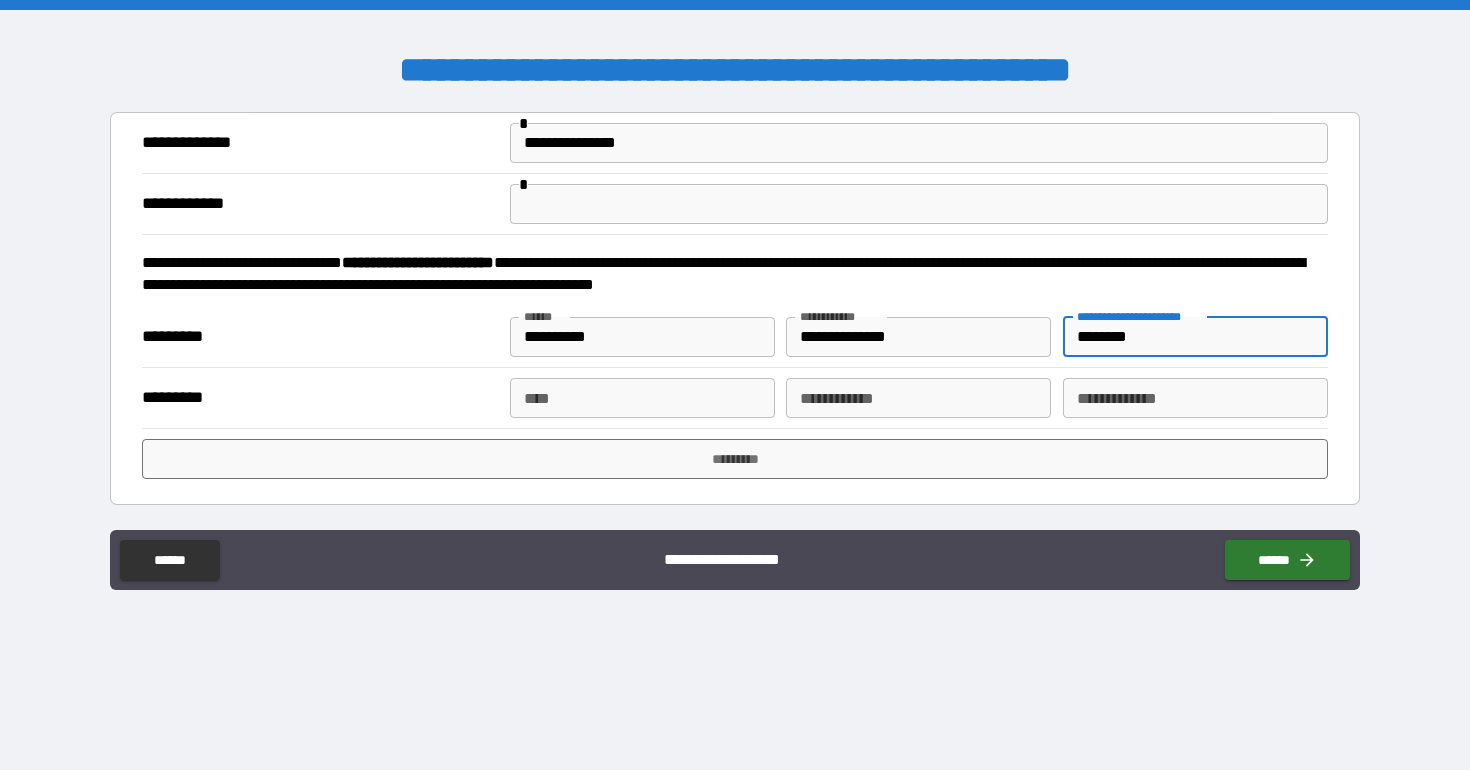 click on "**********" at bounding box center [1195, 398] 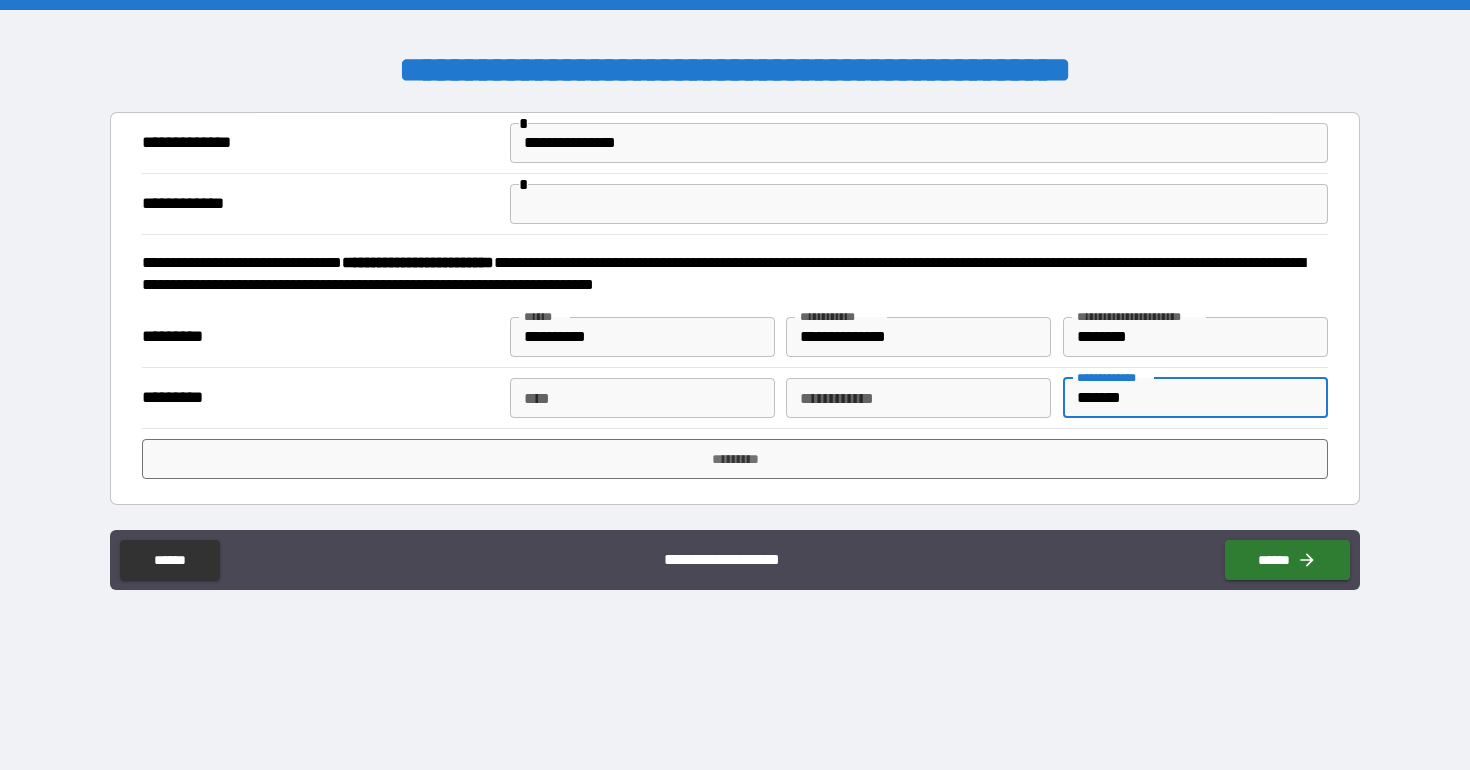 click on "[FIRST] [LAST] [CITY] [STATE] [POSTAL_CODE]" at bounding box center (734, 397) 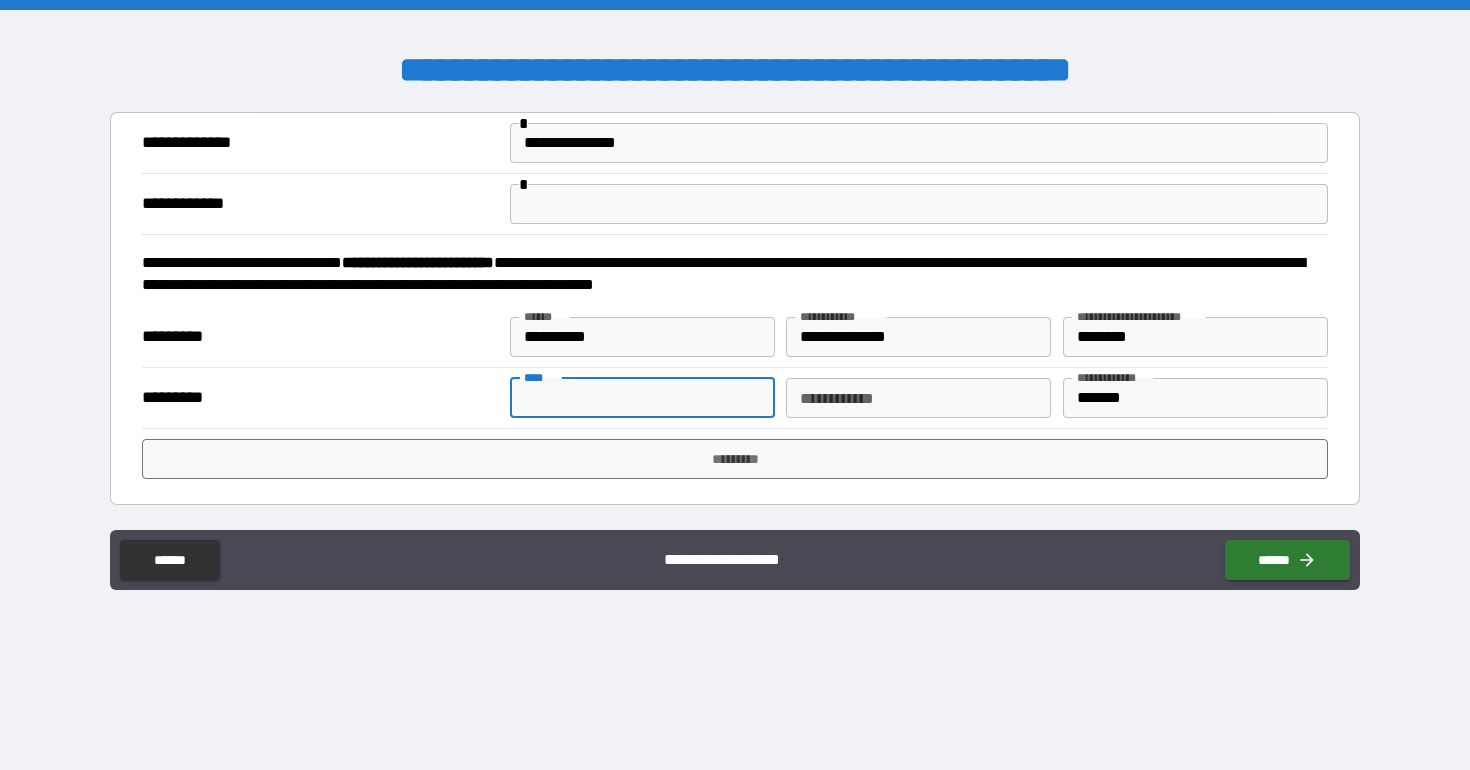 click on "****" at bounding box center (642, 398) 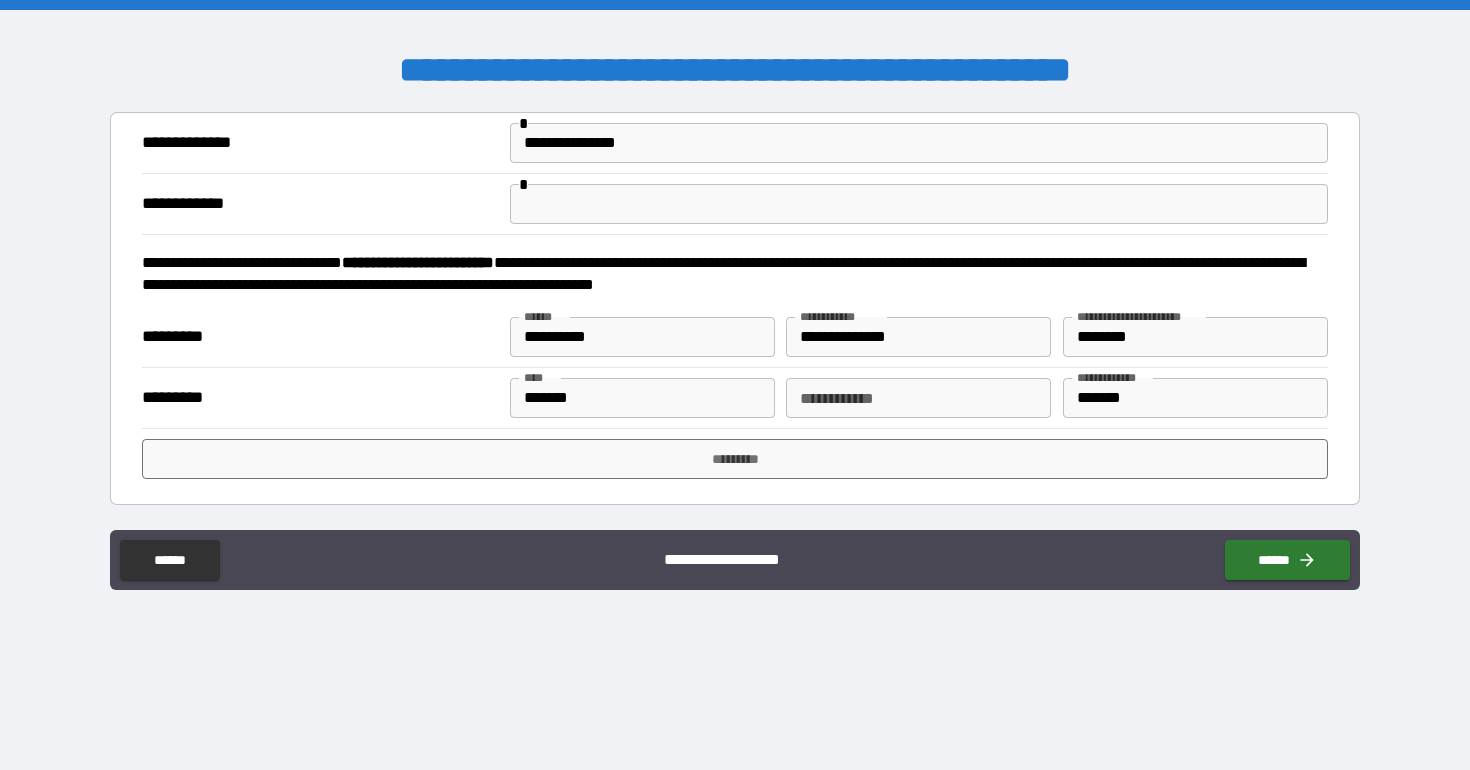 click on "[FIRST] [LAST] [CITY] [STATE] [POSTAL_CODE]" at bounding box center (734, 397) 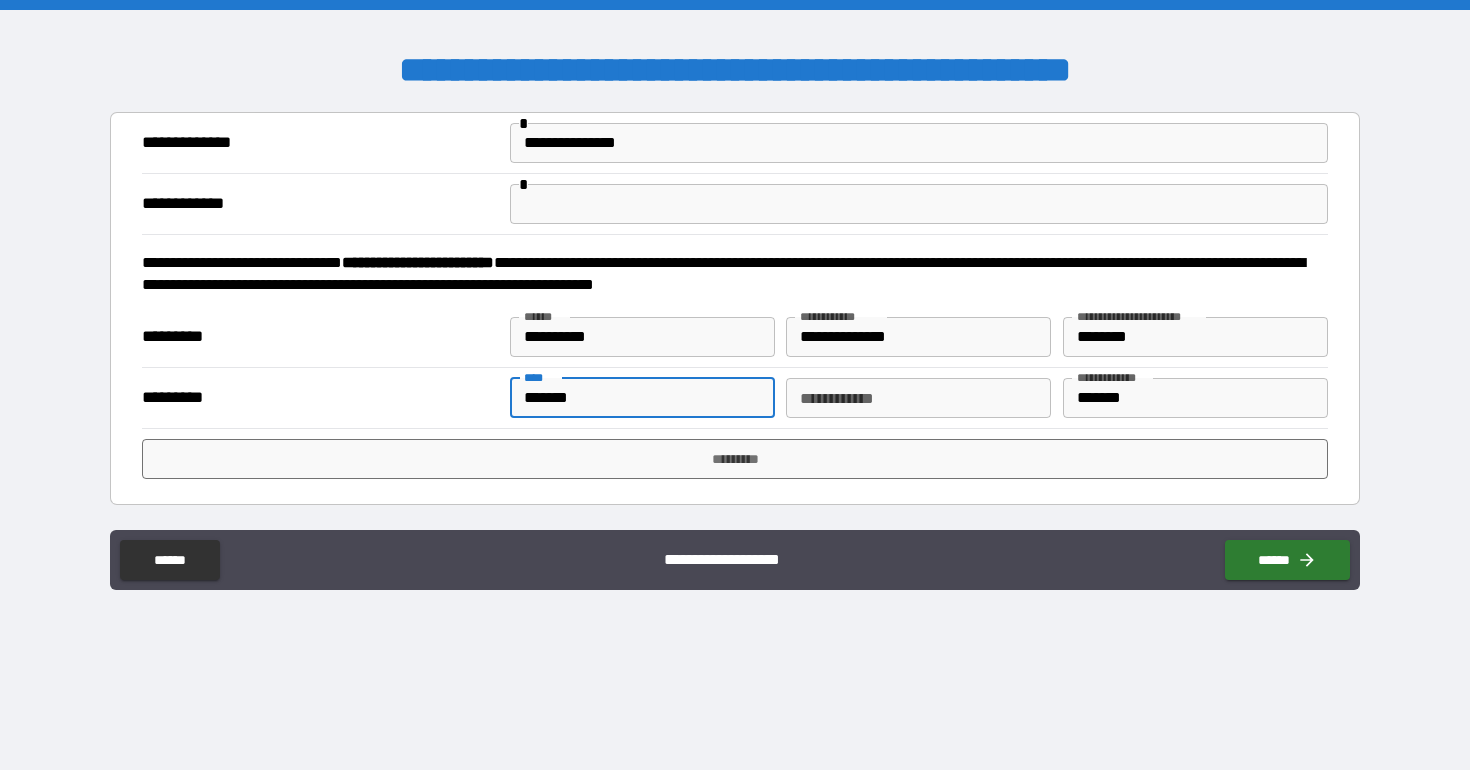 click on "******" at bounding box center (642, 398) 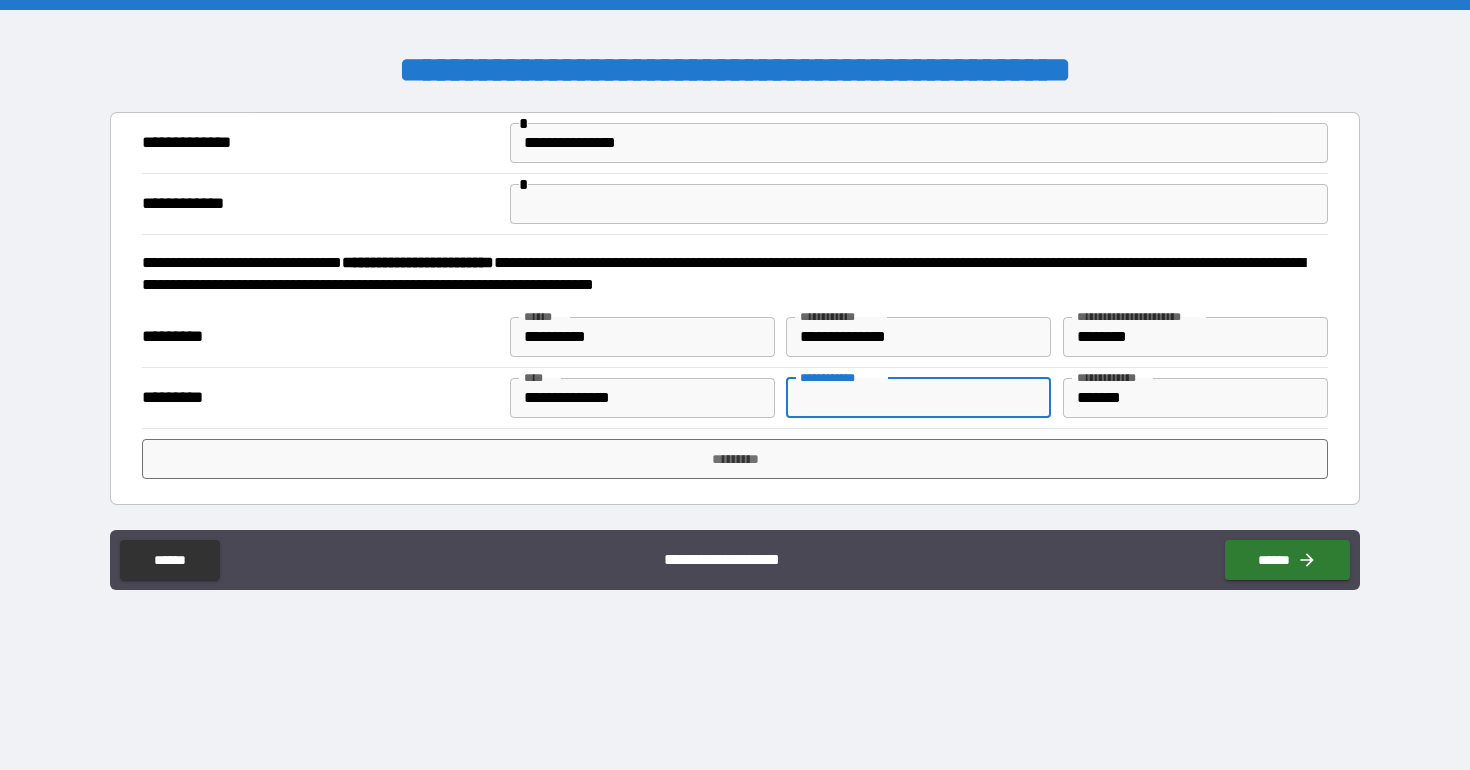 click on "**********" at bounding box center [918, 398] 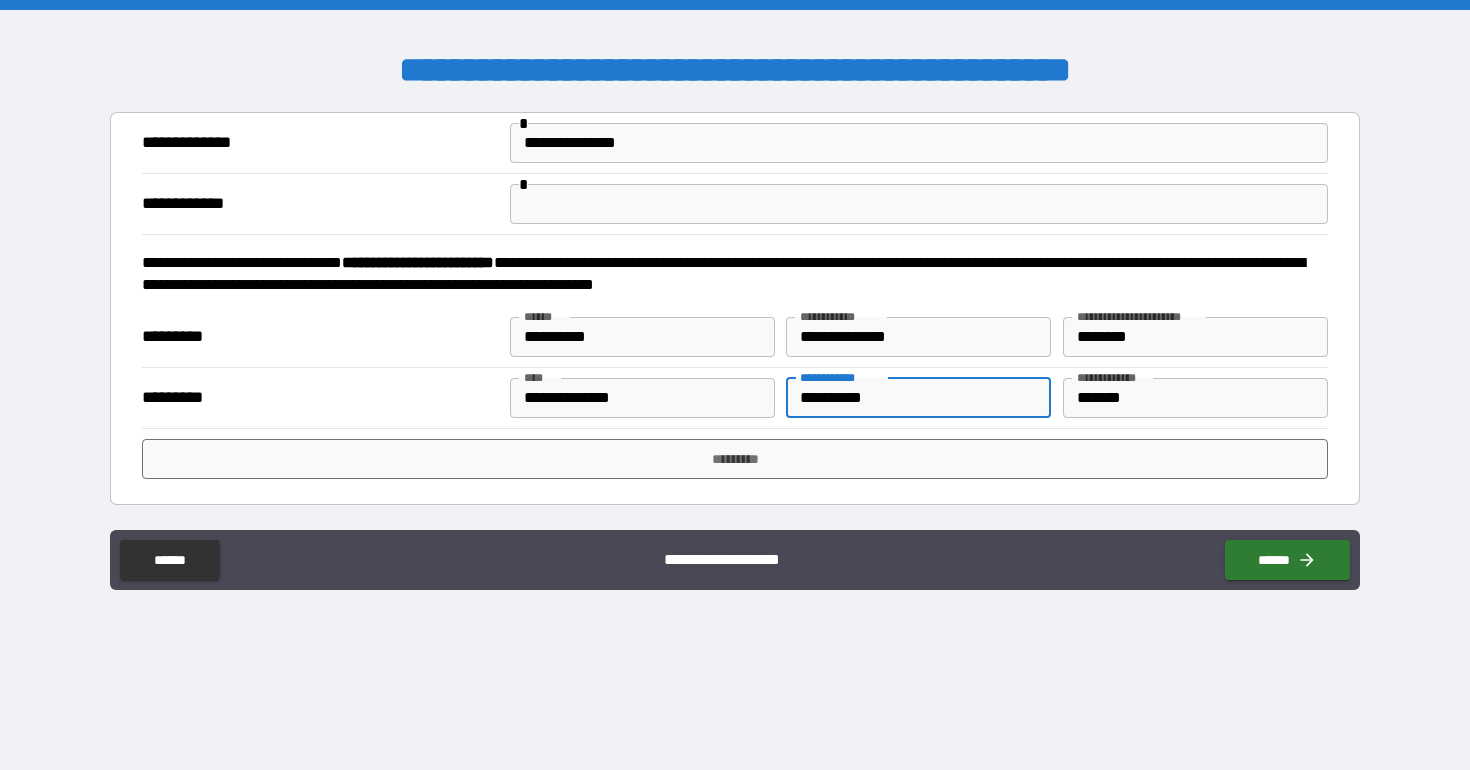 click on "**********" at bounding box center (918, 398) 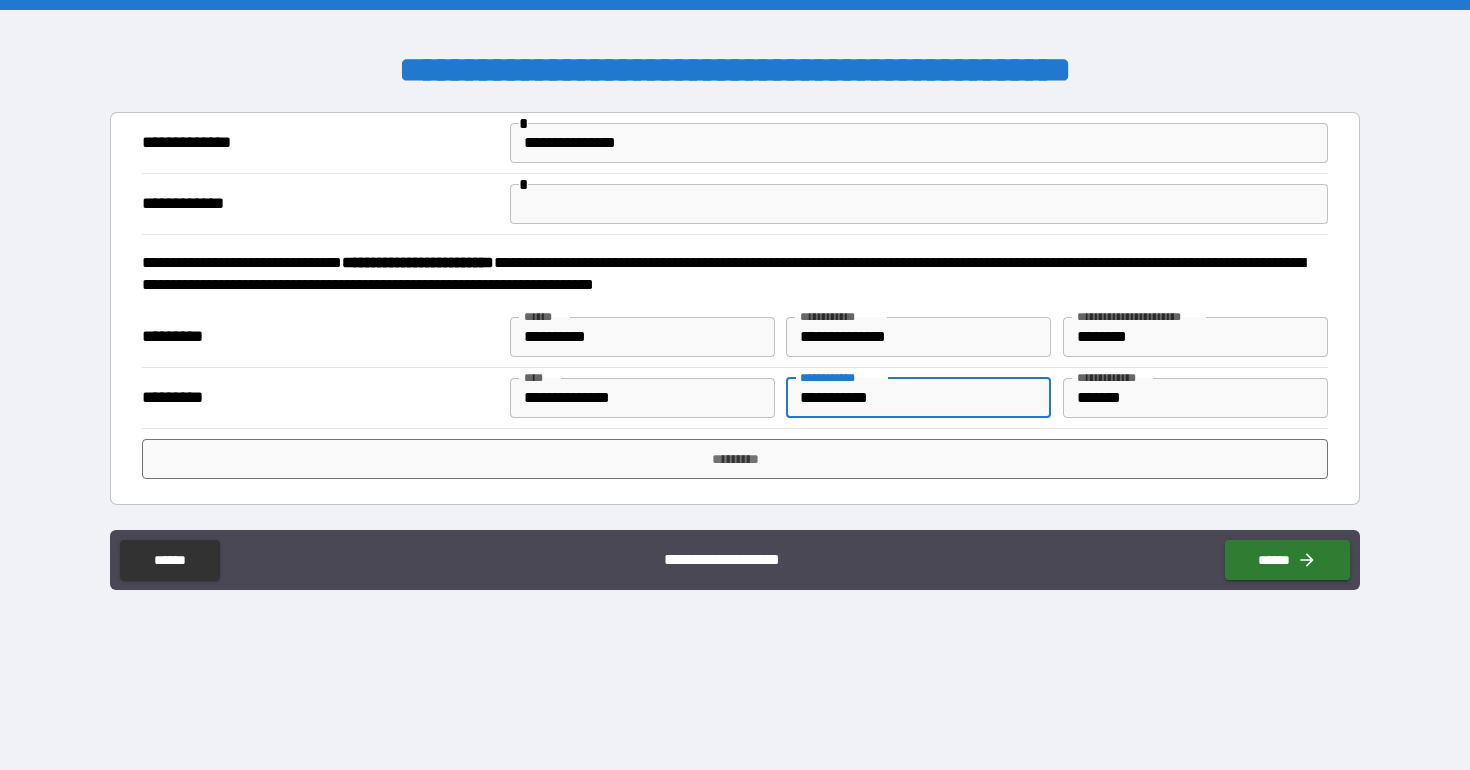 click on "**********" at bounding box center (918, 398) 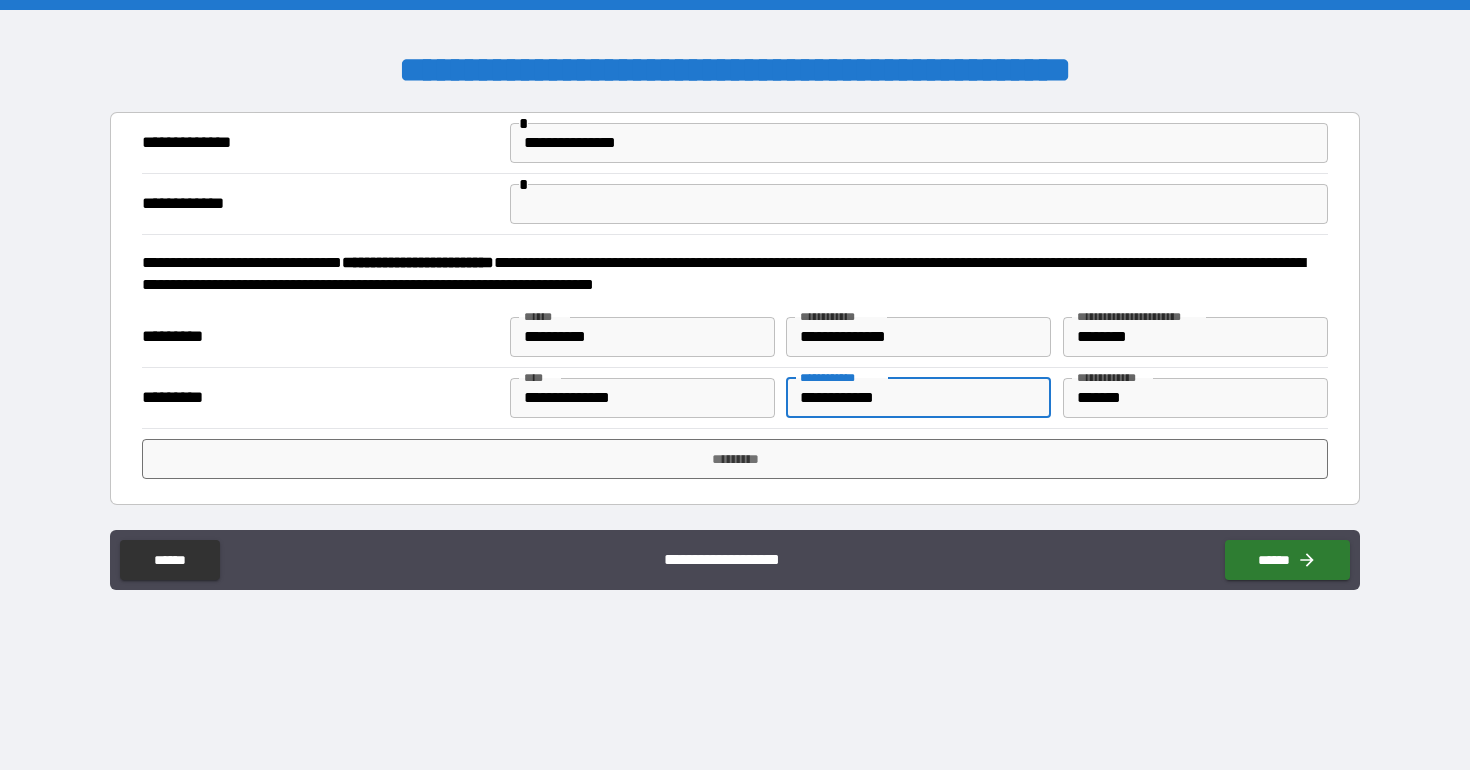 click on "**********" at bounding box center (918, 398) 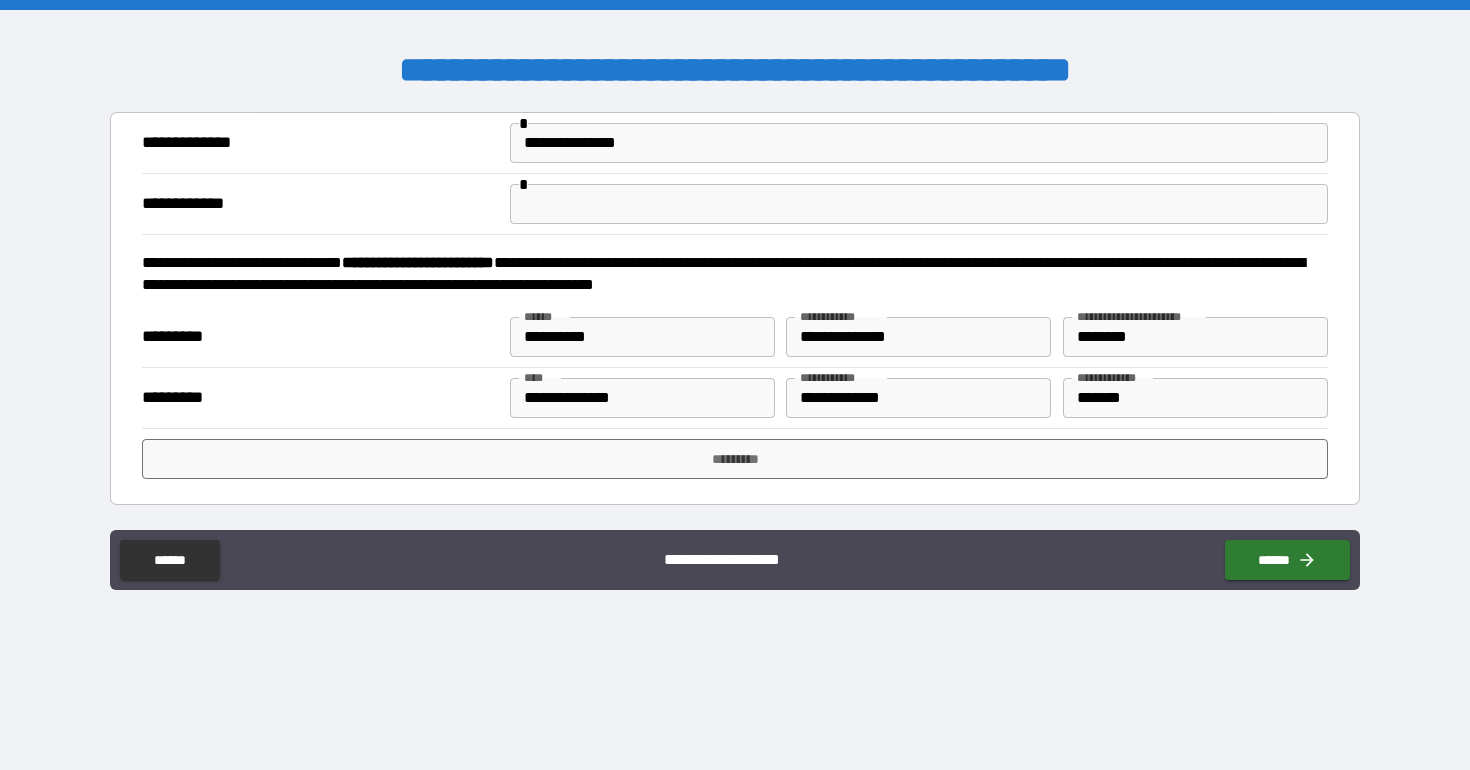 click on "*********" at bounding box center (734, 458) 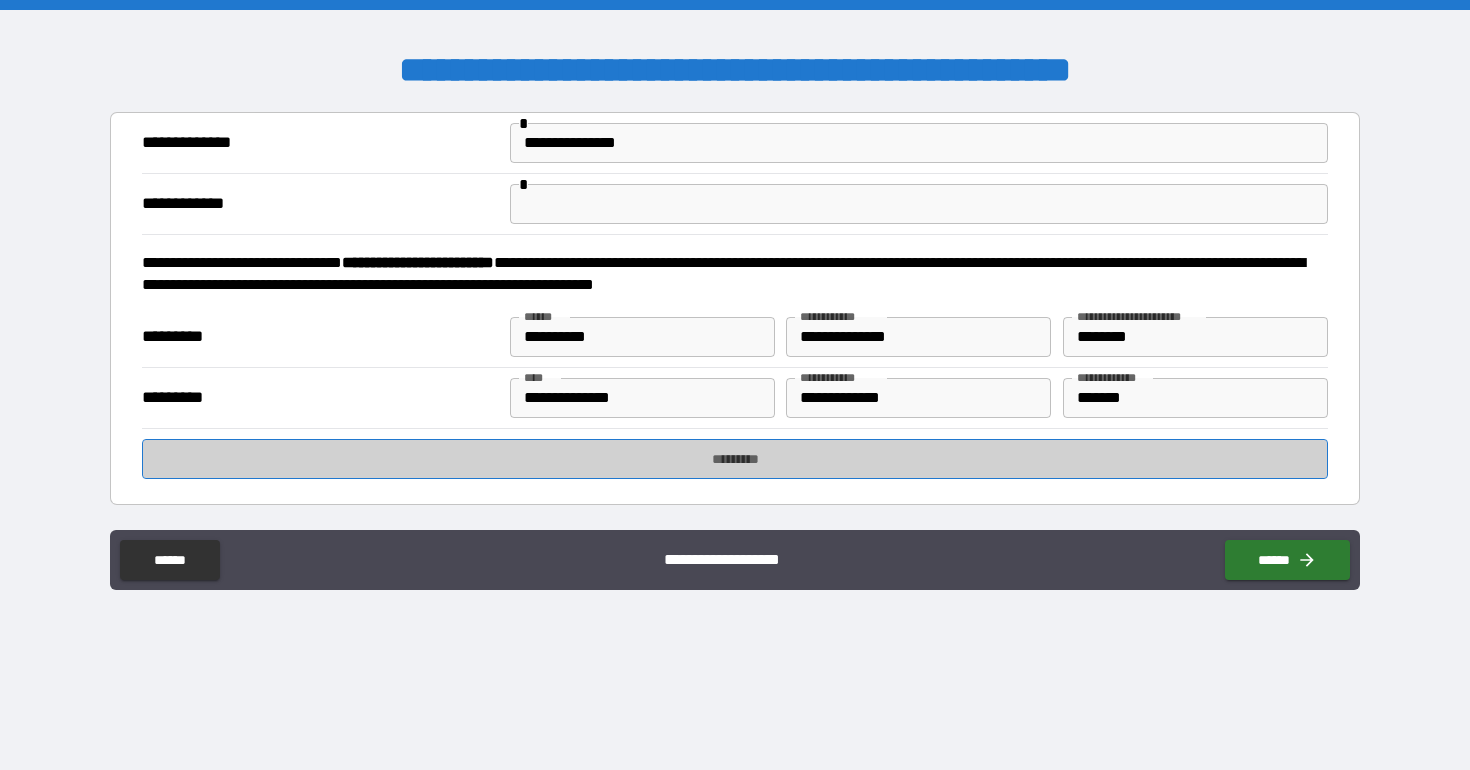 click on "*********" at bounding box center [734, 459] 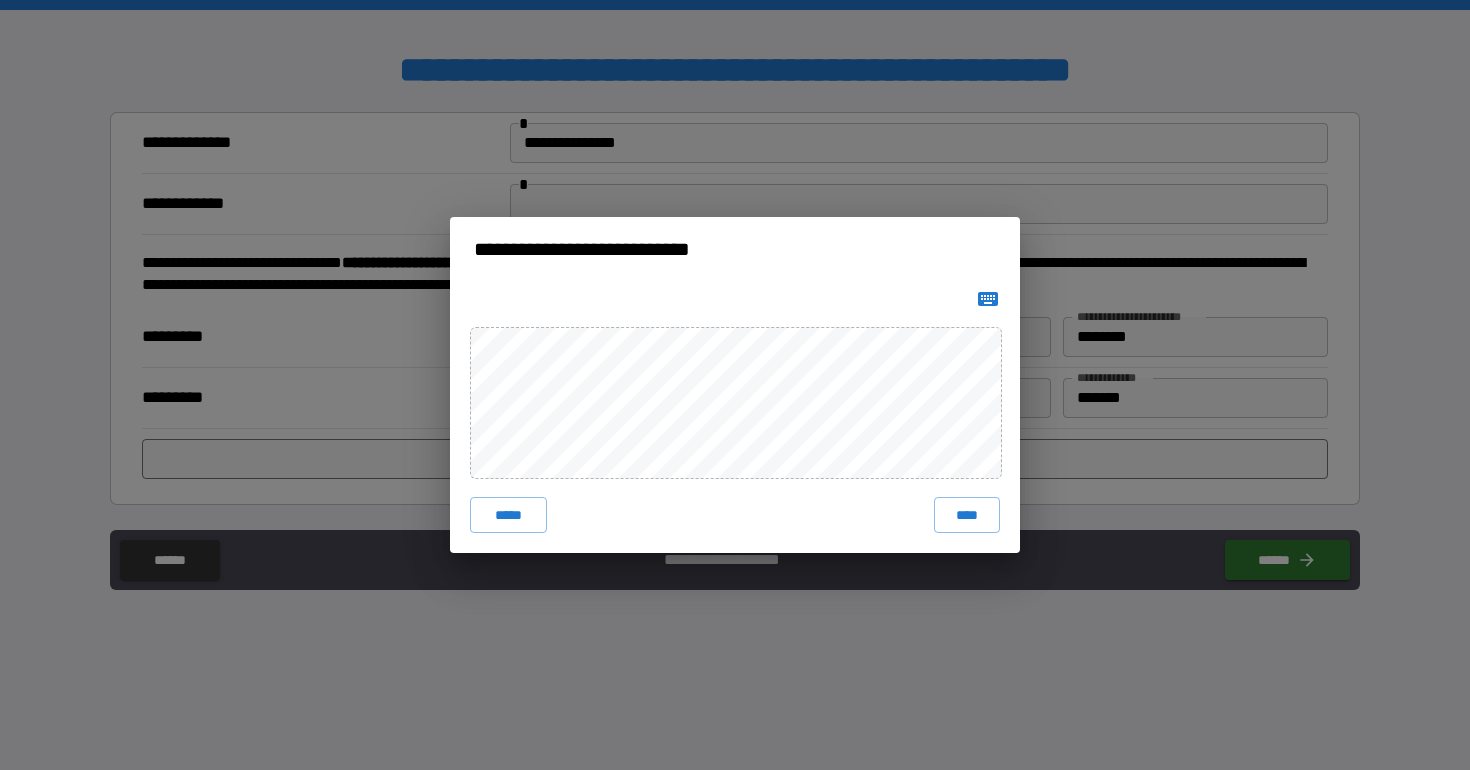 click 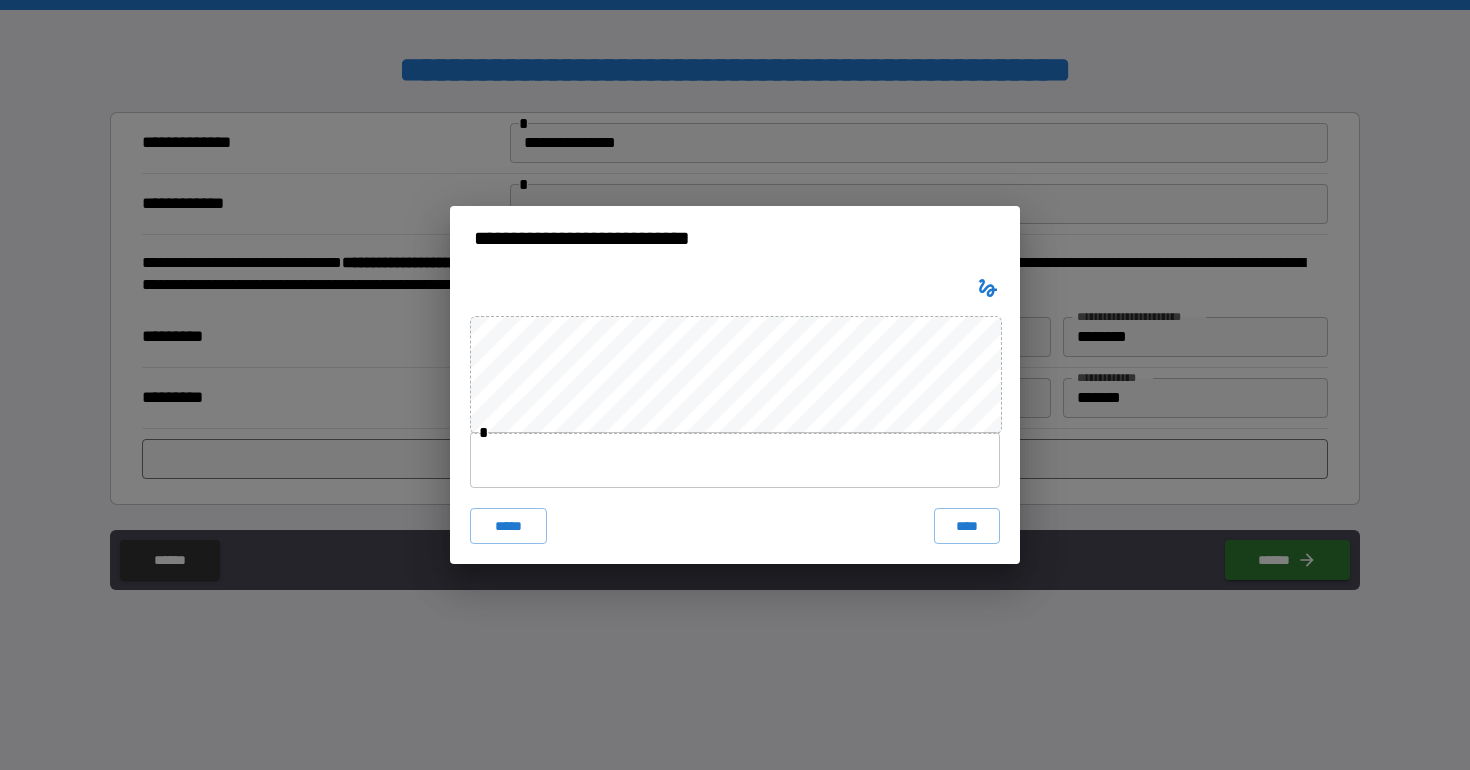 click at bounding box center (735, 460) 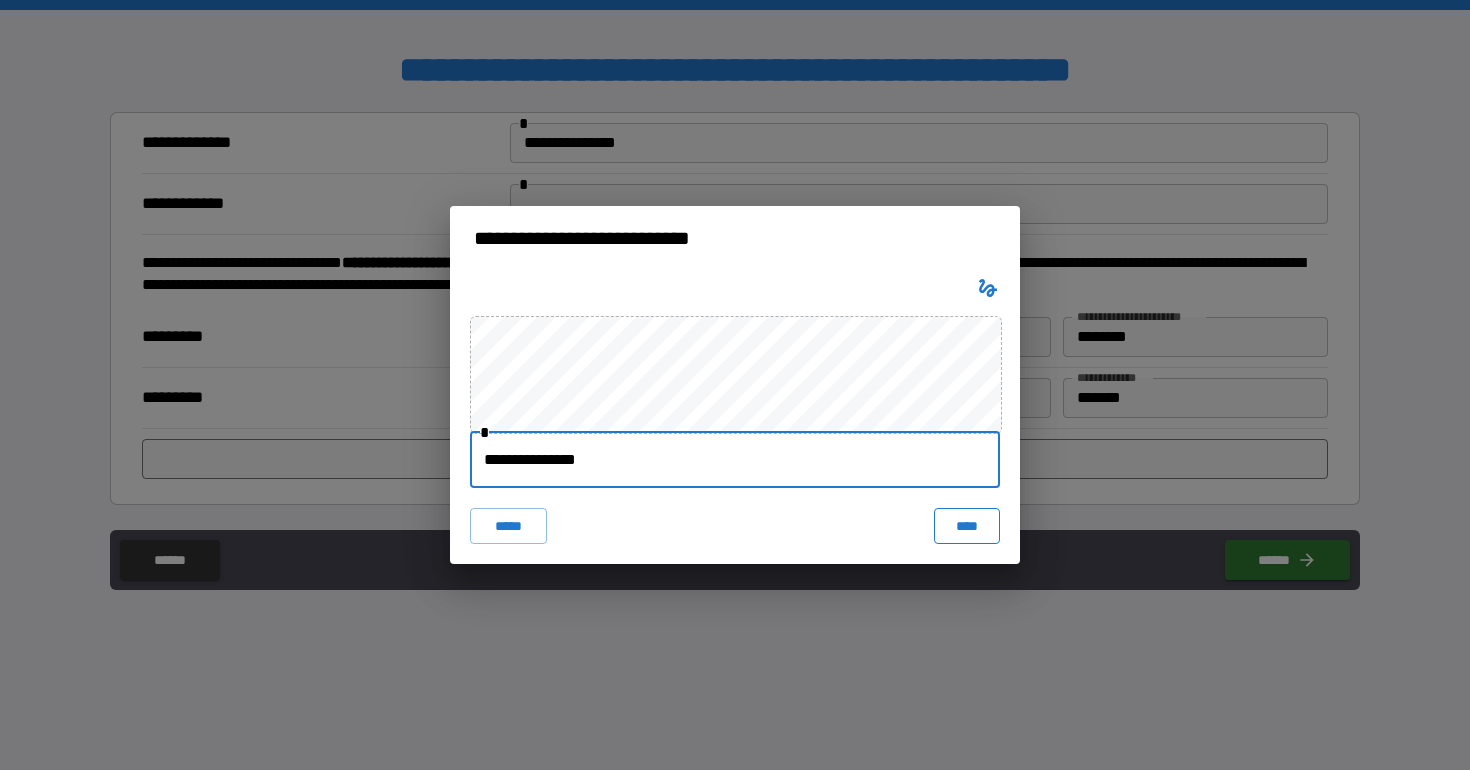click on "****" at bounding box center [967, 526] 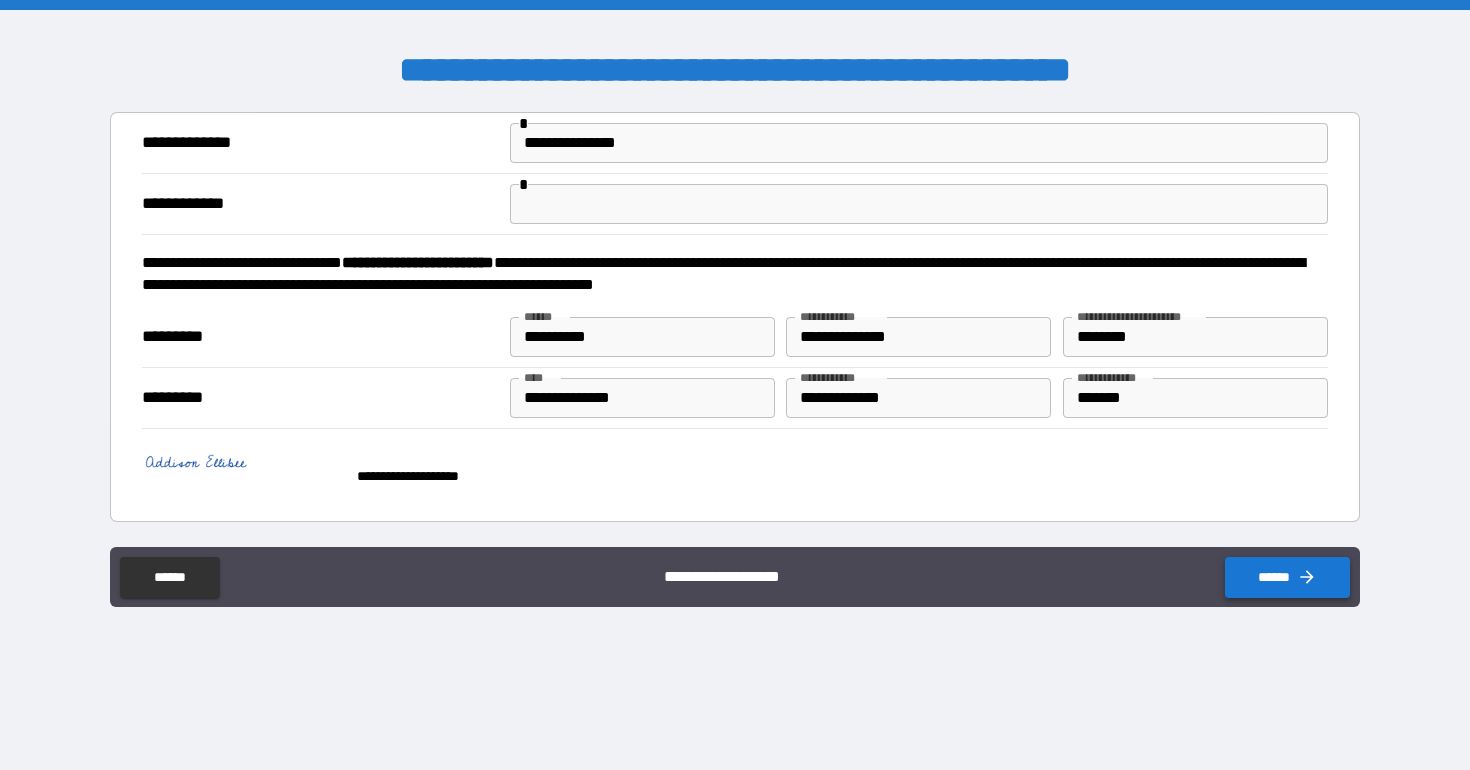 click on "******" at bounding box center [1287, 577] 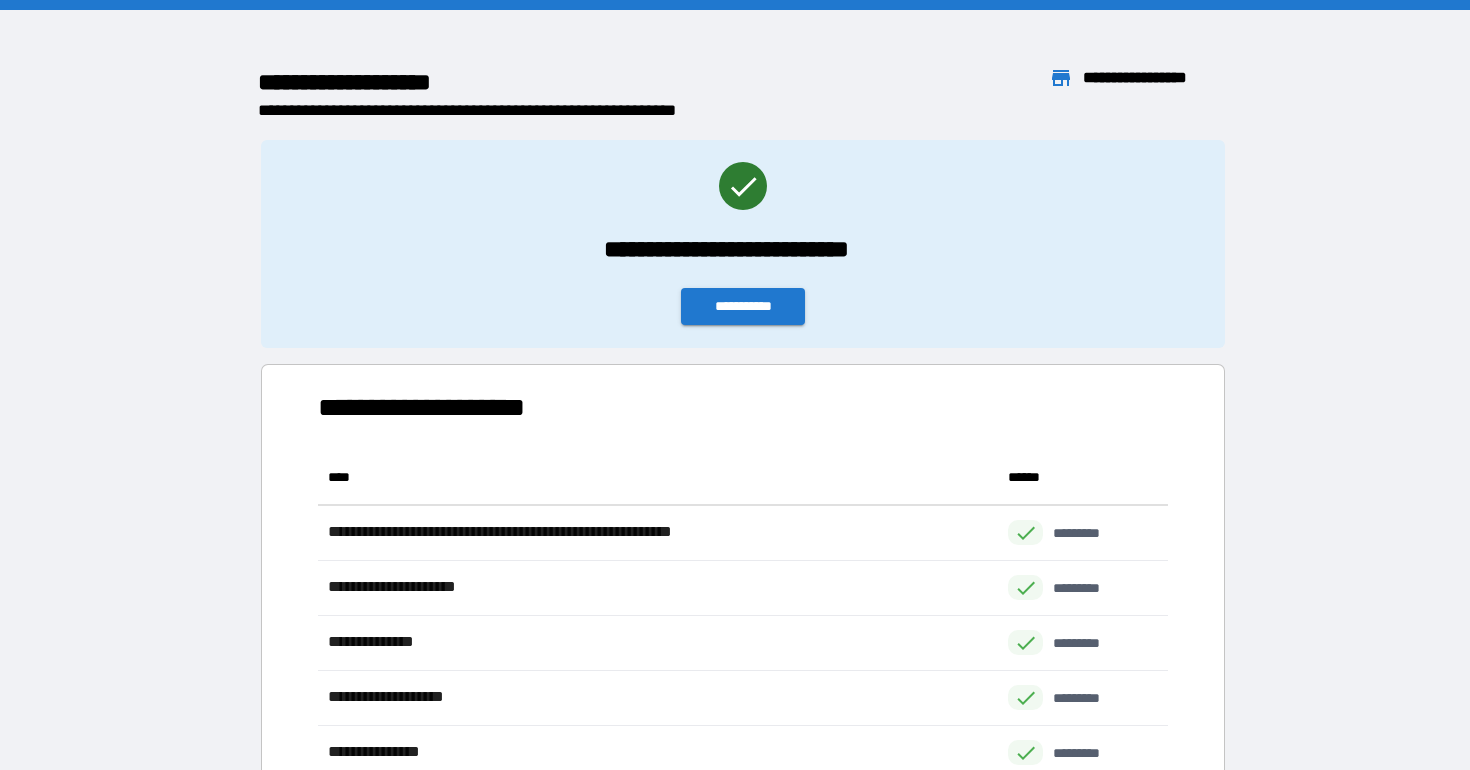 scroll, scrollTop: 1, scrollLeft: 1, axis: both 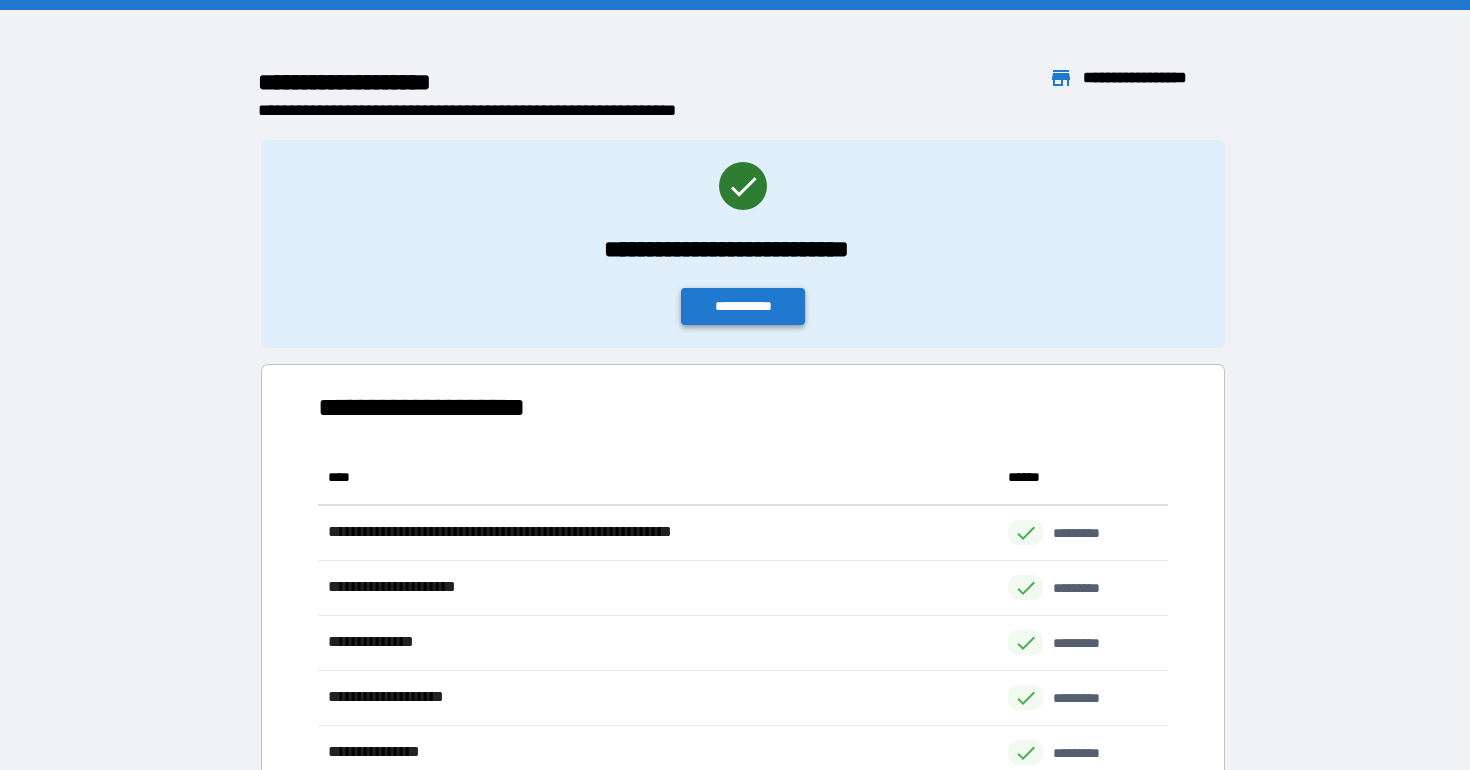 click on "**********" at bounding box center (743, 306) 